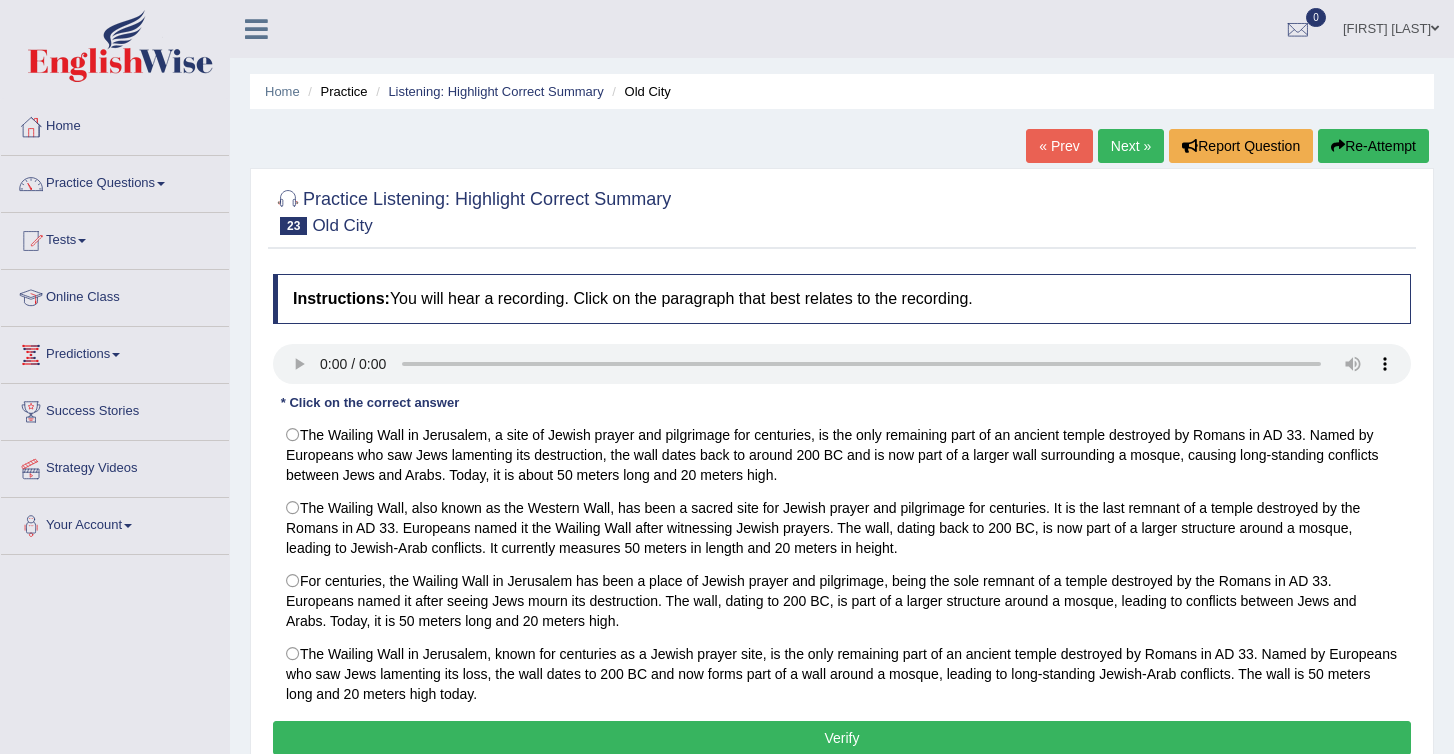 scroll, scrollTop: 0, scrollLeft: 0, axis: both 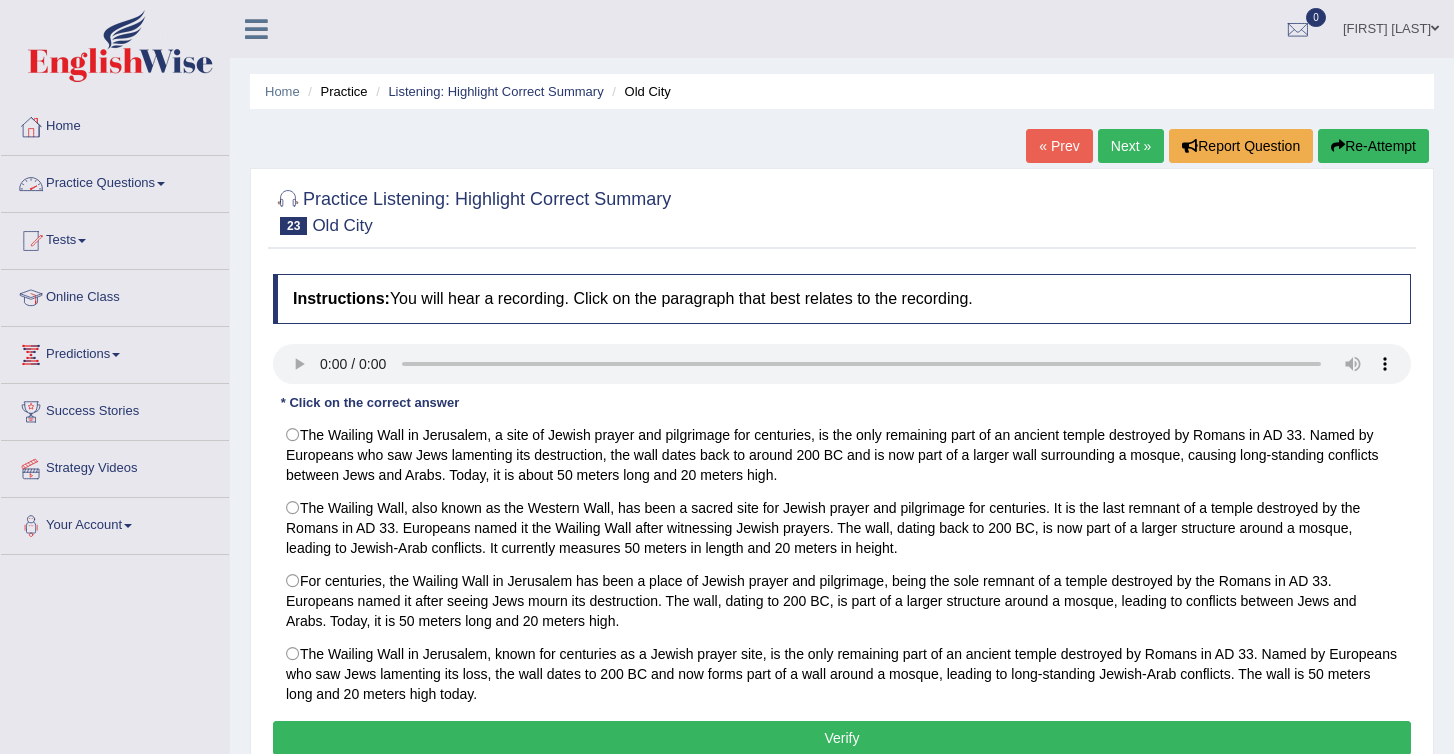 click at bounding box center (161, 184) 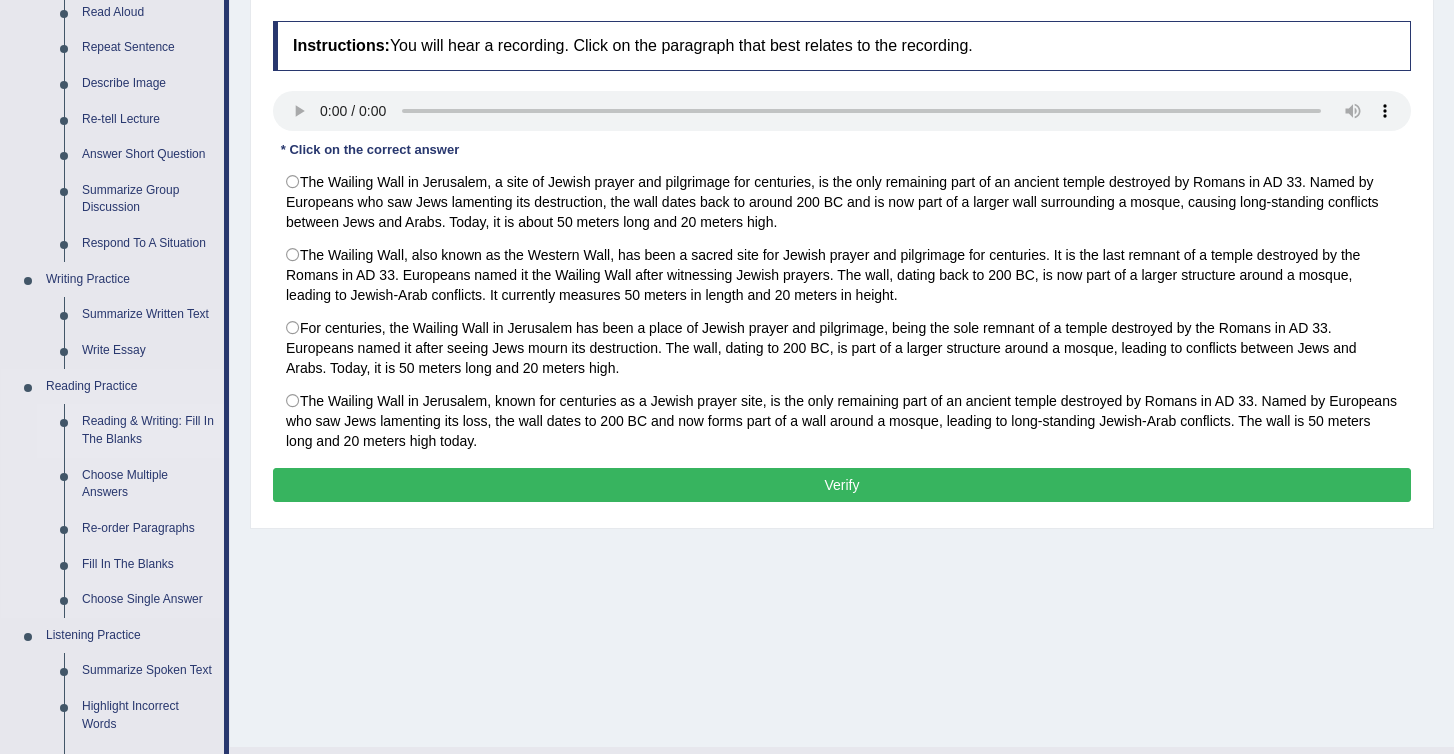 scroll, scrollTop: 255, scrollLeft: 0, axis: vertical 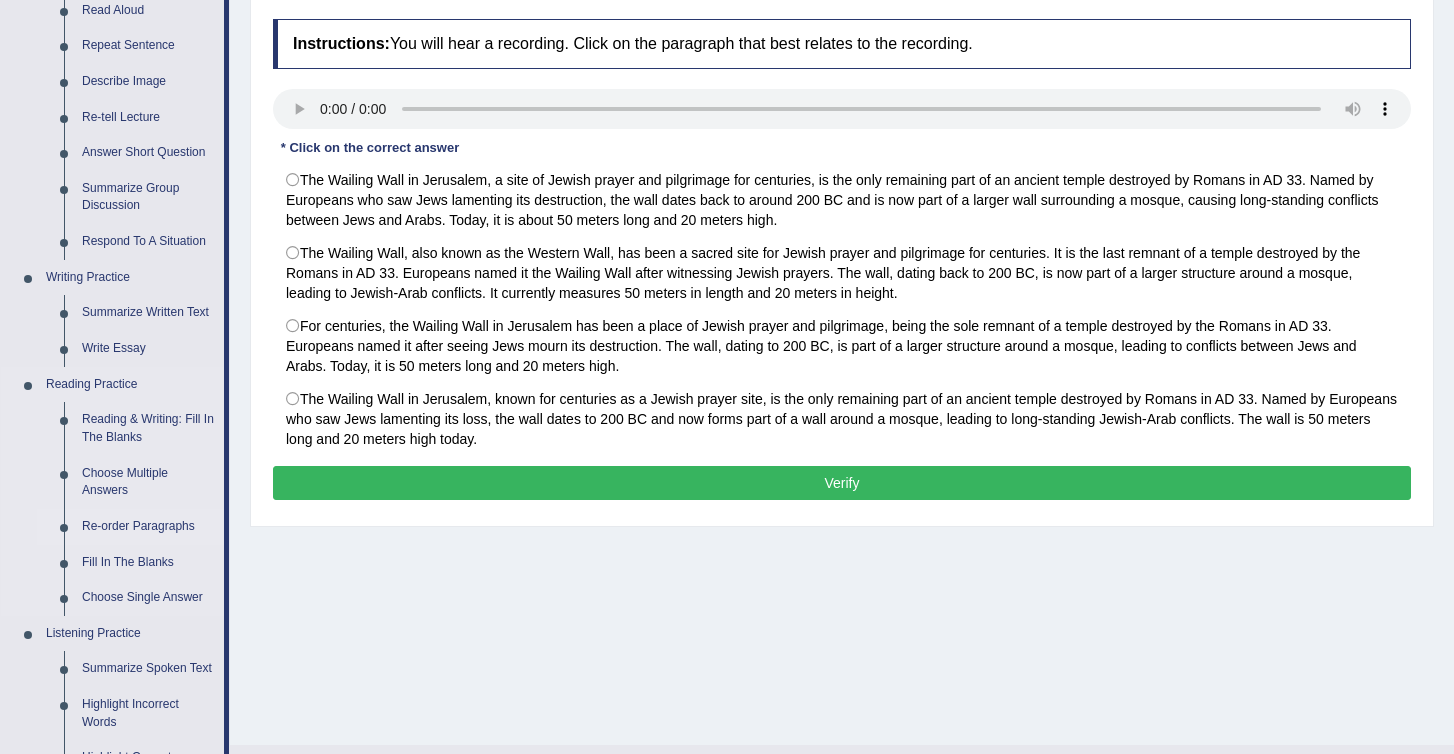 click on "Re-order Paragraphs" at bounding box center (148, 527) 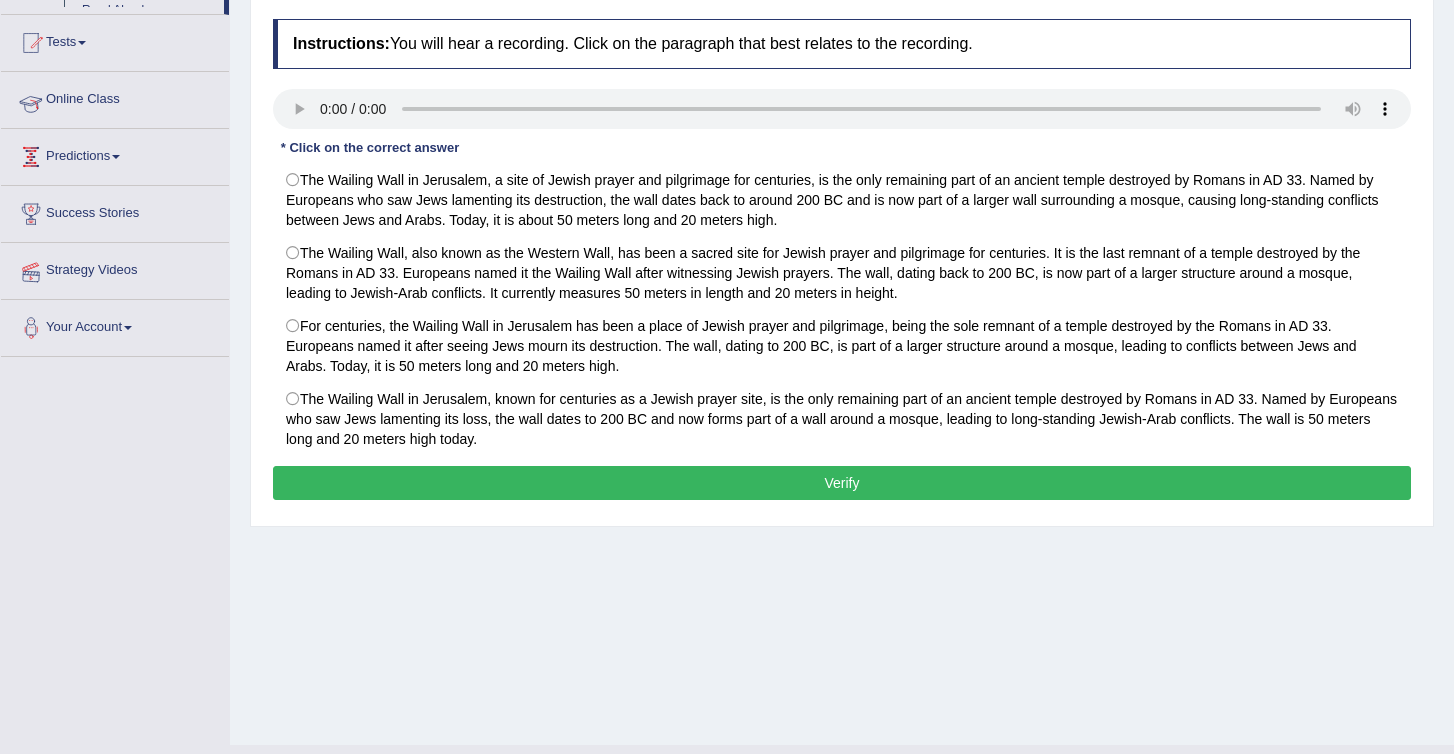 scroll, scrollTop: 296, scrollLeft: 0, axis: vertical 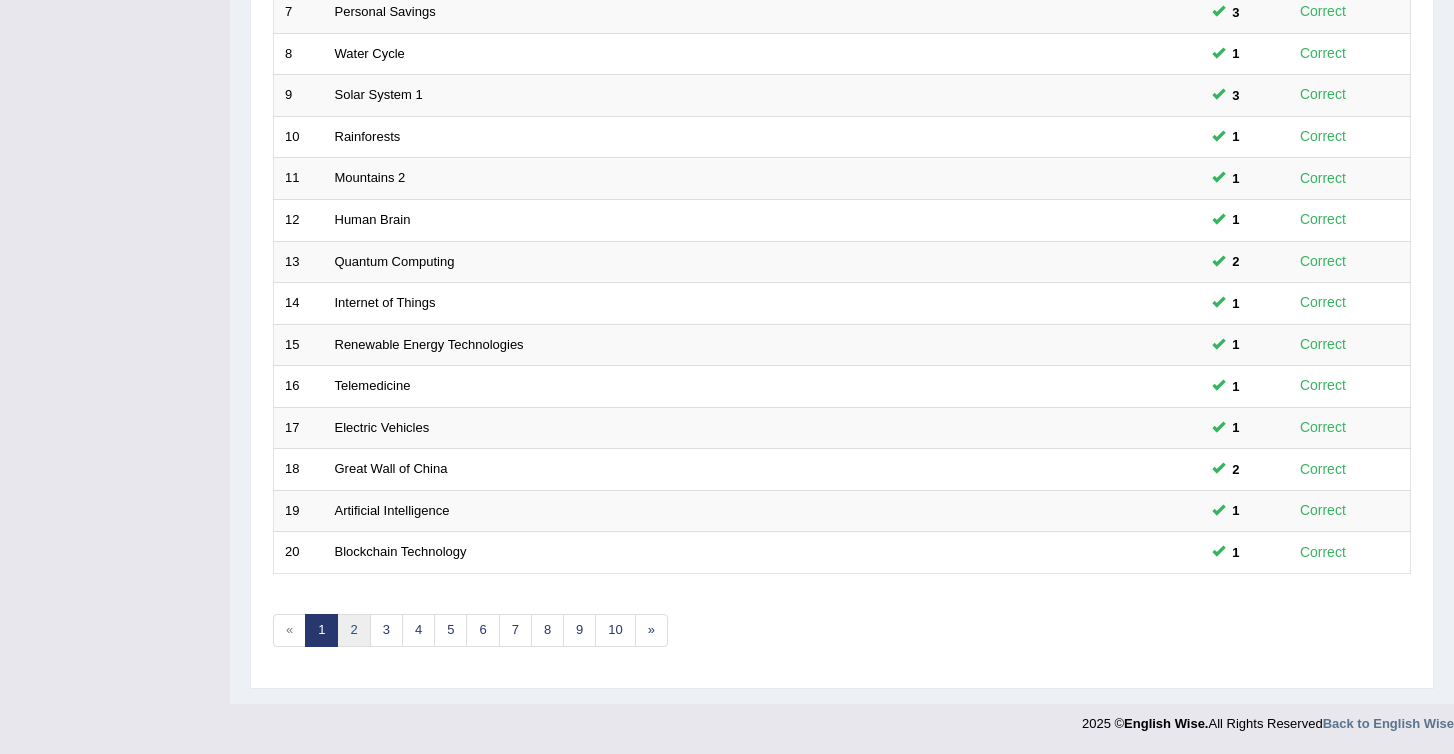 click on "2" at bounding box center [353, 630] 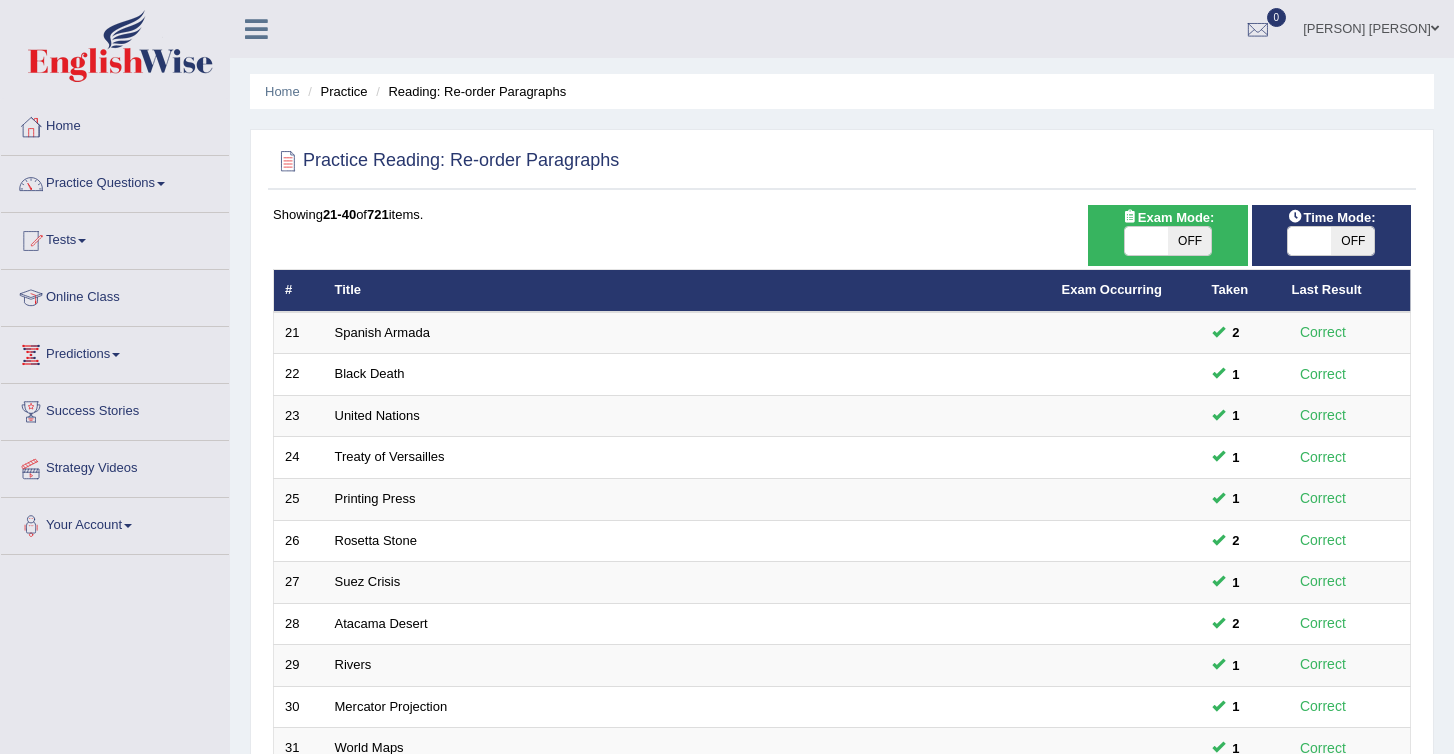 scroll, scrollTop: 0, scrollLeft: 0, axis: both 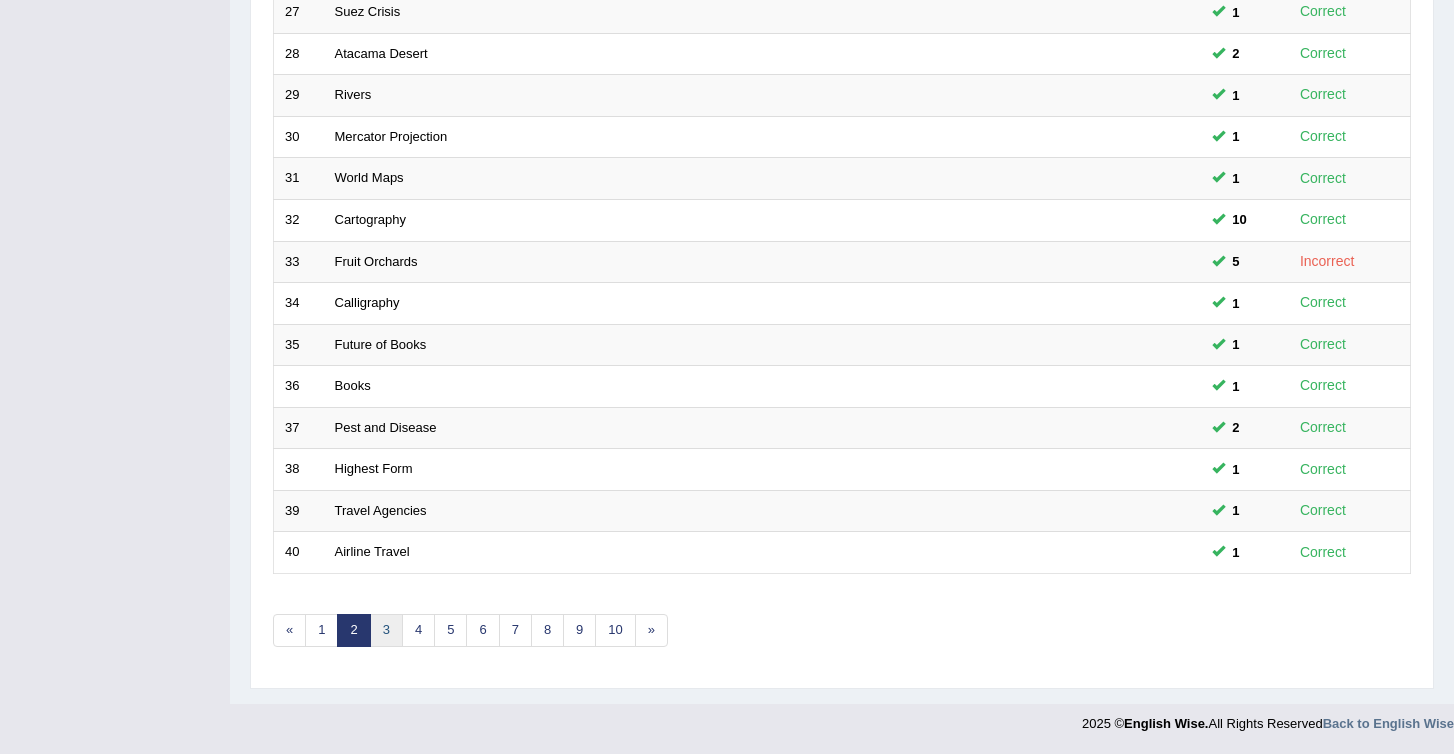click on "3" at bounding box center [386, 630] 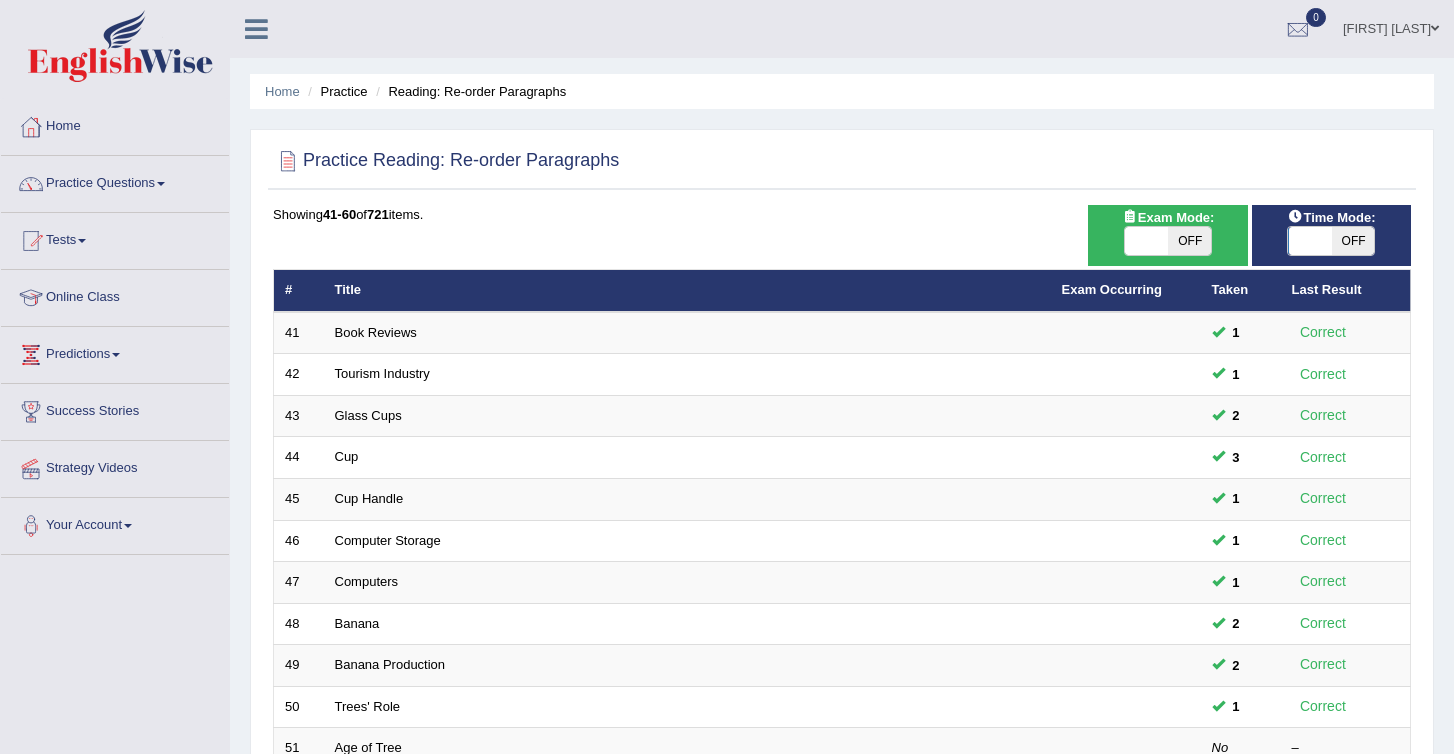 scroll, scrollTop: 0, scrollLeft: 0, axis: both 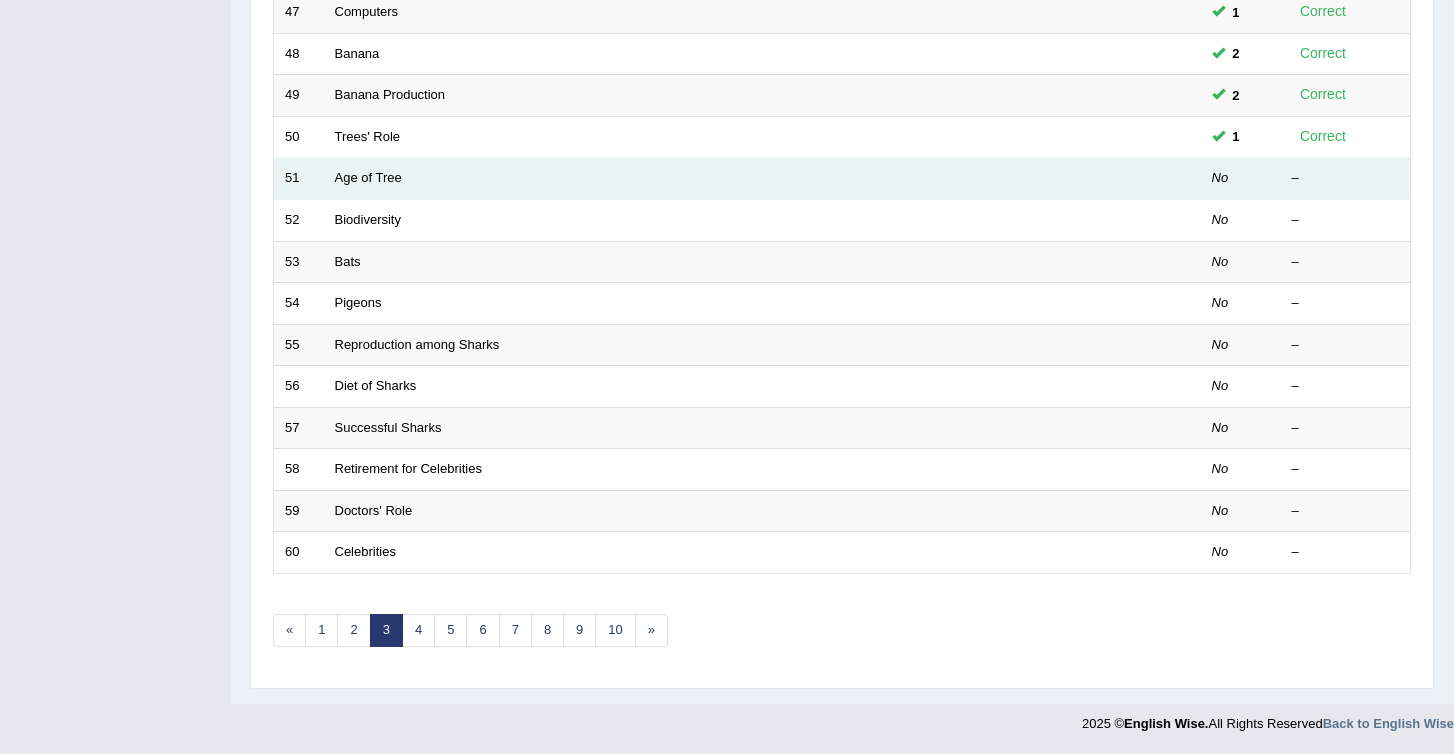 click on "Age of Tree" at bounding box center (687, 179) 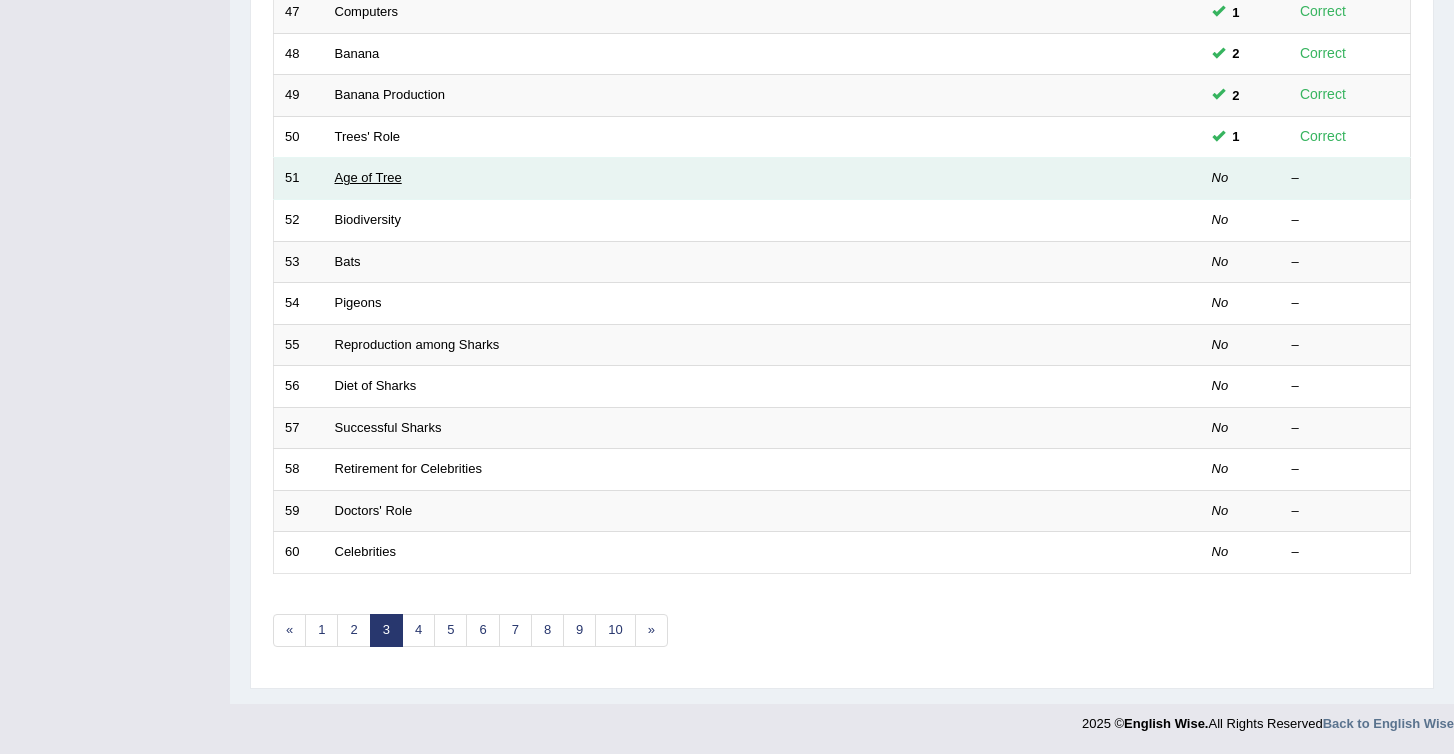 click on "Age of Tree" at bounding box center [368, 177] 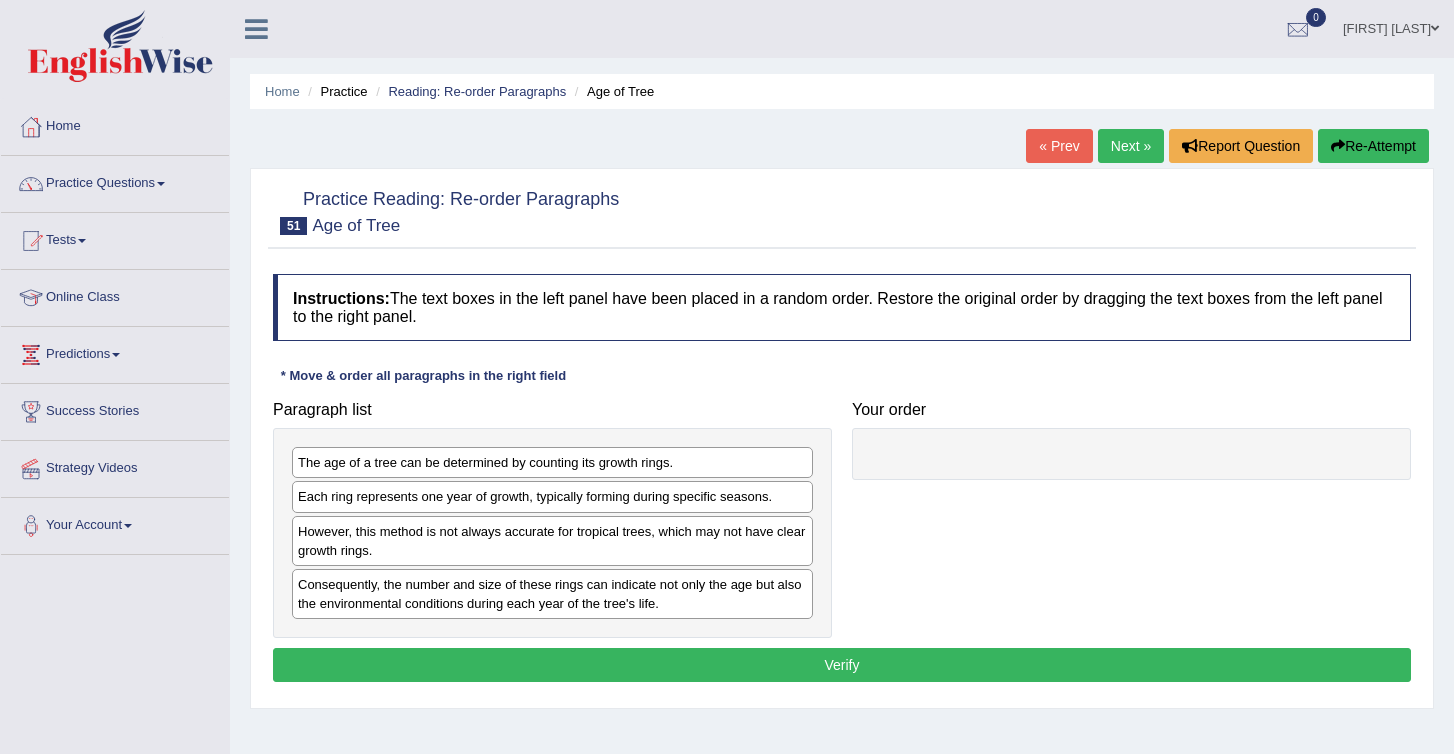 scroll, scrollTop: 0, scrollLeft: 0, axis: both 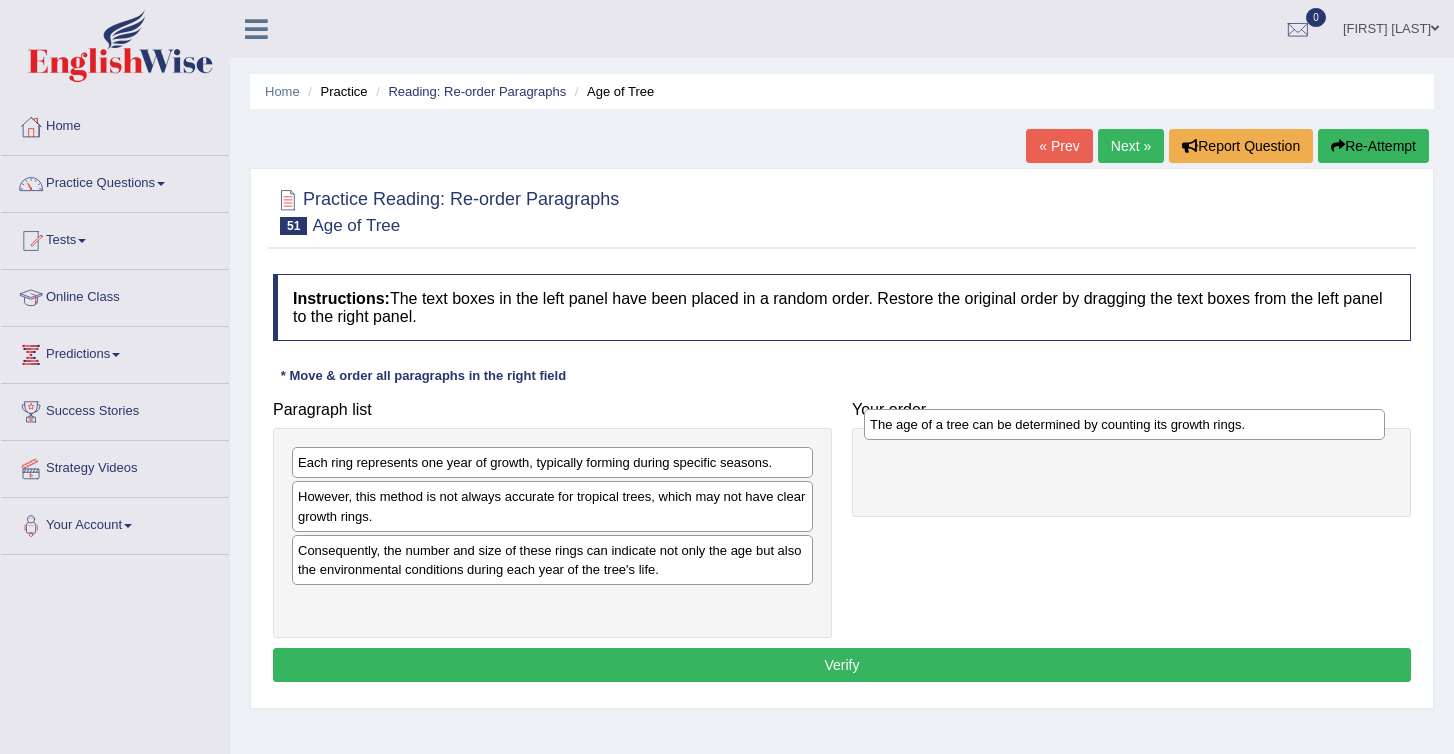 drag, startPoint x: 394, startPoint y: 469, endPoint x: 964, endPoint y: 441, distance: 570.6873 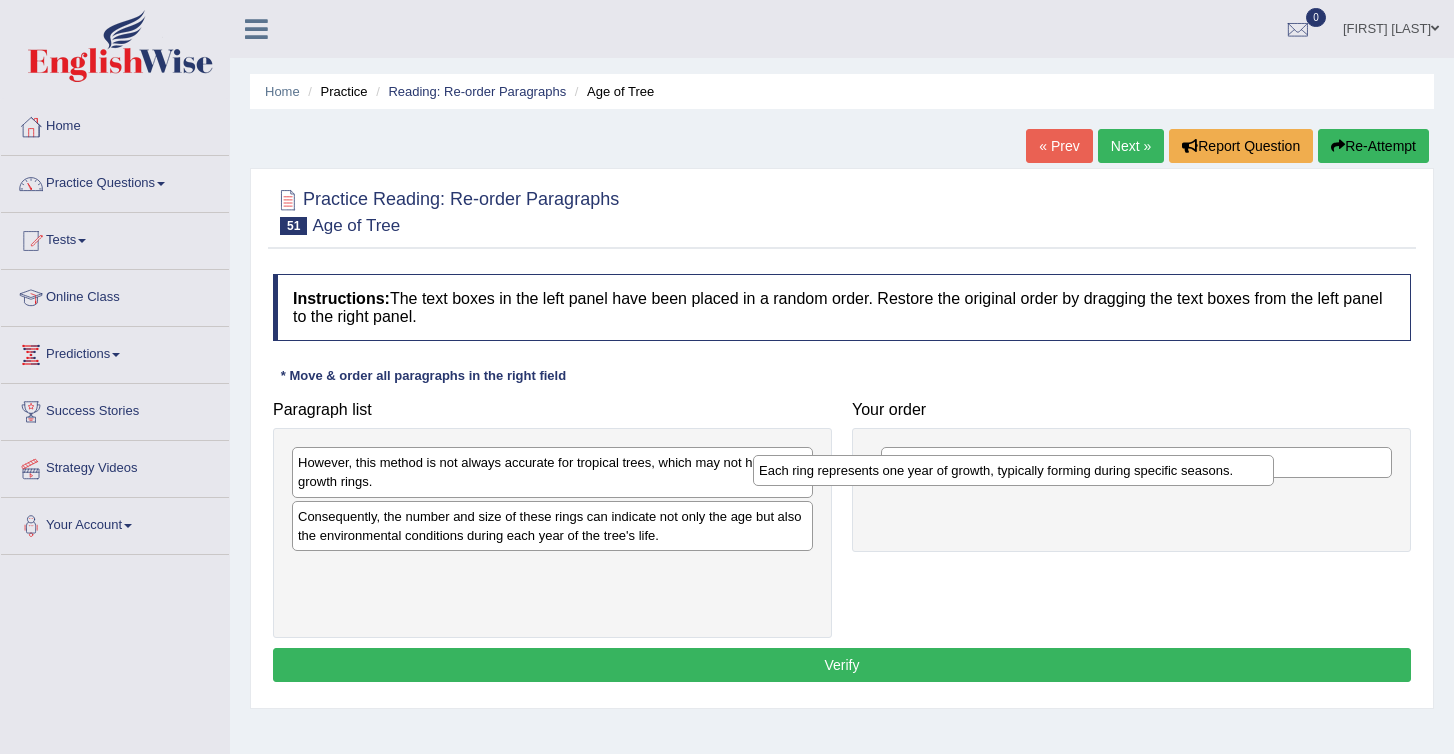 drag, startPoint x: 361, startPoint y: 459, endPoint x: 839, endPoint y: 477, distance: 478.3388 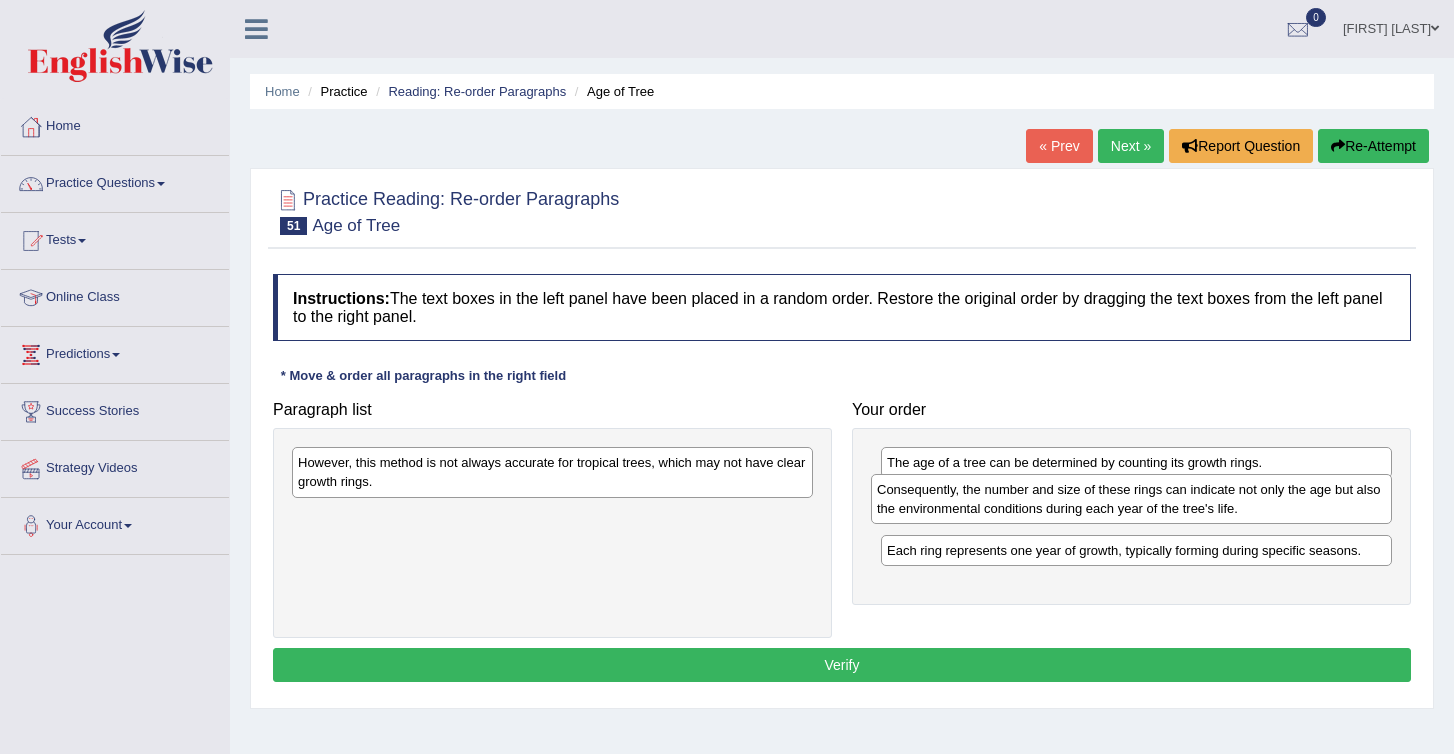 drag, startPoint x: 480, startPoint y: 527, endPoint x: 1075, endPoint y: 512, distance: 595.189 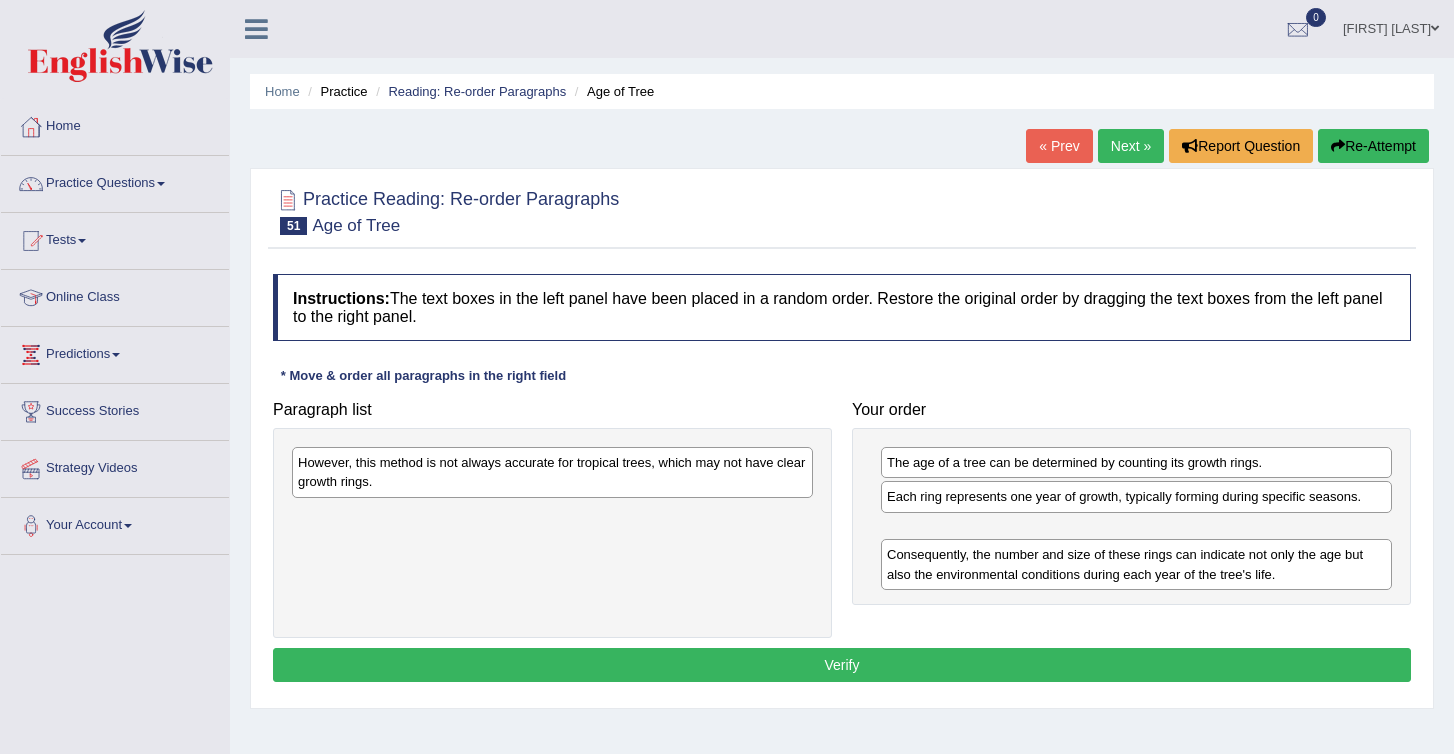 drag, startPoint x: 1067, startPoint y: 509, endPoint x: 1068, endPoint y: 568, distance: 59.008472 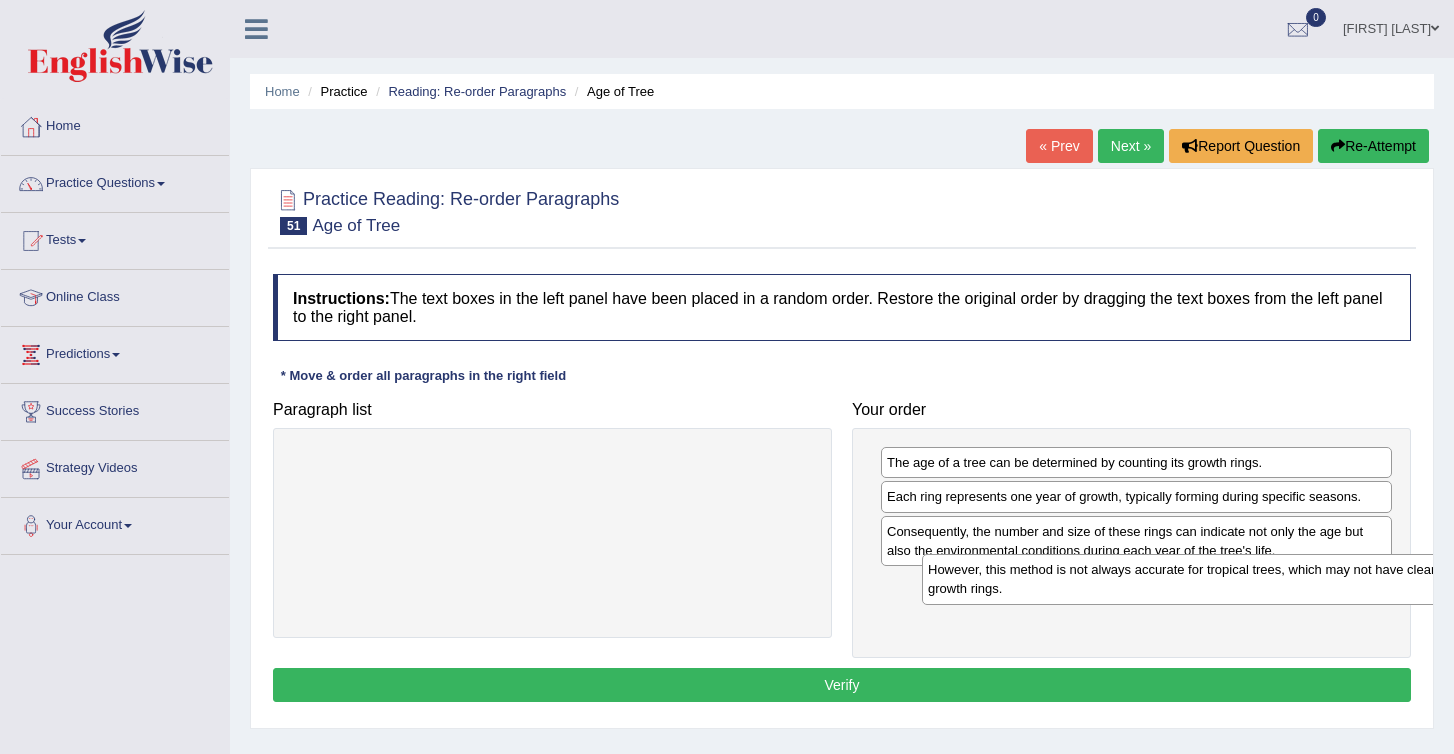 drag, startPoint x: 449, startPoint y: 475, endPoint x: 1066, endPoint y: 574, distance: 624.89197 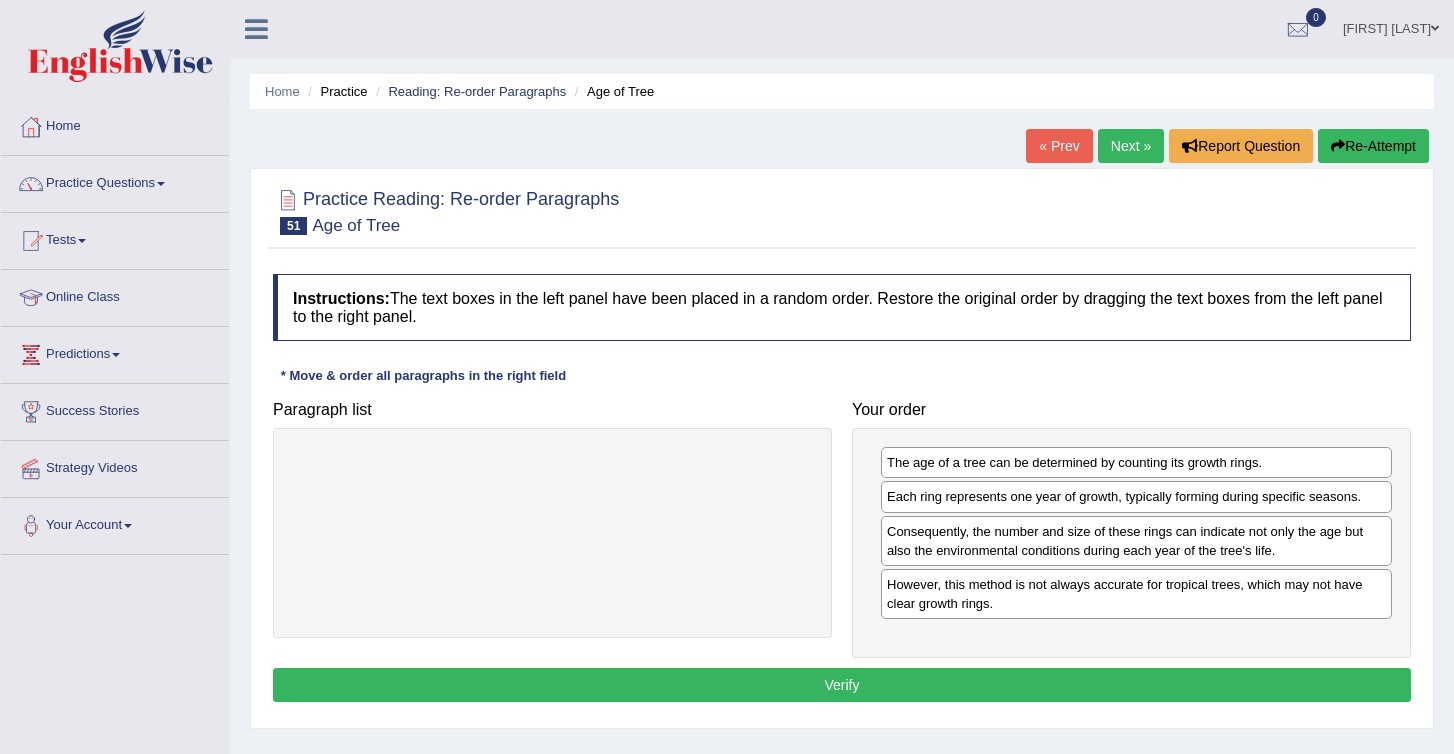 click on "Verify" at bounding box center (842, 685) 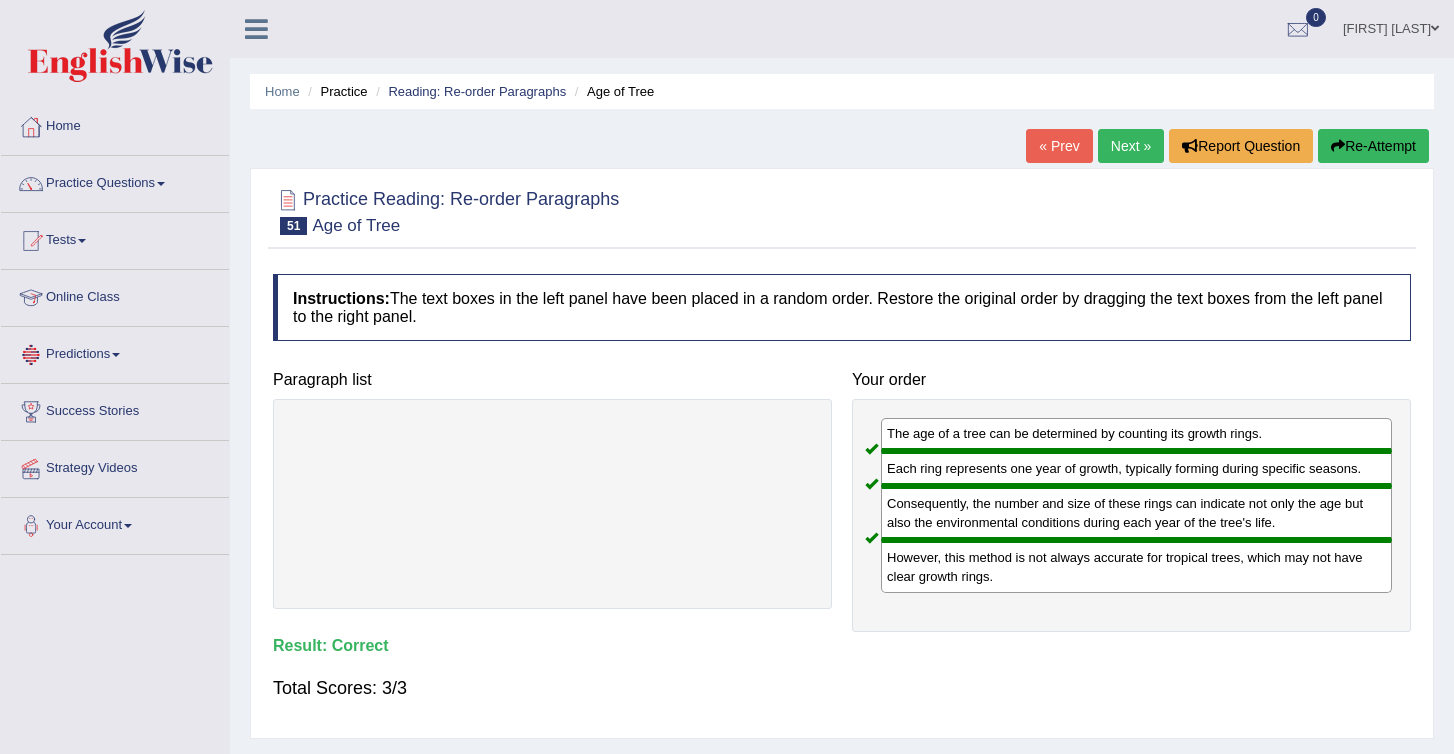 click on "Next »" at bounding box center [1131, 146] 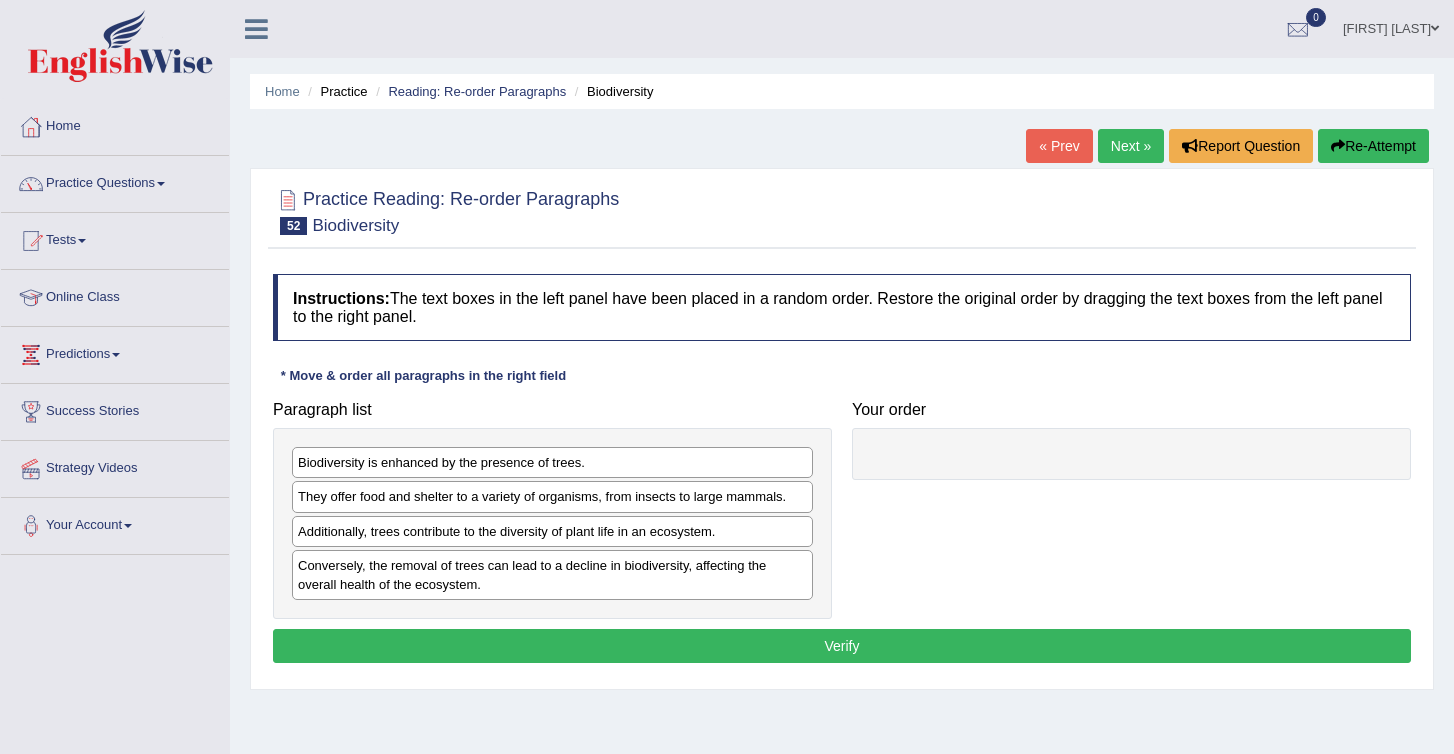 scroll, scrollTop: 0, scrollLeft: 0, axis: both 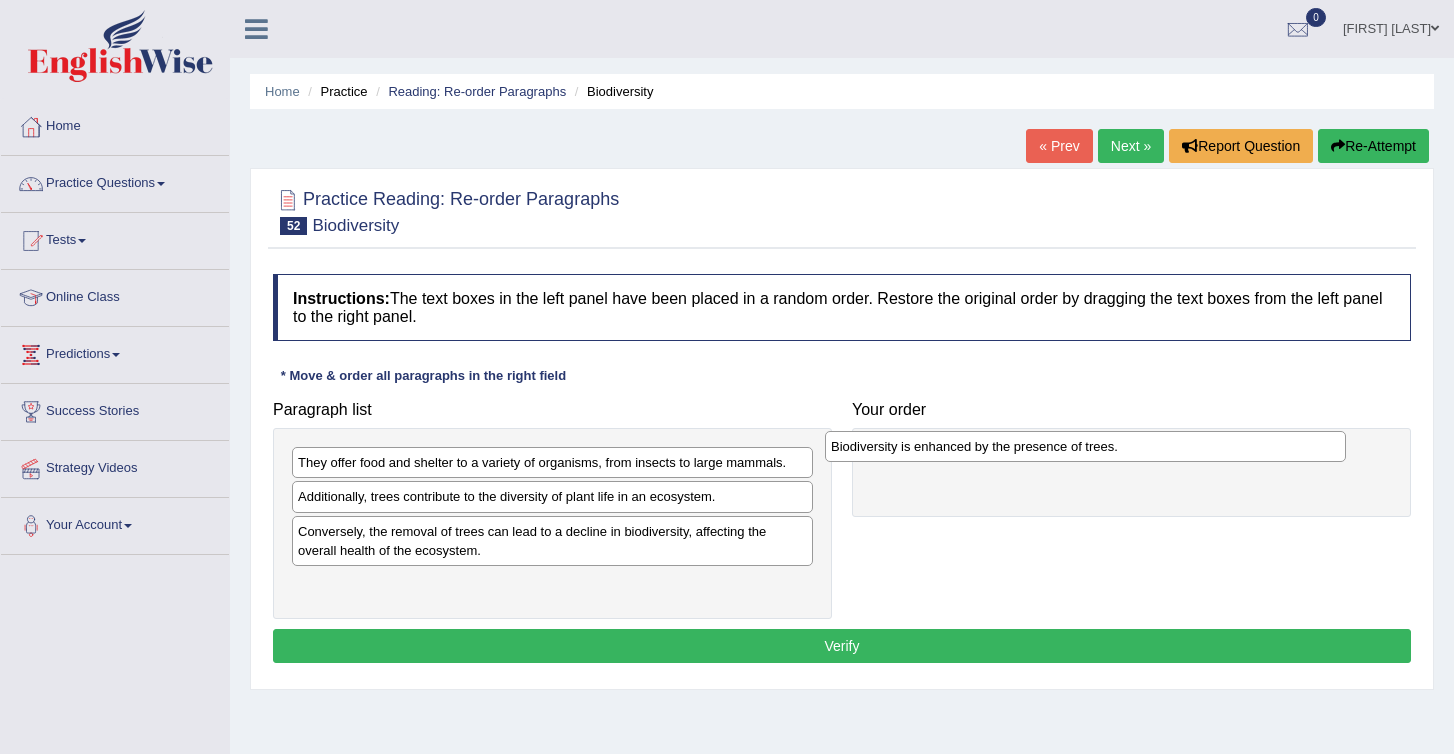 drag, startPoint x: 452, startPoint y: 472, endPoint x: 997, endPoint y: 460, distance: 545.1321 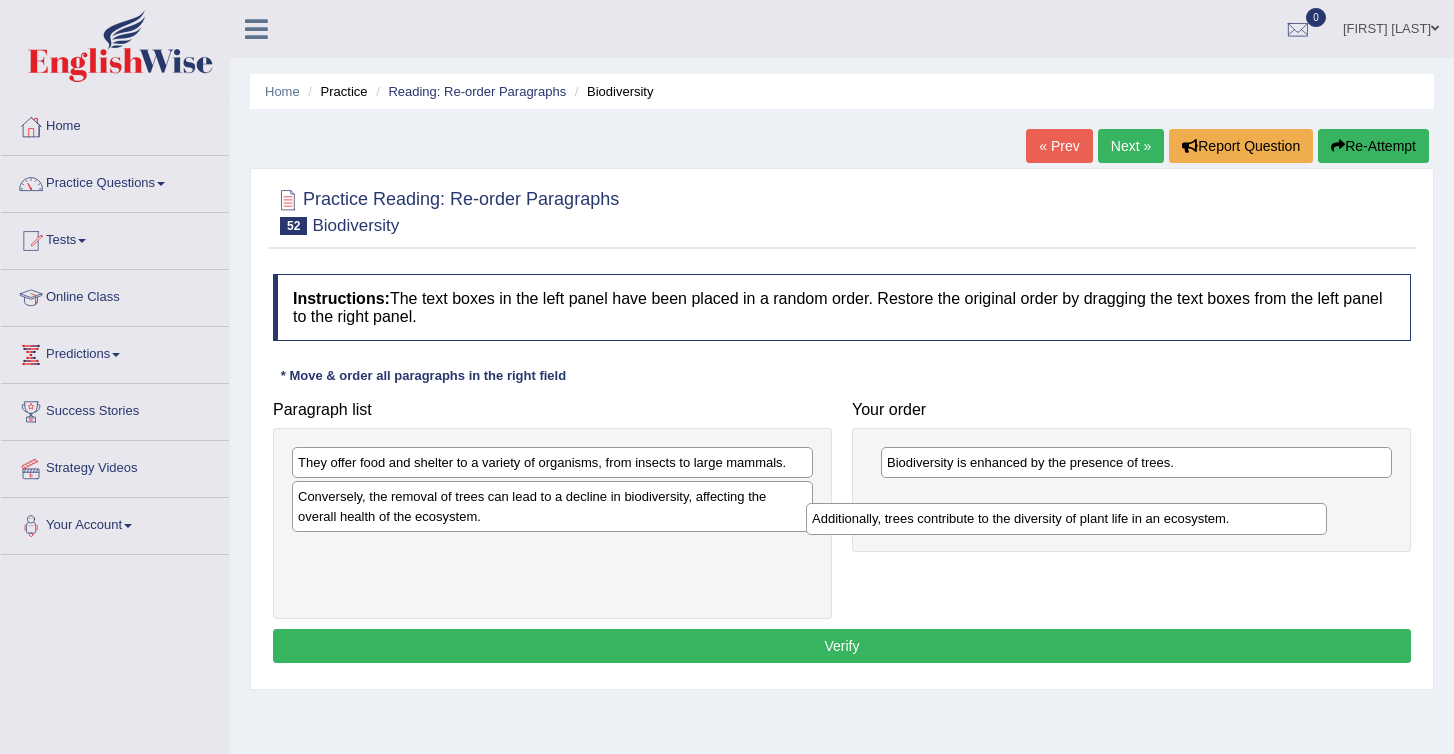 drag, startPoint x: 456, startPoint y: 505, endPoint x: 970, endPoint y: 527, distance: 514.4706 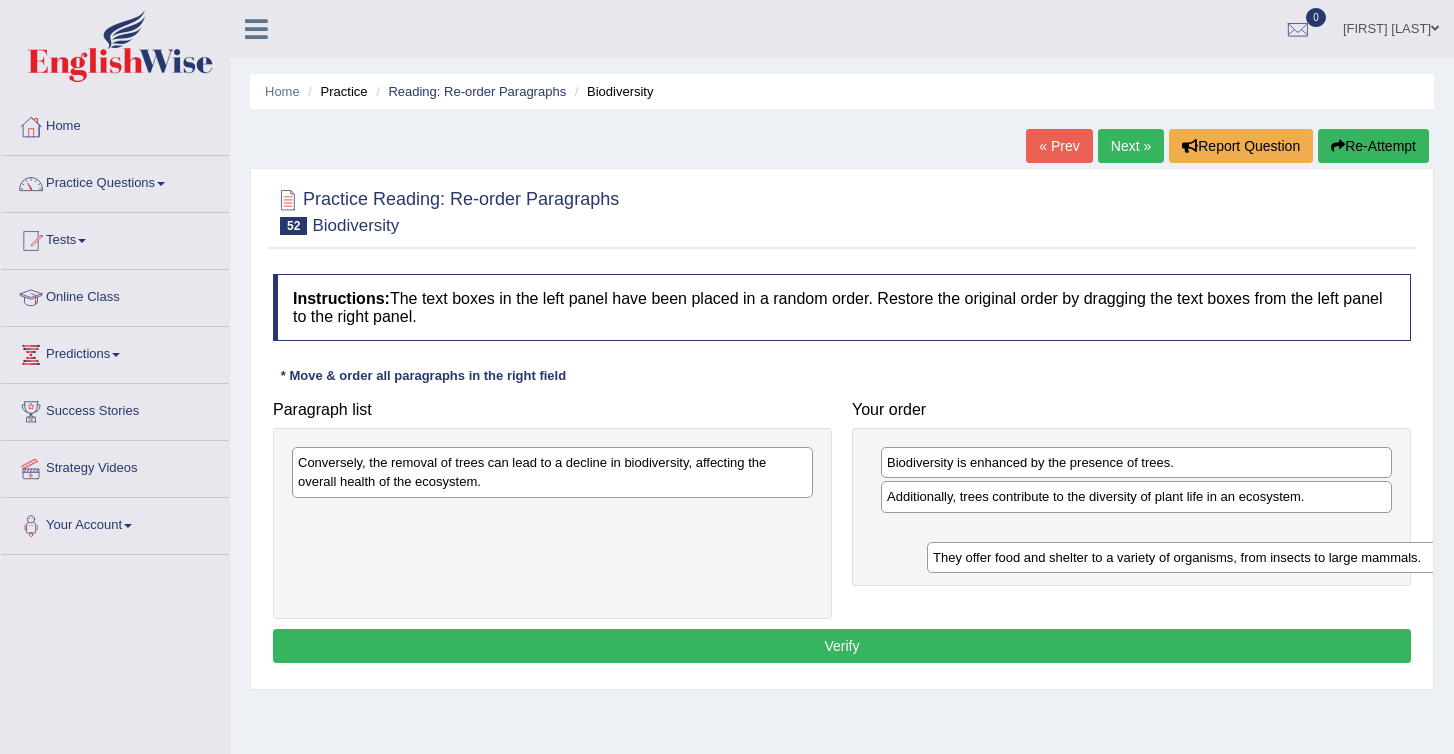 drag, startPoint x: 384, startPoint y: 467, endPoint x: 1015, endPoint y: 555, distance: 637.10675 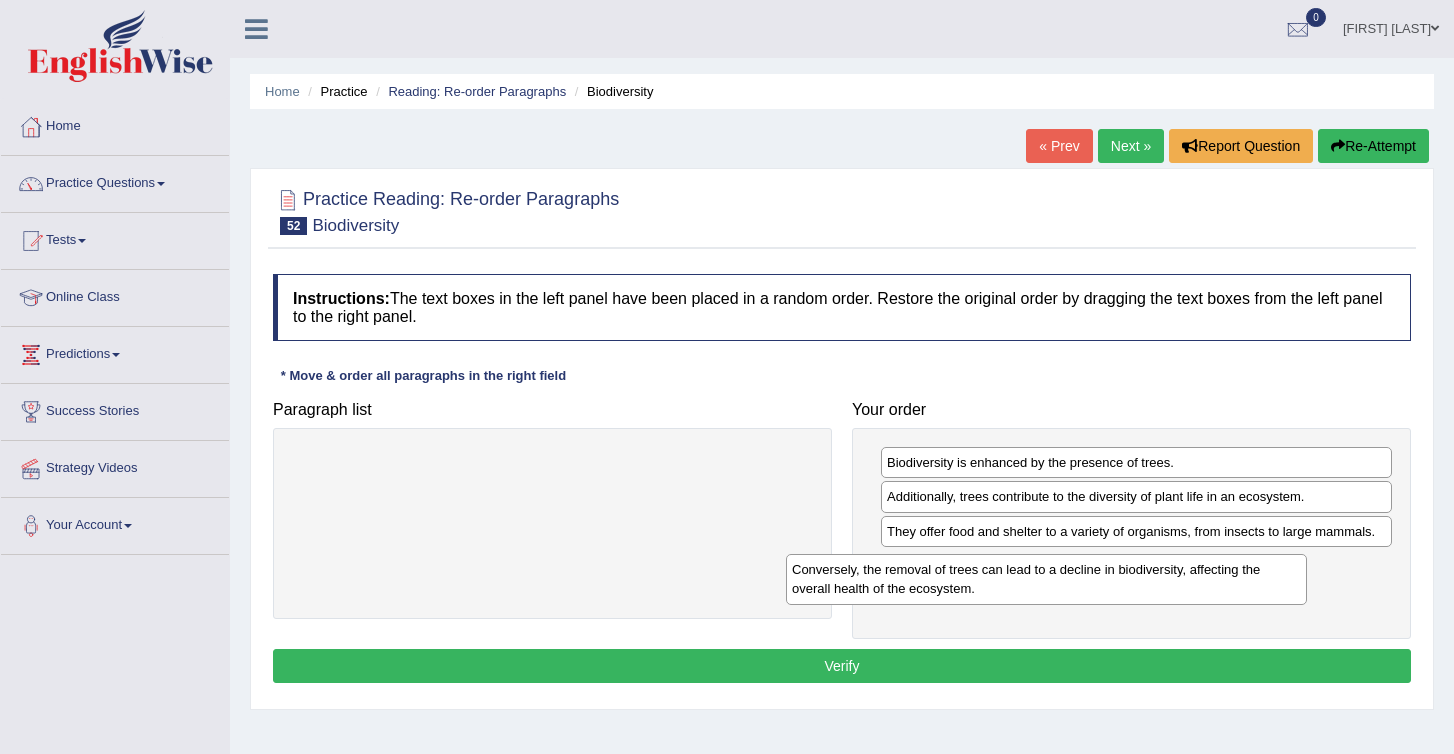 drag, startPoint x: 365, startPoint y: 463, endPoint x: 888, endPoint y: 570, distance: 533.8333 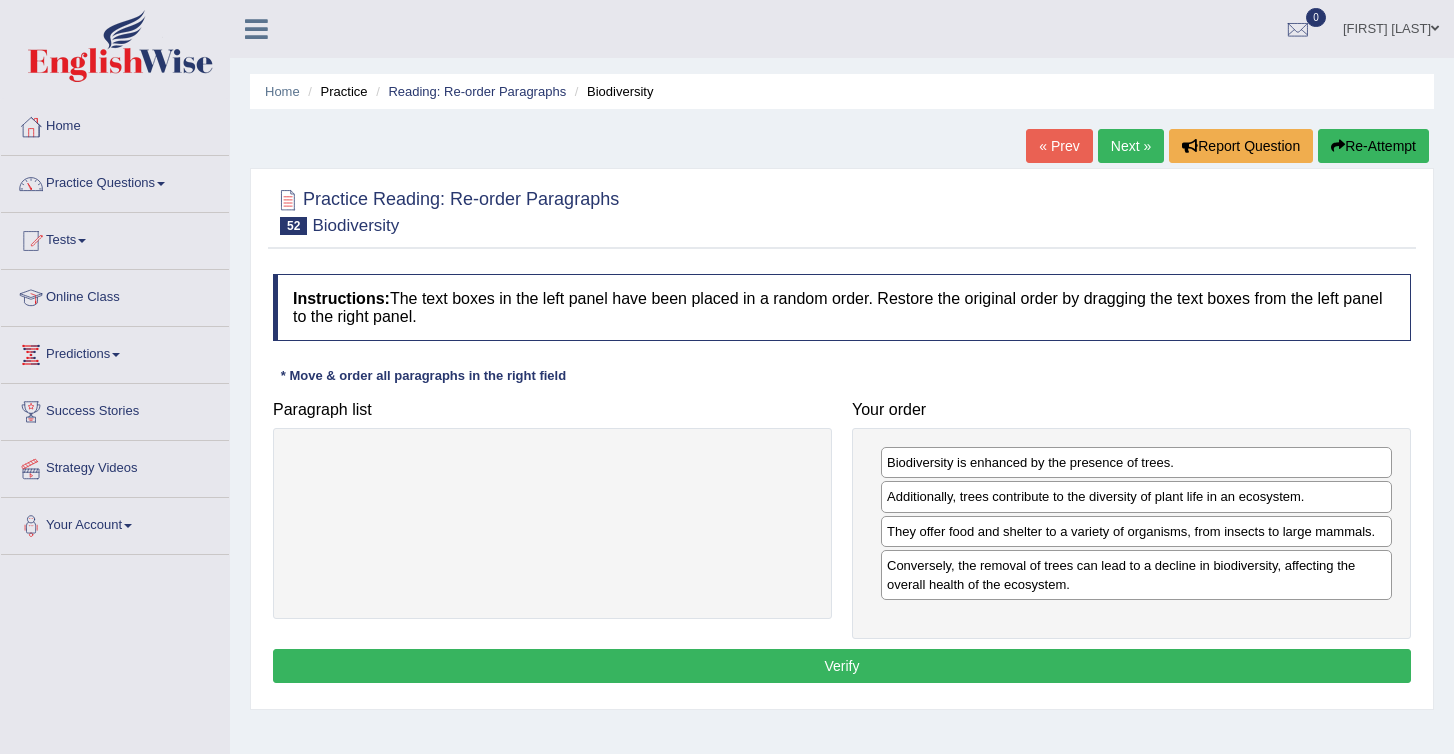 click on "Verify" at bounding box center [842, 666] 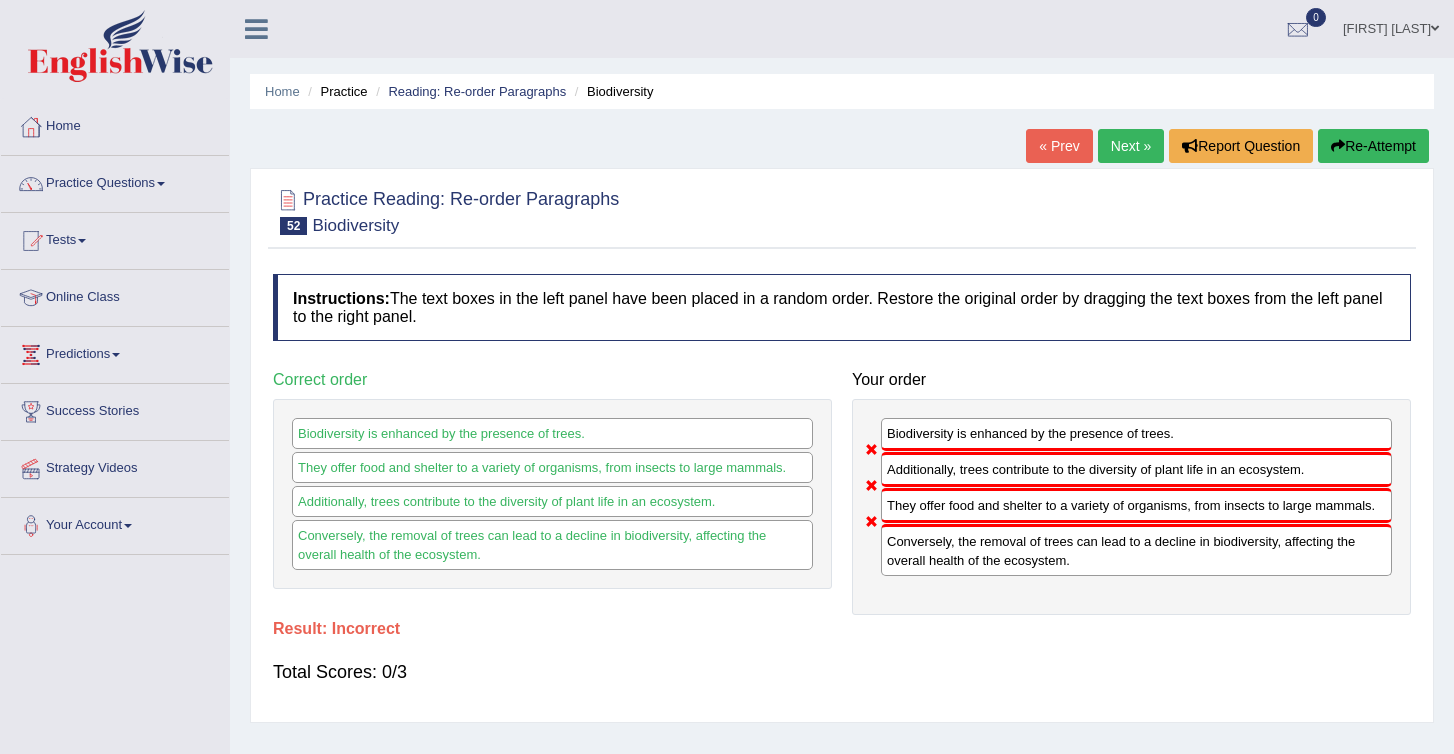 scroll, scrollTop: 18, scrollLeft: 0, axis: vertical 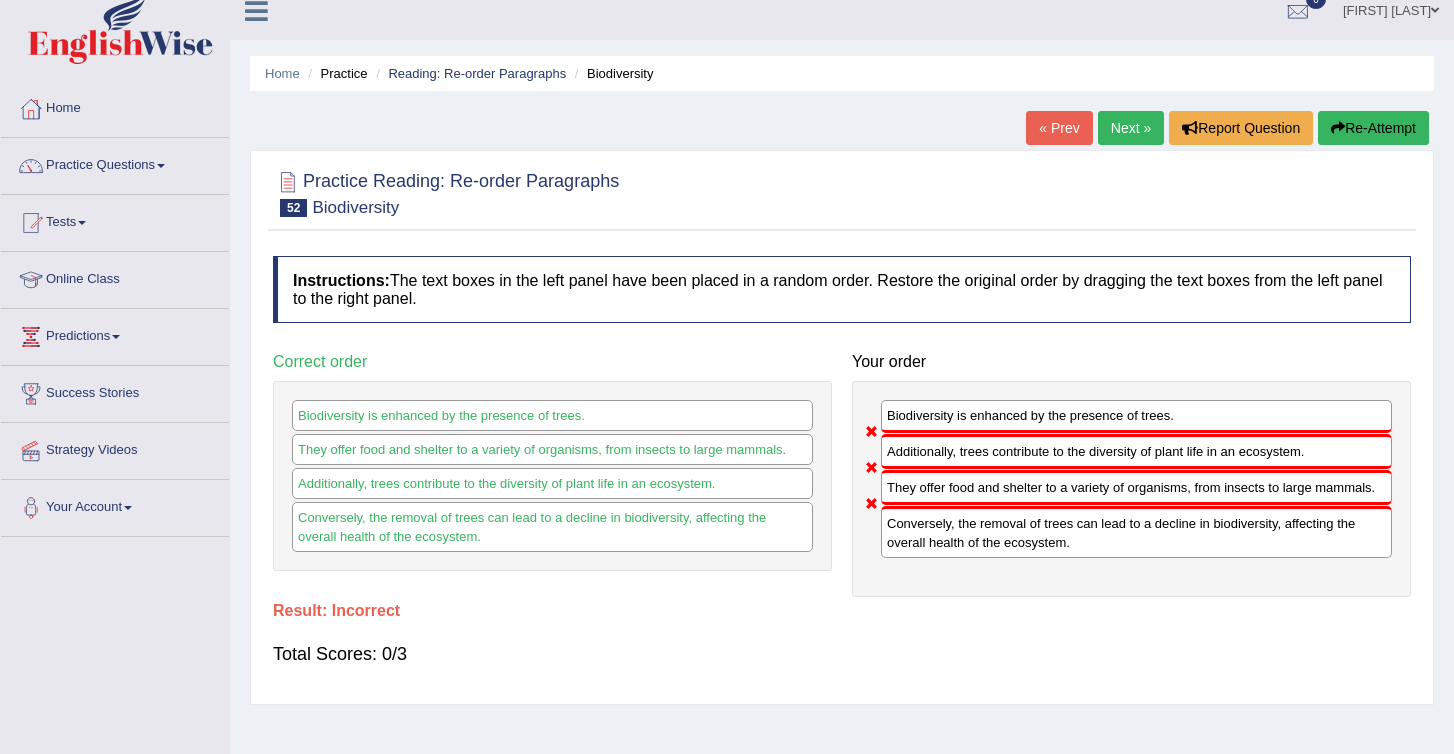 click on "Re-Attempt" at bounding box center [1373, 128] 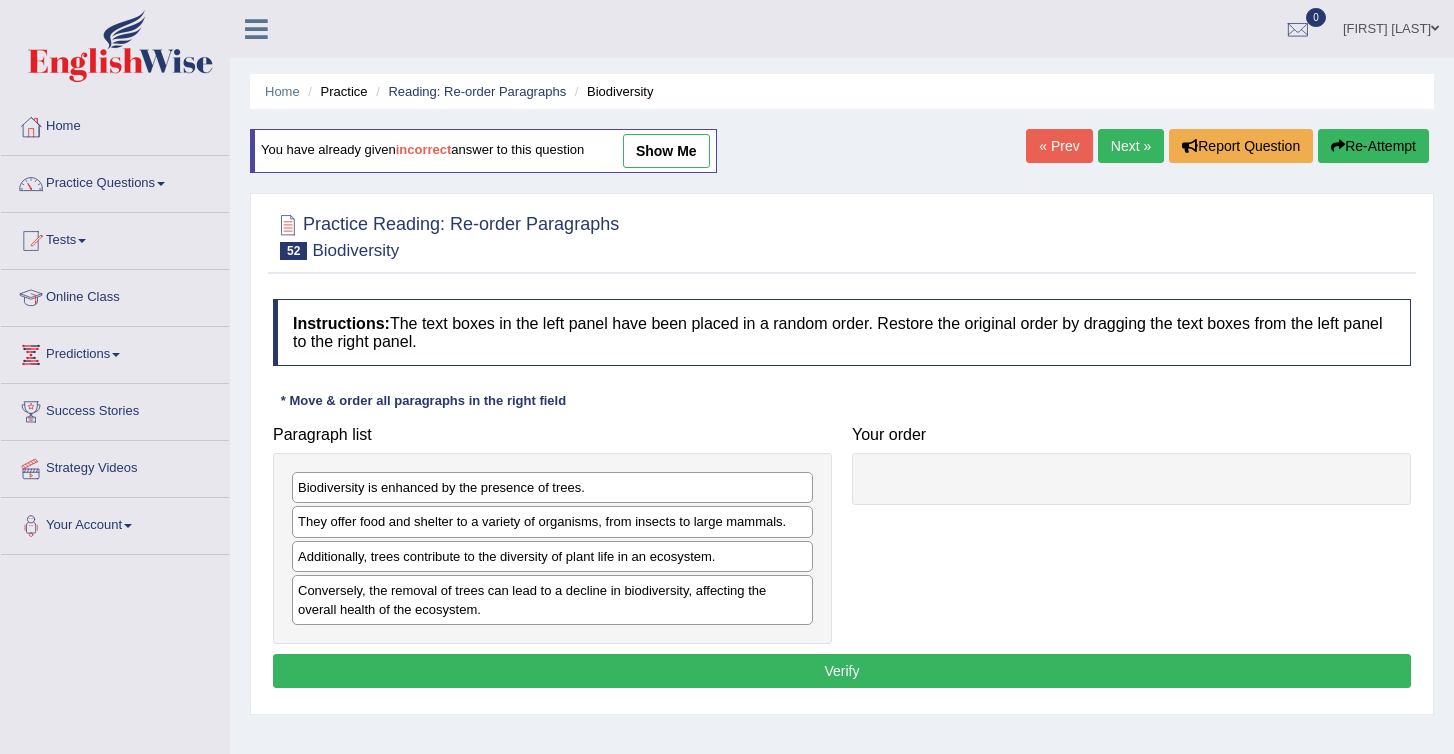 scroll, scrollTop: 18, scrollLeft: 0, axis: vertical 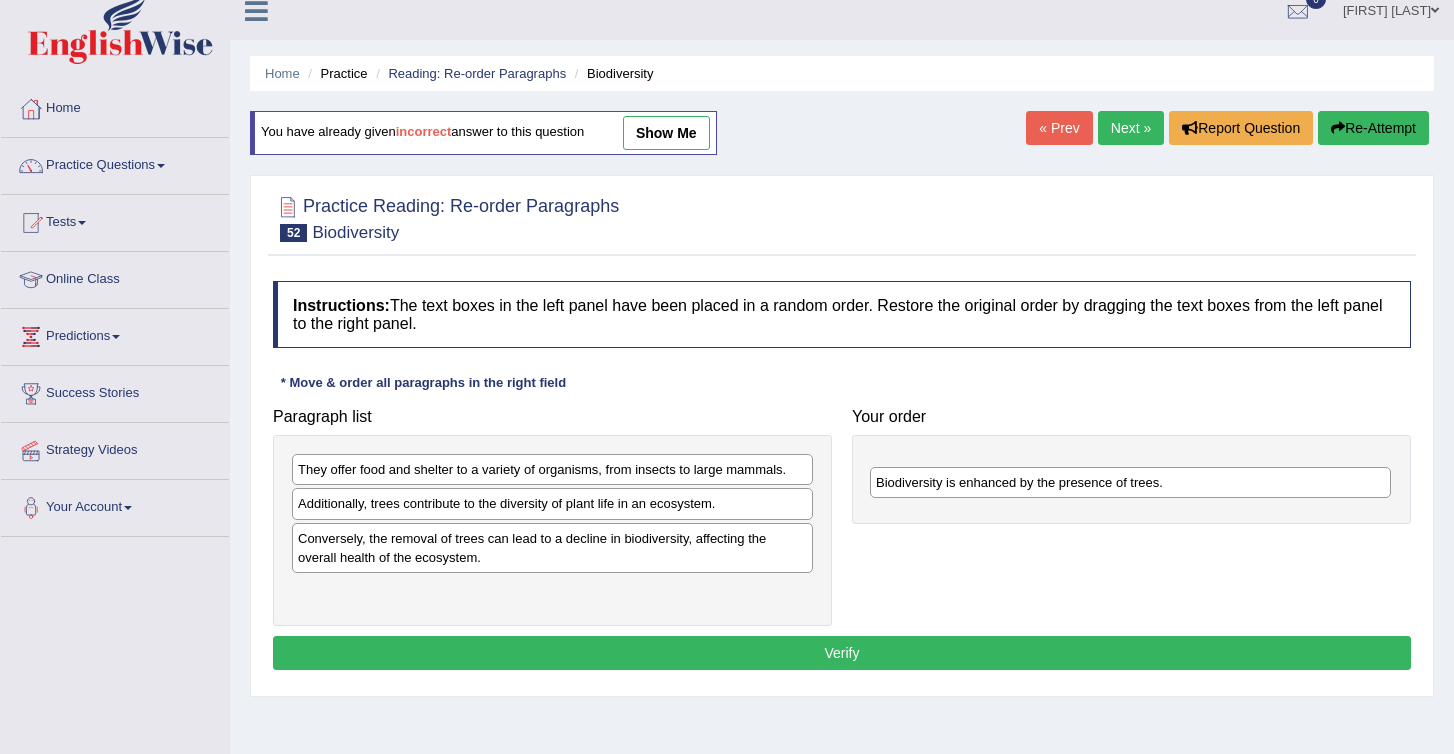 drag, startPoint x: 374, startPoint y: 470, endPoint x: 949, endPoint y: 480, distance: 575.087 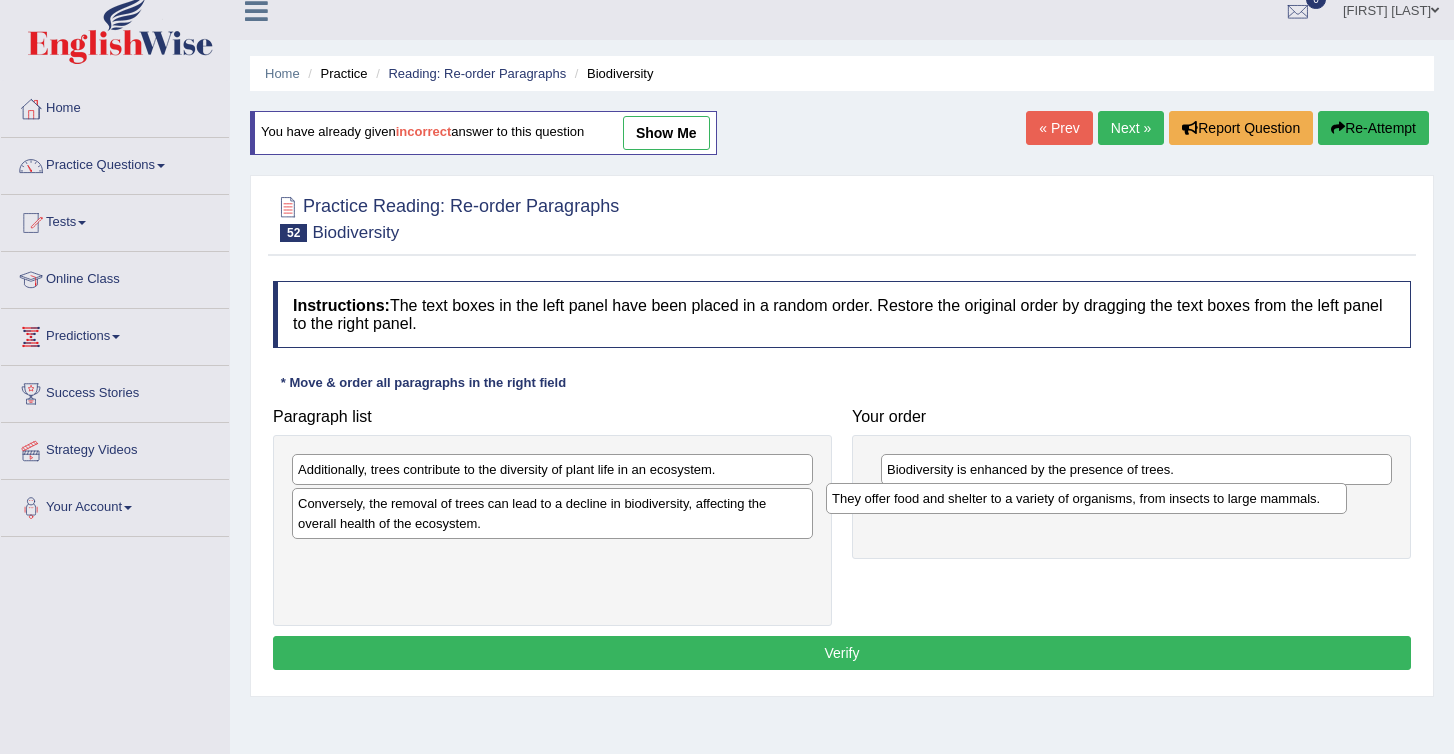 drag, startPoint x: 448, startPoint y: 473, endPoint x: 1019, endPoint y: 502, distance: 571.73596 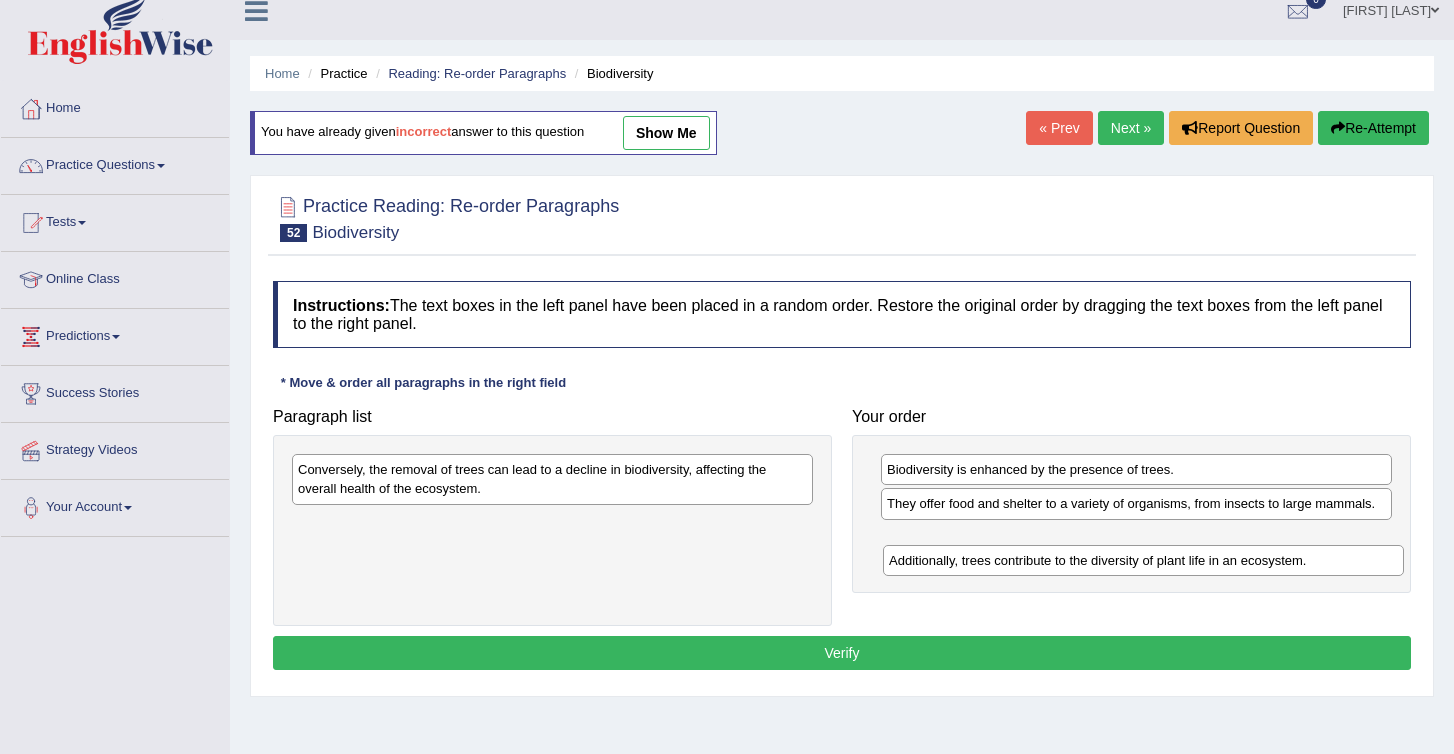 drag, startPoint x: 409, startPoint y: 468, endPoint x: 998, endPoint y: 558, distance: 595.83636 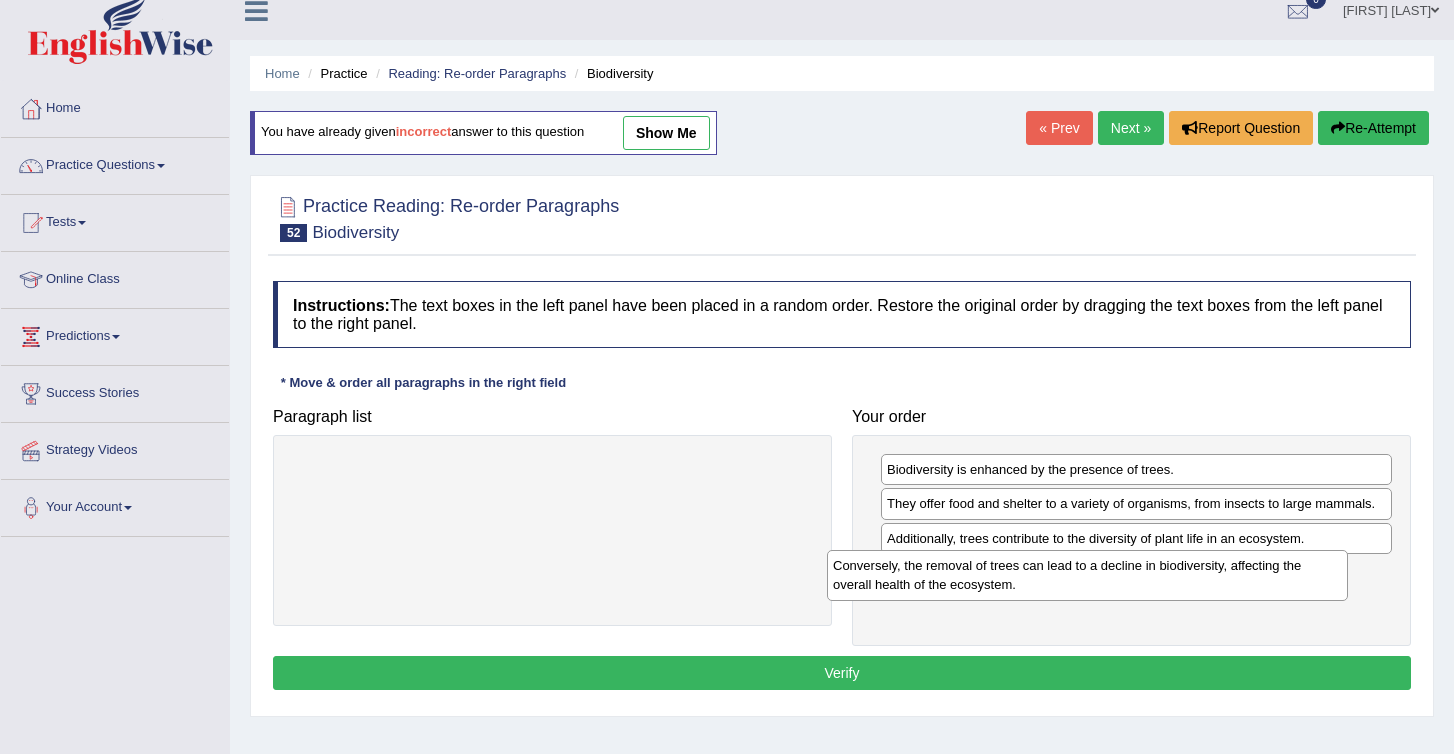 drag, startPoint x: 416, startPoint y: 487, endPoint x: 965, endPoint y: 583, distance: 557.33026 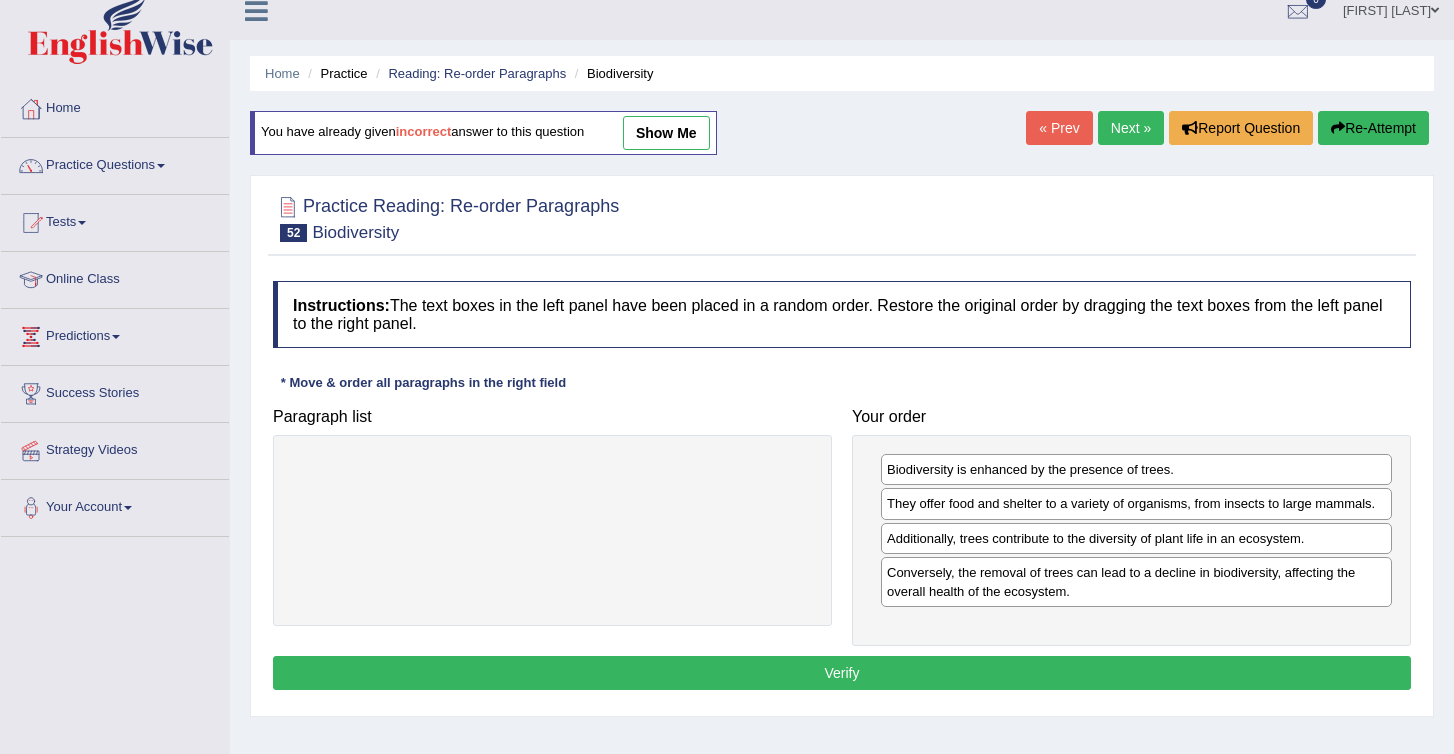 click on "Verify" at bounding box center [842, 673] 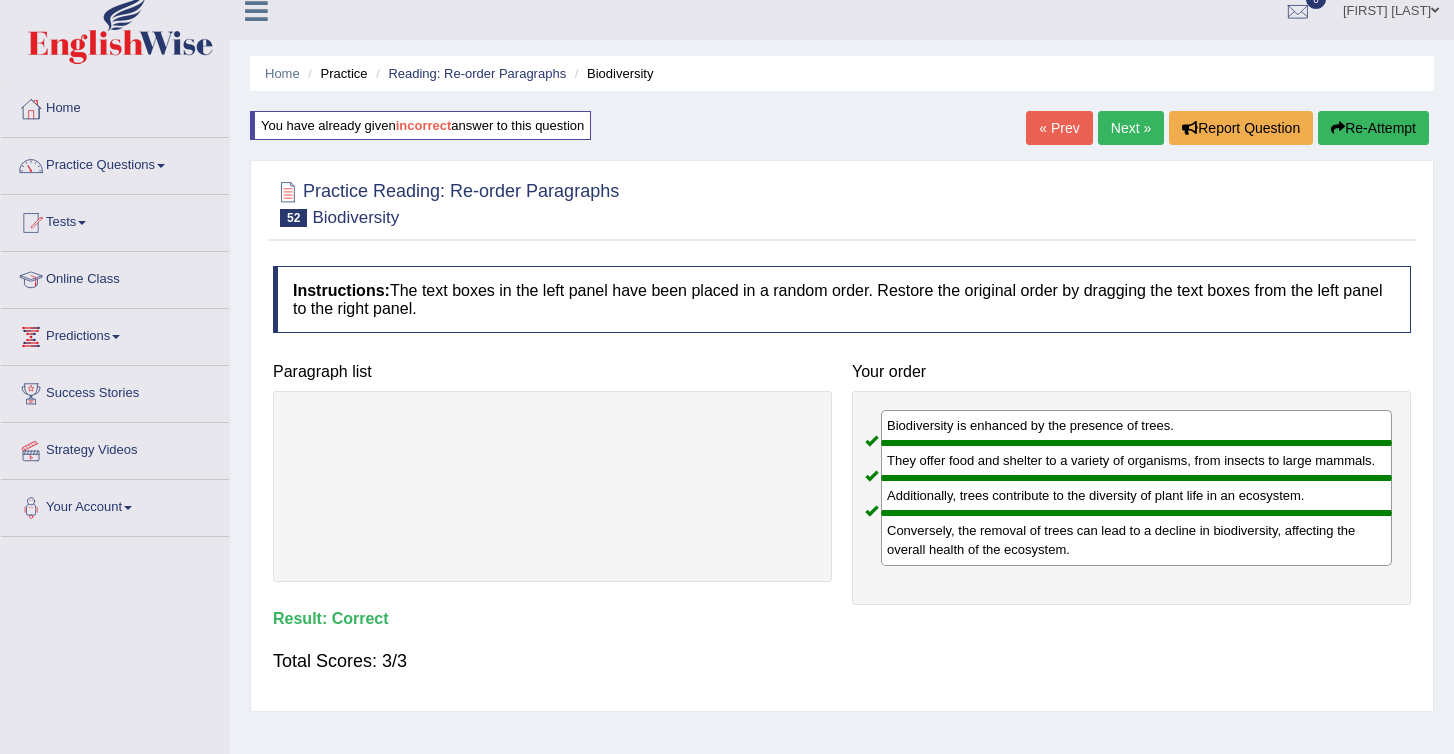 click on "Next »" at bounding box center [1131, 128] 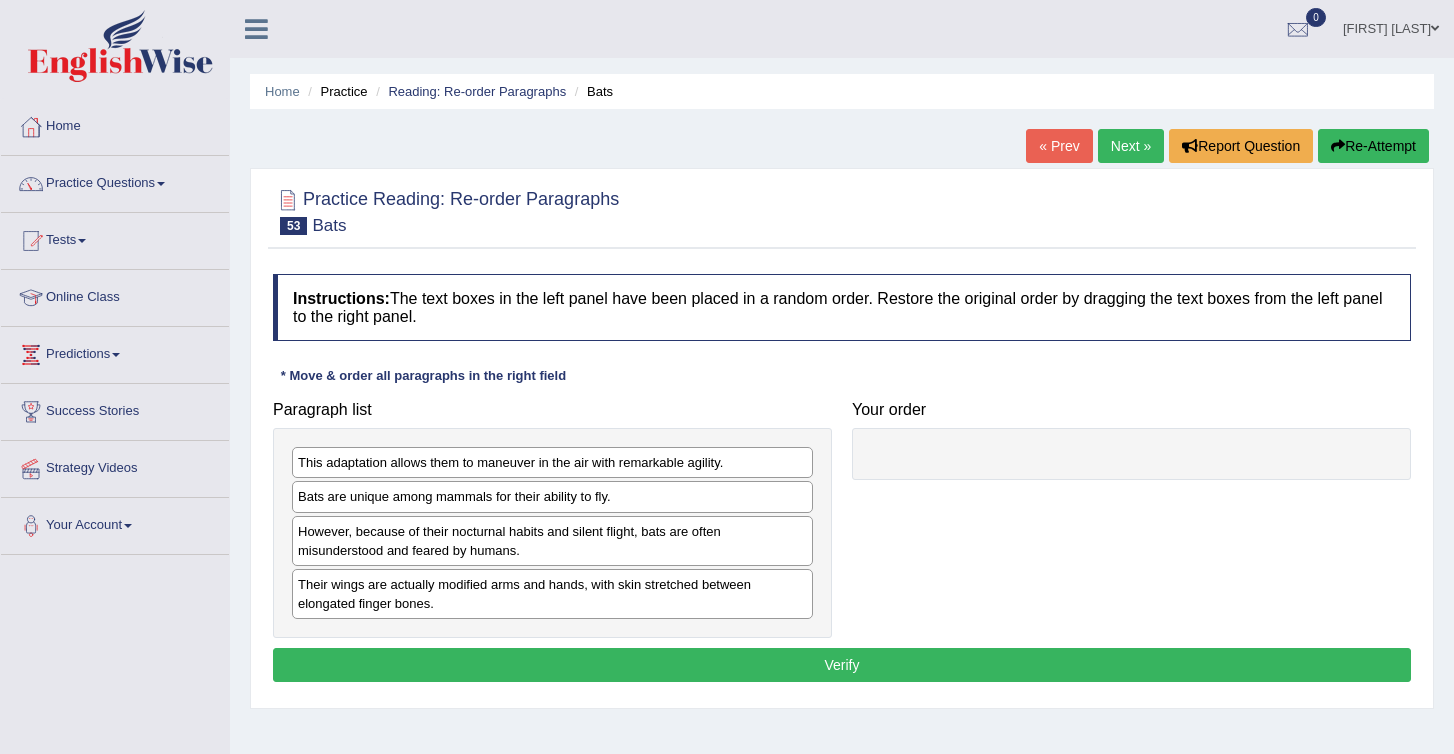 scroll, scrollTop: 0, scrollLeft: 0, axis: both 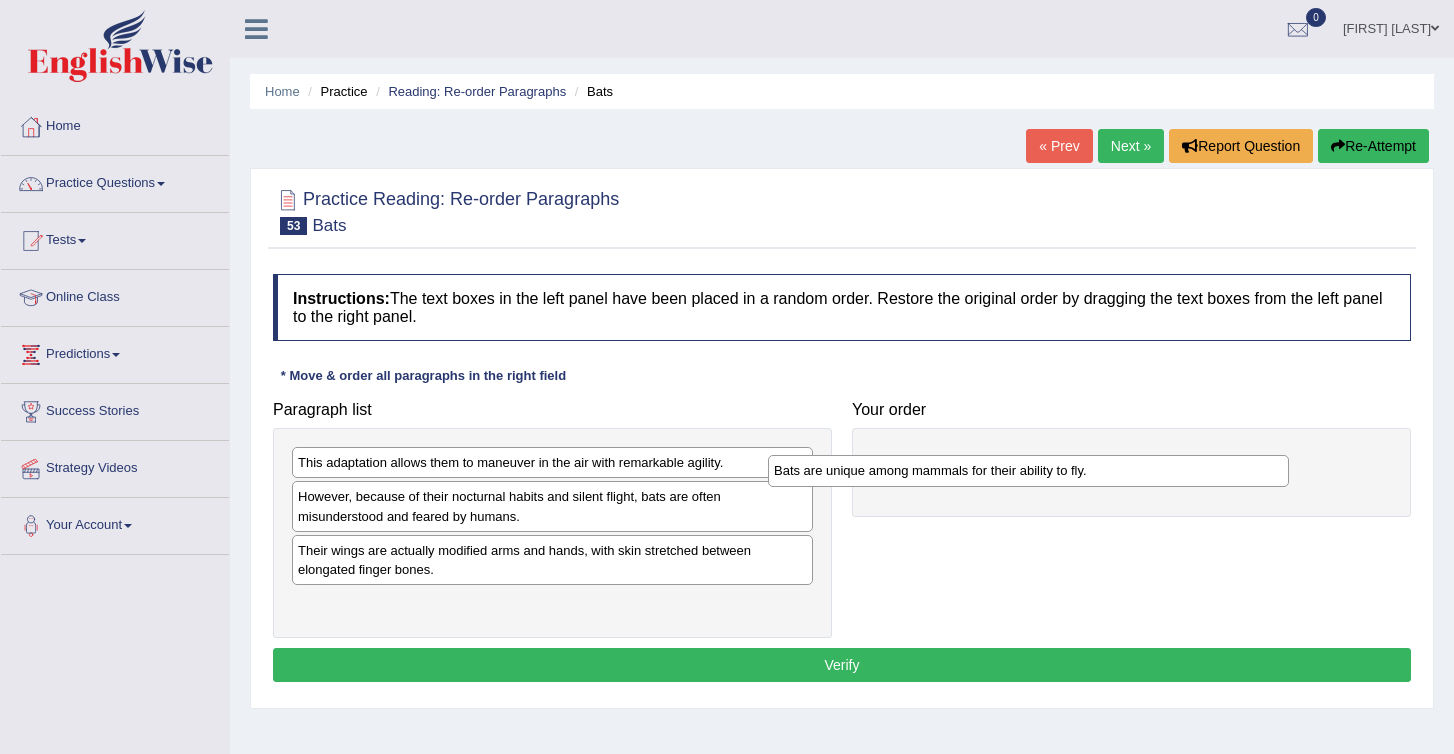 drag, startPoint x: 431, startPoint y: 496, endPoint x: 908, endPoint y: 469, distance: 477.76355 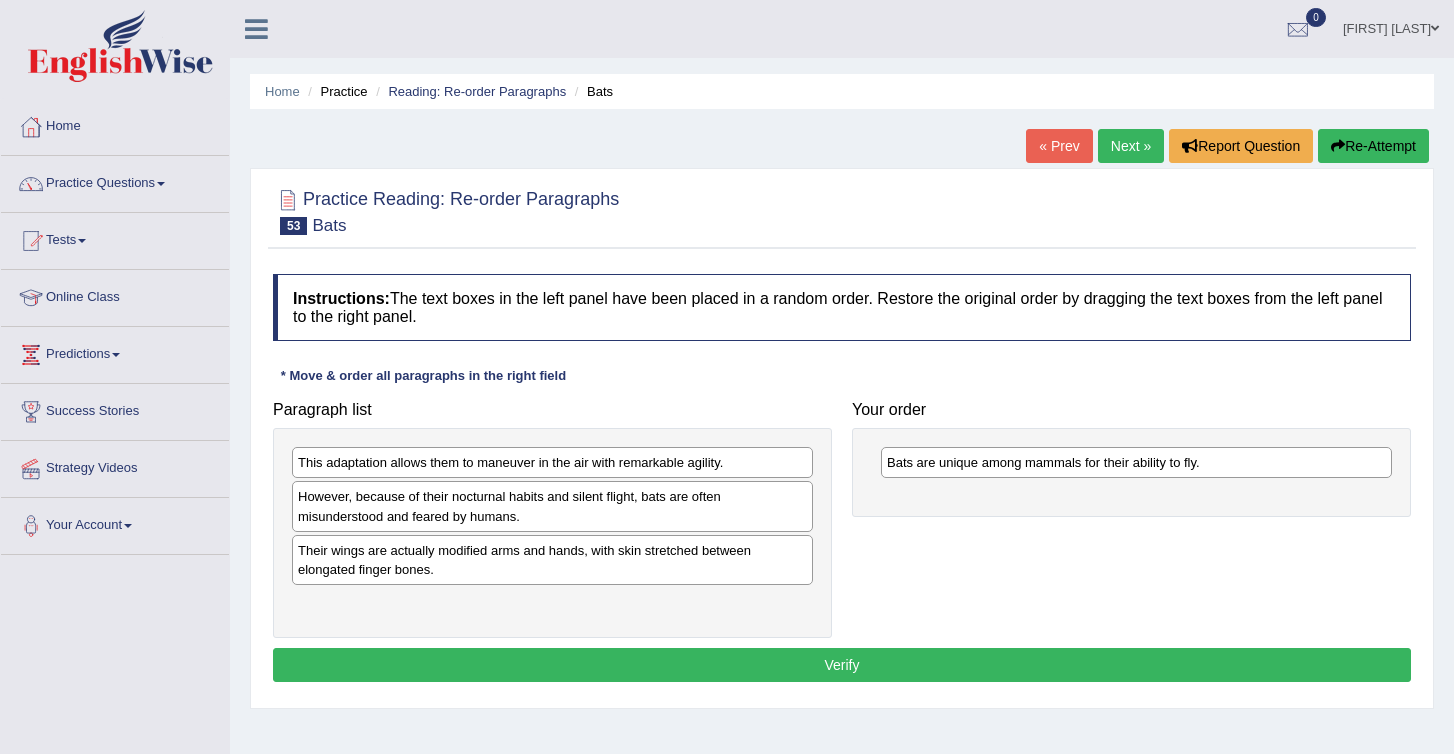 click on "This adaptation allows them to maneuver in the air with remarkable agility." at bounding box center (552, 462) 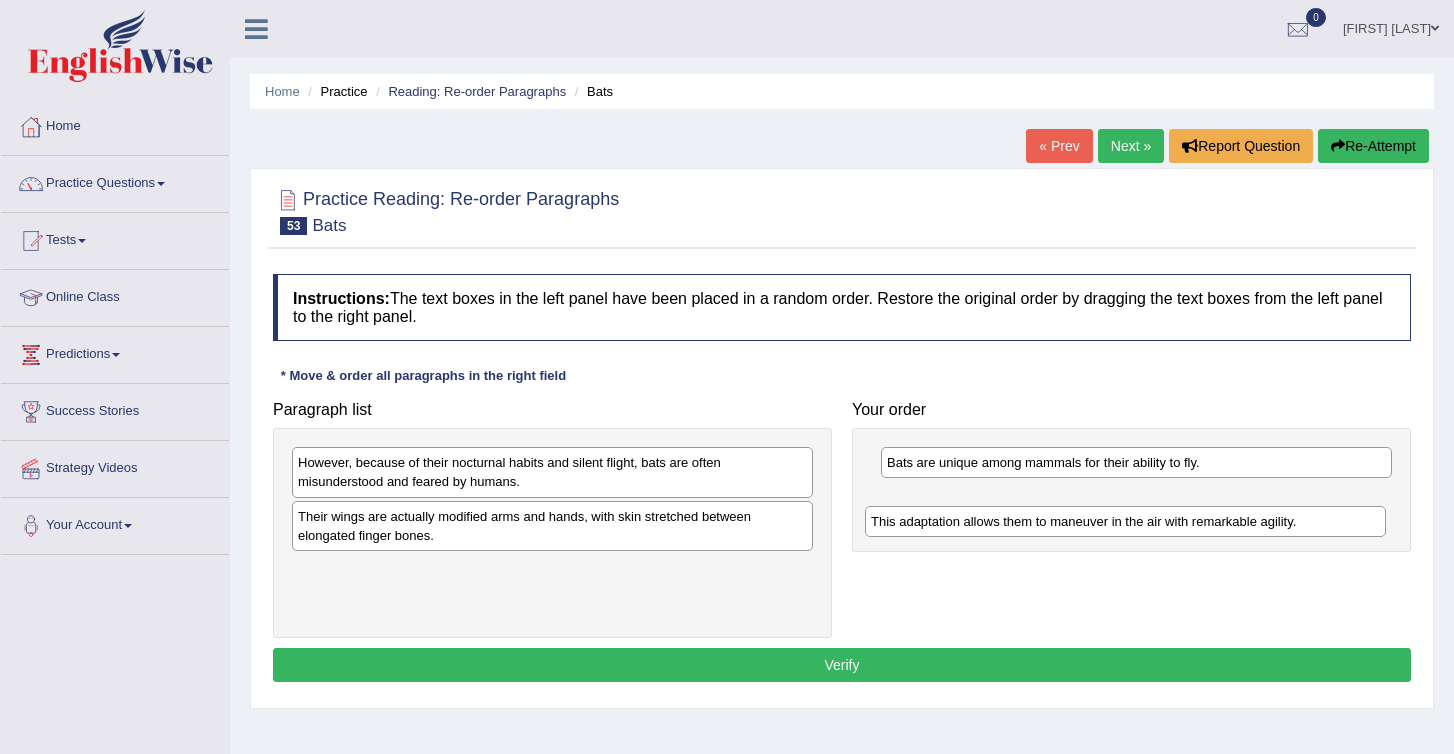 drag, startPoint x: 360, startPoint y: 462, endPoint x: 933, endPoint y: 521, distance: 576.02954 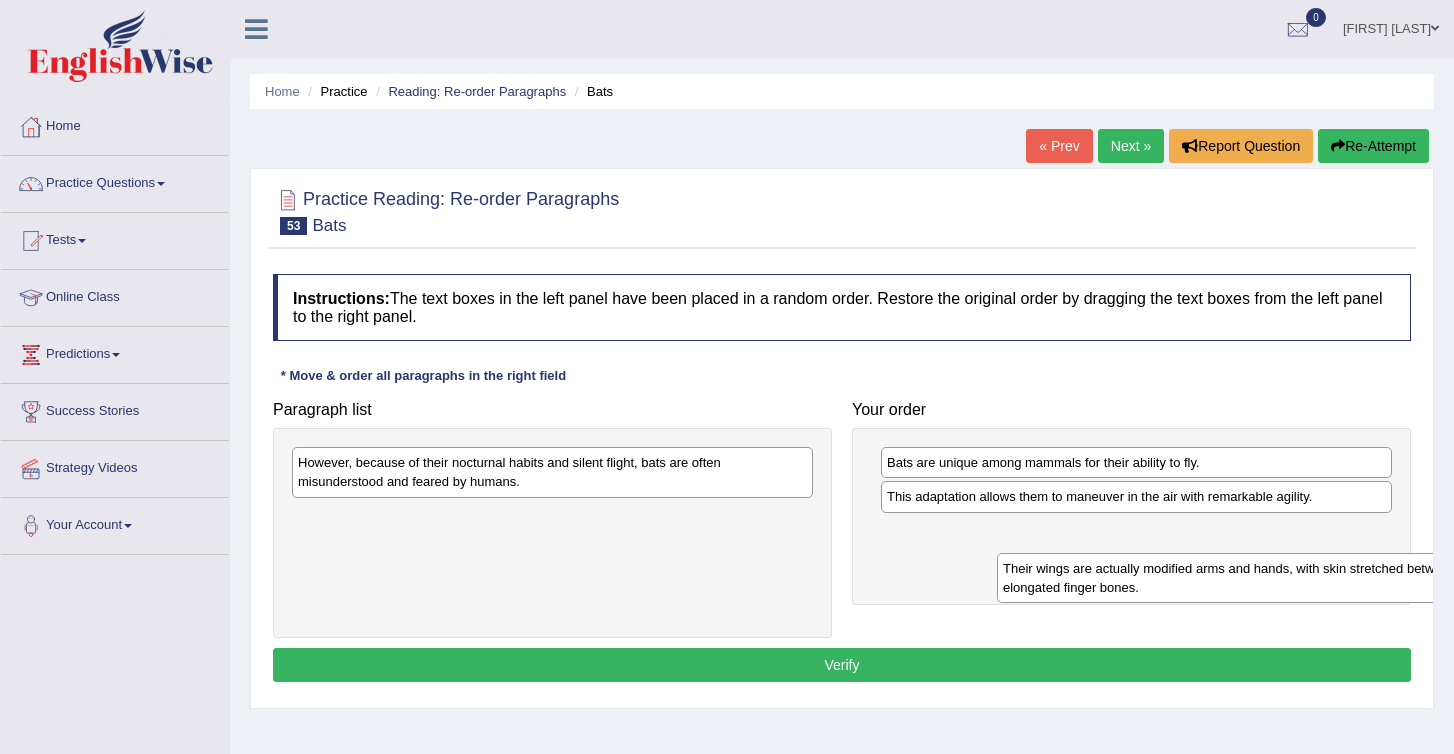 drag, startPoint x: 314, startPoint y: 528, endPoint x: 877, endPoint y: 529, distance: 563.0009 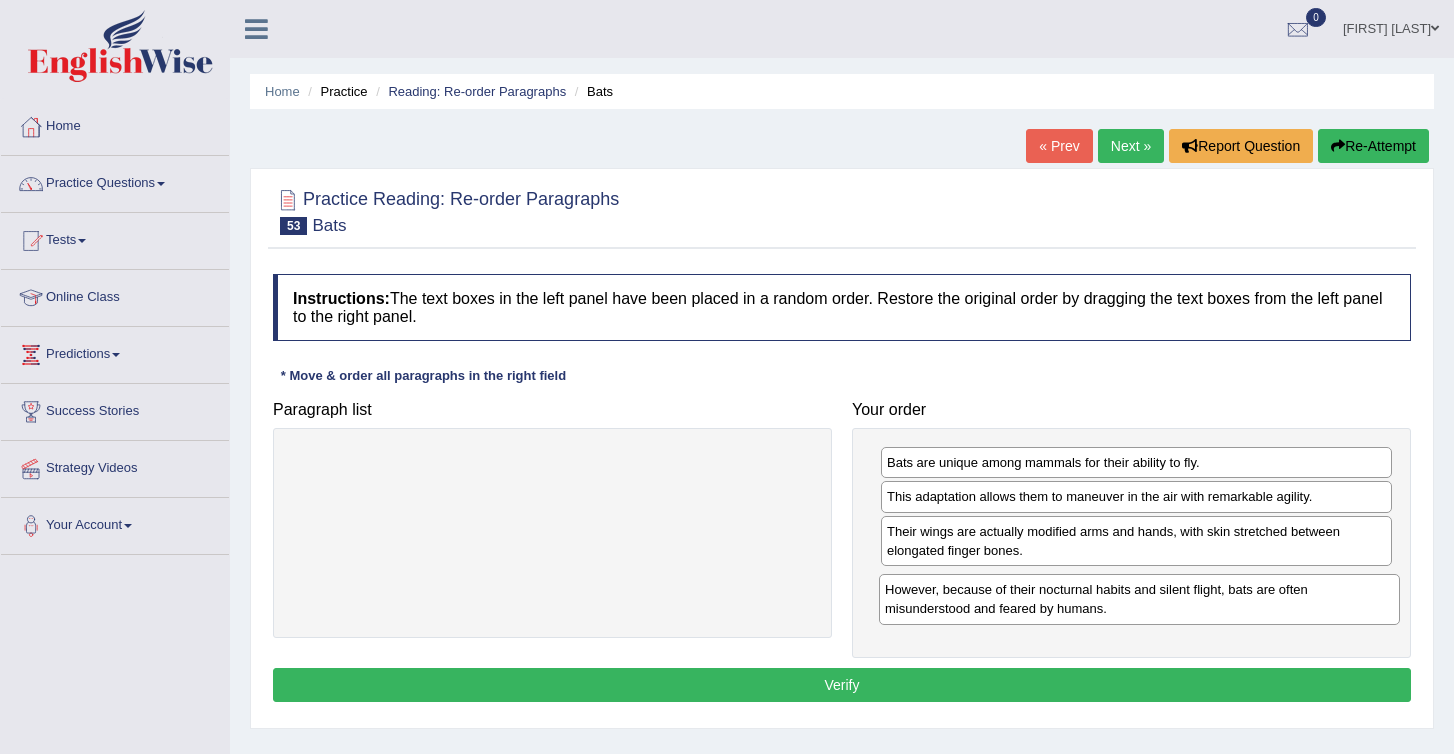 drag, startPoint x: 524, startPoint y: 478, endPoint x: 1119, endPoint y: 608, distance: 609.03613 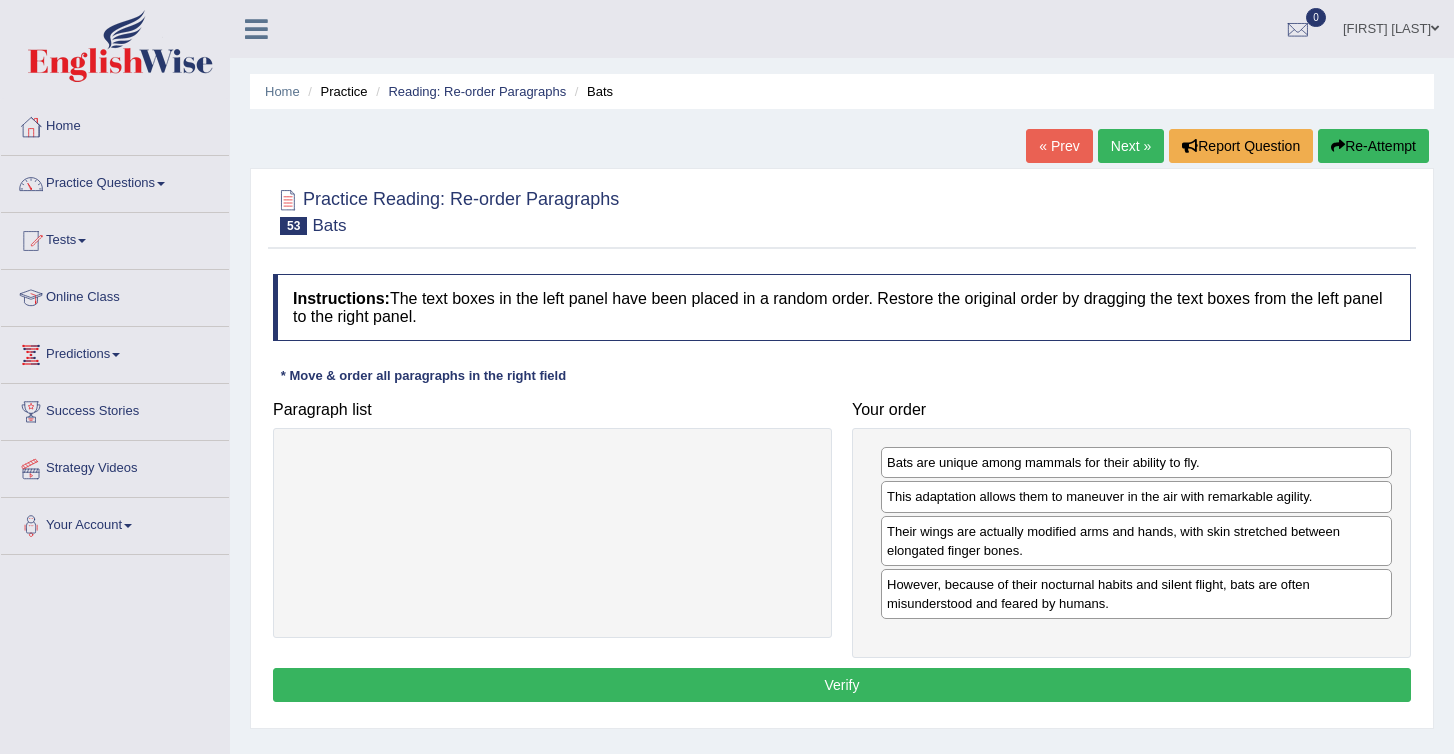click on "Verify" at bounding box center (842, 685) 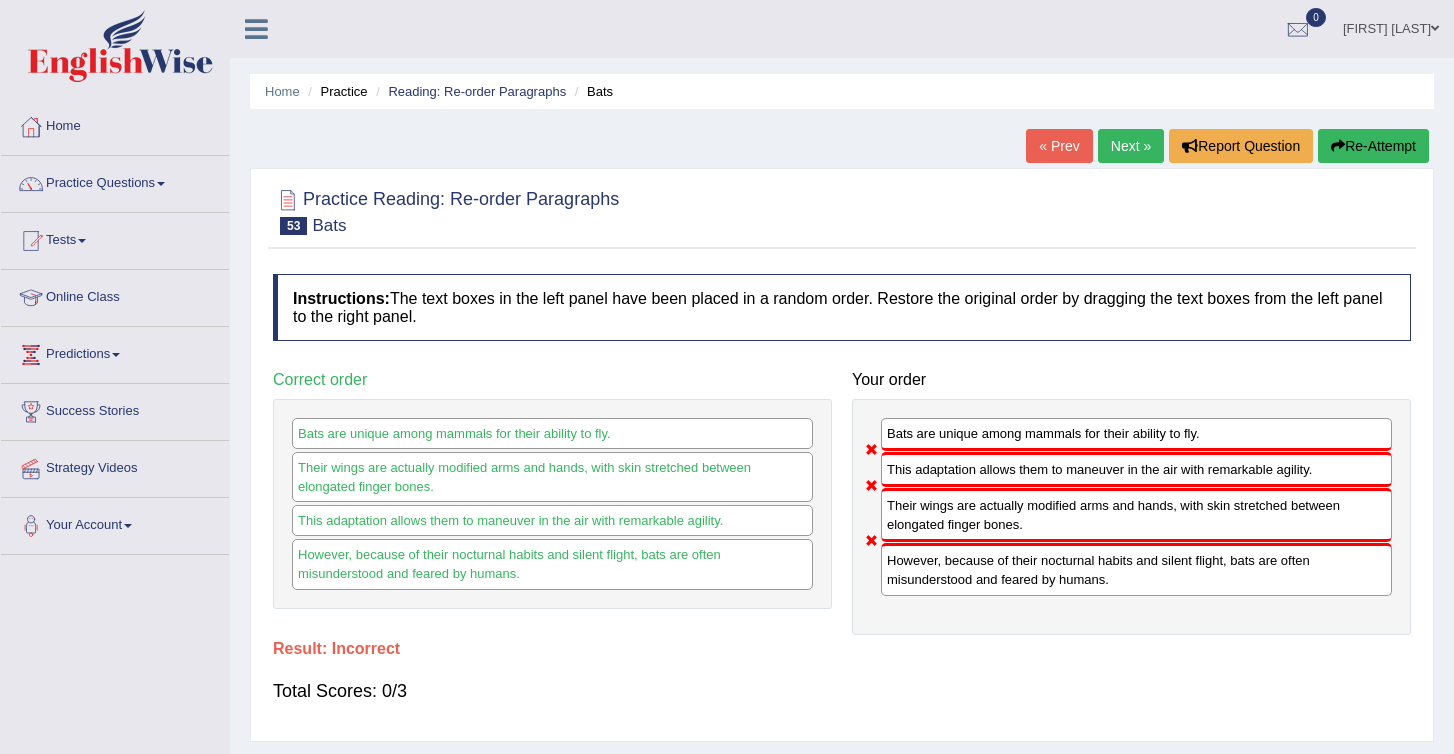click on "Re-Attempt" at bounding box center (1373, 146) 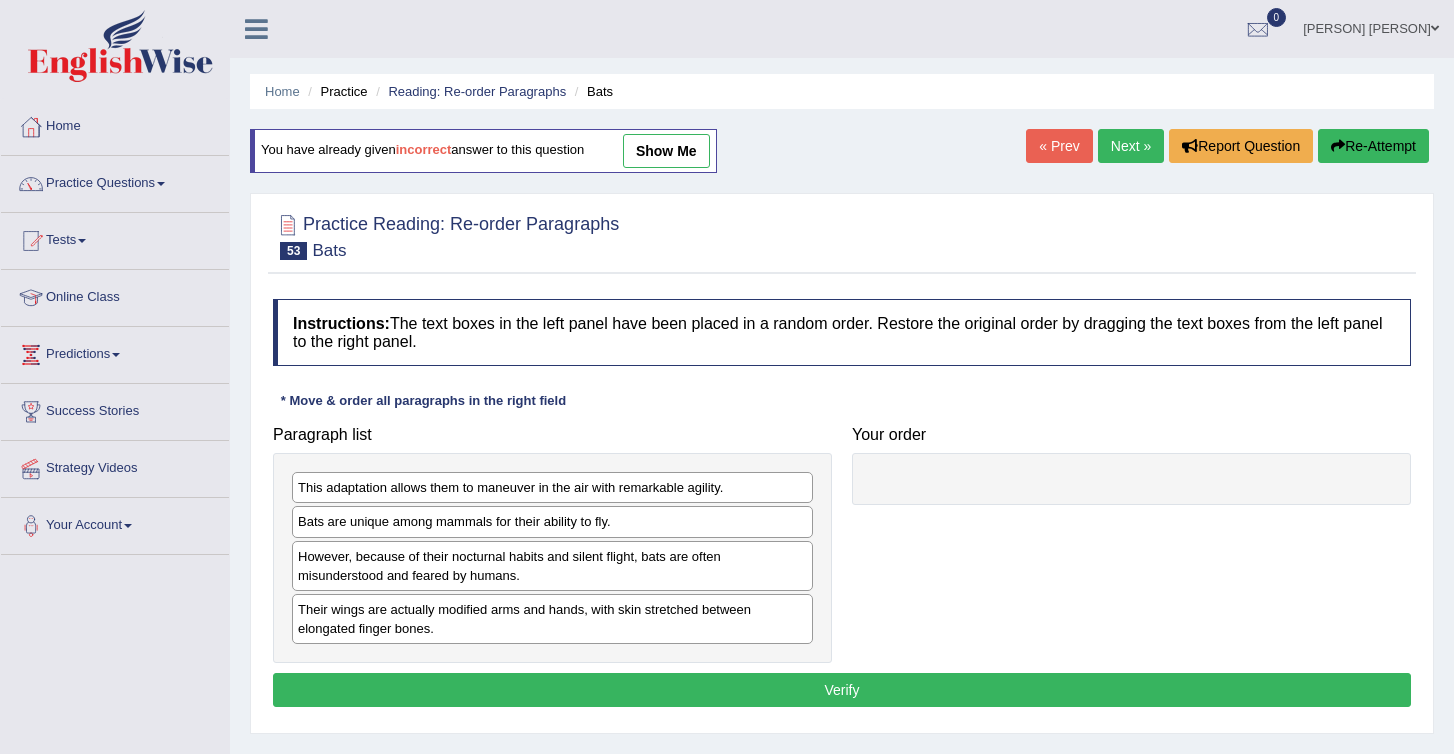 scroll, scrollTop: 0, scrollLeft: 0, axis: both 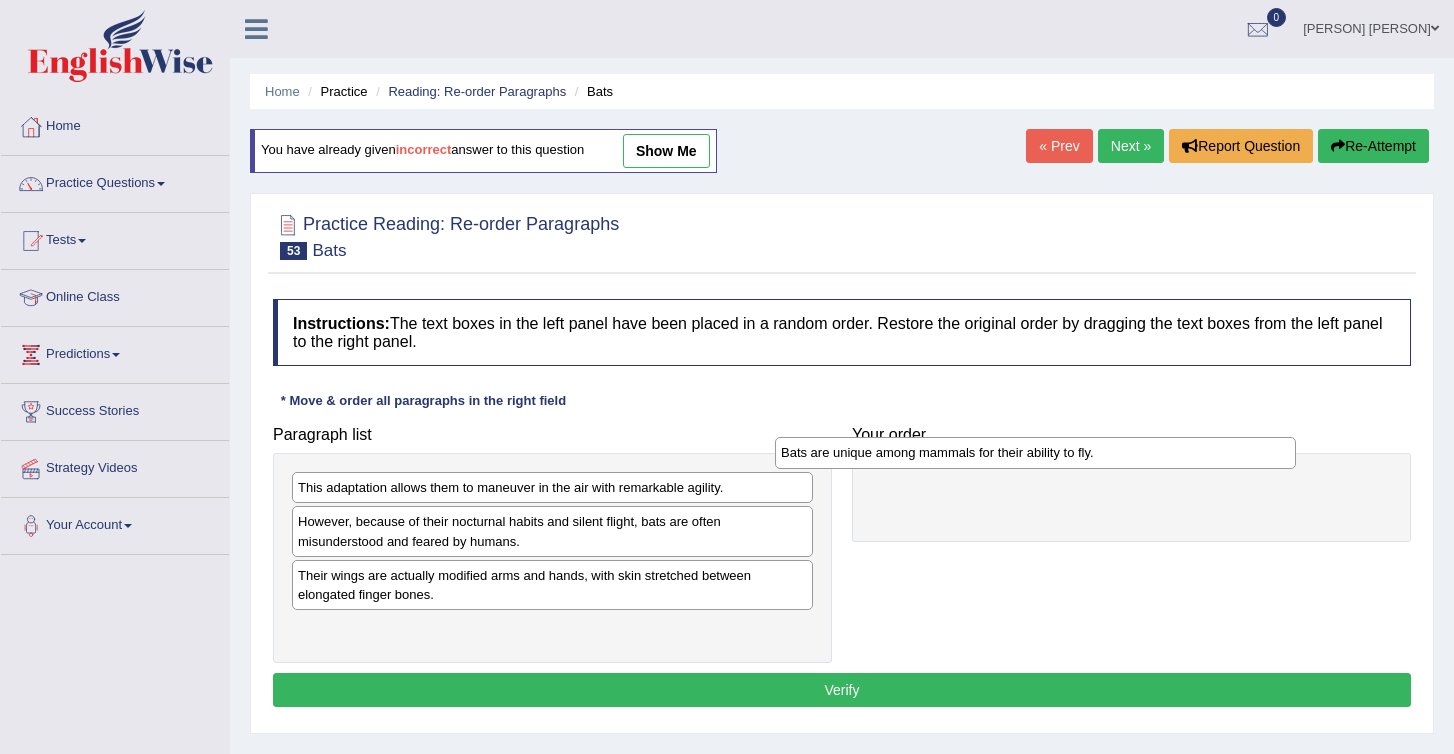 drag, startPoint x: 328, startPoint y: 526, endPoint x: 821, endPoint y: 467, distance: 496.51788 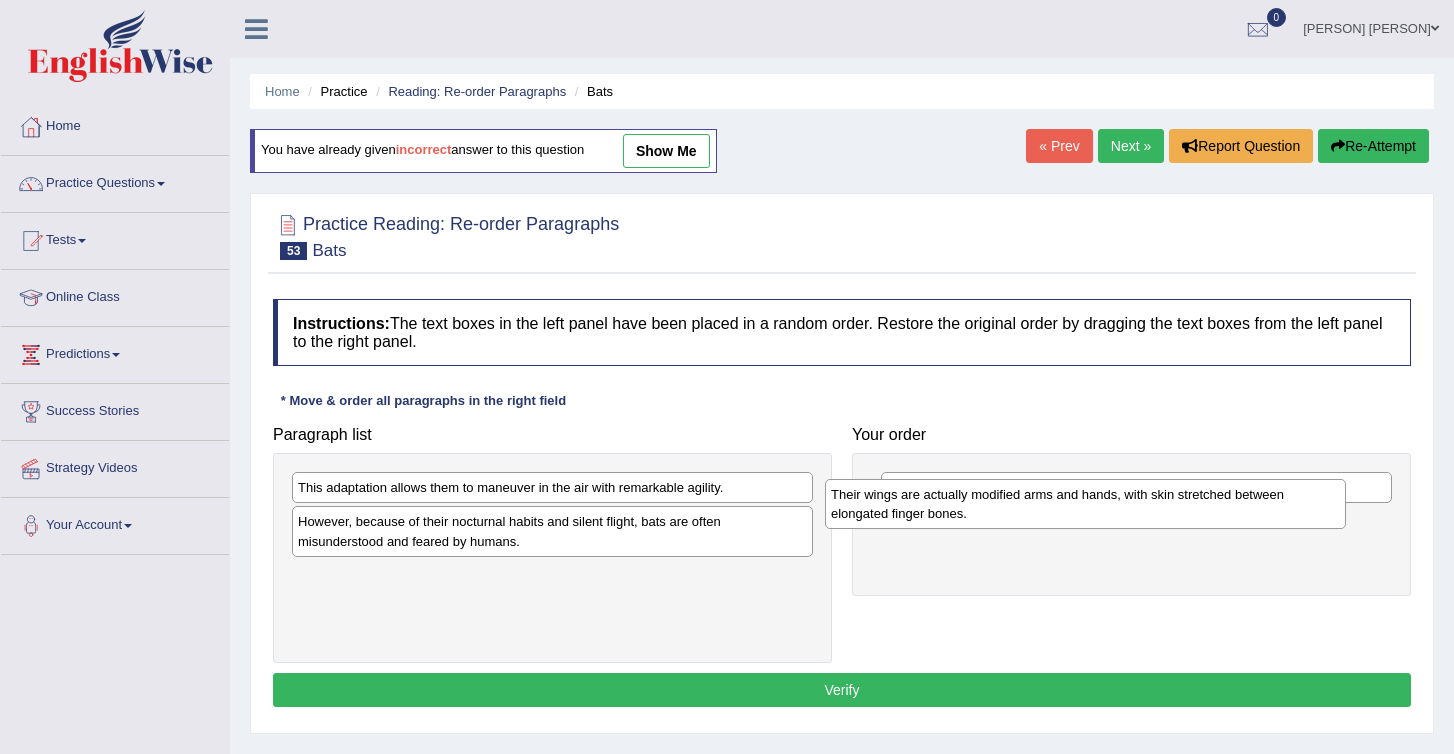 drag, startPoint x: 336, startPoint y: 580, endPoint x: 904, endPoint y: 521, distance: 571.056 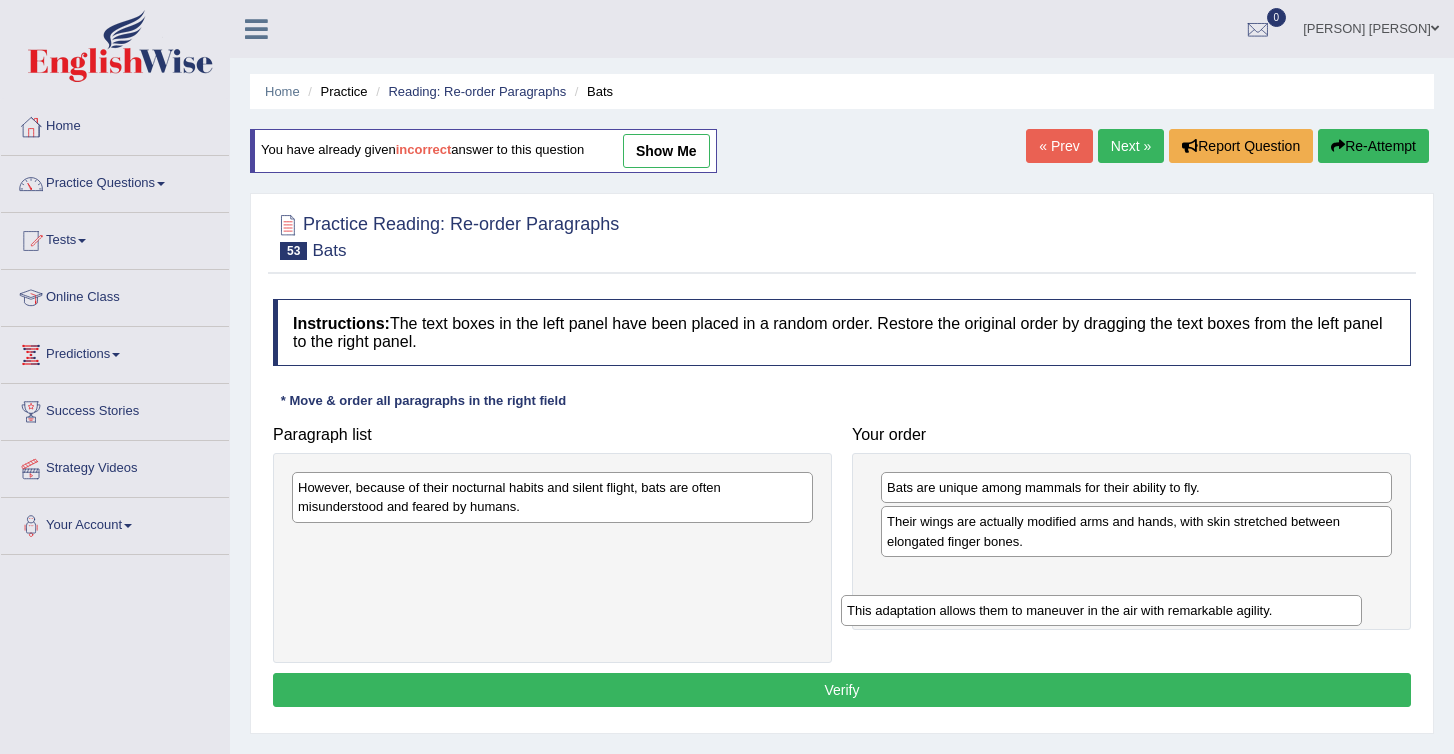 drag, startPoint x: 449, startPoint y: 487, endPoint x: 1000, endPoint y: 600, distance: 562.4678 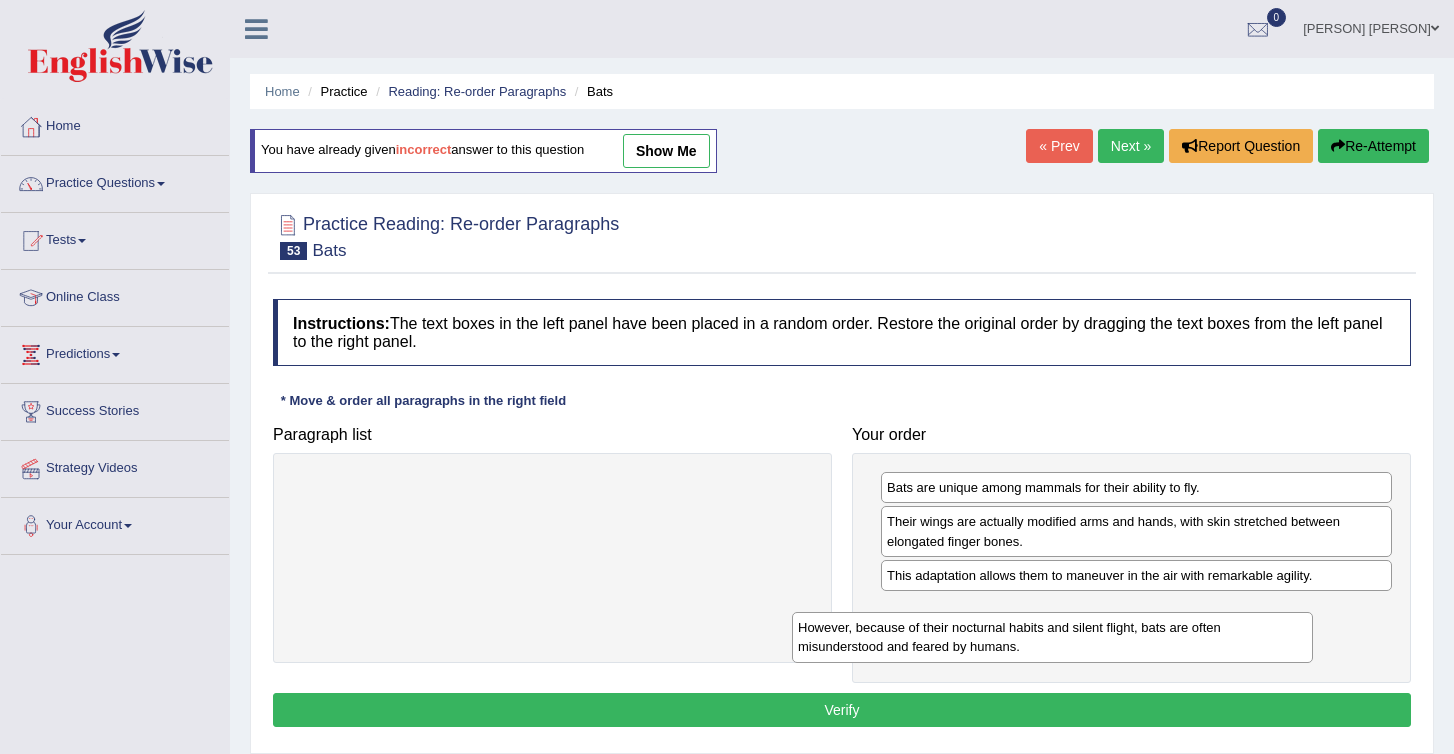 drag, startPoint x: 460, startPoint y: 493, endPoint x: 995, endPoint y: 597, distance: 545.01465 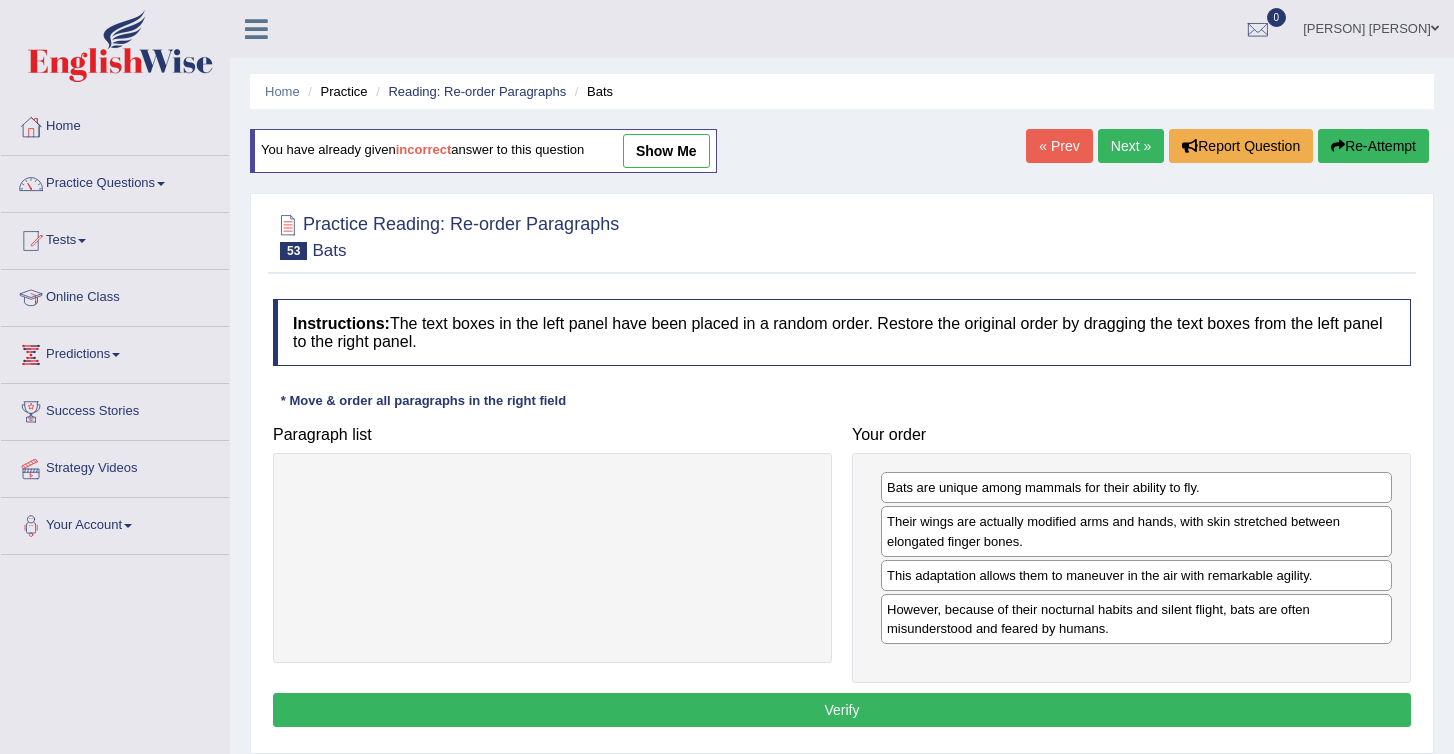 click on "Verify" at bounding box center [842, 710] 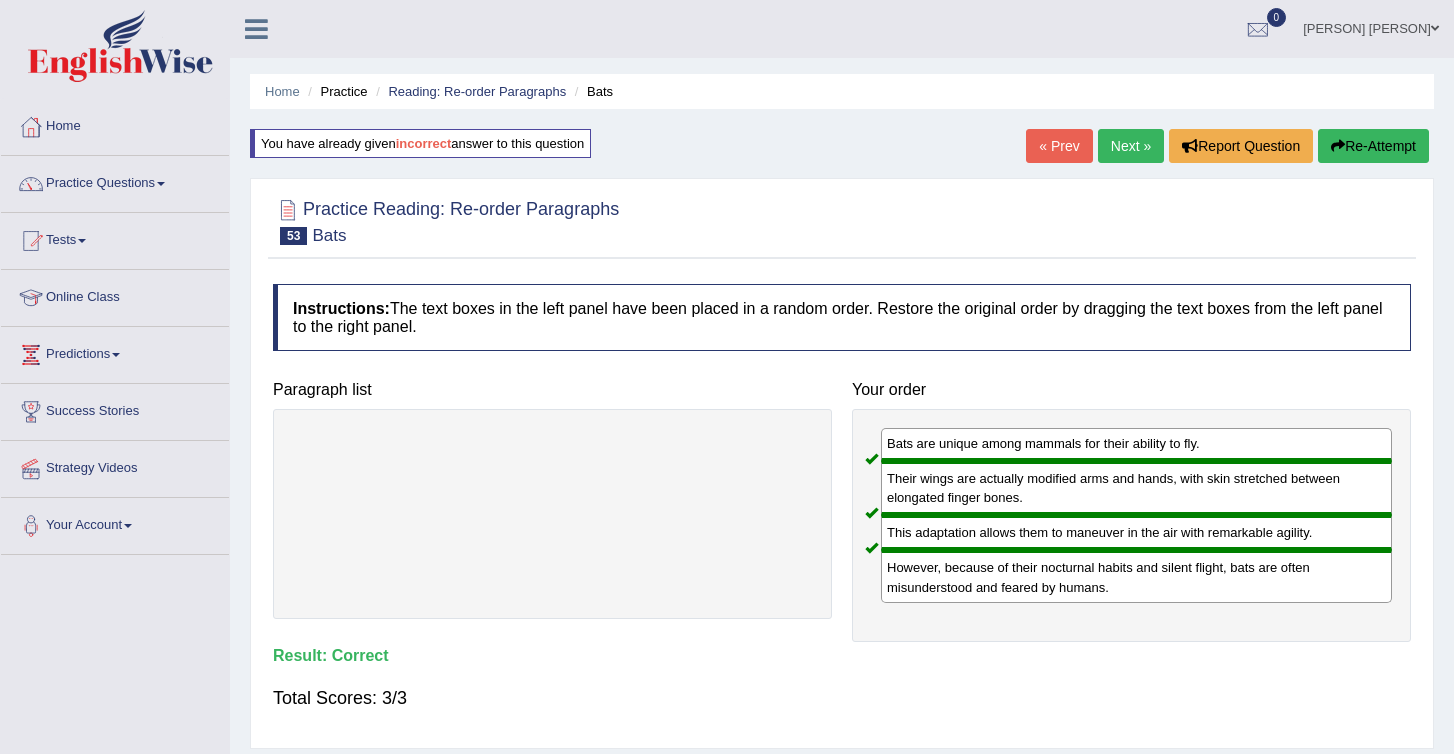 click on "Next »" at bounding box center (1131, 146) 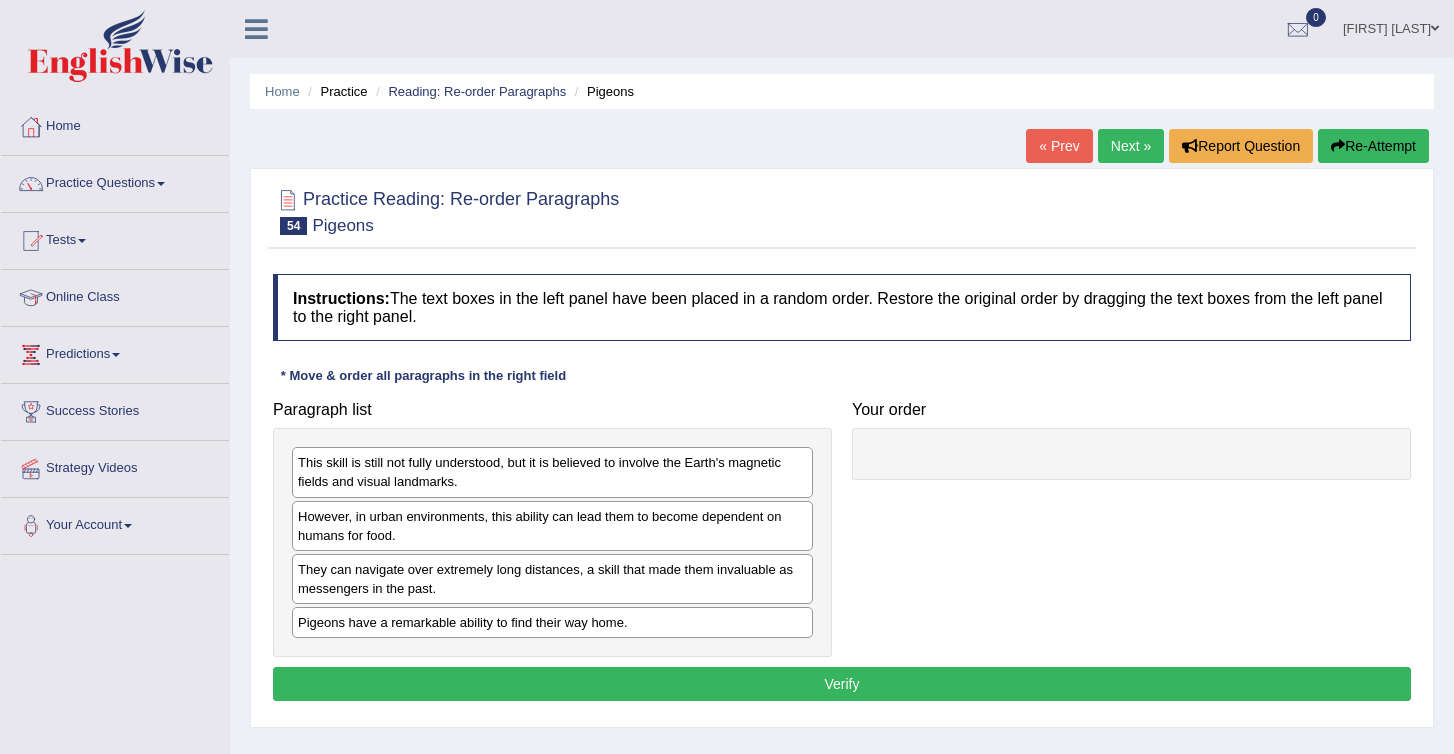 scroll, scrollTop: 0, scrollLeft: 0, axis: both 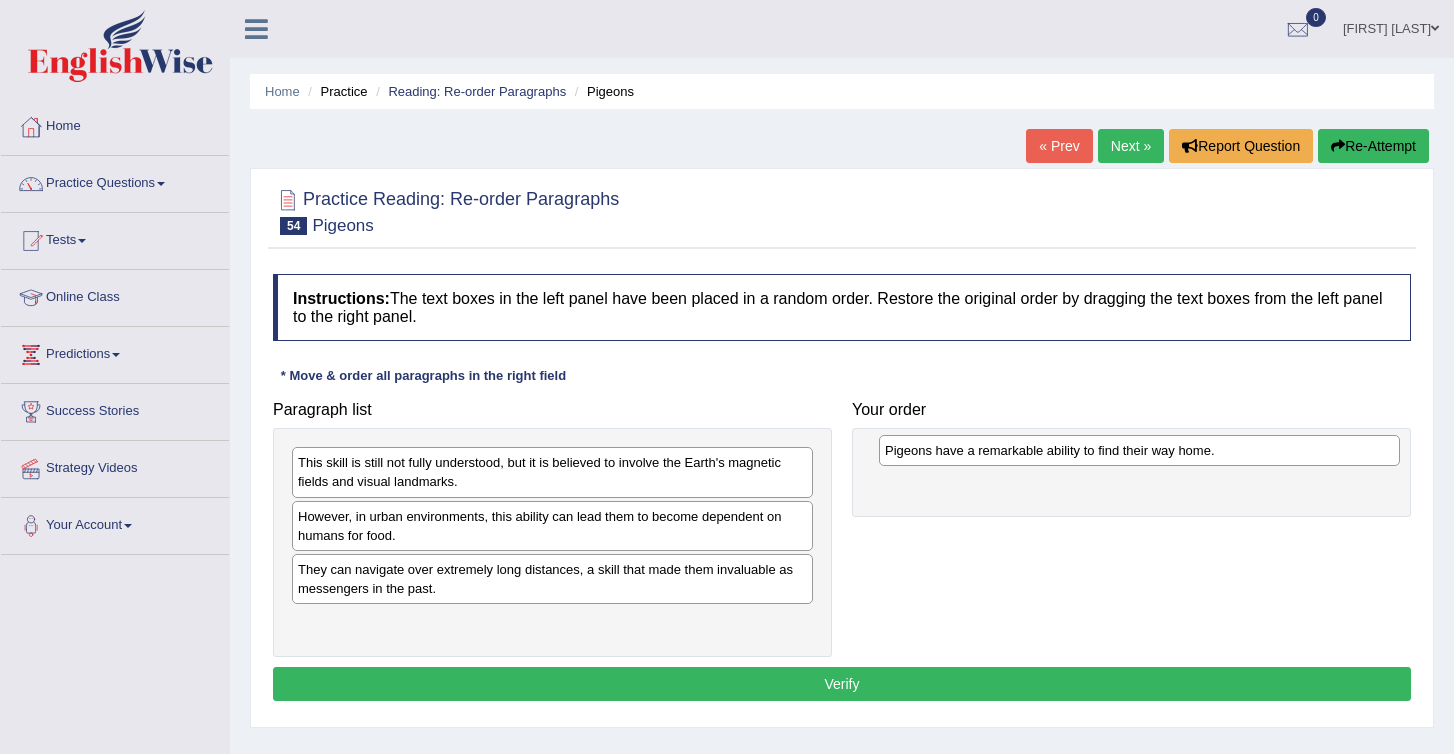 drag, startPoint x: 436, startPoint y: 635, endPoint x: 1007, endPoint y: 472, distance: 593.80975 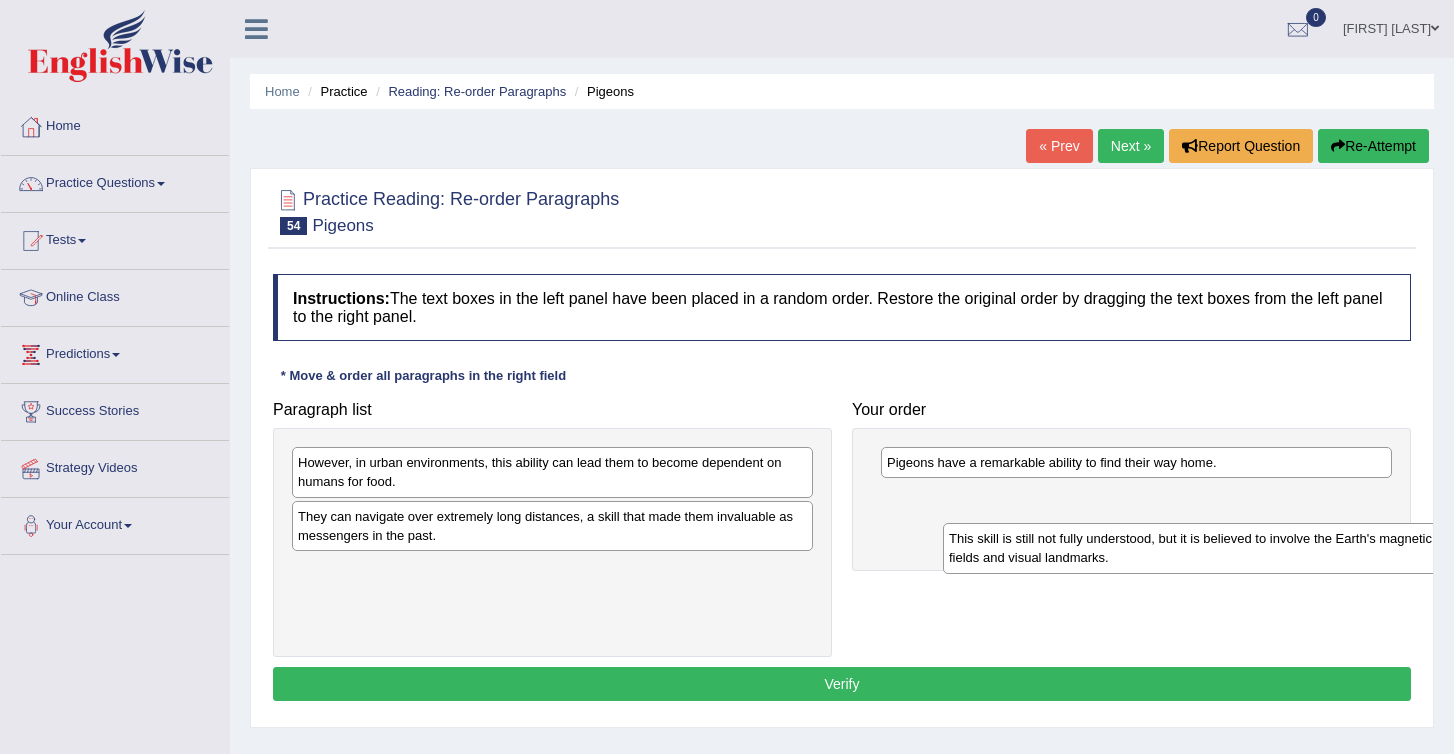 drag, startPoint x: 401, startPoint y: 478, endPoint x: 1050, endPoint y: 534, distance: 651.41156 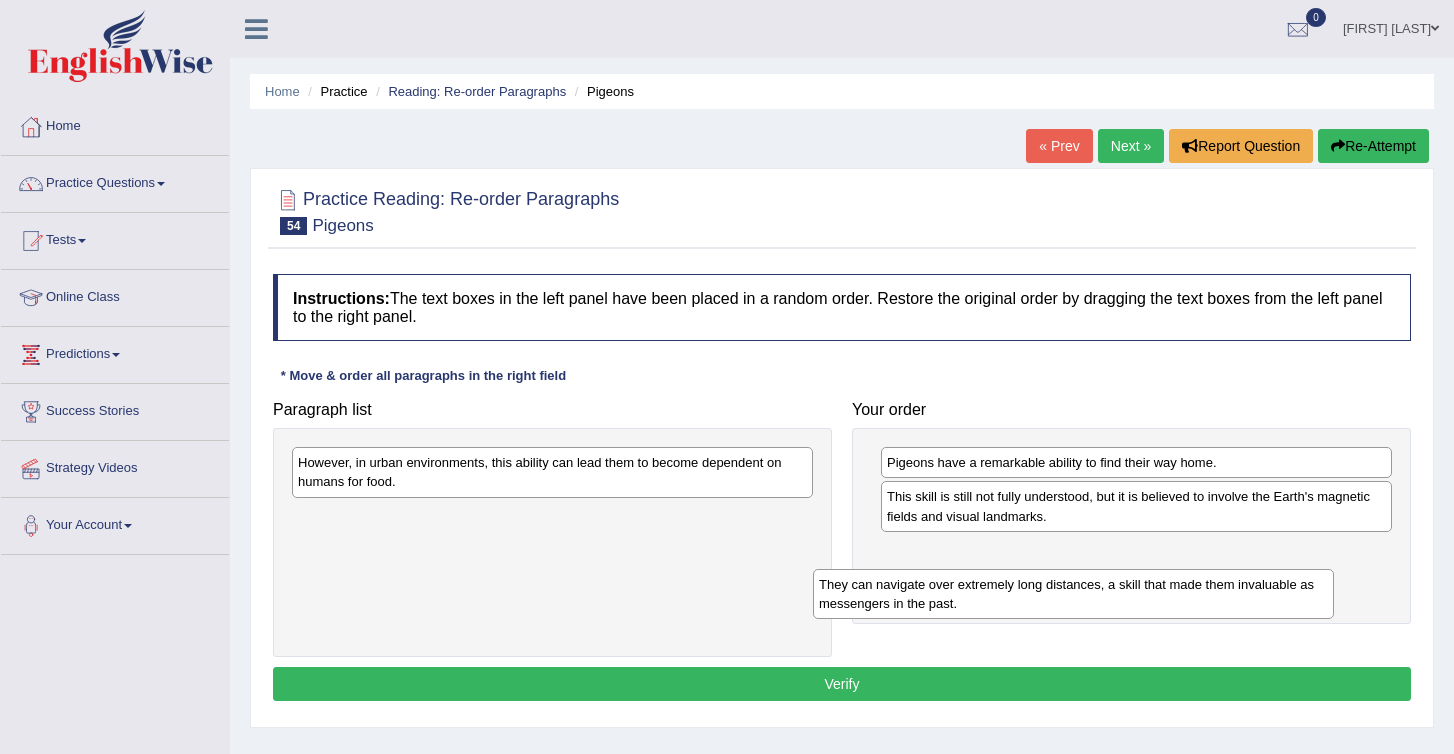 drag, startPoint x: 368, startPoint y: 538, endPoint x: 936, endPoint y: 602, distance: 571.59424 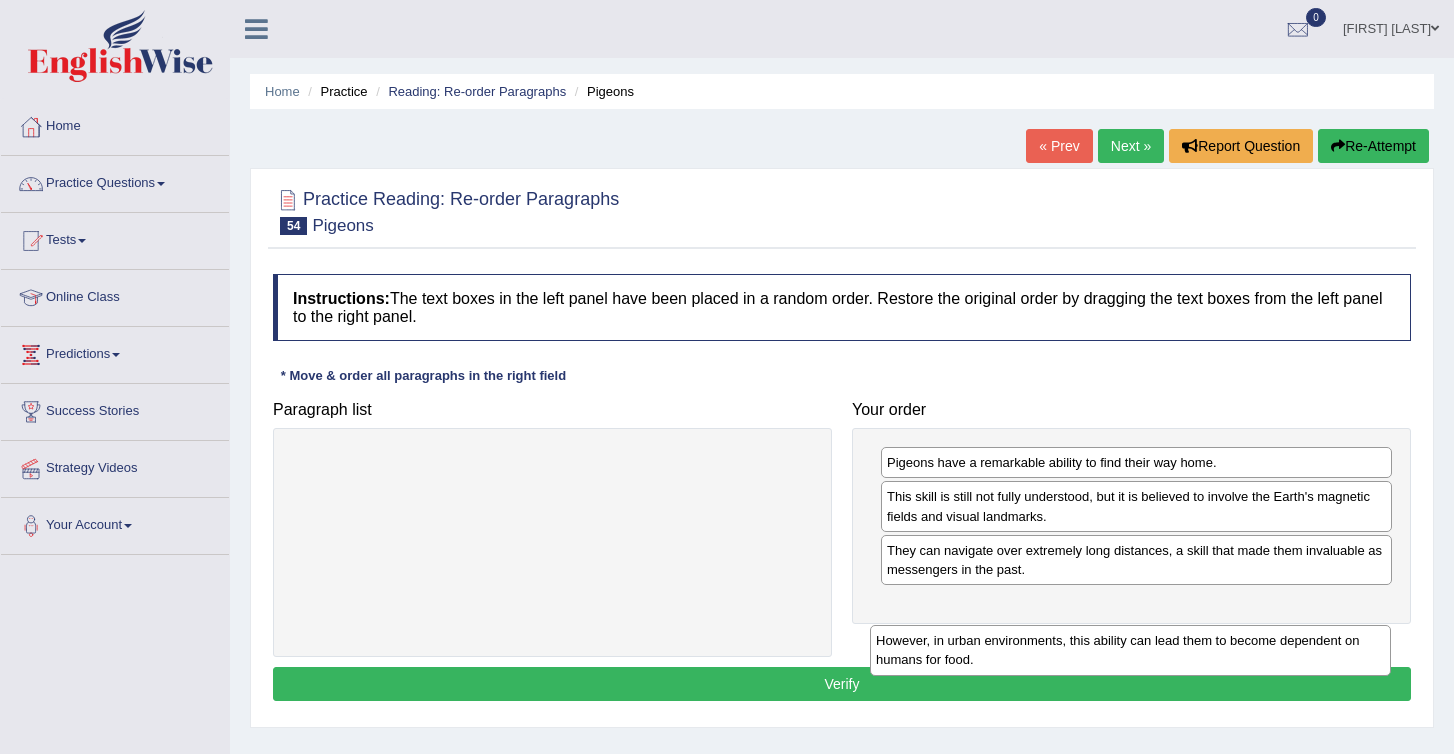 drag, startPoint x: 445, startPoint y: 485, endPoint x: 1004, endPoint y: 646, distance: 581.7233 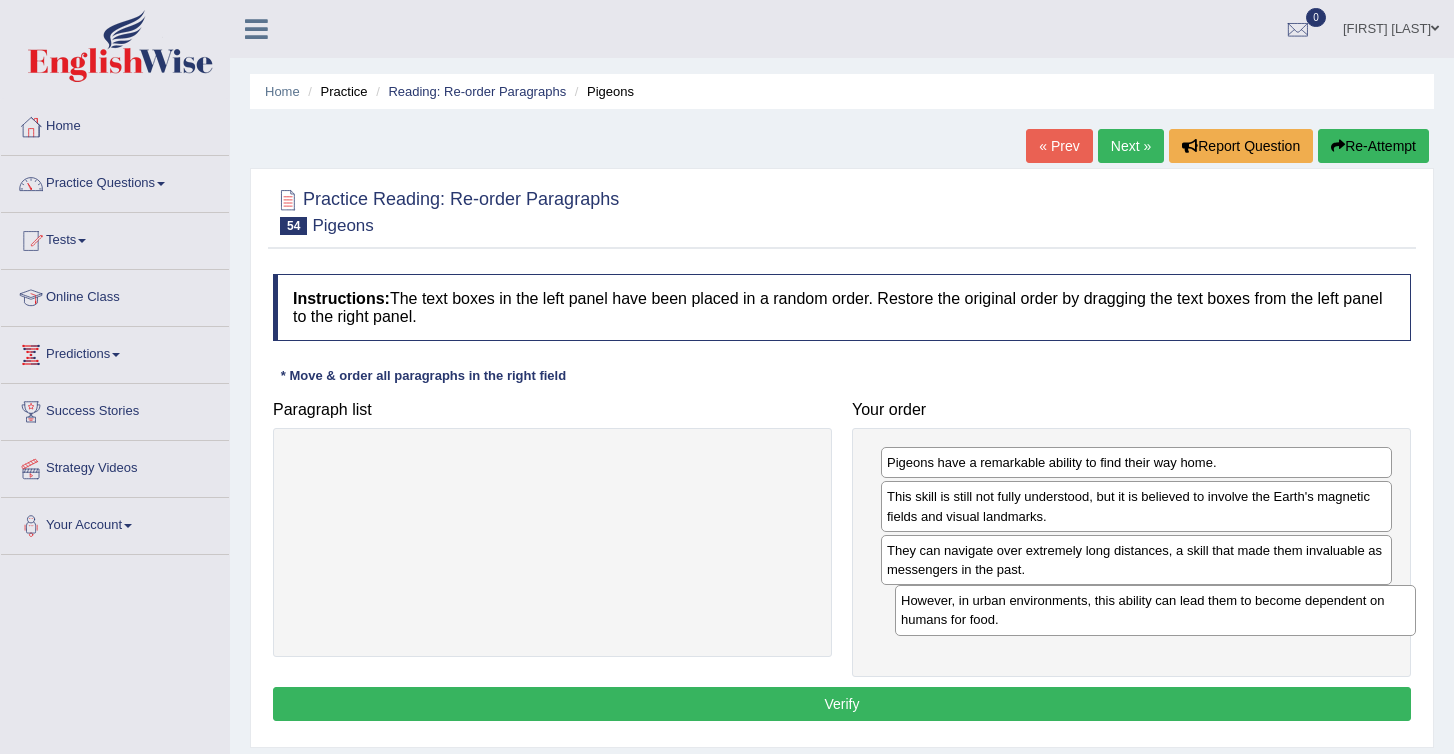 drag, startPoint x: 609, startPoint y: 472, endPoint x: 1199, endPoint y: 617, distance: 607.5566 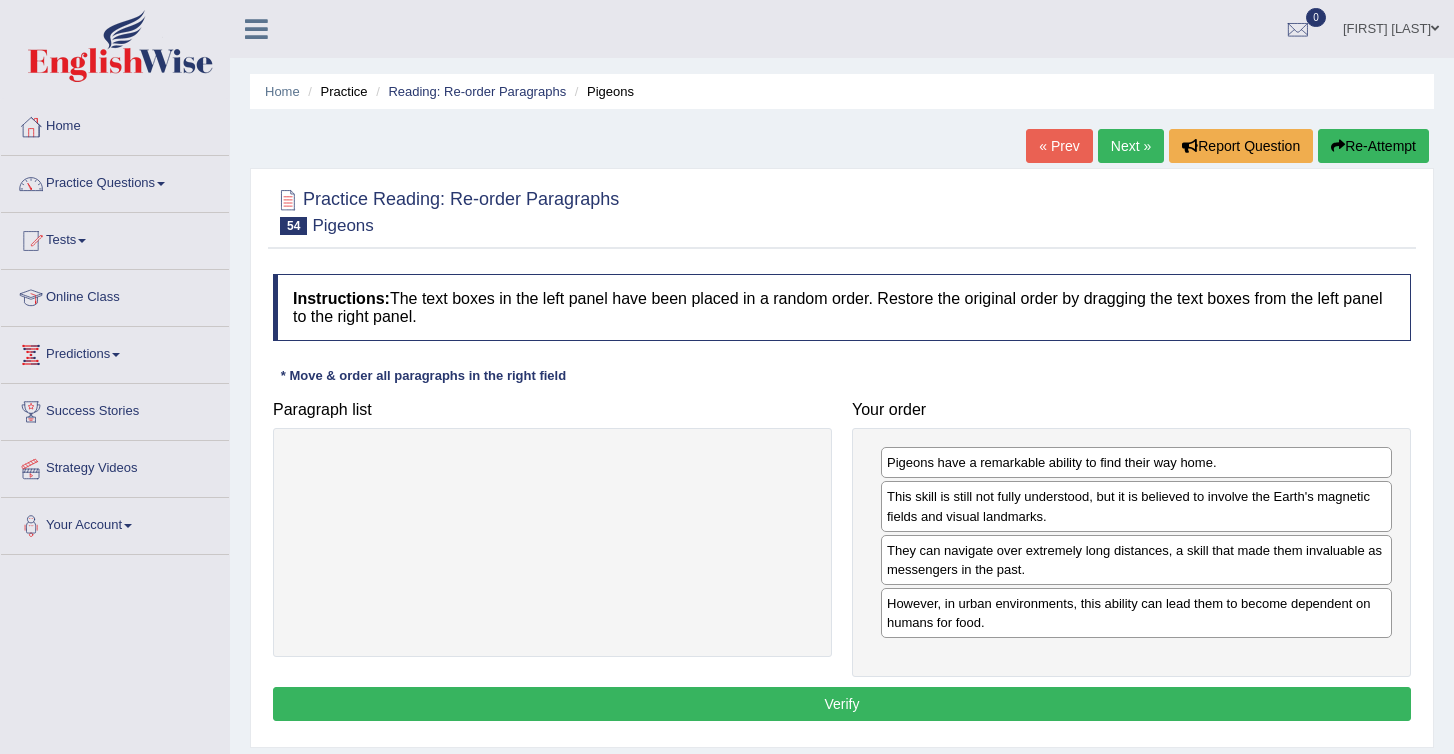 click on "Verify" at bounding box center [842, 704] 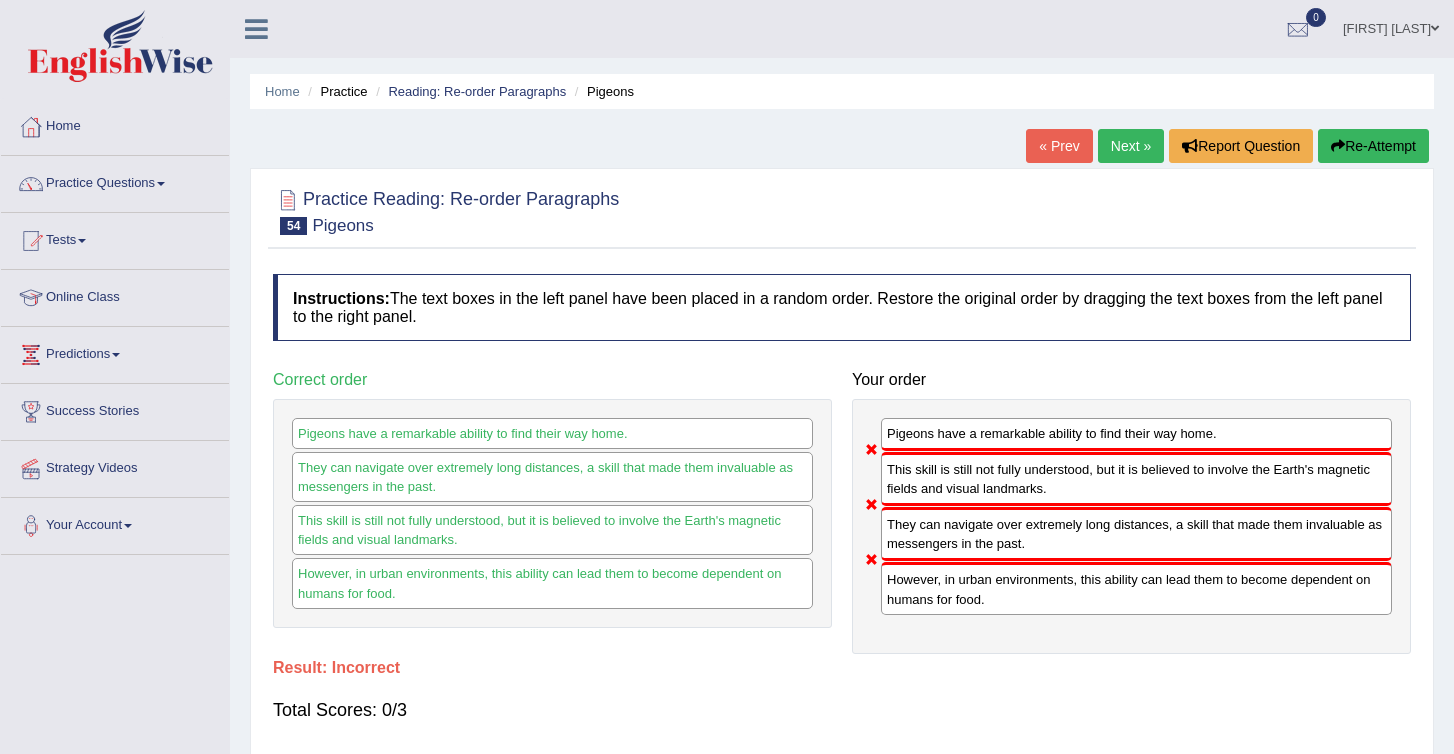 click on "Re-Attempt" at bounding box center [1373, 146] 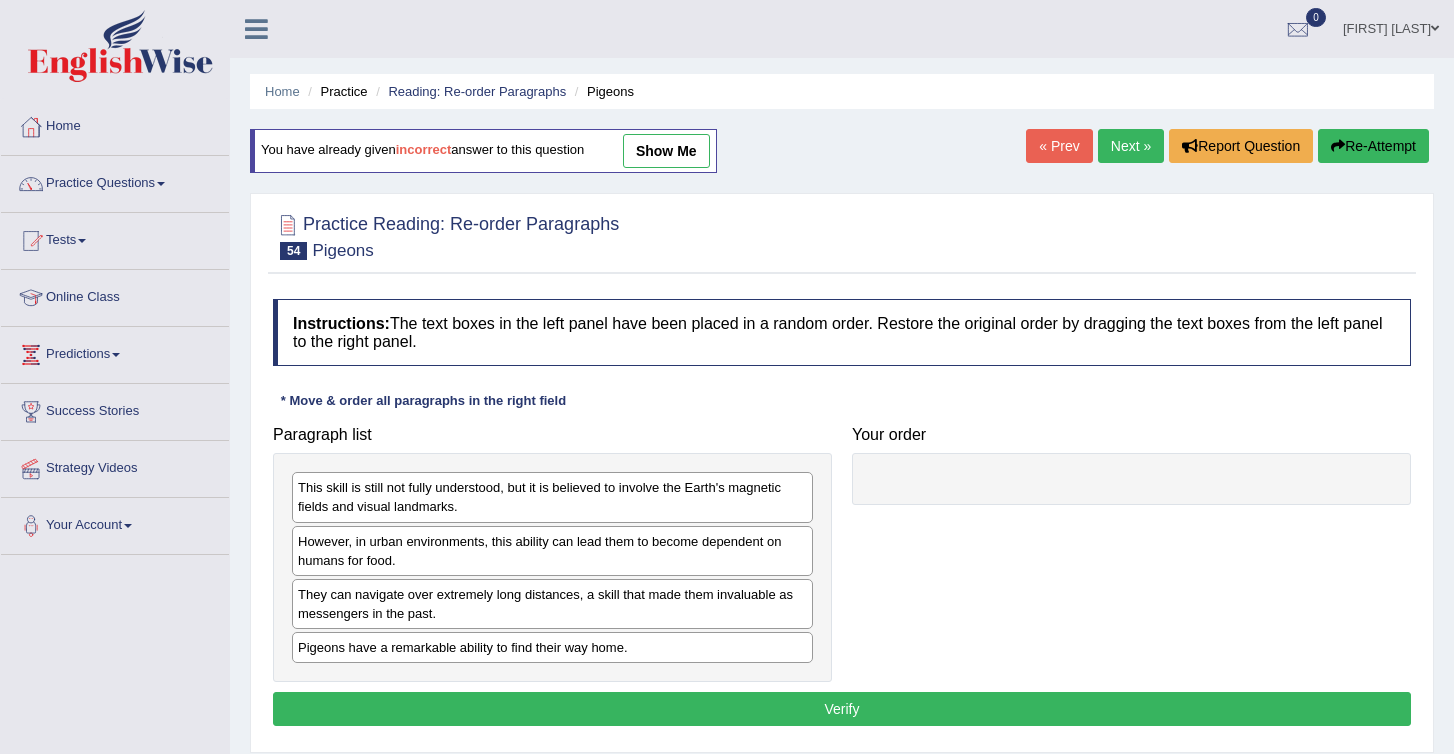 scroll, scrollTop: 0, scrollLeft: 0, axis: both 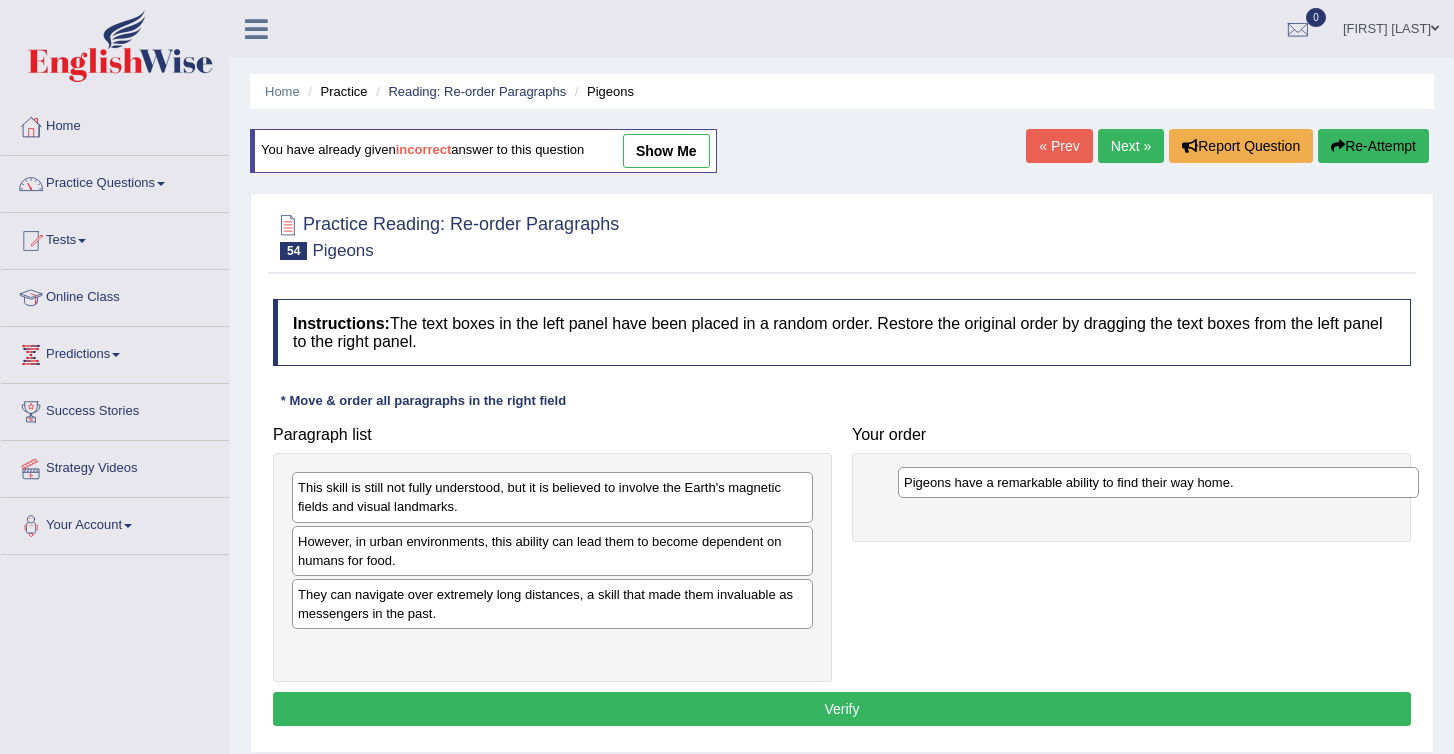 drag, startPoint x: 361, startPoint y: 653, endPoint x: 932, endPoint y: 488, distance: 594.3618 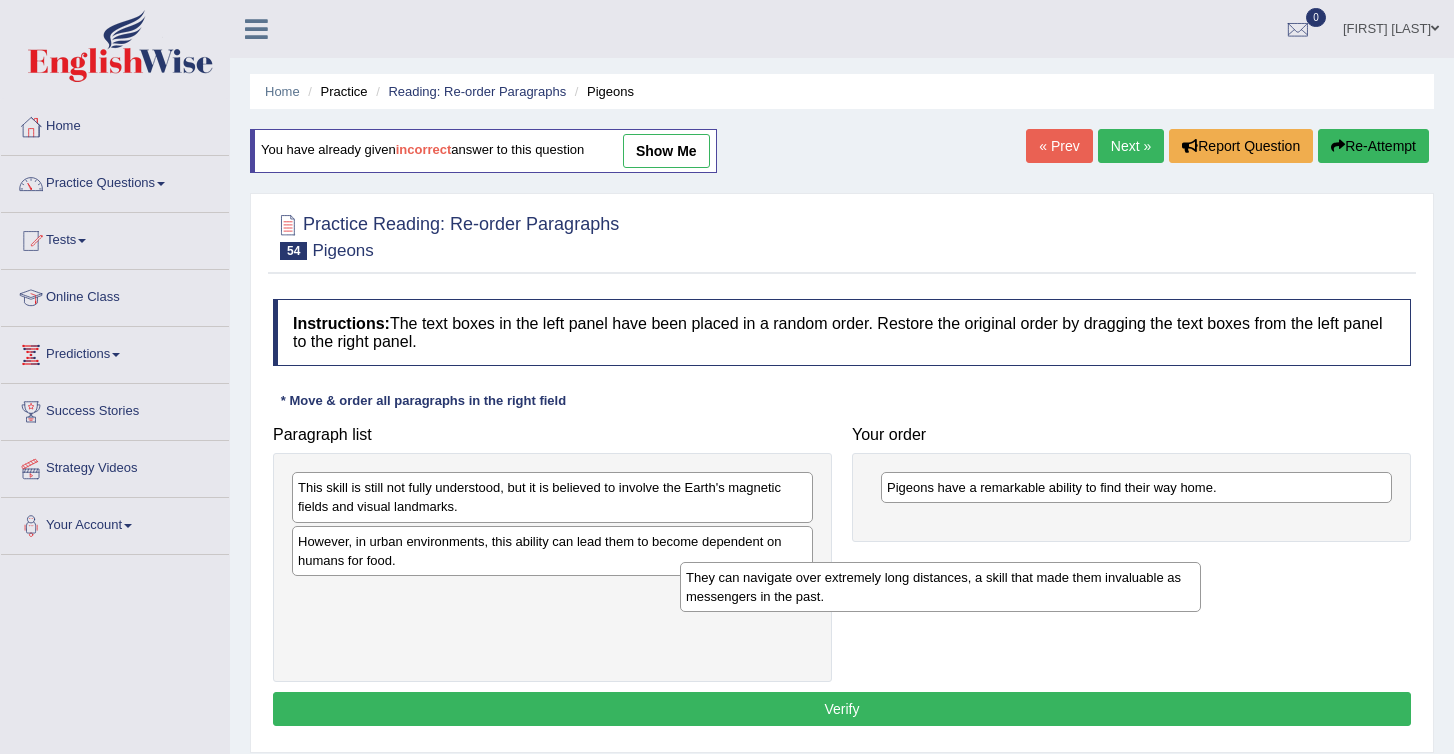 drag, startPoint x: 357, startPoint y: 611, endPoint x: 891, endPoint y: 519, distance: 541.8671 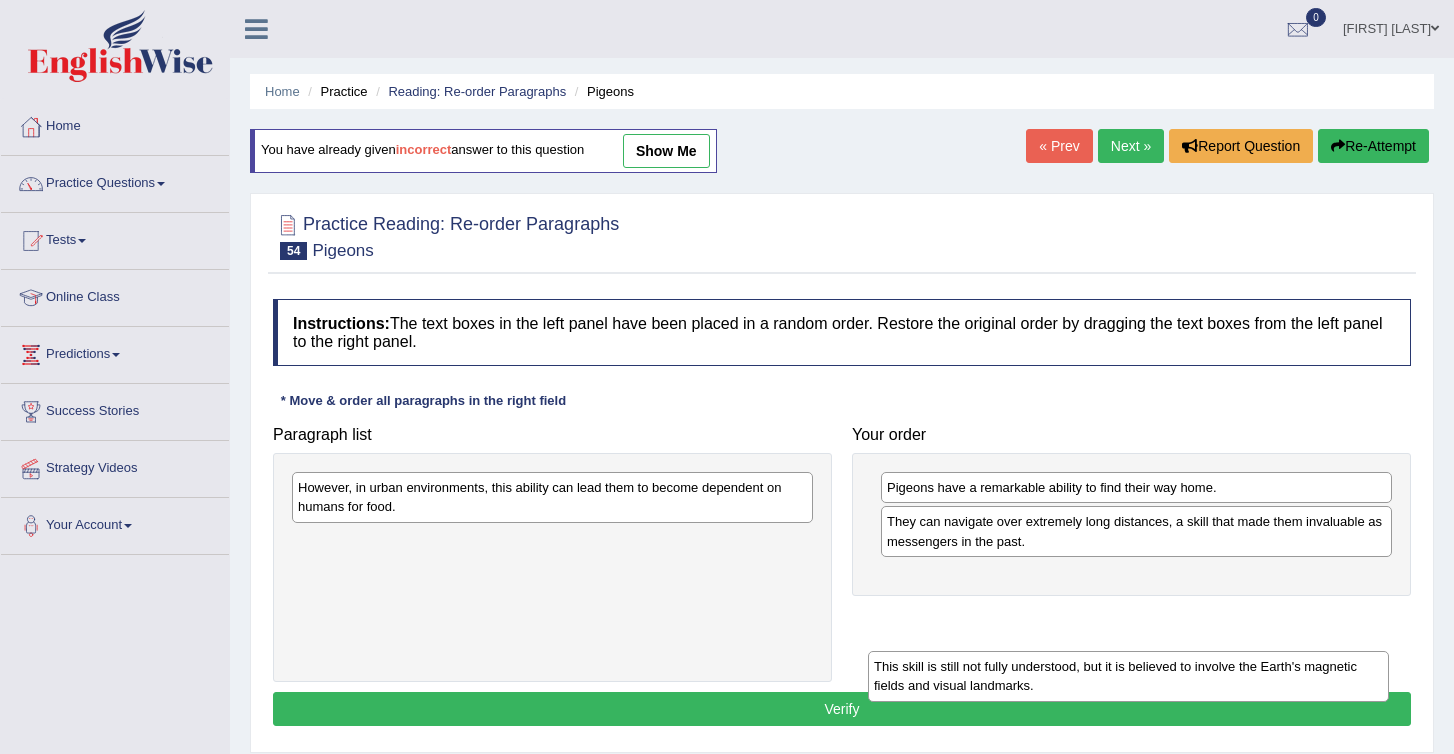 drag, startPoint x: 432, startPoint y: 508, endPoint x: 971, endPoint y: 618, distance: 550.11 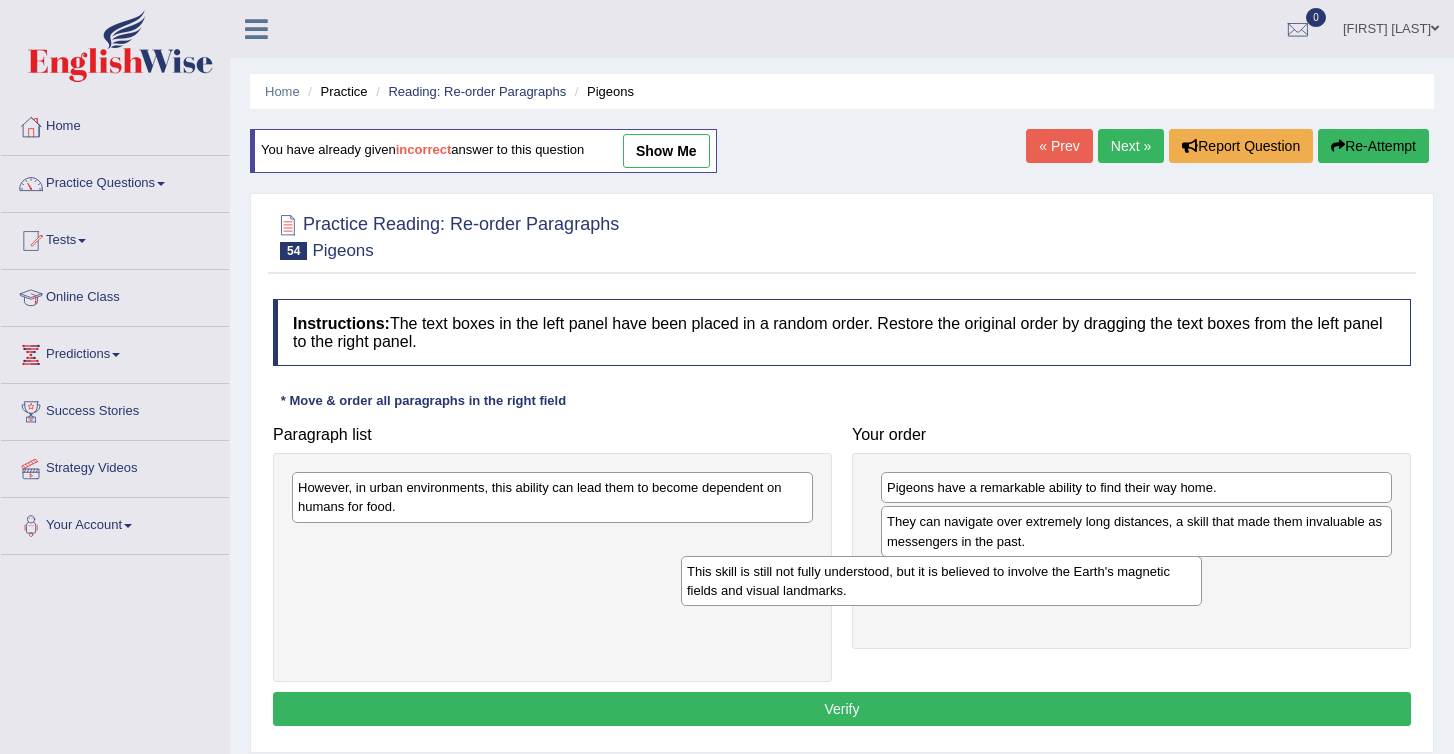 drag, startPoint x: 761, startPoint y: 554, endPoint x: 1272, endPoint y: 570, distance: 511.25043 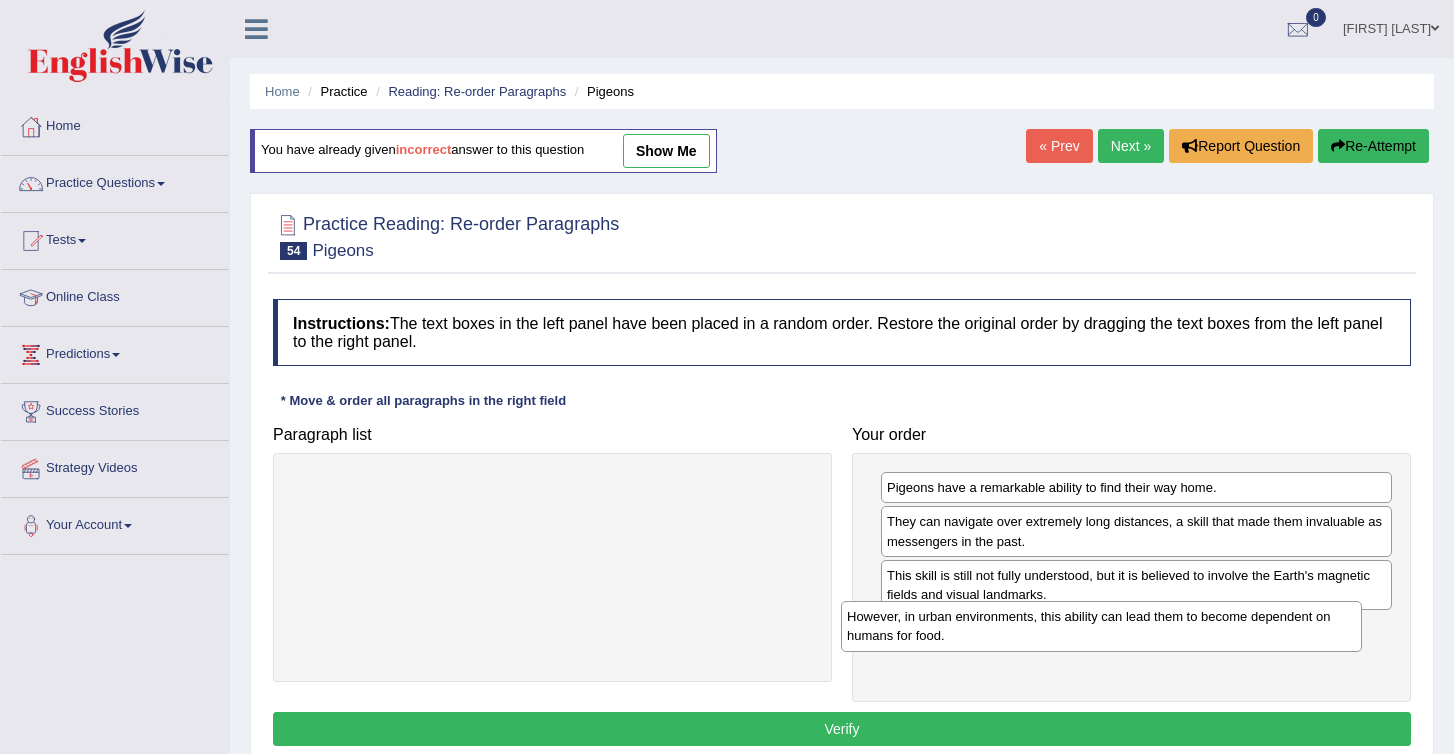 drag, startPoint x: 594, startPoint y: 493, endPoint x: 1144, endPoint y: 620, distance: 564.4723 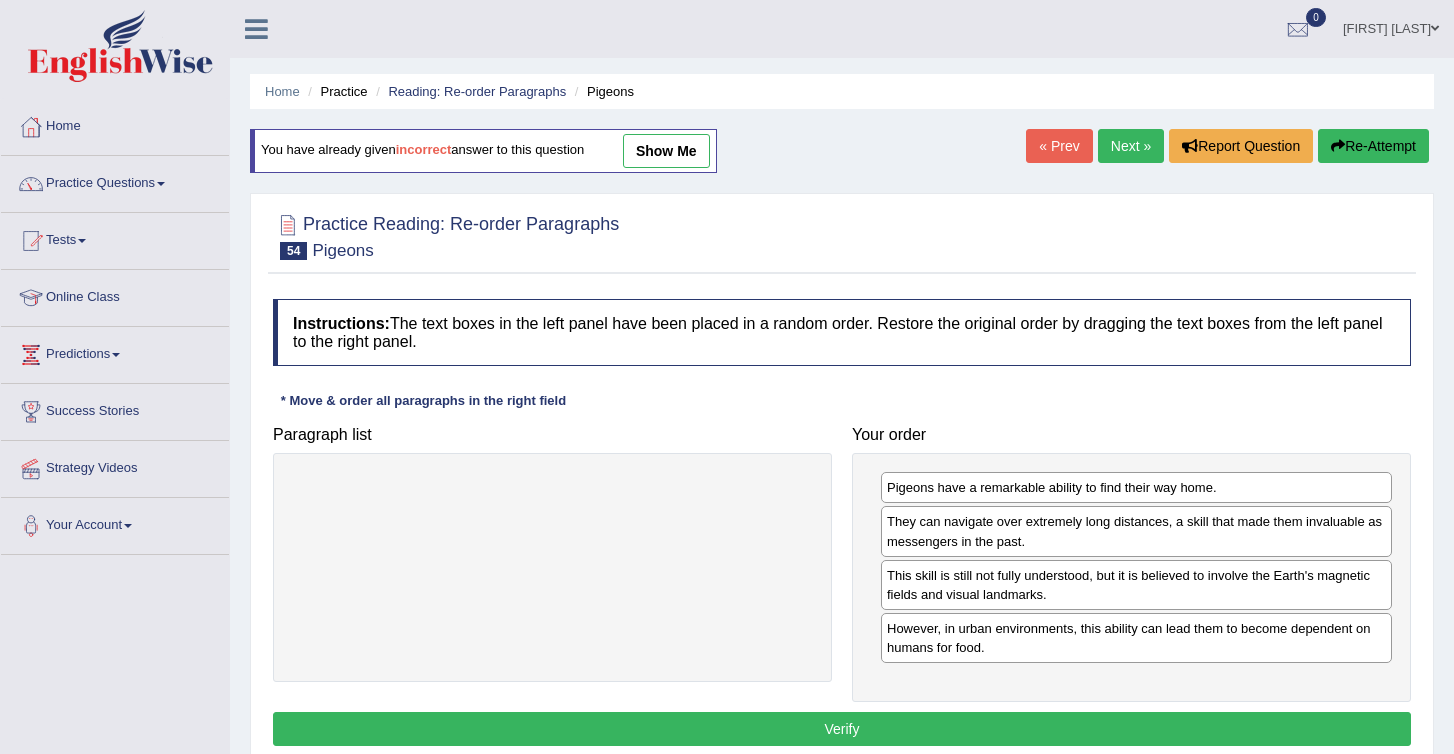 click on "Verify" at bounding box center (842, 729) 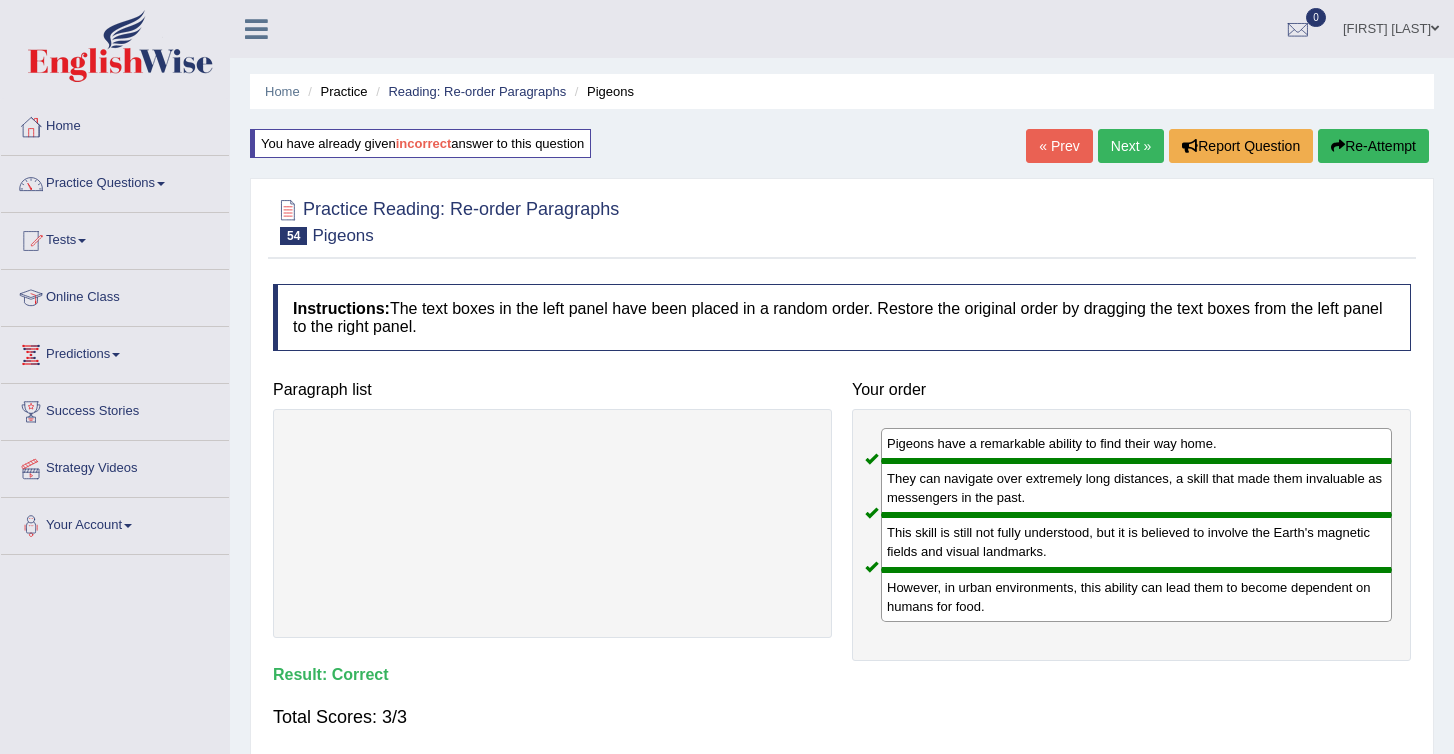 click on "Next »" at bounding box center (1131, 146) 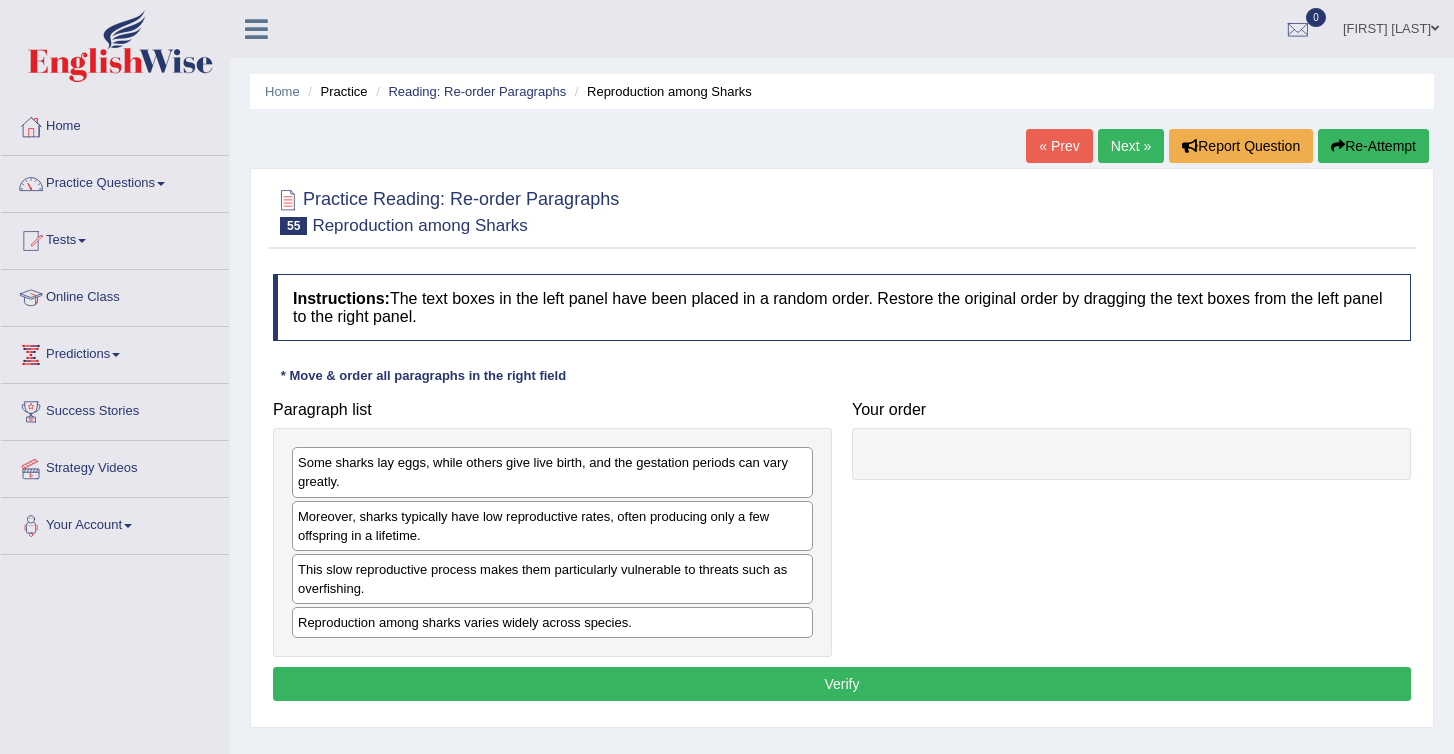 scroll, scrollTop: 0, scrollLeft: 0, axis: both 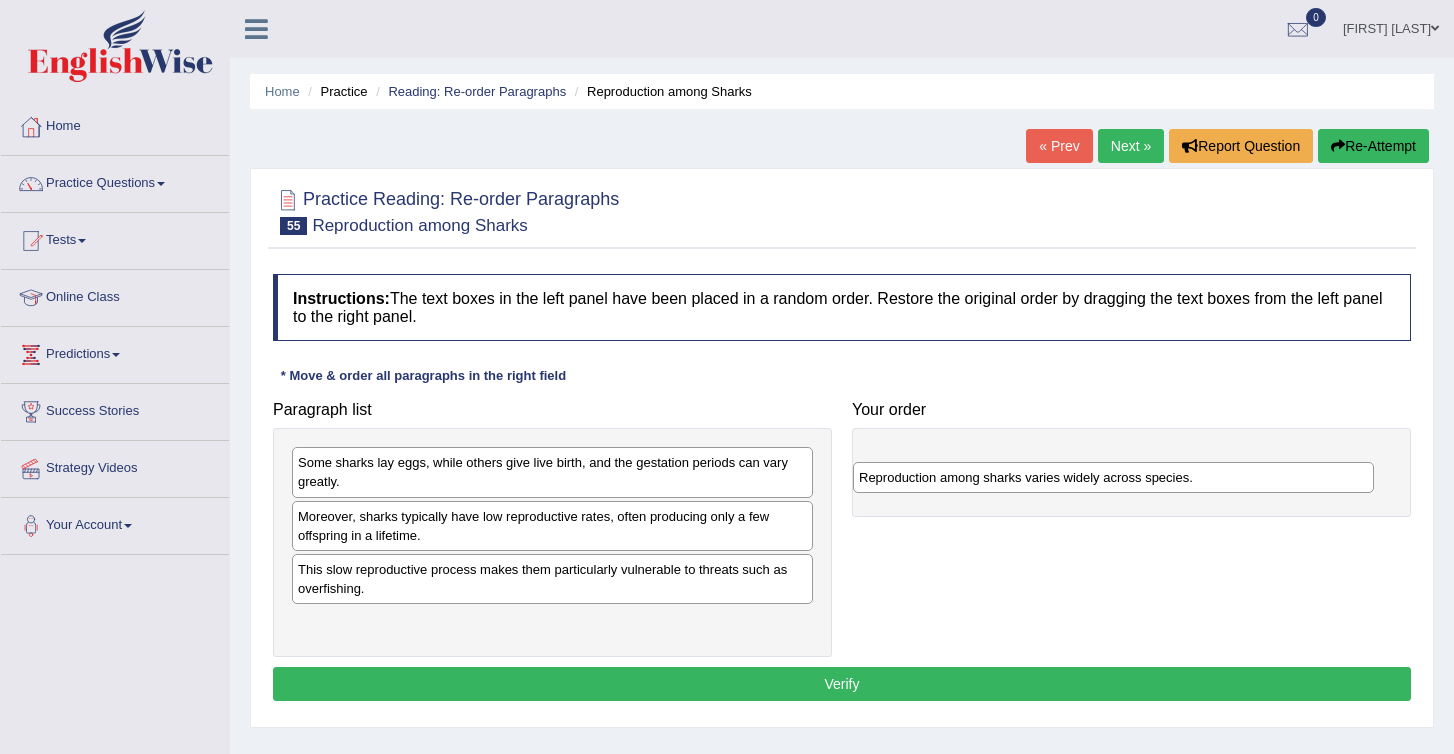 drag, startPoint x: 349, startPoint y: 628, endPoint x: 976, endPoint y: 442, distance: 654.0069 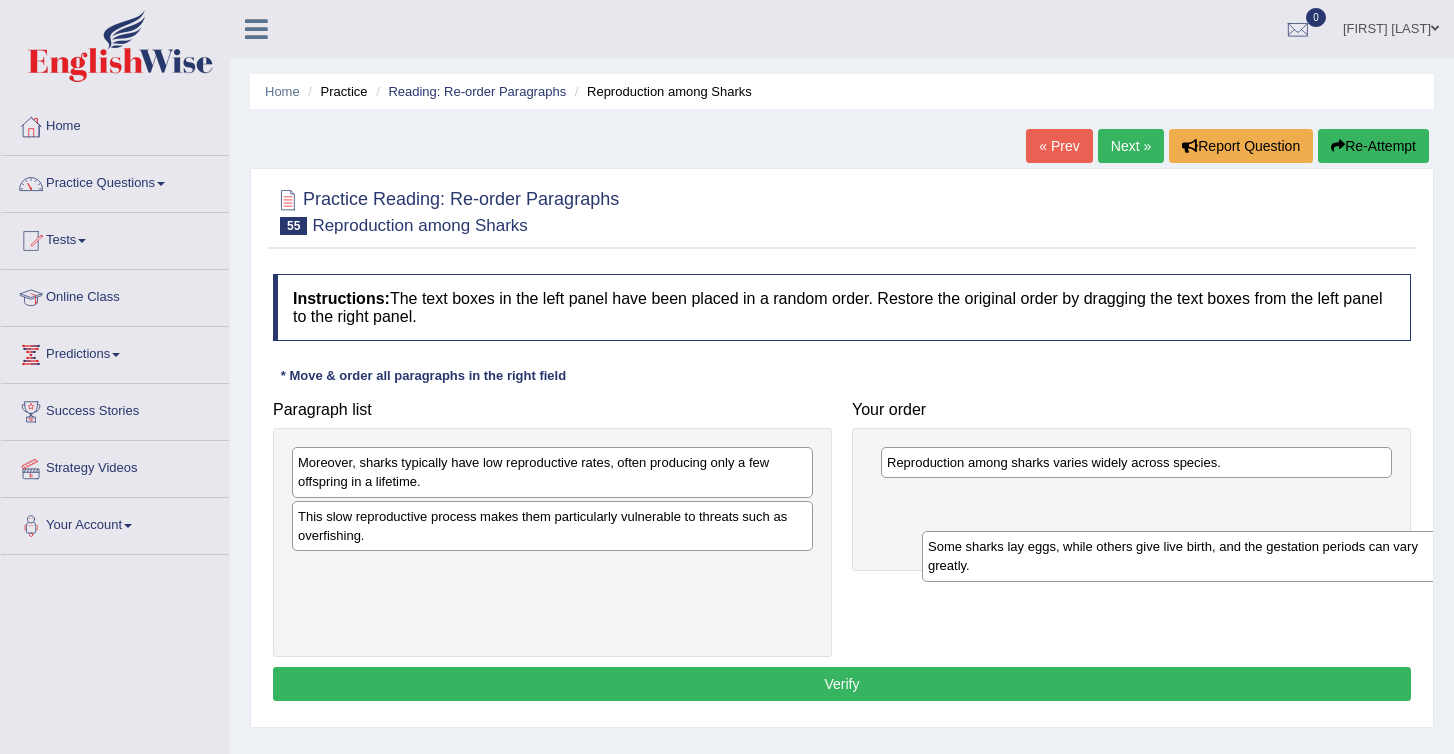 drag, startPoint x: 391, startPoint y: 477, endPoint x: 1040, endPoint y: 515, distance: 650.1115 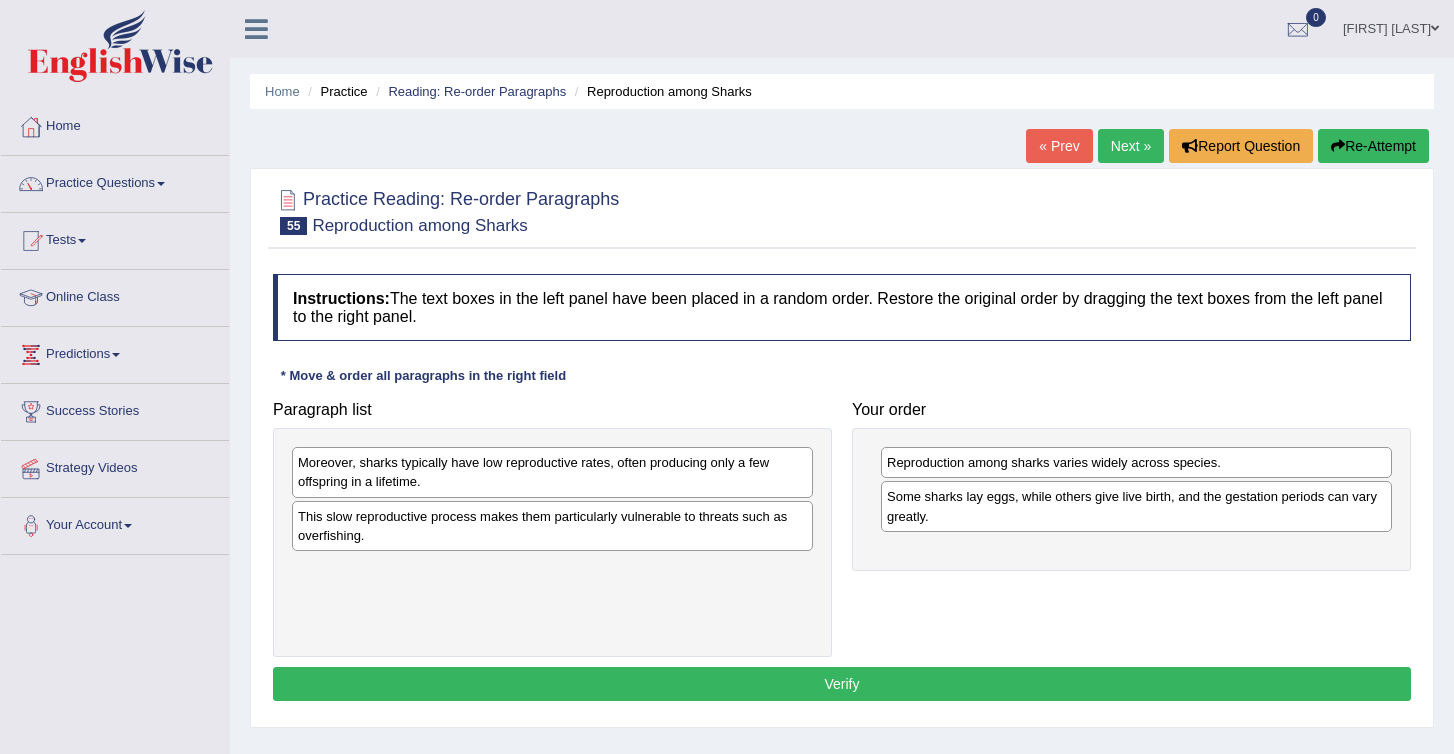 click on "This slow reproductive process makes them particularly vulnerable to threats such as overfishing." at bounding box center (552, 526) 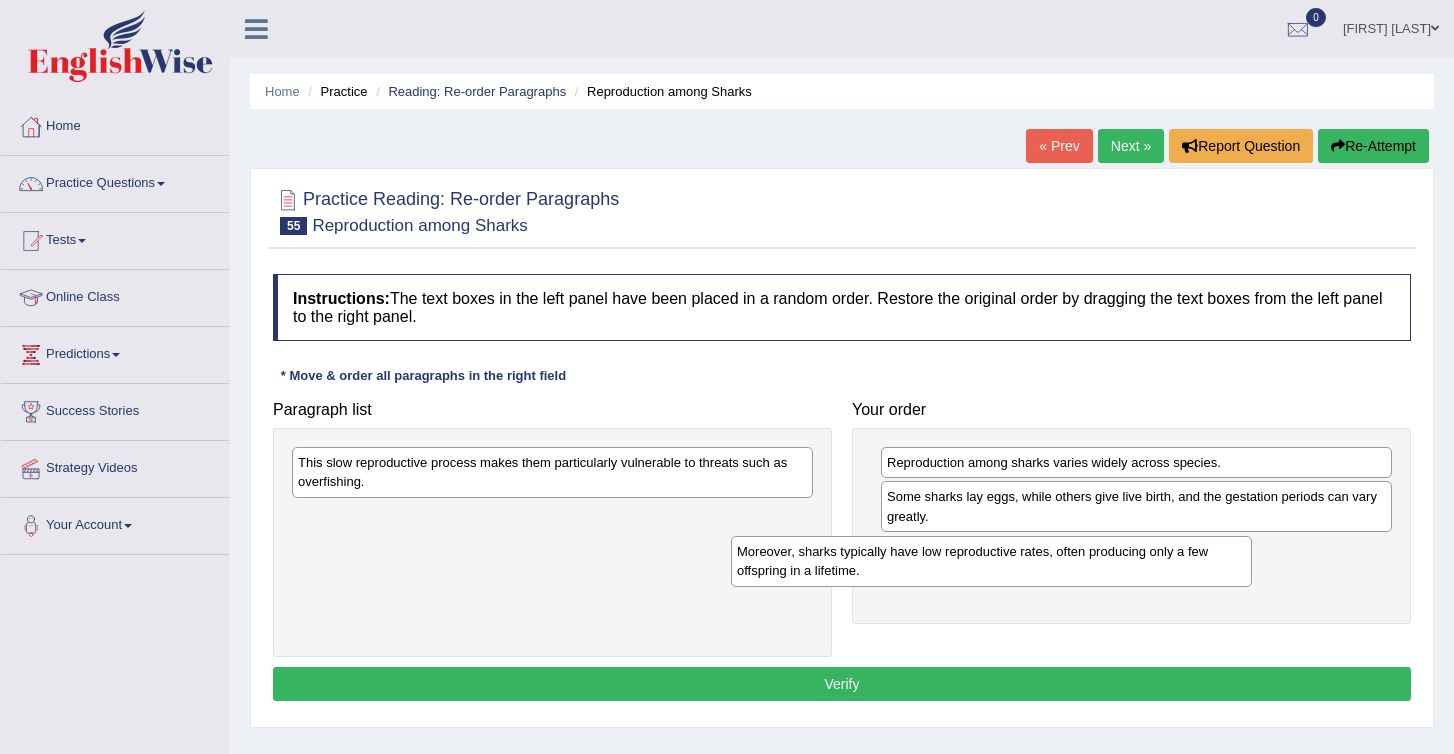 drag, startPoint x: 625, startPoint y: 475, endPoint x: 1092, endPoint y: 560, distance: 474.67252 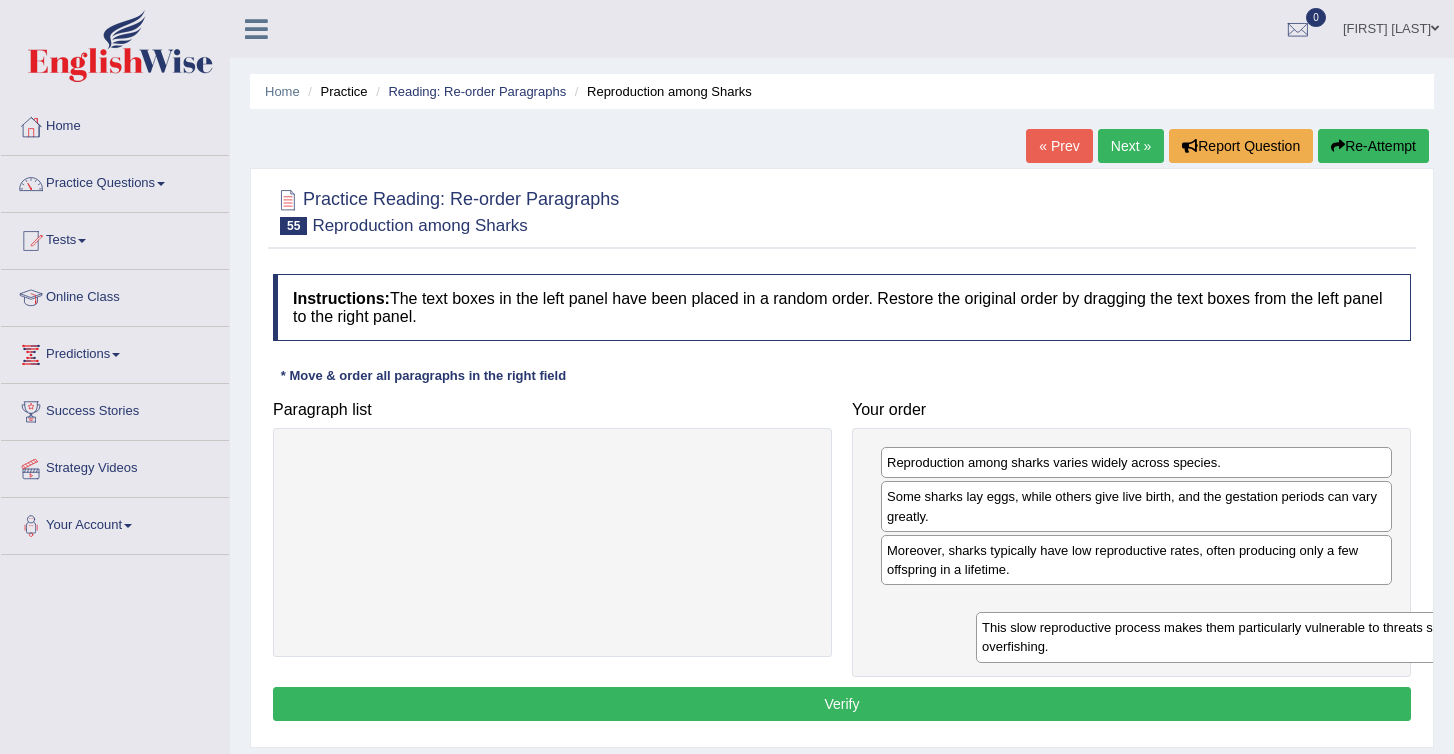 drag, startPoint x: 528, startPoint y: 488, endPoint x: 1122, endPoint y: 632, distance: 611.2054 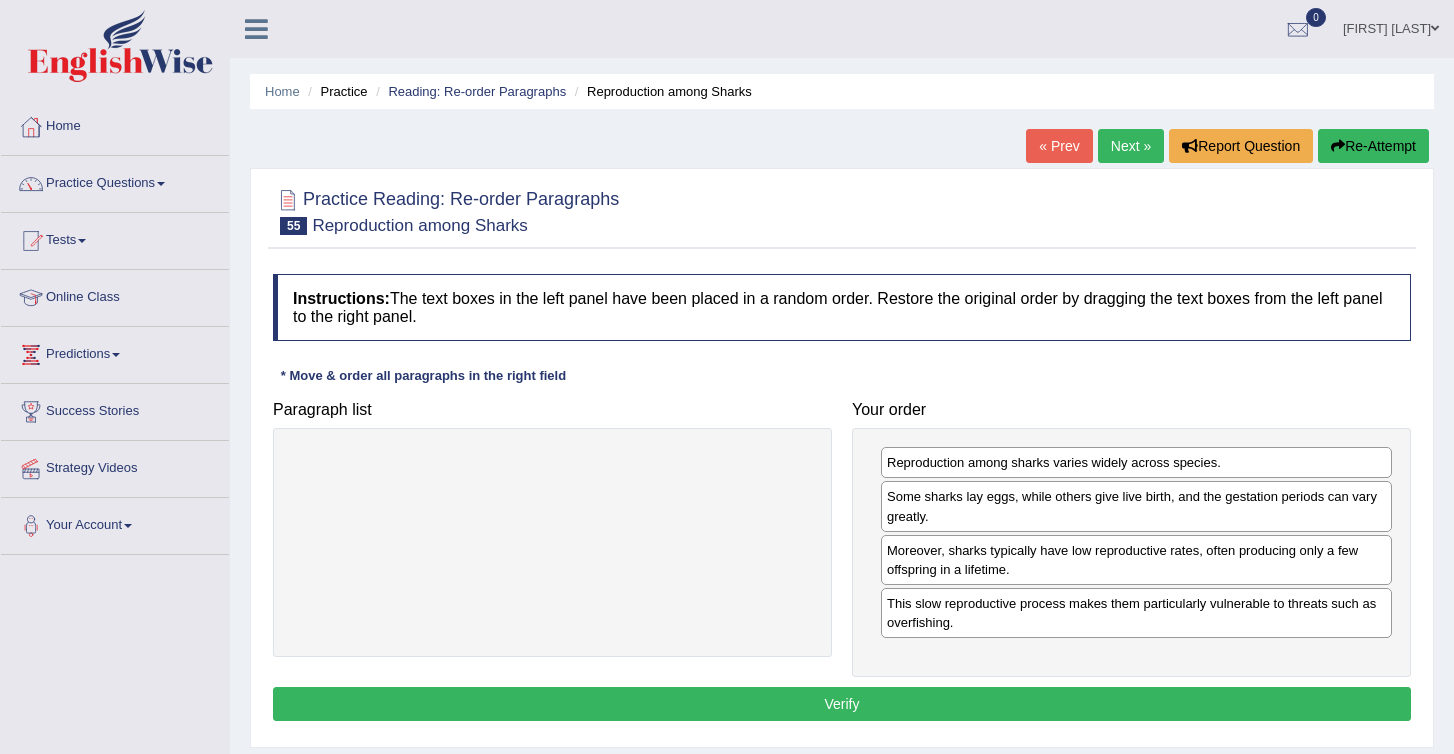 click on "Verify" at bounding box center [842, 704] 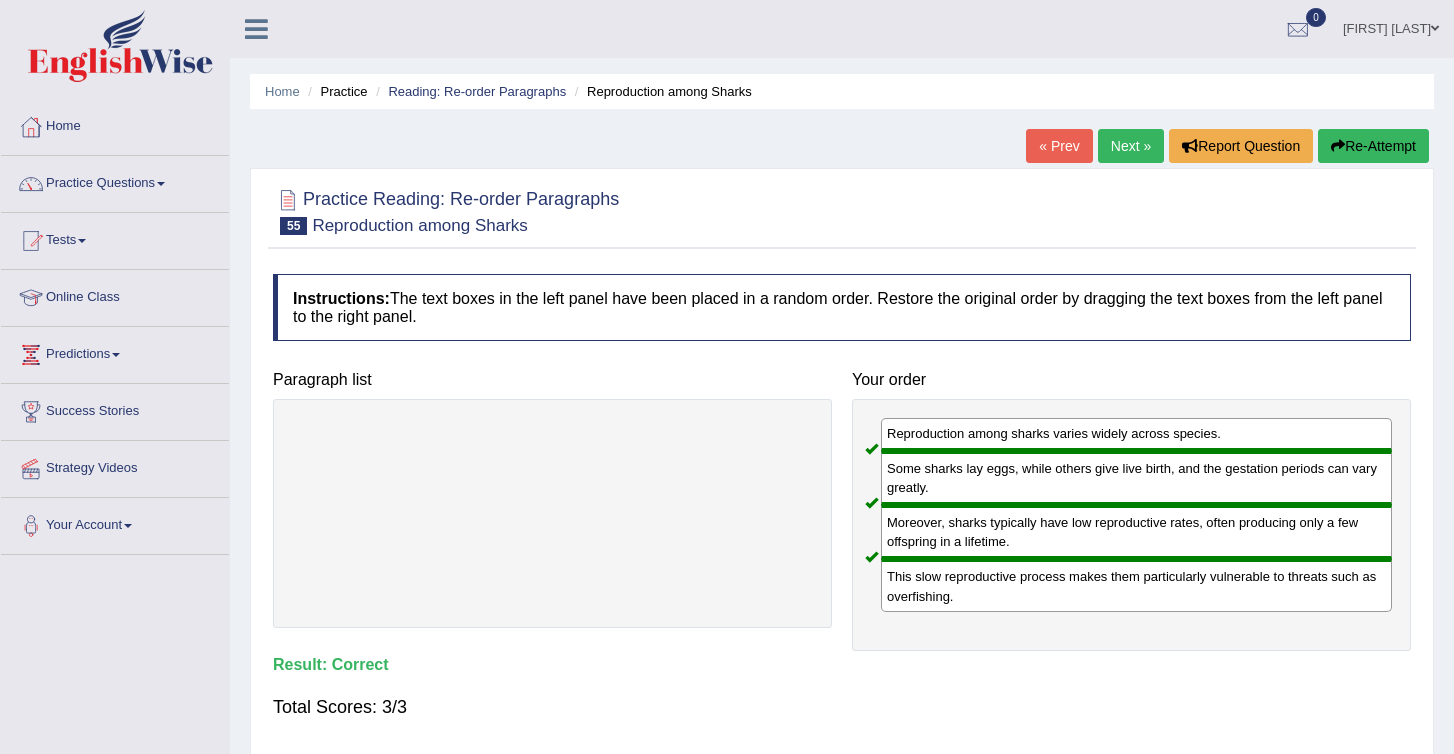click on "Next »" at bounding box center [1131, 146] 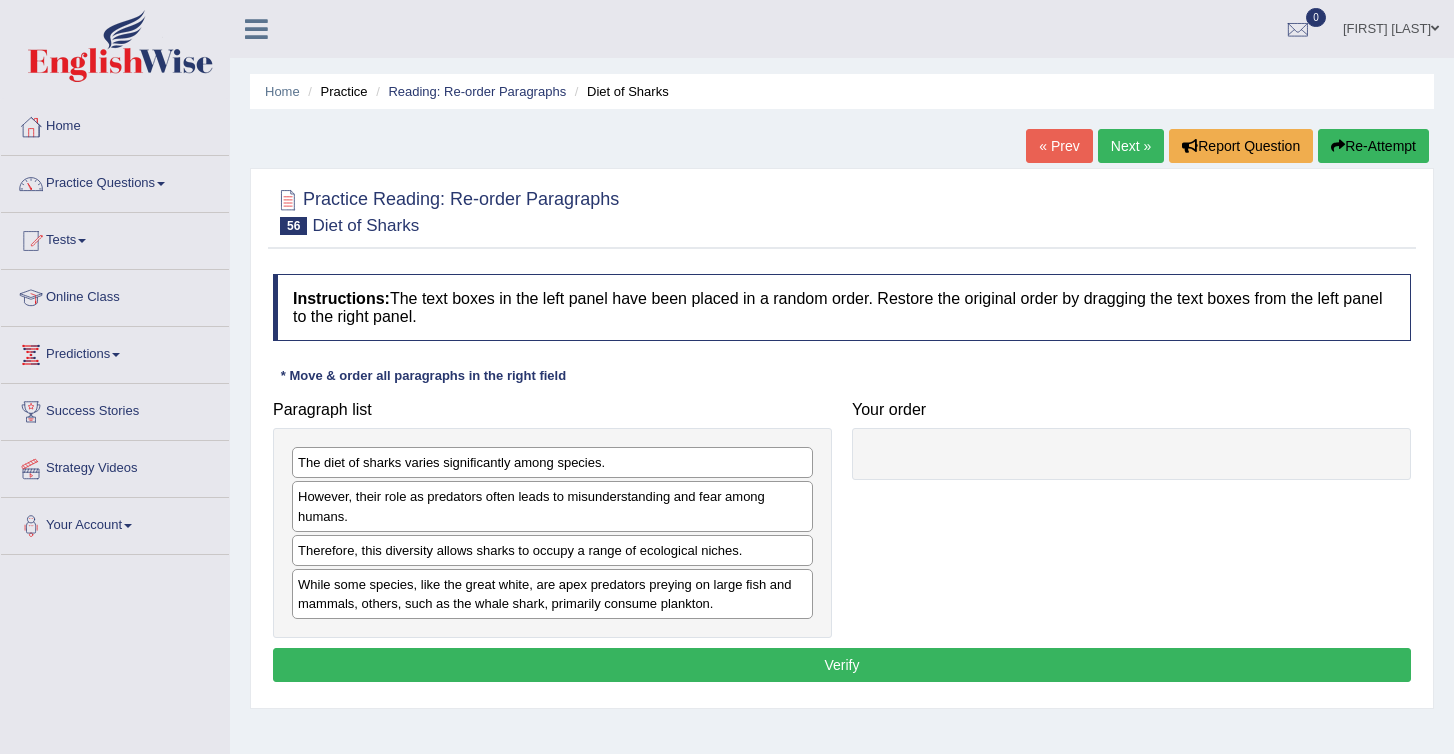 scroll, scrollTop: 0, scrollLeft: 0, axis: both 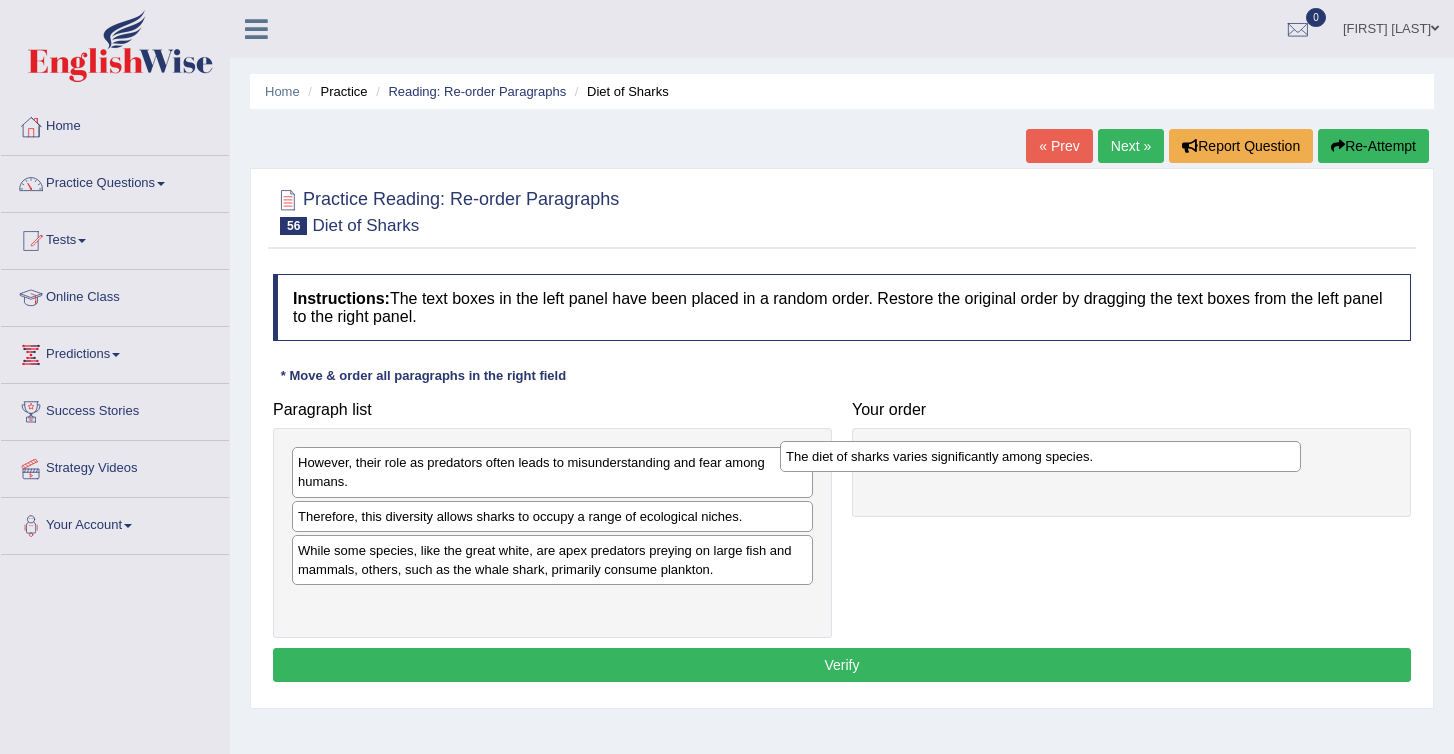 drag, startPoint x: 348, startPoint y: 467, endPoint x: 899, endPoint y: 465, distance: 551.0036 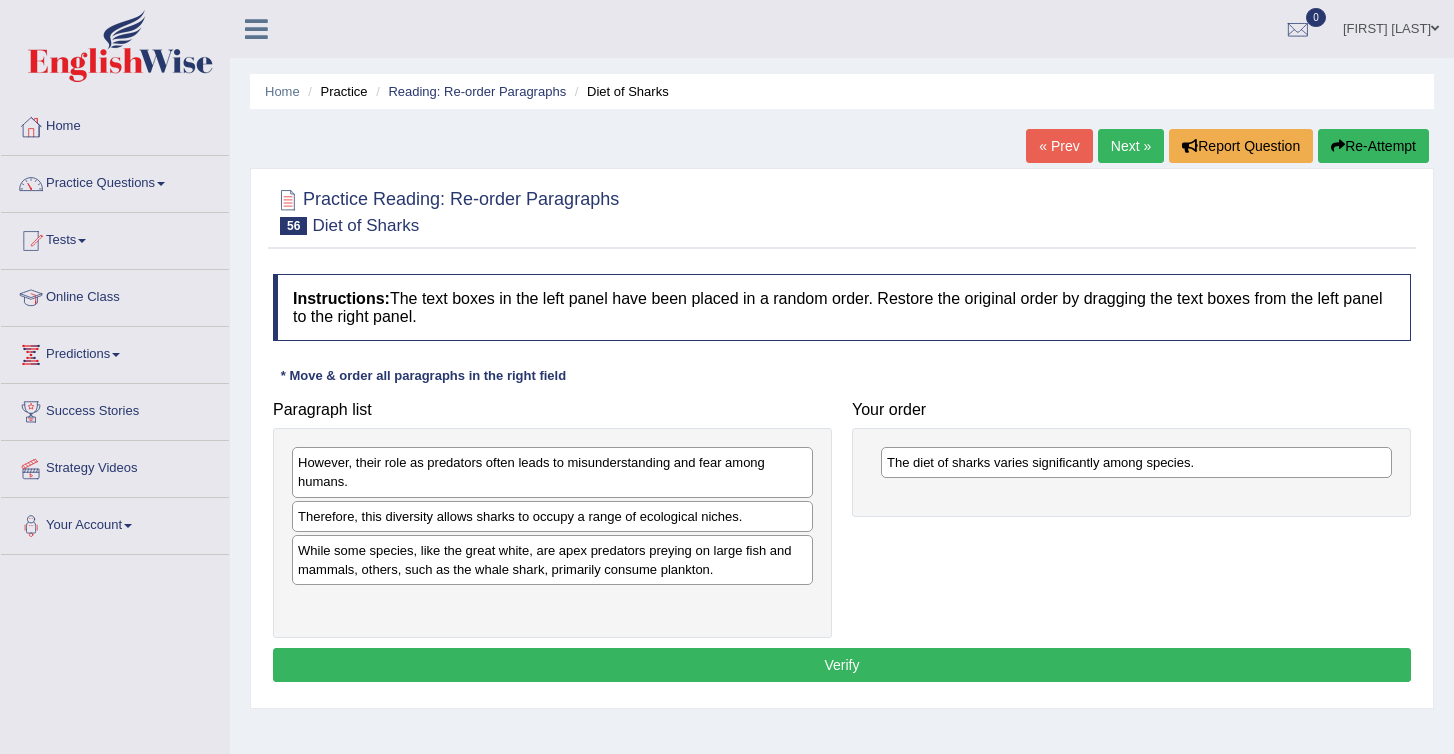 click on "While some species, like the great white, are apex predators preying on large fish and mammals, others, such as
the whale shark, primarily consume plankton." at bounding box center [552, 560] 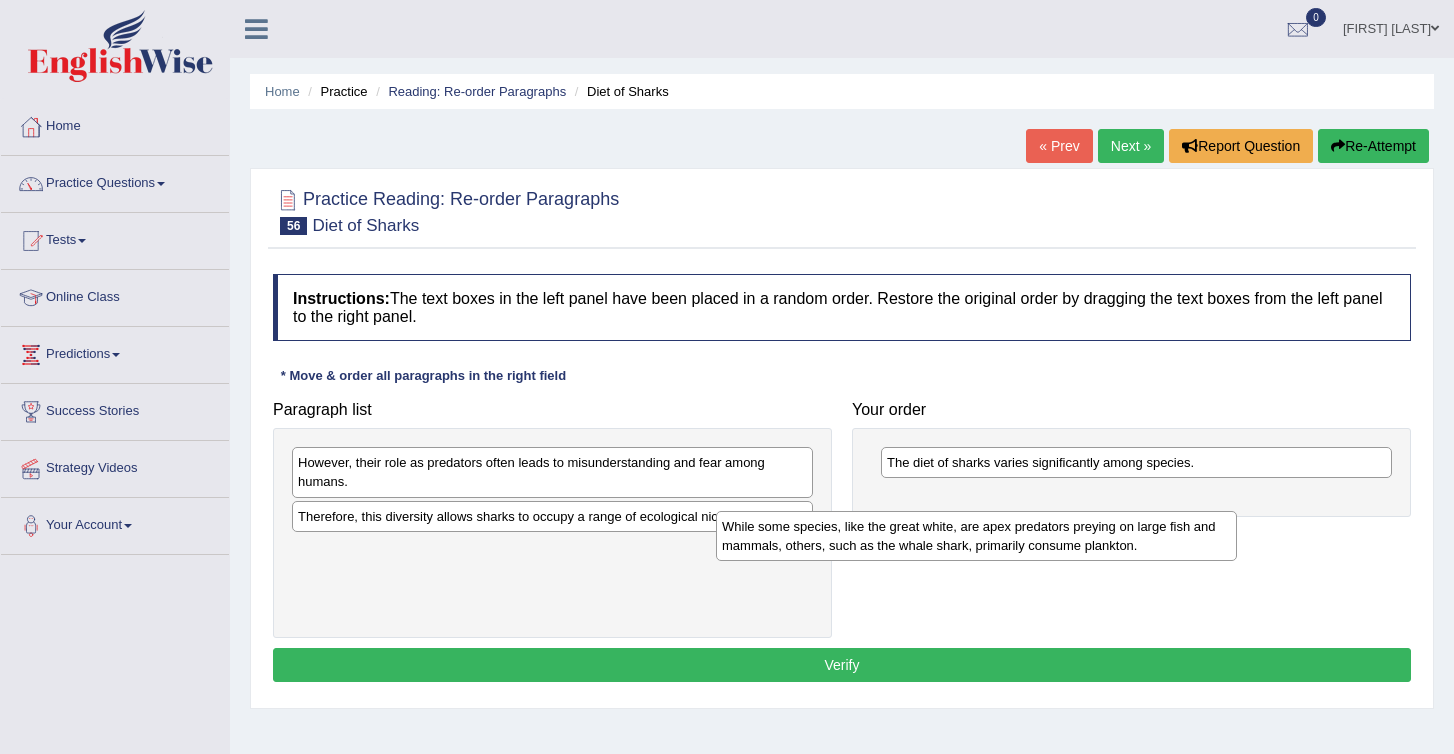 drag, startPoint x: 446, startPoint y: 569, endPoint x: 914, endPoint y: 498, distance: 473.35504 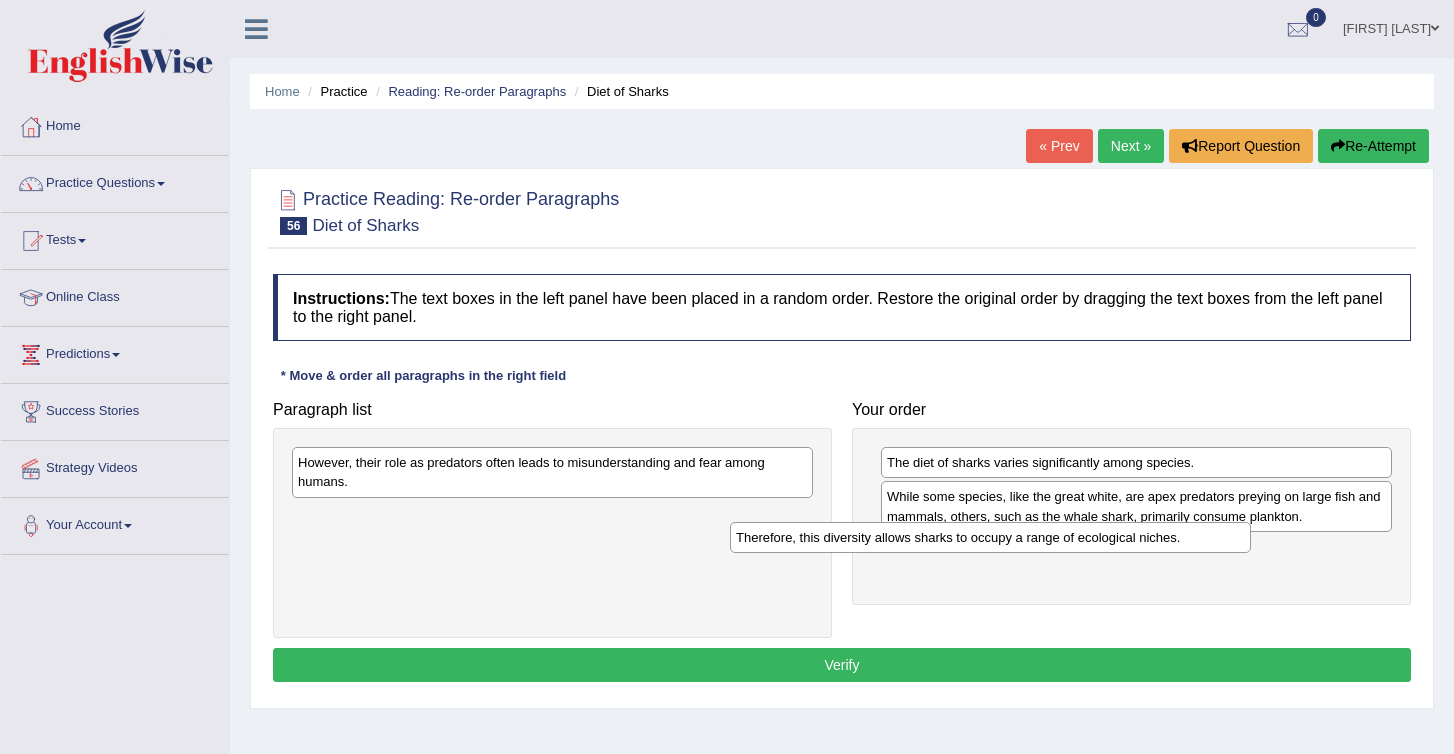 drag, startPoint x: 468, startPoint y: 520, endPoint x: 991, endPoint y: 560, distance: 524.5274 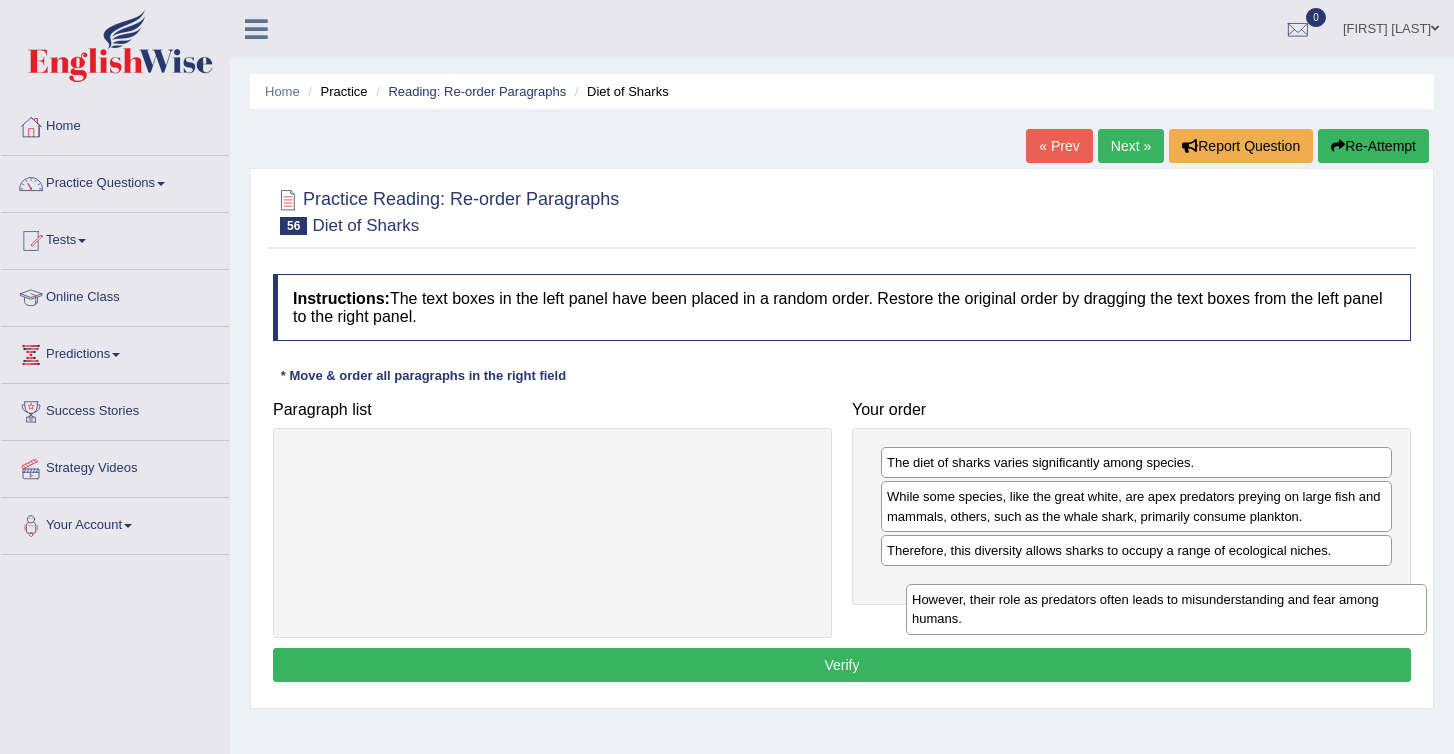 drag, startPoint x: 571, startPoint y: 480, endPoint x: 1165, endPoint y: 604, distance: 606.80475 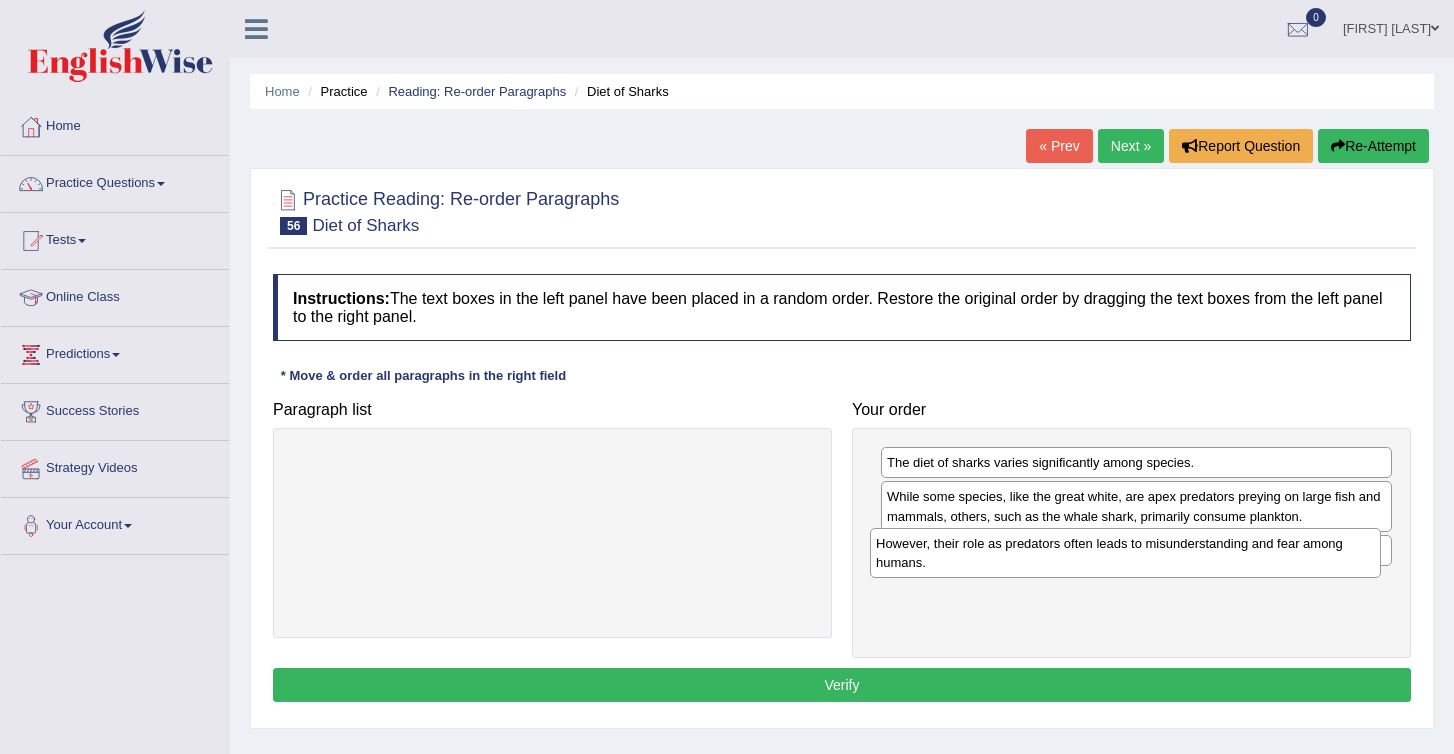 drag, startPoint x: 1103, startPoint y: 599, endPoint x: 1092, endPoint y: 558, distance: 42.44997 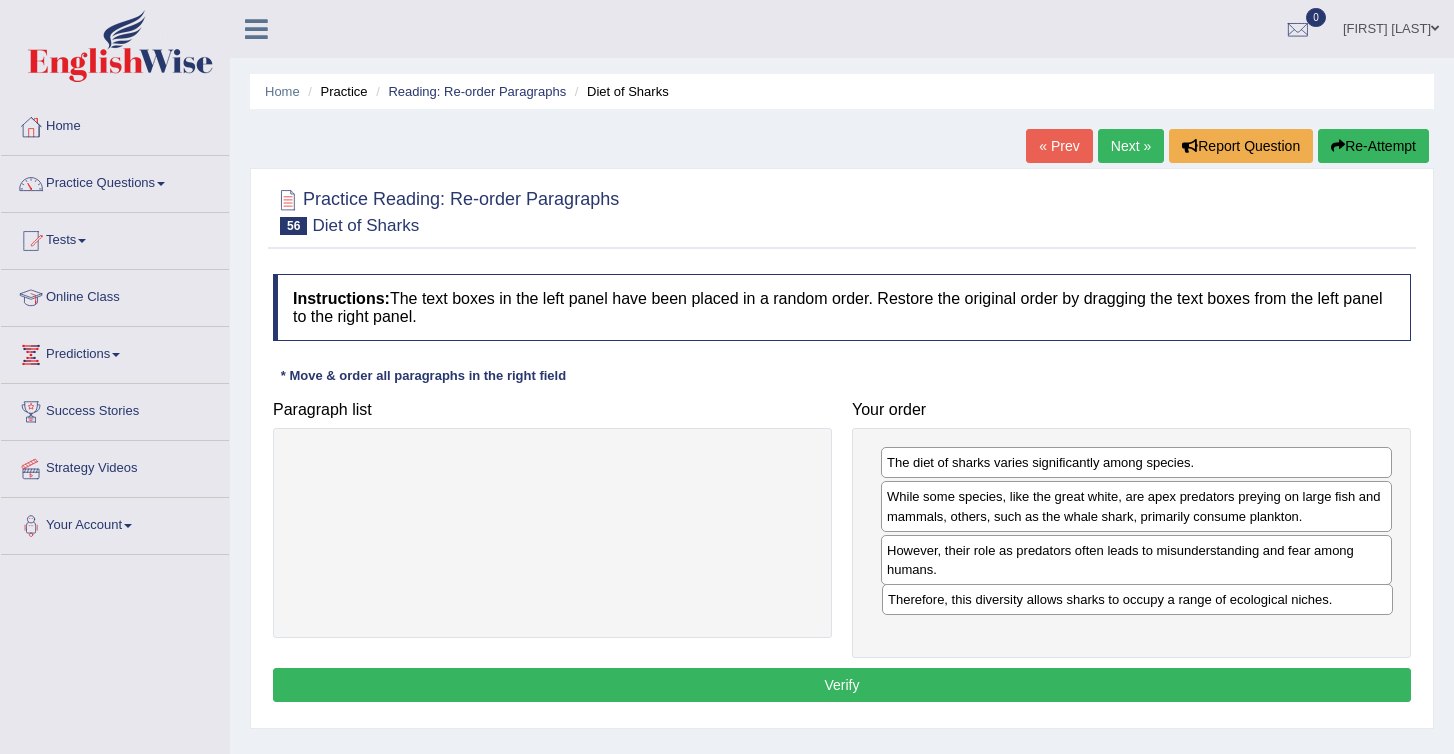 drag, startPoint x: 1092, startPoint y: 558, endPoint x: 1093, endPoint y: 613, distance: 55.00909 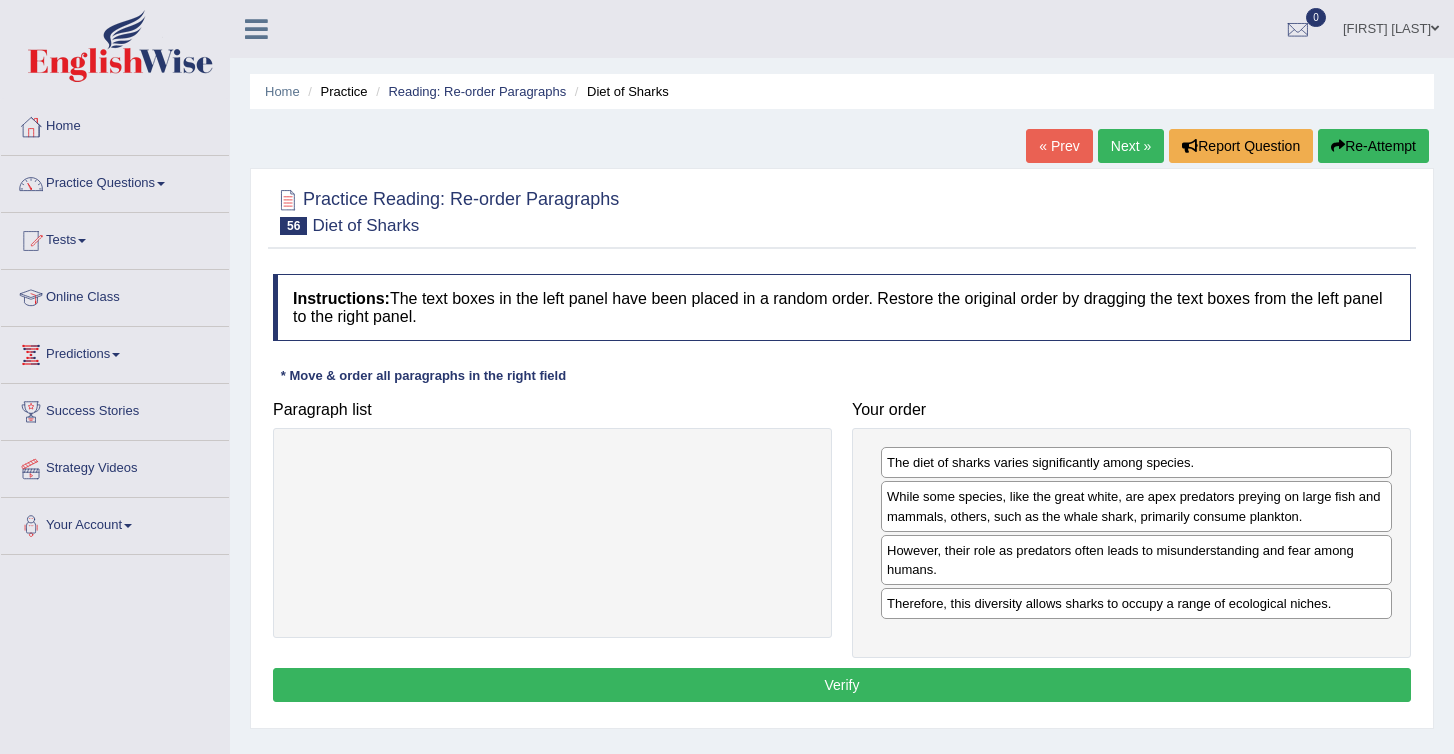 click on "Verify" at bounding box center (842, 685) 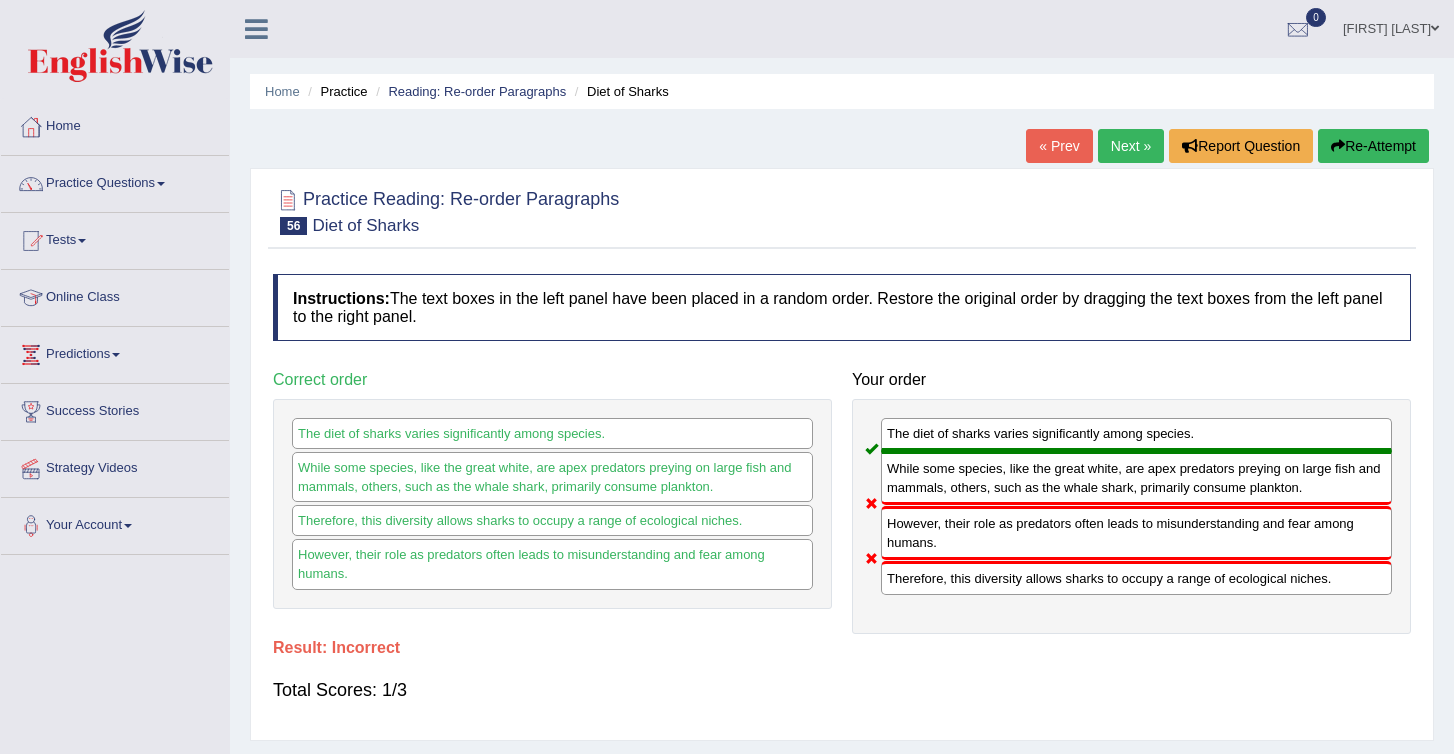 click on "Re-Attempt" at bounding box center (1373, 146) 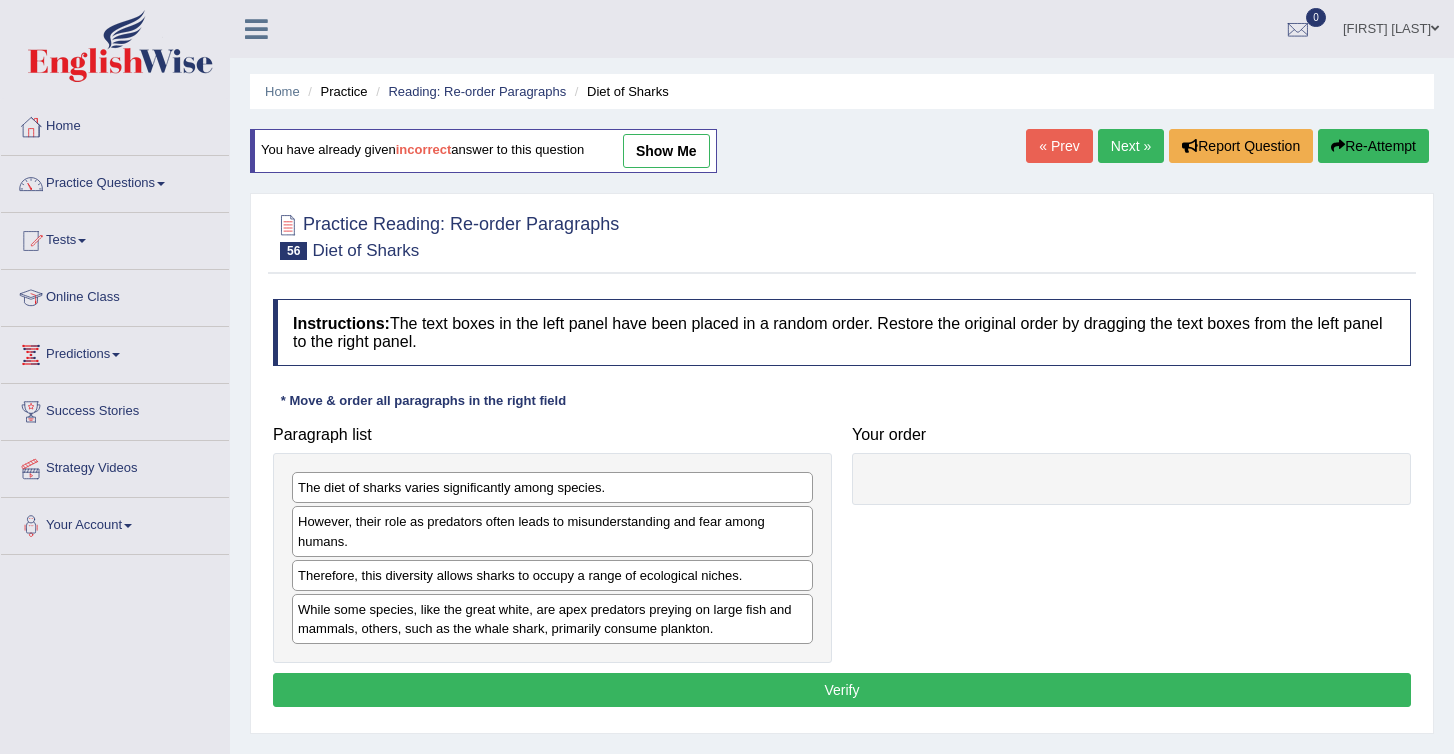 scroll, scrollTop: 0, scrollLeft: 0, axis: both 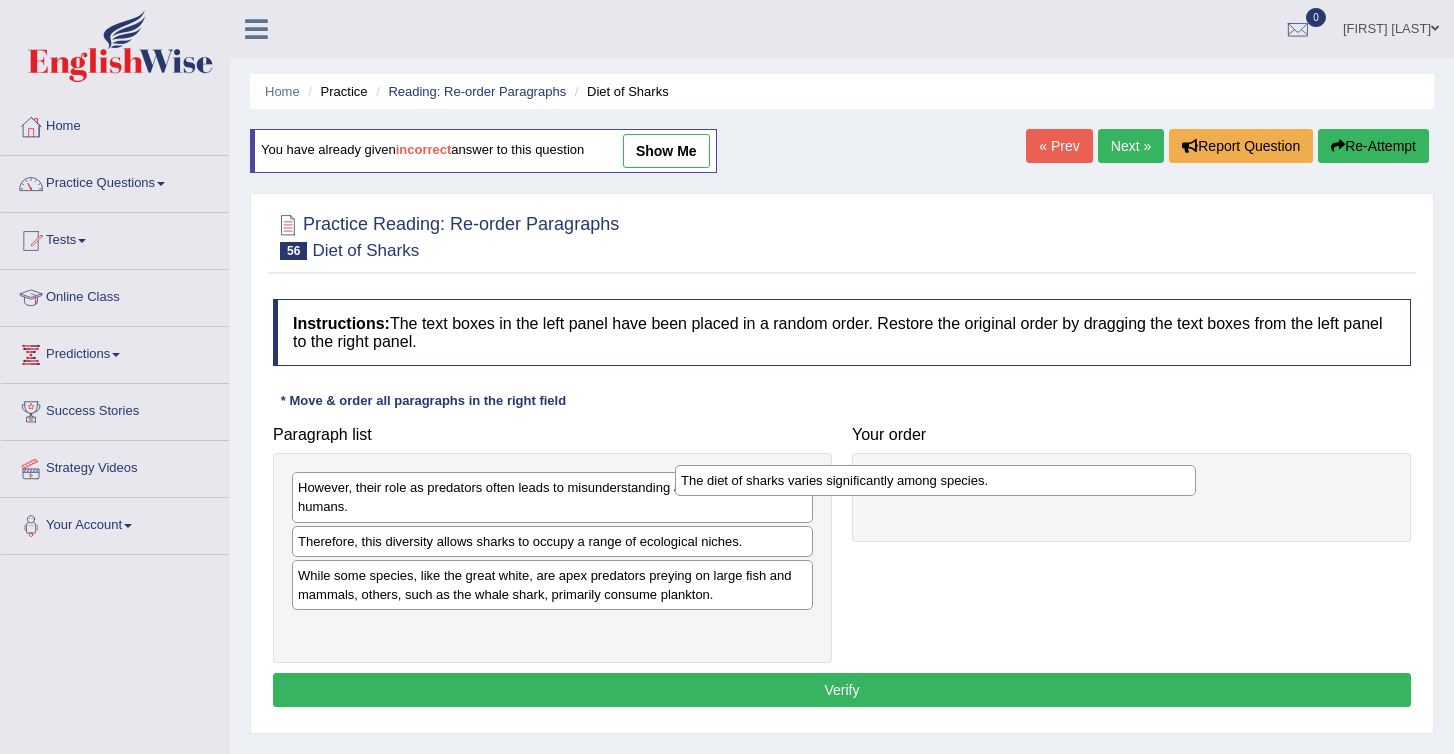 drag, startPoint x: 508, startPoint y: 498, endPoint x: 1003, endPoint y: 505, distance: 495.0495 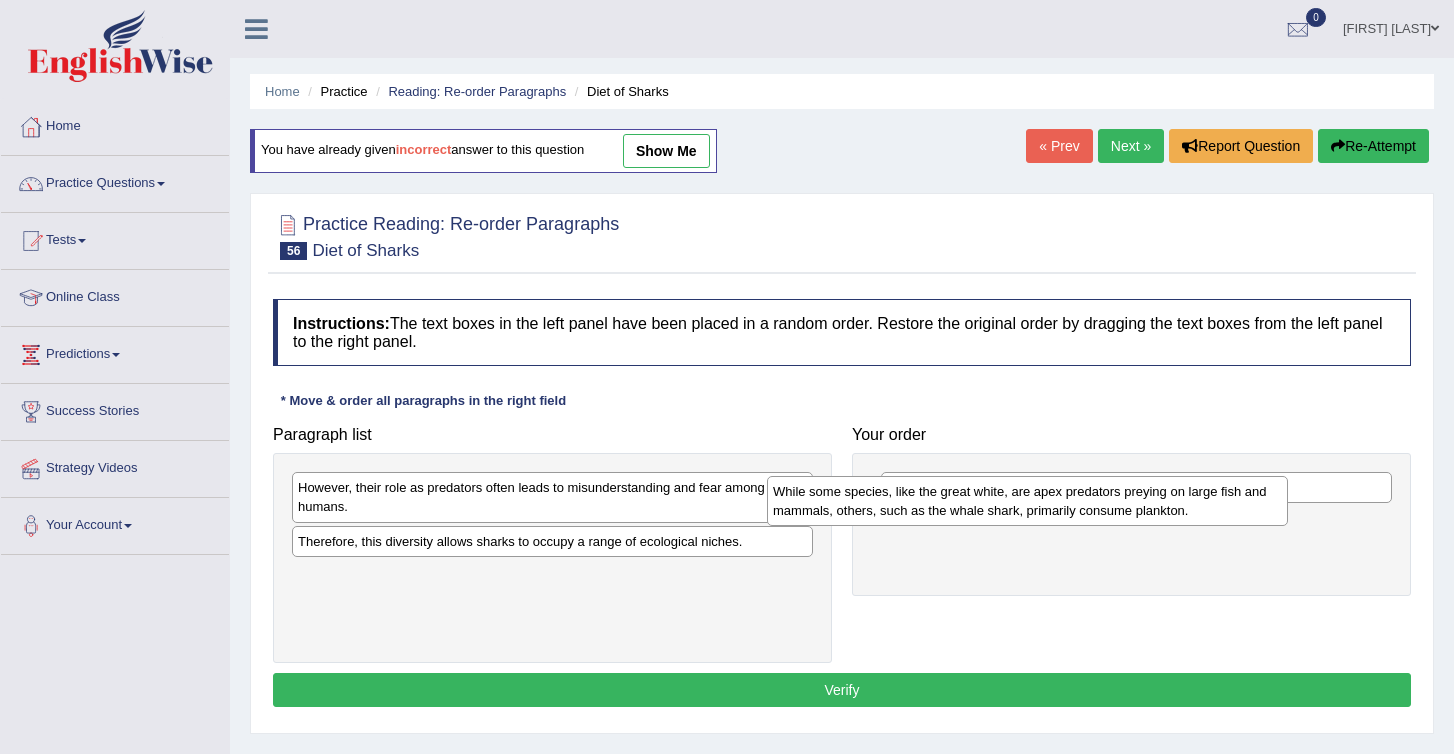 drag, startPoint x: 338, startPoint y: 589, endPoint x: 850, endPoint y: 527, distance: 515.74023 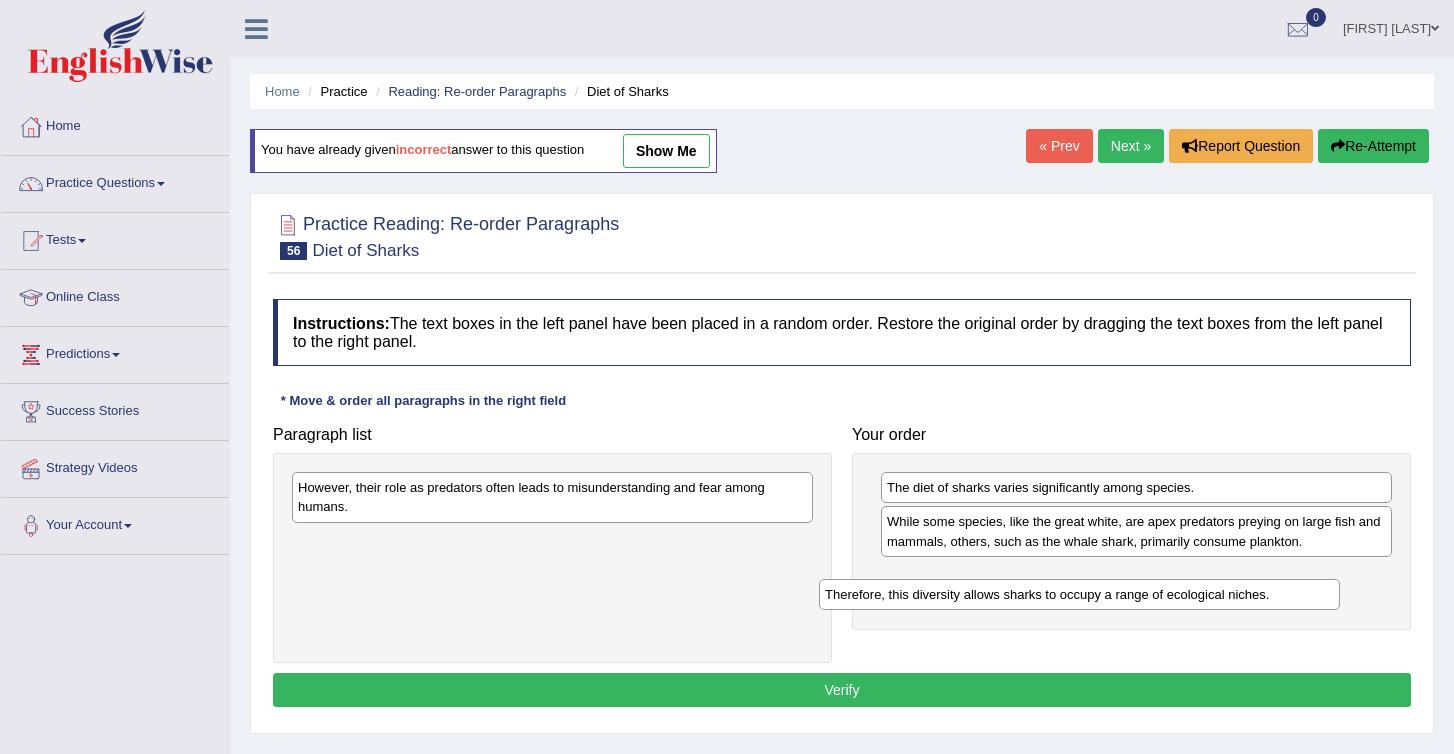 drag, startPoint x: 363, startPoint y: 545, endPoint x: 1000, endPoint y: 589, distance: 638.5178 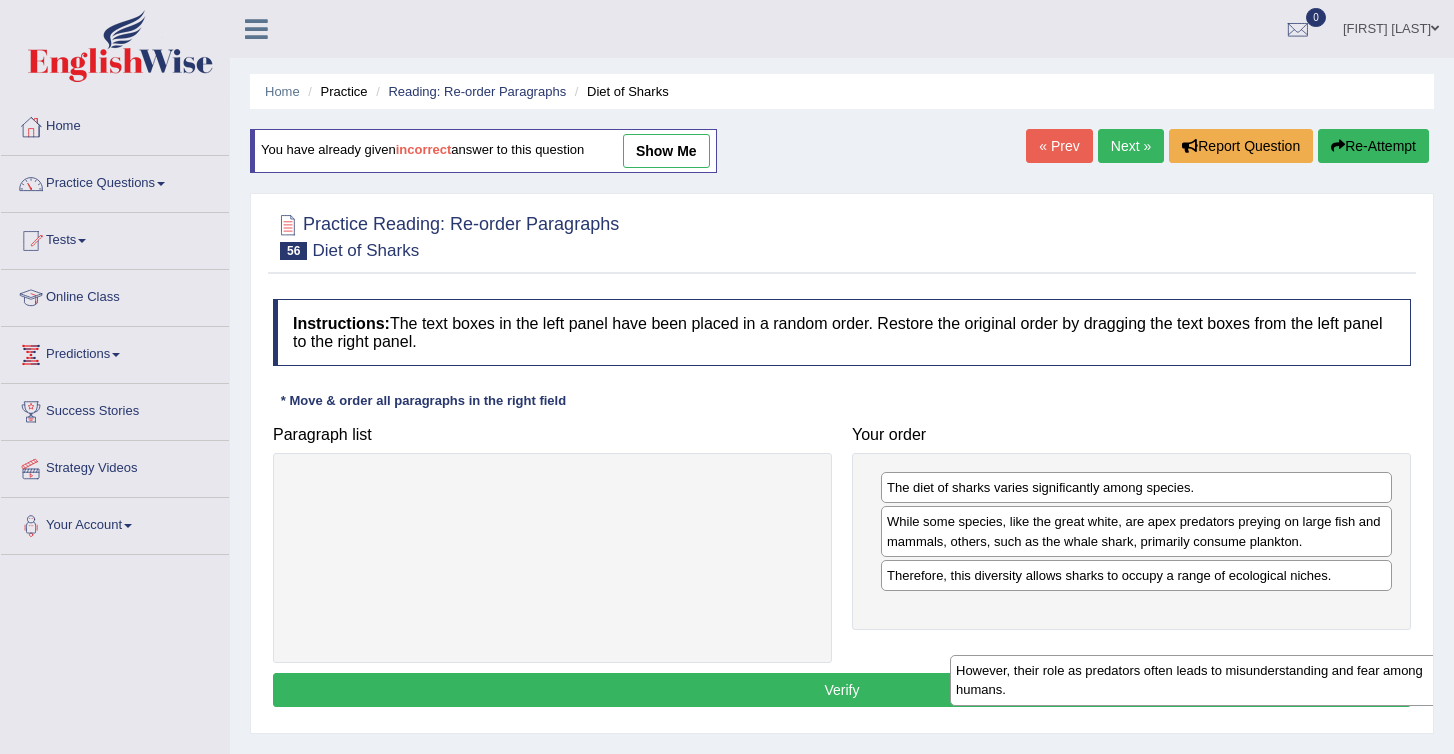 drag, startPoint x: 451, startPoint y: 495, endPoint x: 1019, endPoint y: 623, distance: 582.24396 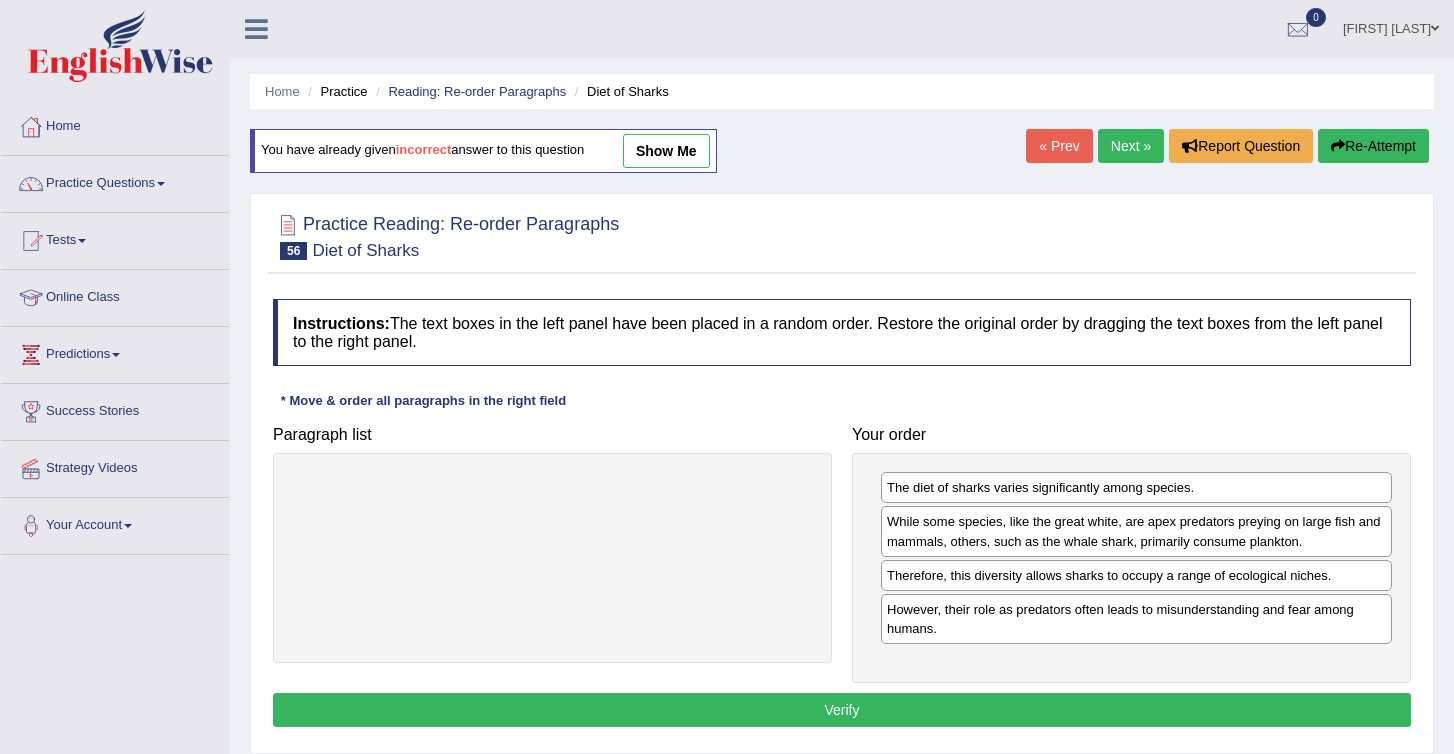 click on "Verify" at bounding box center (842, 710) 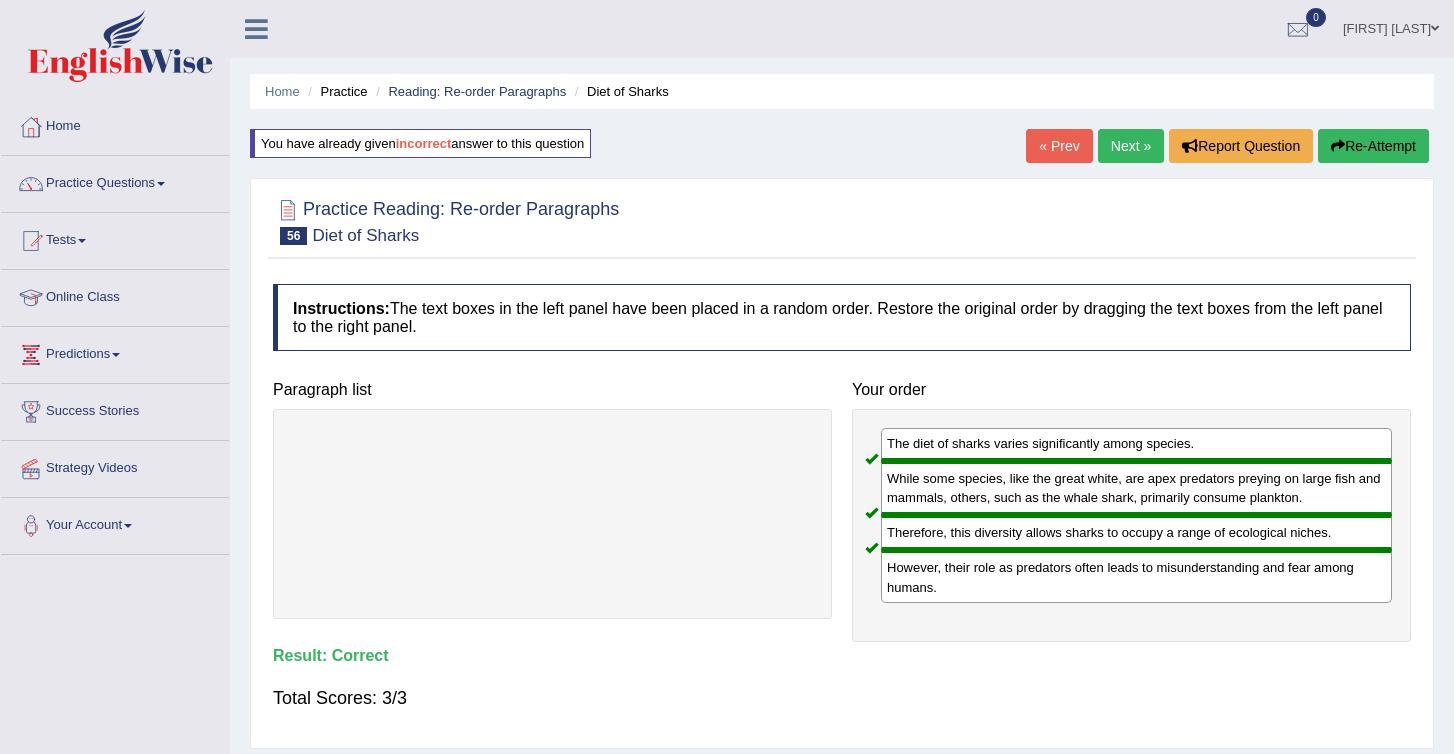 click on "Next »" at bounding box center (1131, 146) 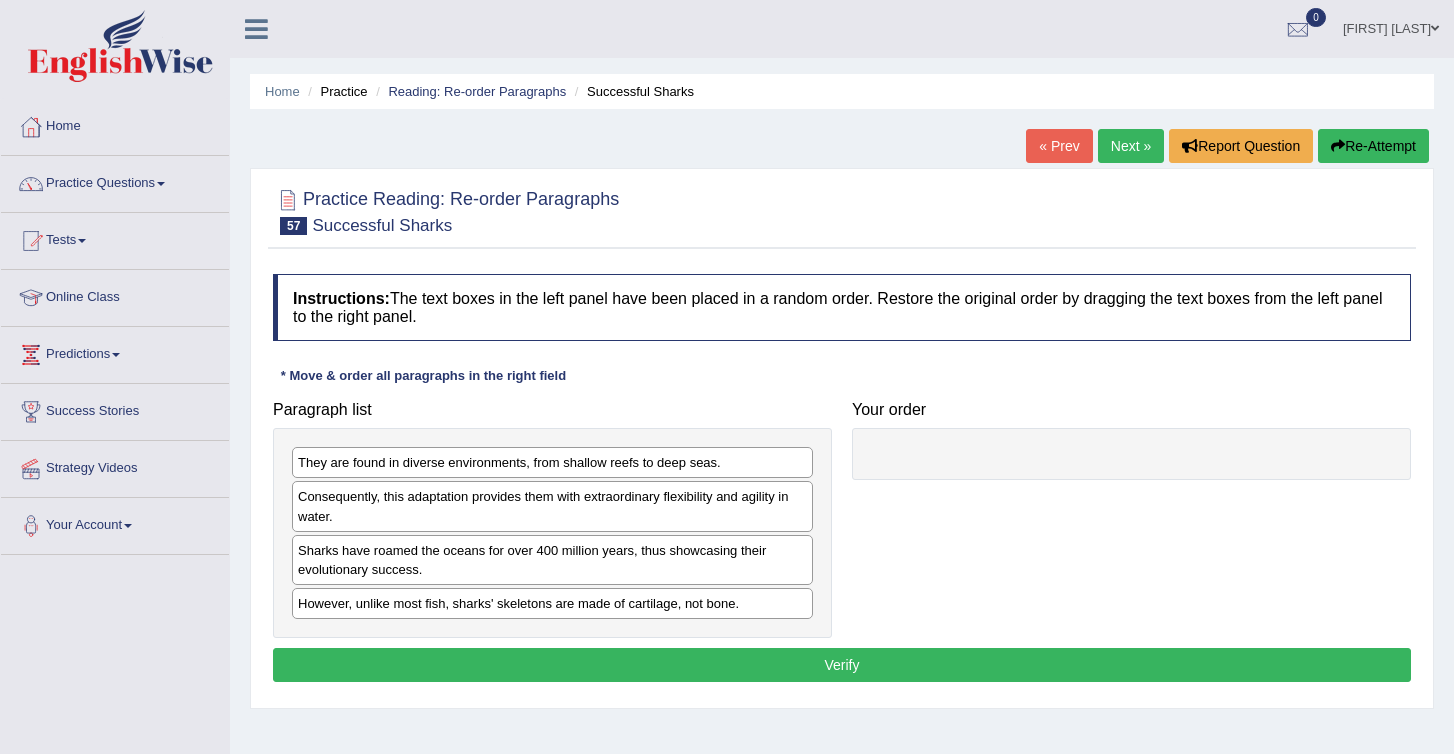 scroll, scrollTop: 0, scrollLeft: 0, axis: both 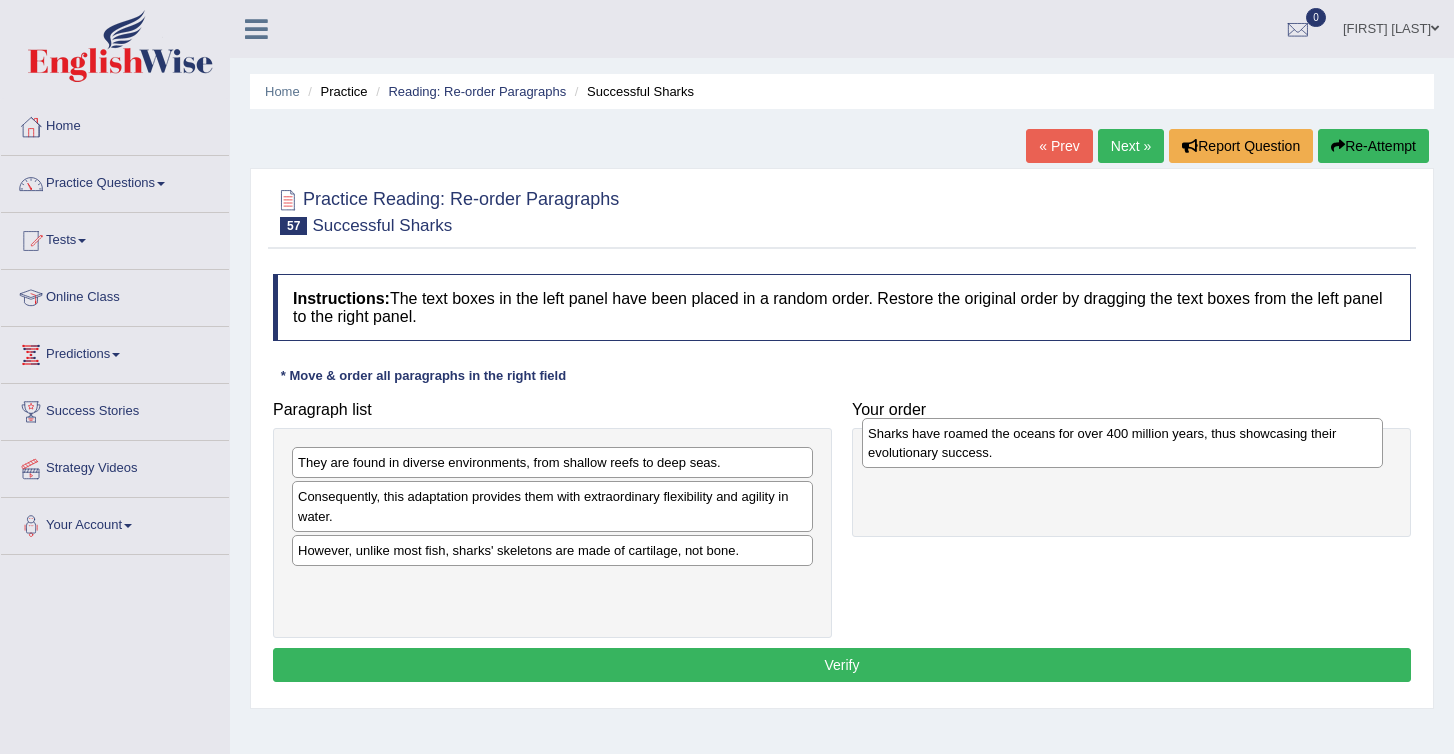 drag, startPoint x: 341, startPoint y: 566, endPoint x: 943, endPoint y: 421, distance: 619.21643 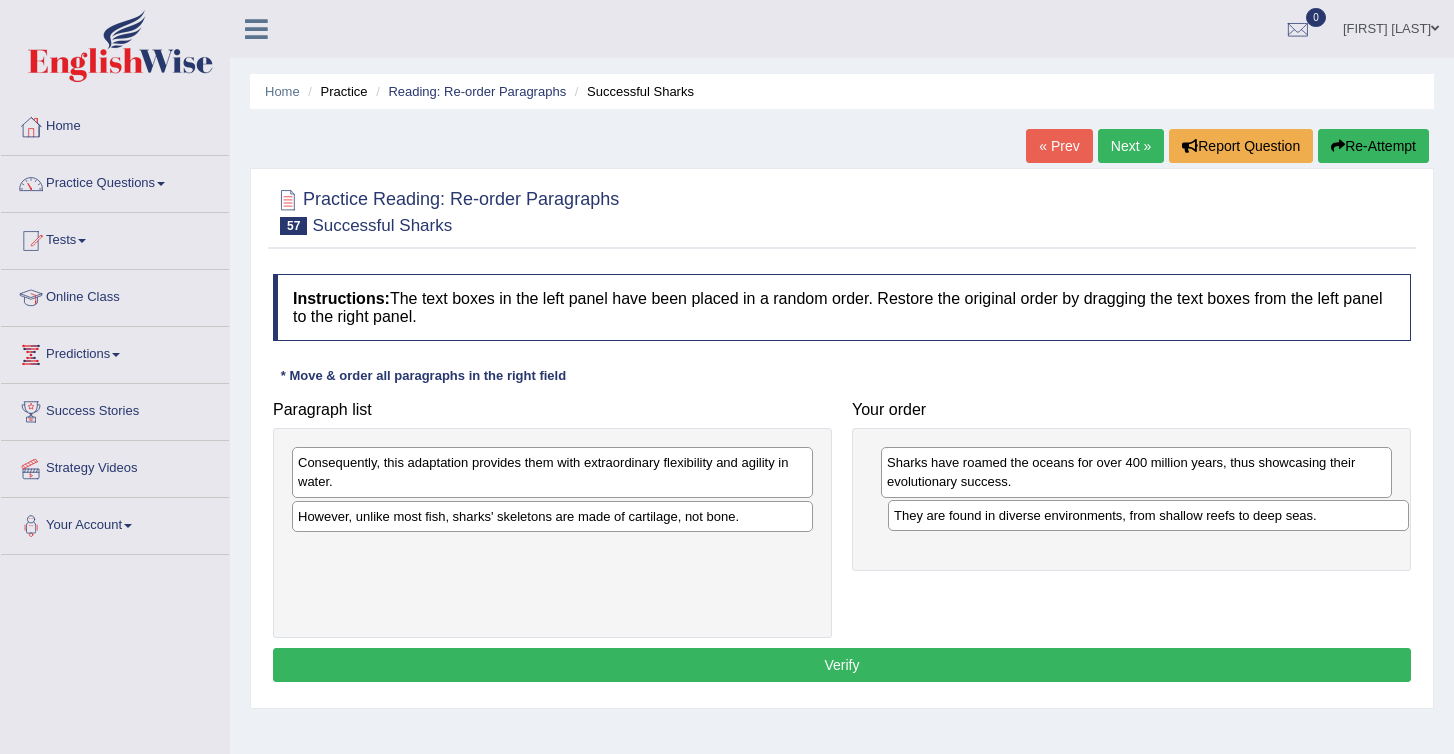 drag, startPoint x: 497, startPoint y: 465, endPoint x: 1093, endPoint y: 518, distance: 598.3519 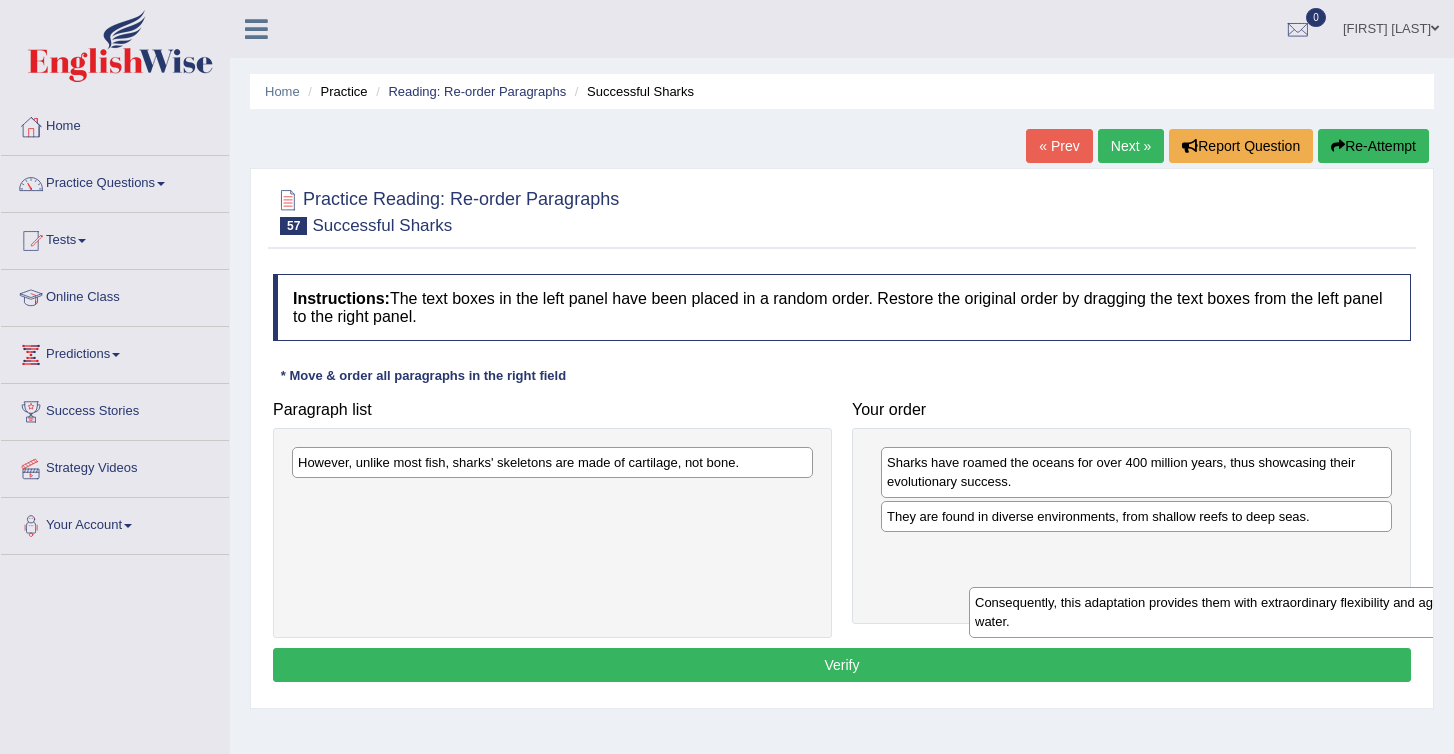 drag, startPoint x: 303, startPoint y: 474, endPoint x: 926, endPoint y: 574, distance: 630.9747 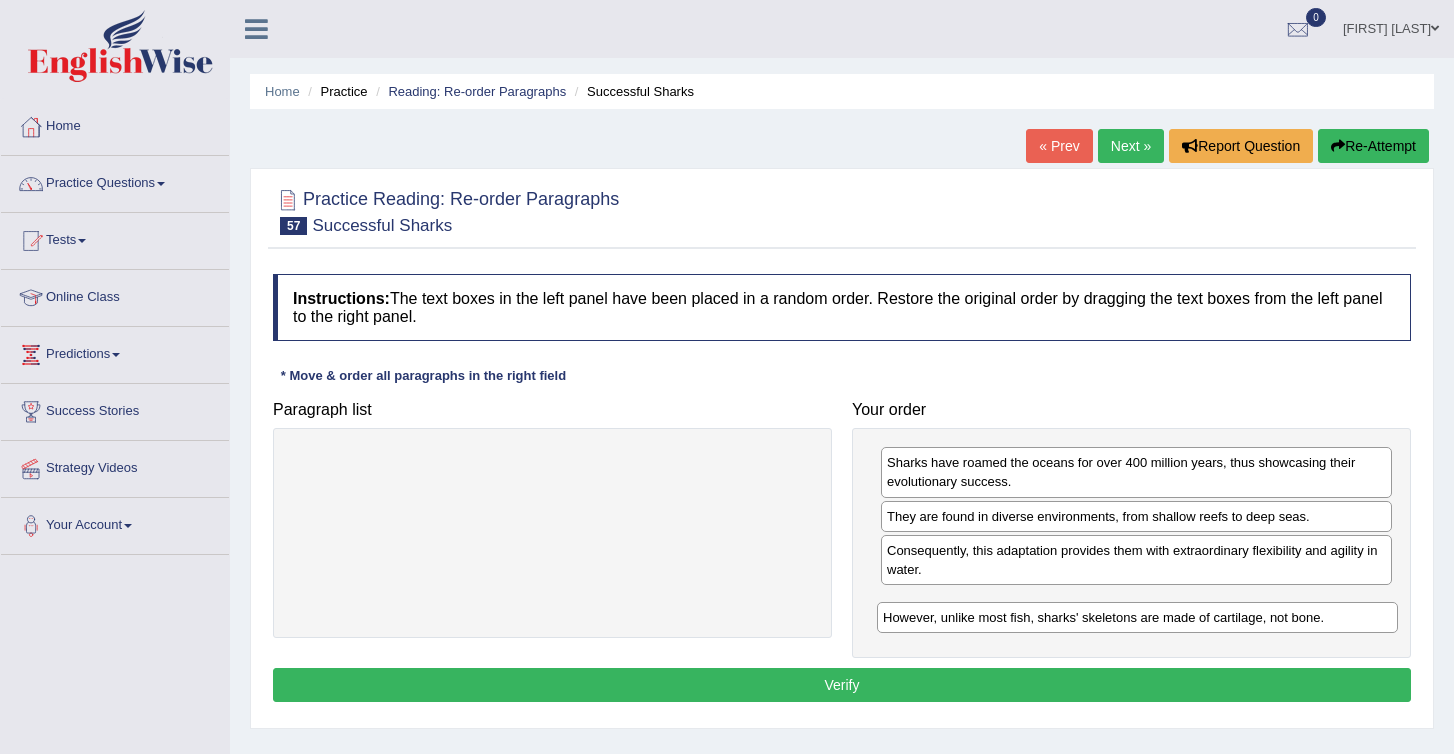 drag, startPoint x: 447, startPoint y: 455, endPoint x: 1049, endPoint y: 603, distance: 619.9258 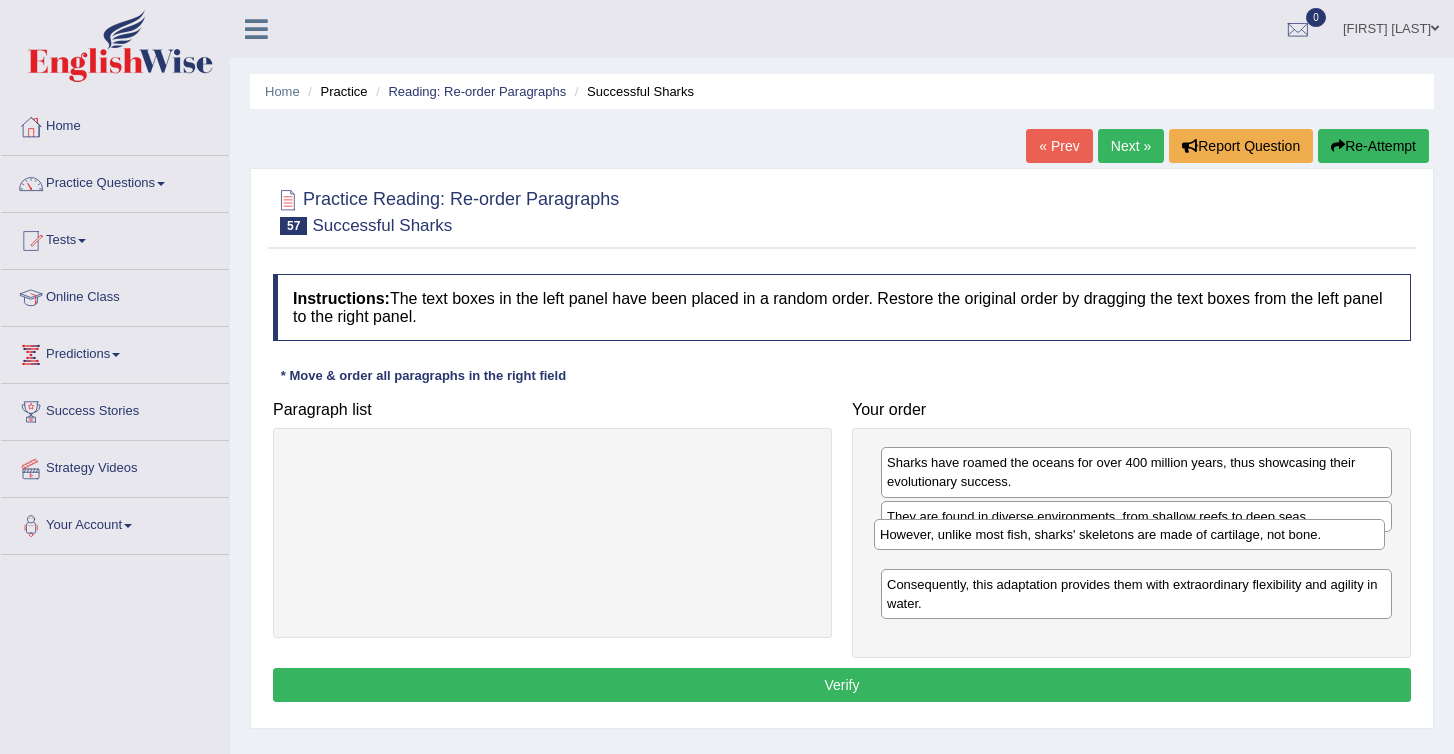 drag, startPoint x: 1040, startPoint y: 615, endPoint x: 1033, endPoint y: 545, distance: 70.34913 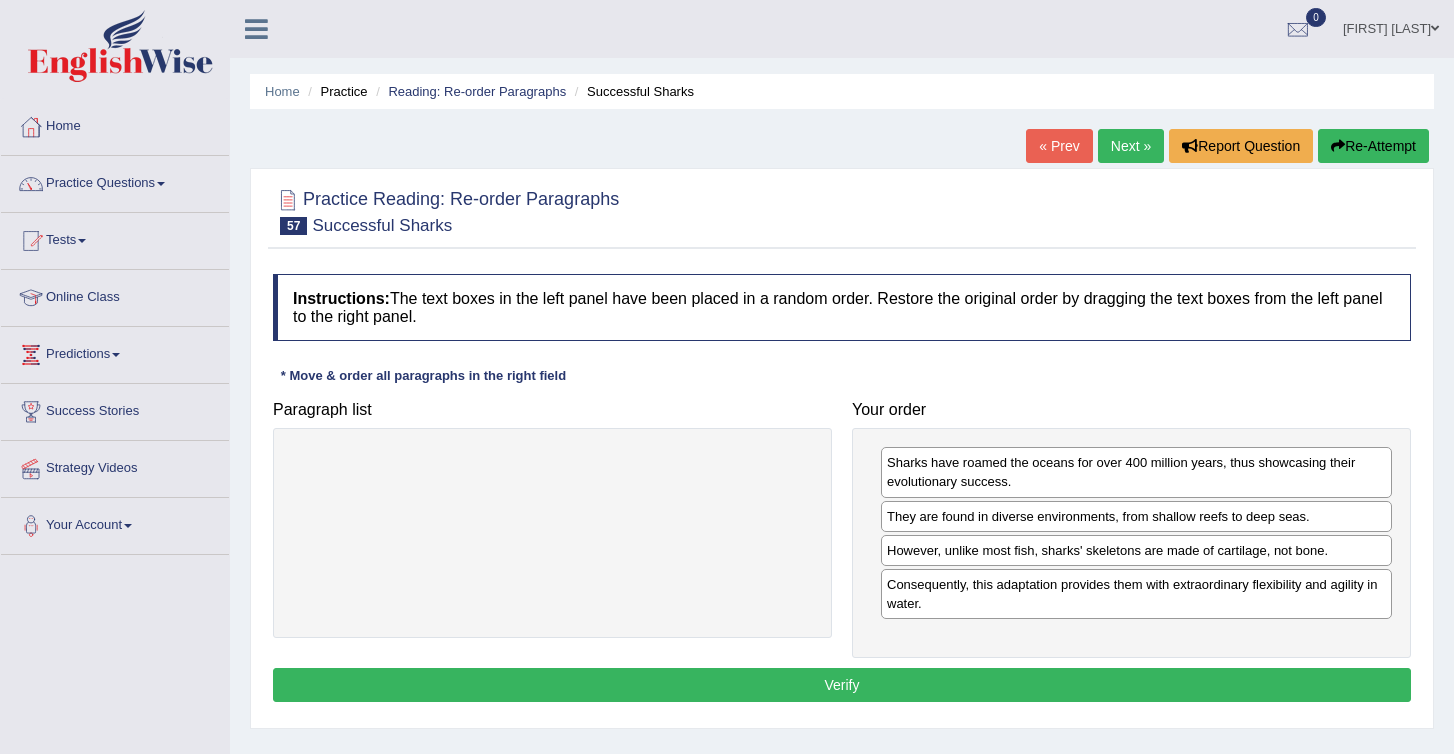 click on "Verify" at bounding box center [842, 685] 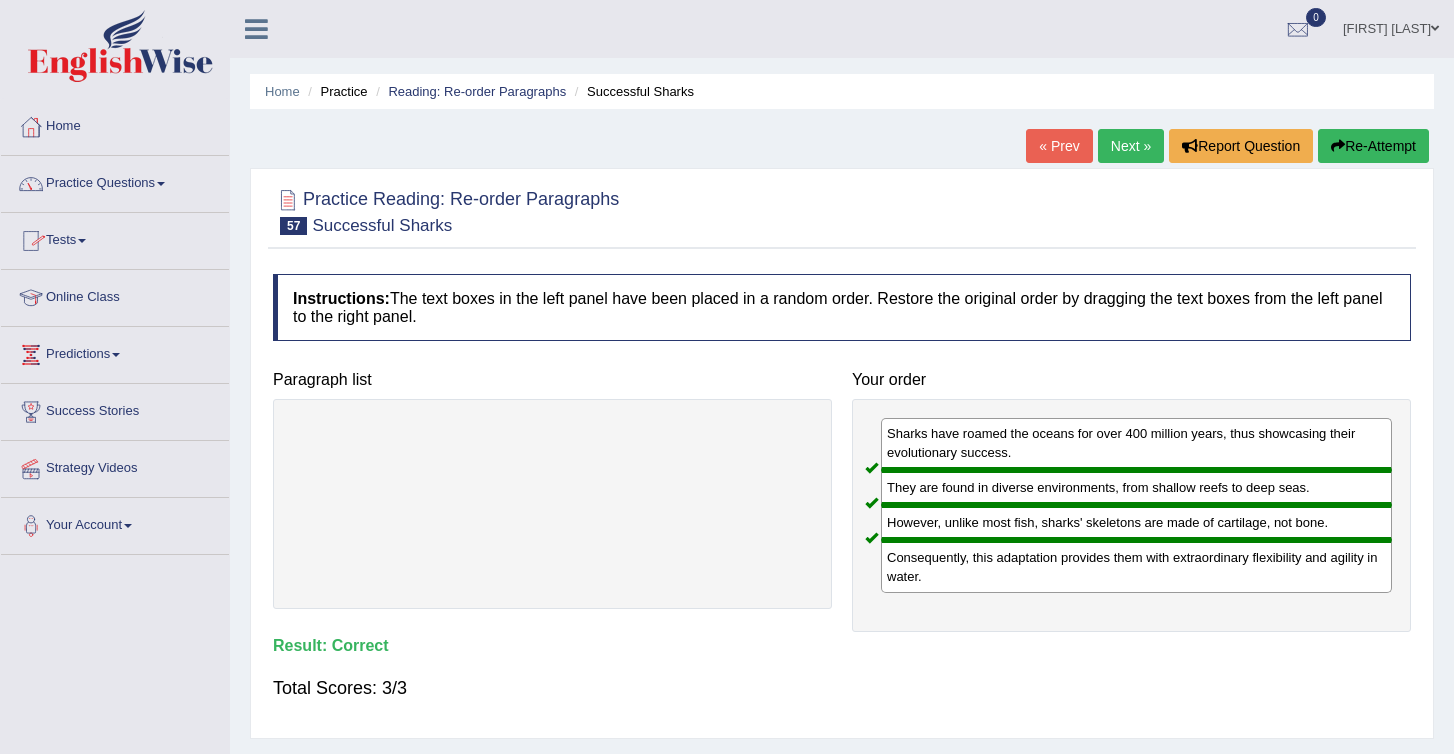 click on "Next »" at bounding box center (1131, 146) 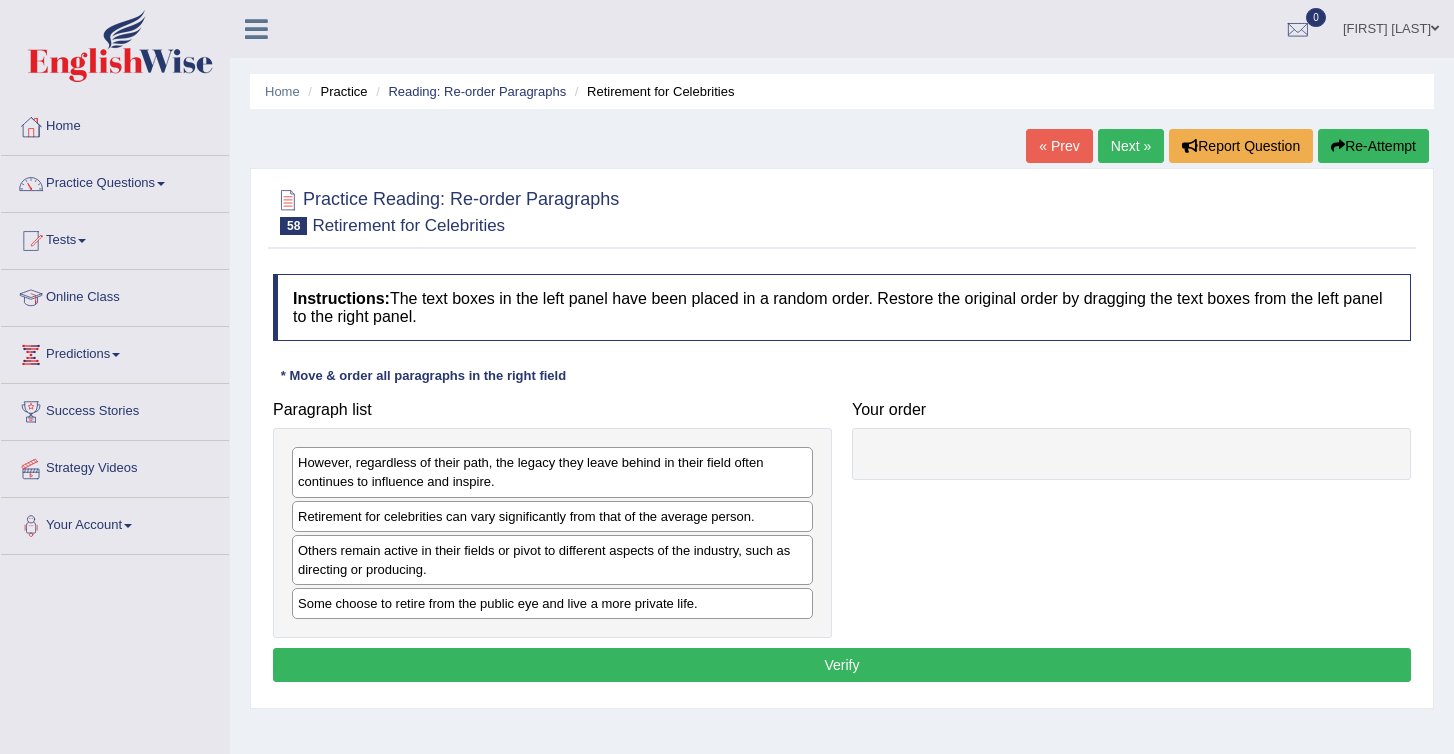 scroll, scrollTop: 0, scrollLeft: 0, axis: both 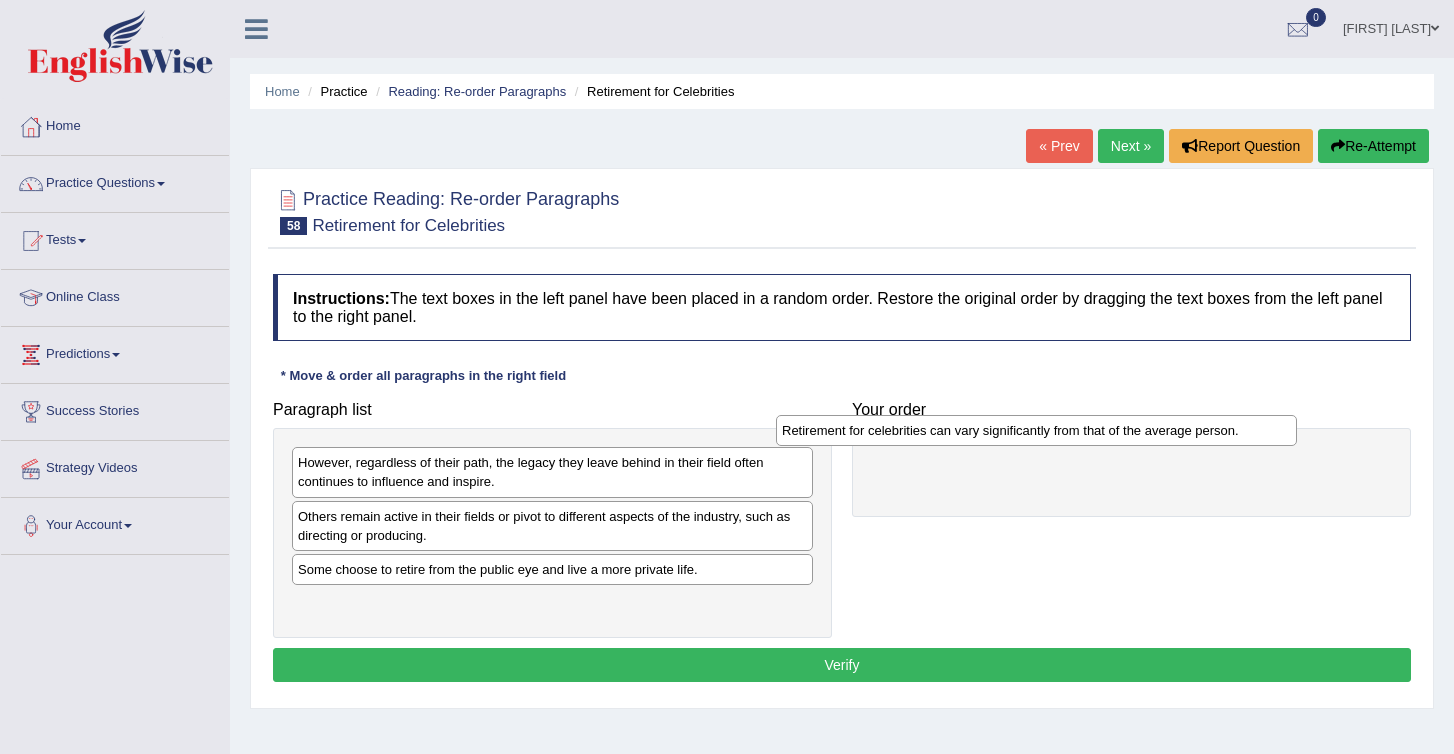 drag, startPoint x: 438, startPoint y: 523, endPoint x: 940, endPoint y: 434, distance: 509.8284 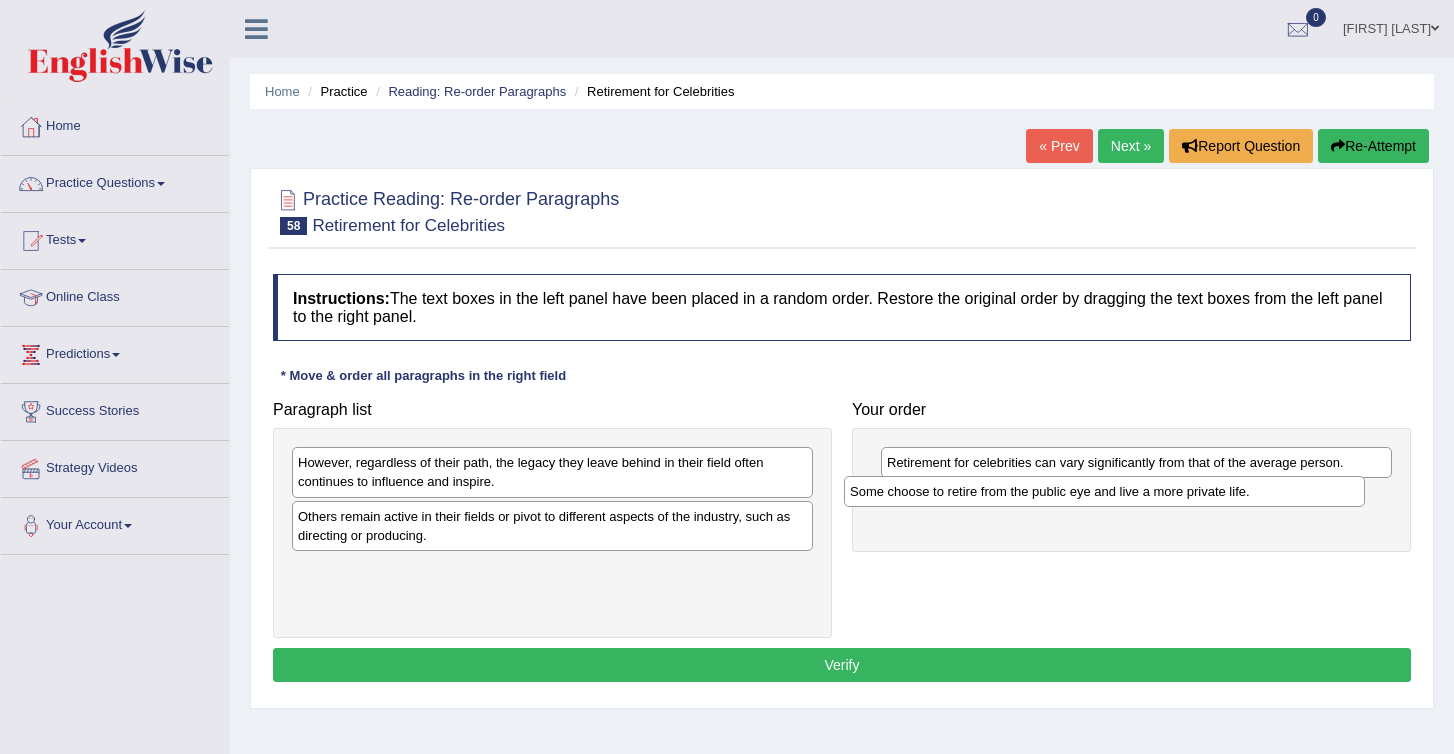 drag, startPoint x: 338, startPoint y: 573, endPoint x: 895, endPoint y: 497, distance: 562.161 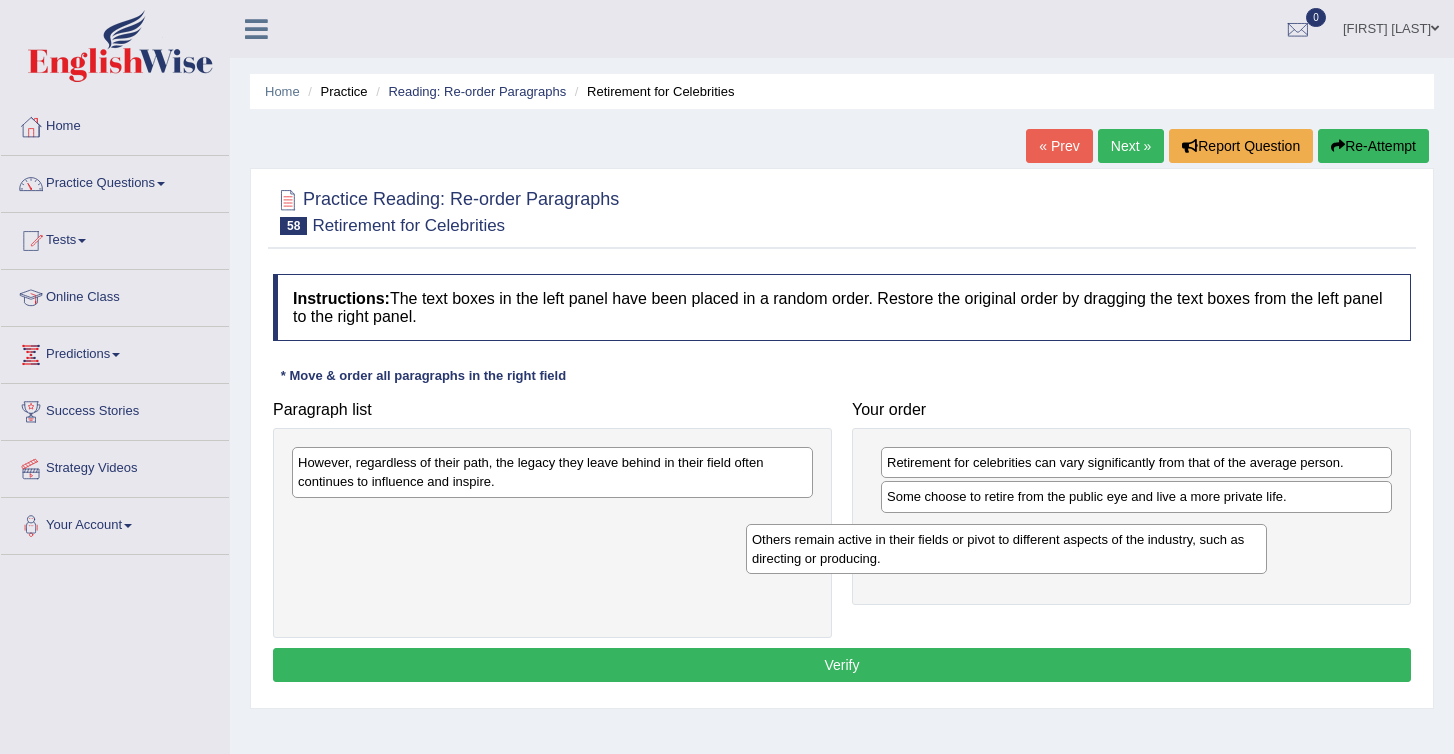drag, startPoint x: 421, startPoint y: 544, endPoint x: 965, endPoint y: 546, distance: 544.00366 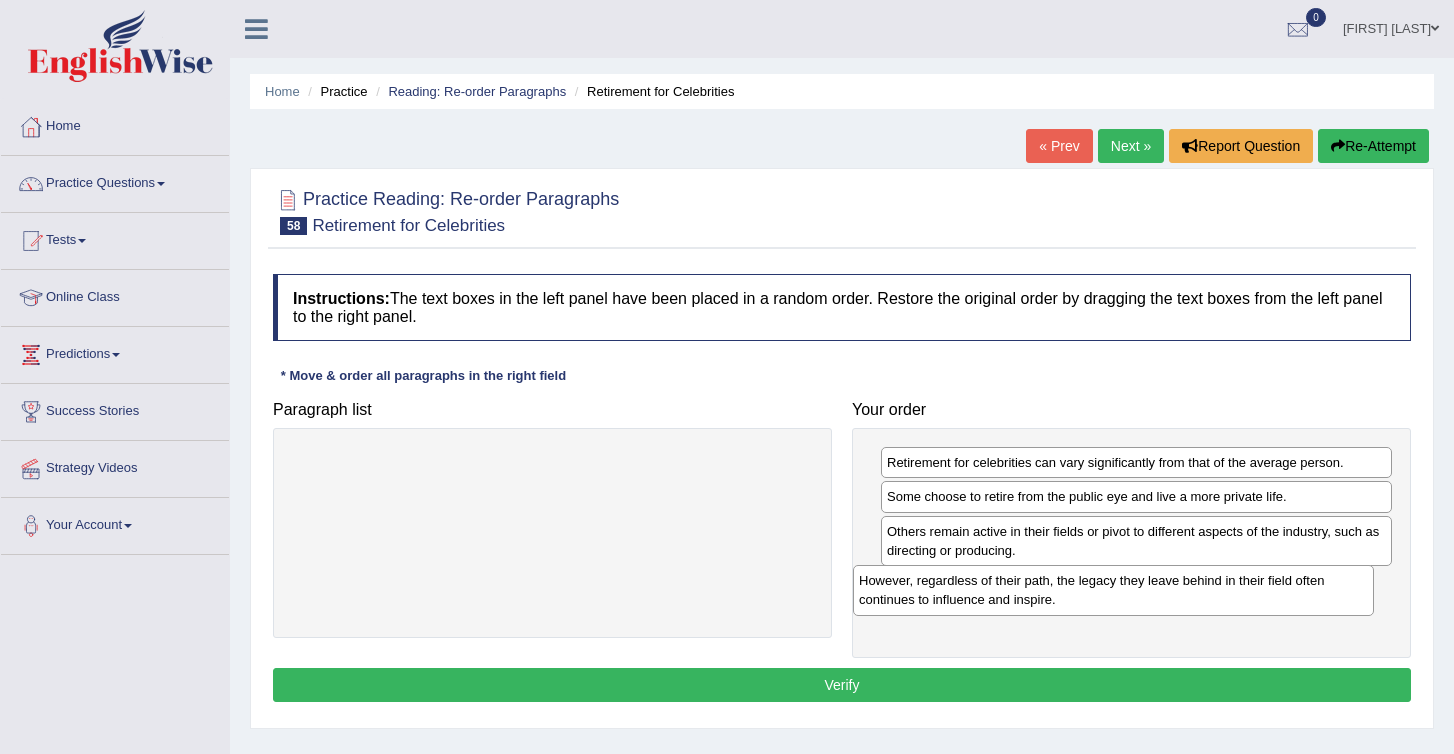 drag, startPoint x: 410, startPoint y: 476, endPoint x: 974, endPoint y: 592, distance: 575.80554 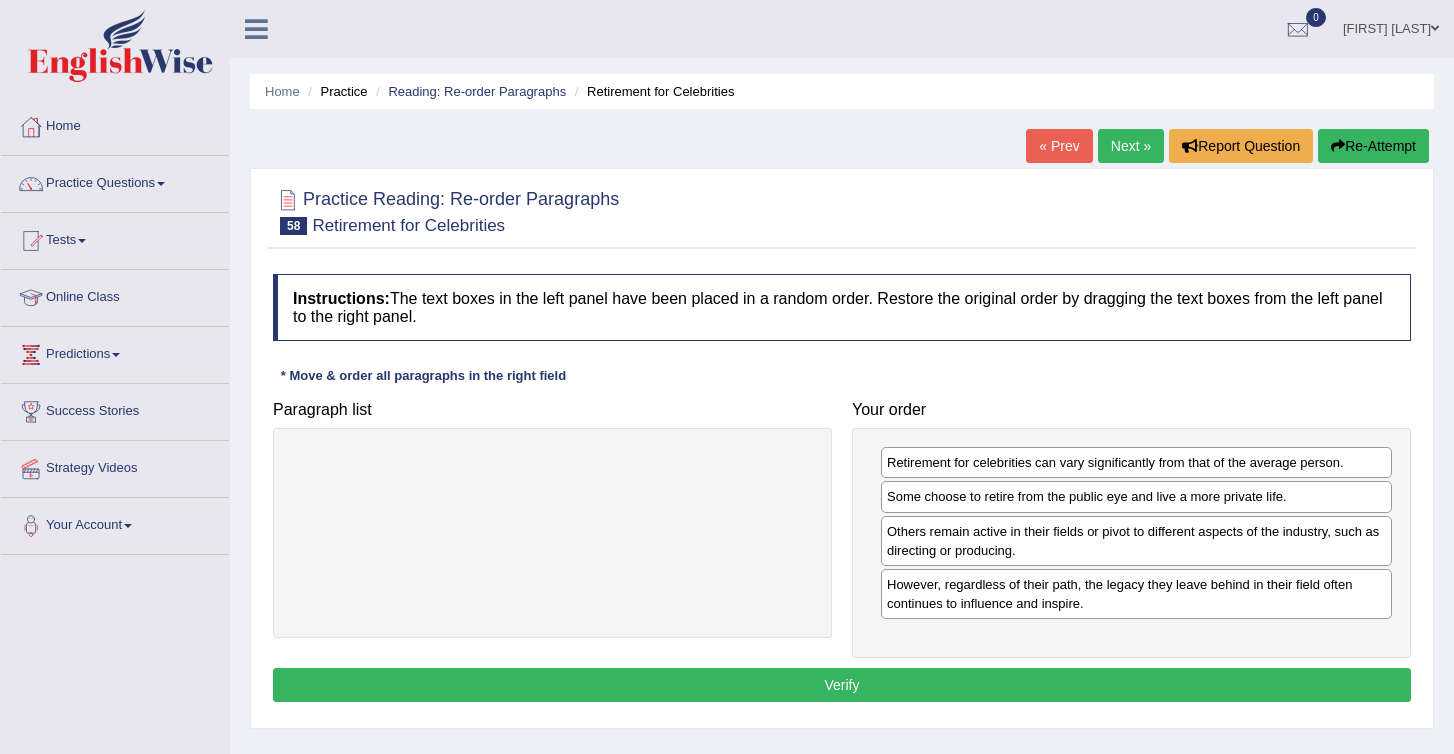 click on "Verify" at bounding box center [842, 685] 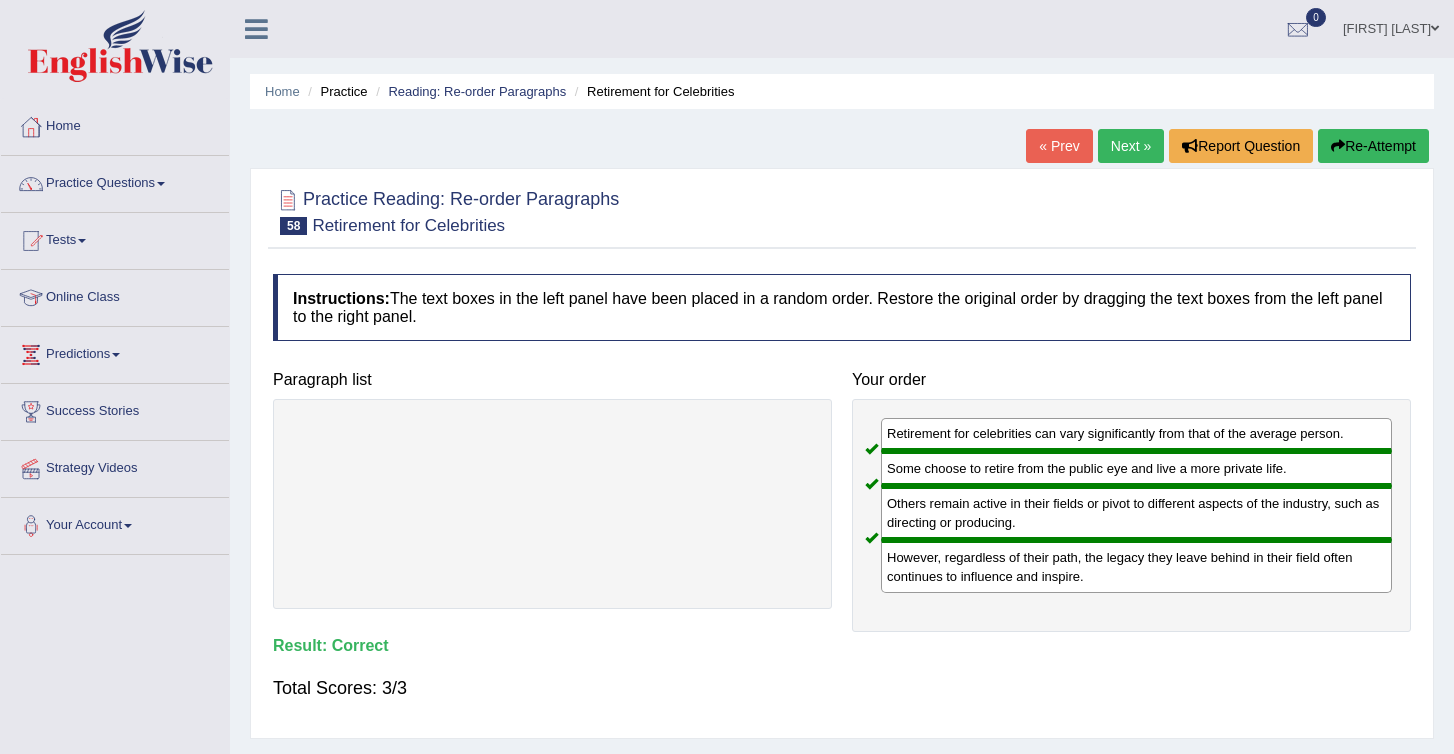 click on "Next »" at bounding box center [1131, 146] 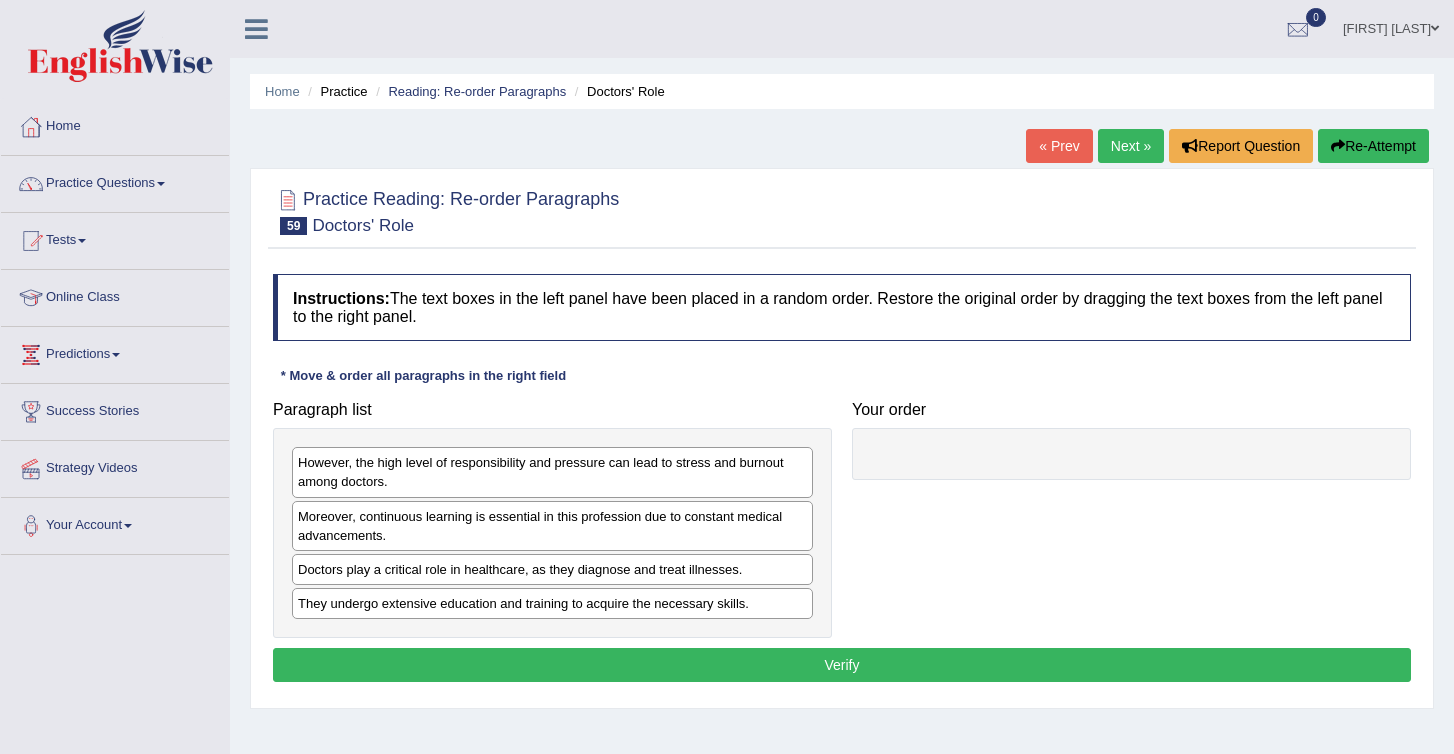 scroll, scrollTop: 0, scrollLeft: 0, axis: both 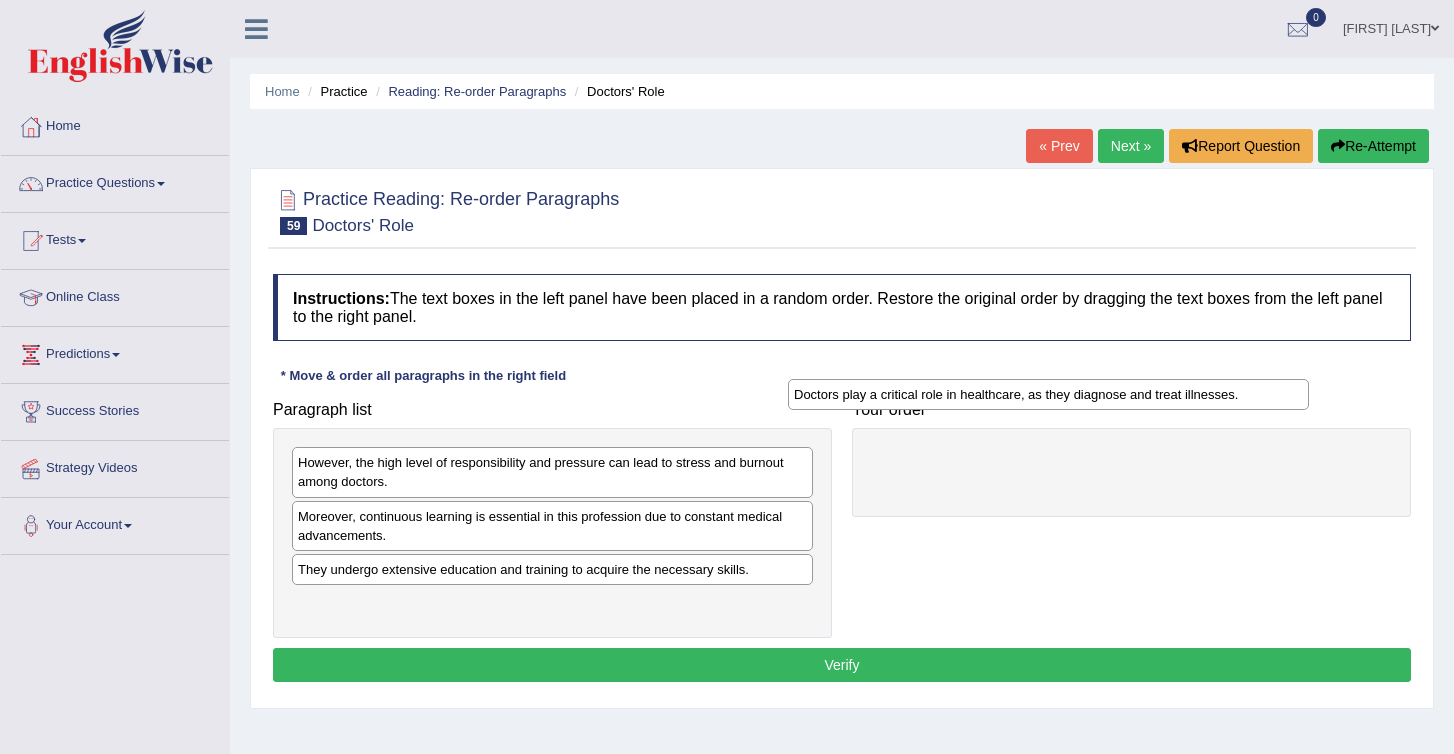 drag, startPoint x: 488, startPoint y: 578, endPoint x: 984, endPoint y: 403, distance: 525.96674 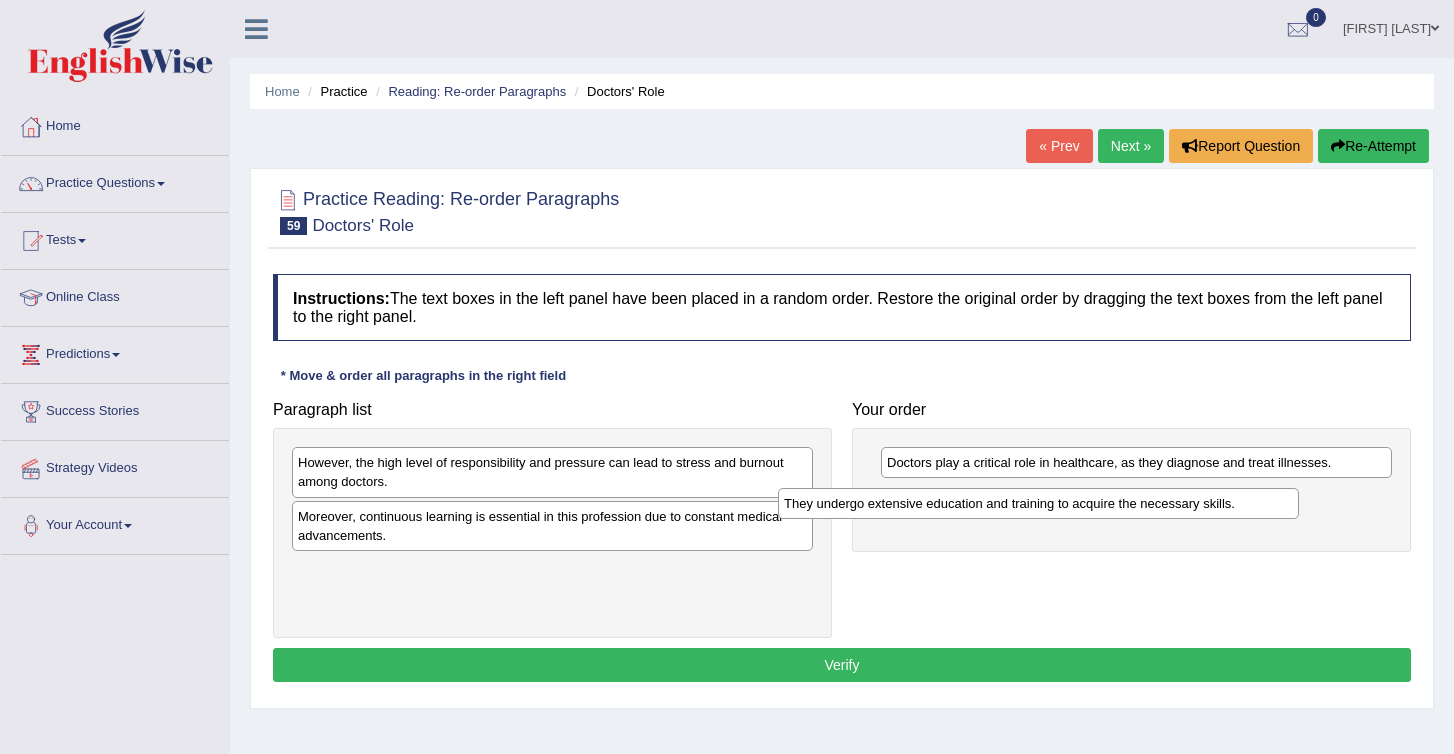 drag, startPoint x: 417, startPoint y: 578, endPoint x: 961, endPoint y: 498, distance: 549.8509 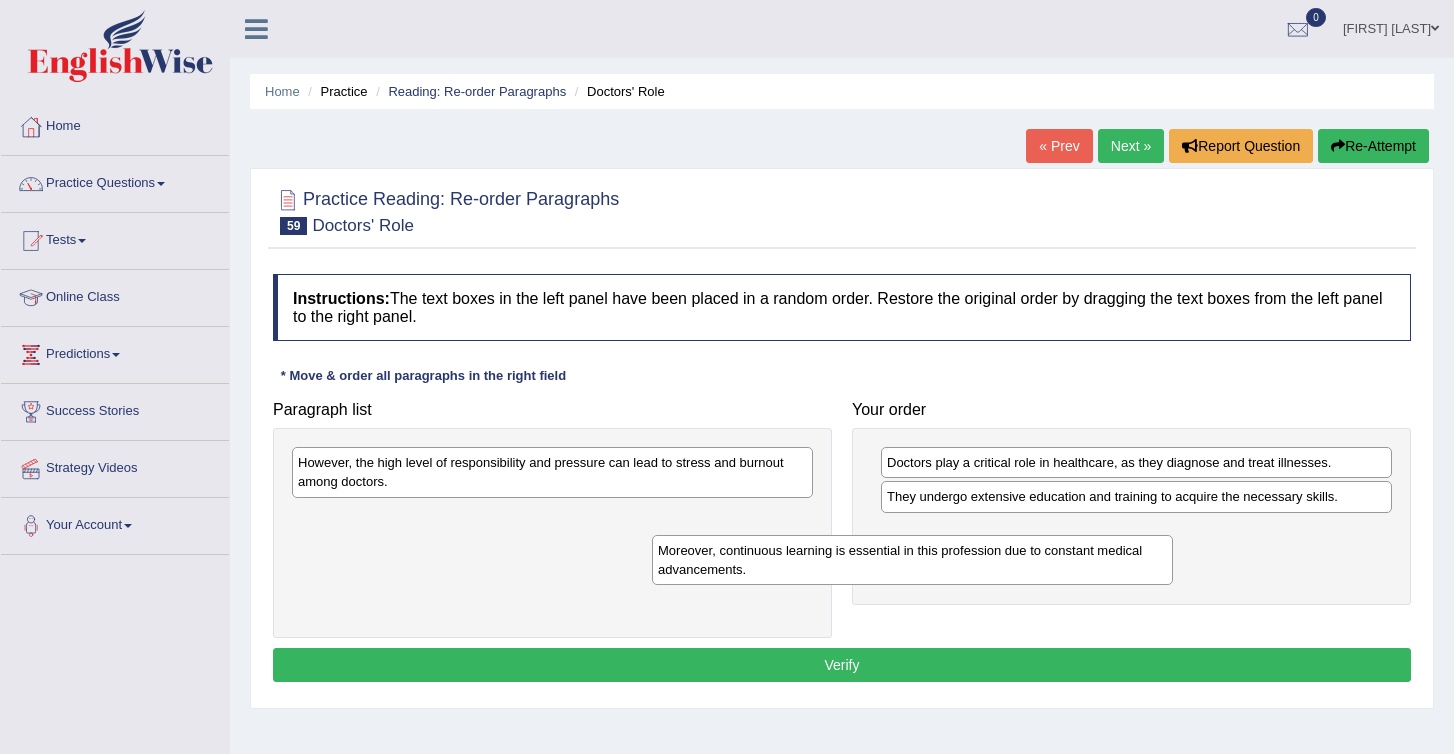 drag, startPoint x: 477, startPoint y: 530, endPoint x: 849, endPoint y: 566, distance: 373.73788 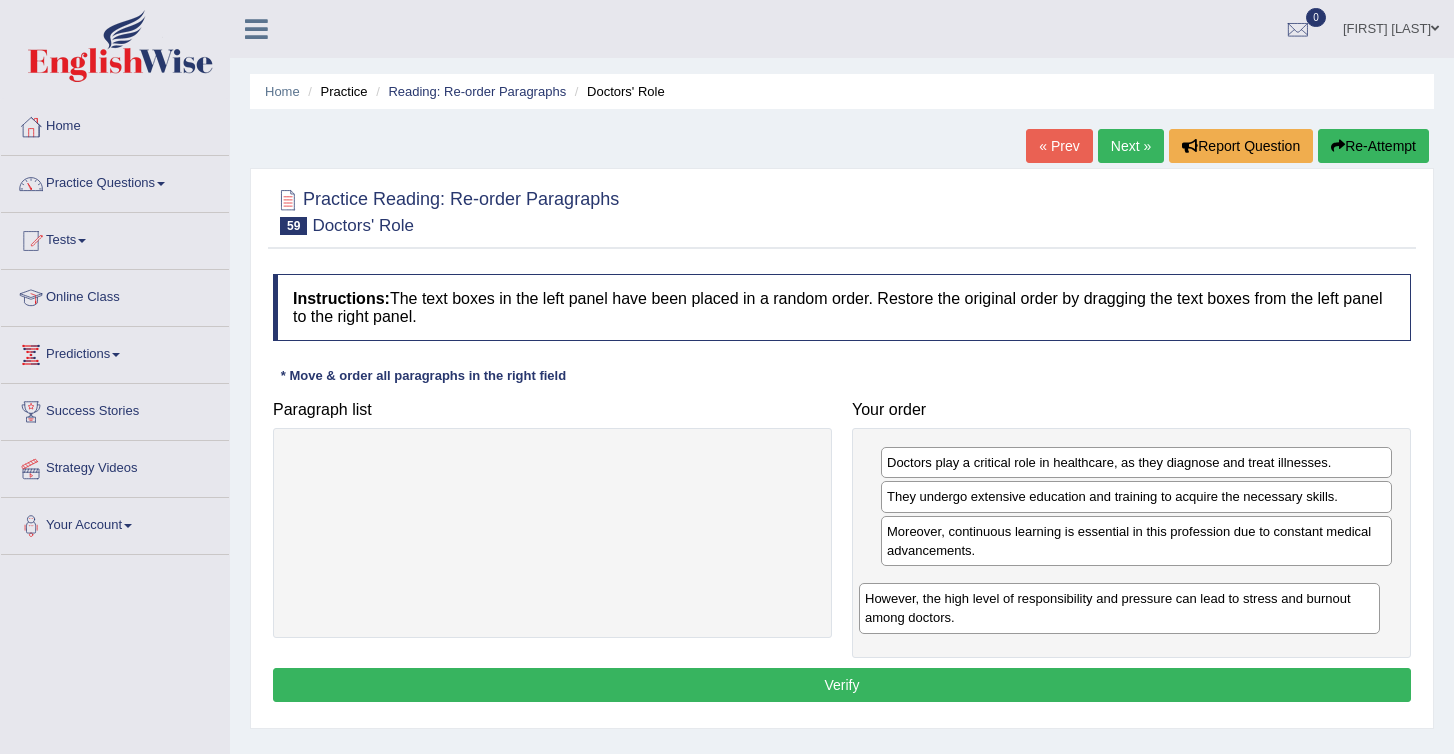 drag, startPoint x: 455, startPoint y: 478, endPoint x: 1035, endPoint y: 611, distance: 595.0538 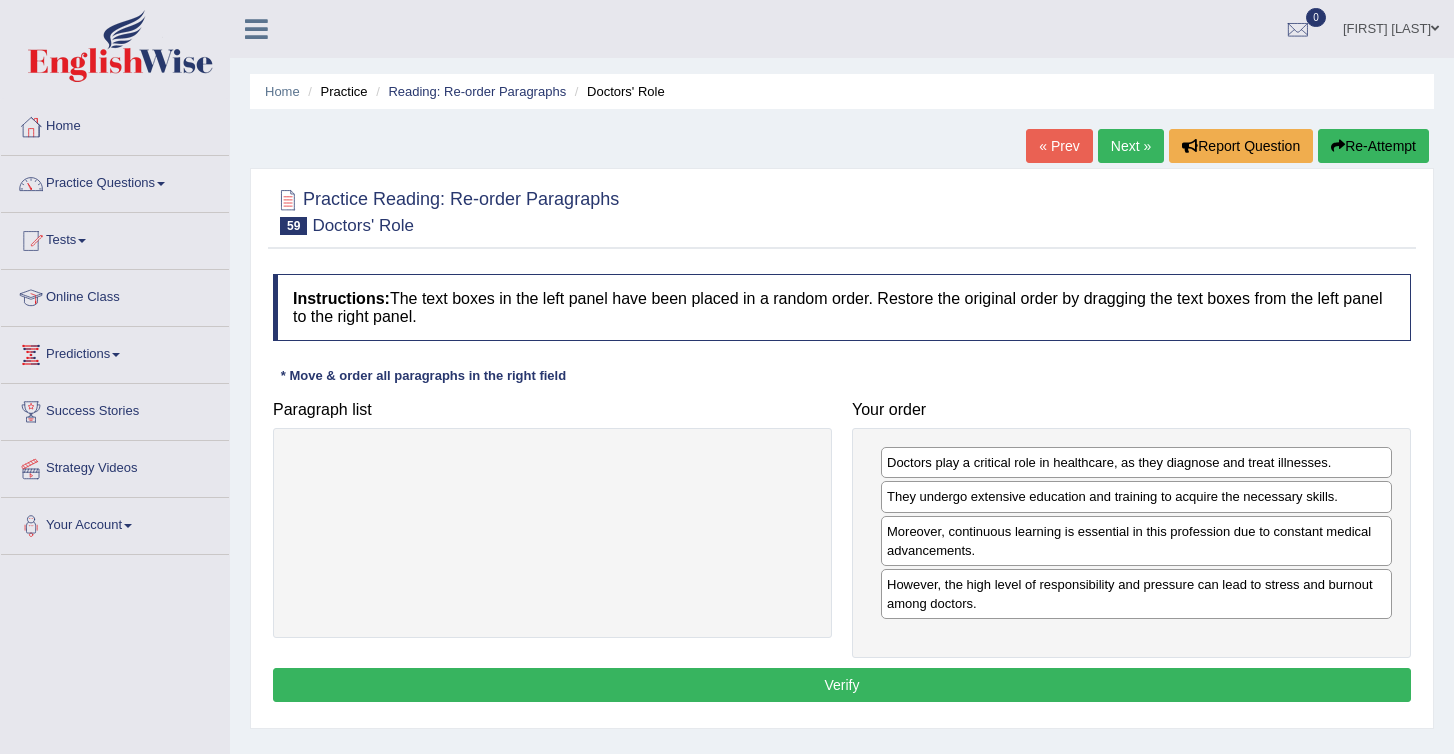 click on "Verify" at bounding box center (842, 685) 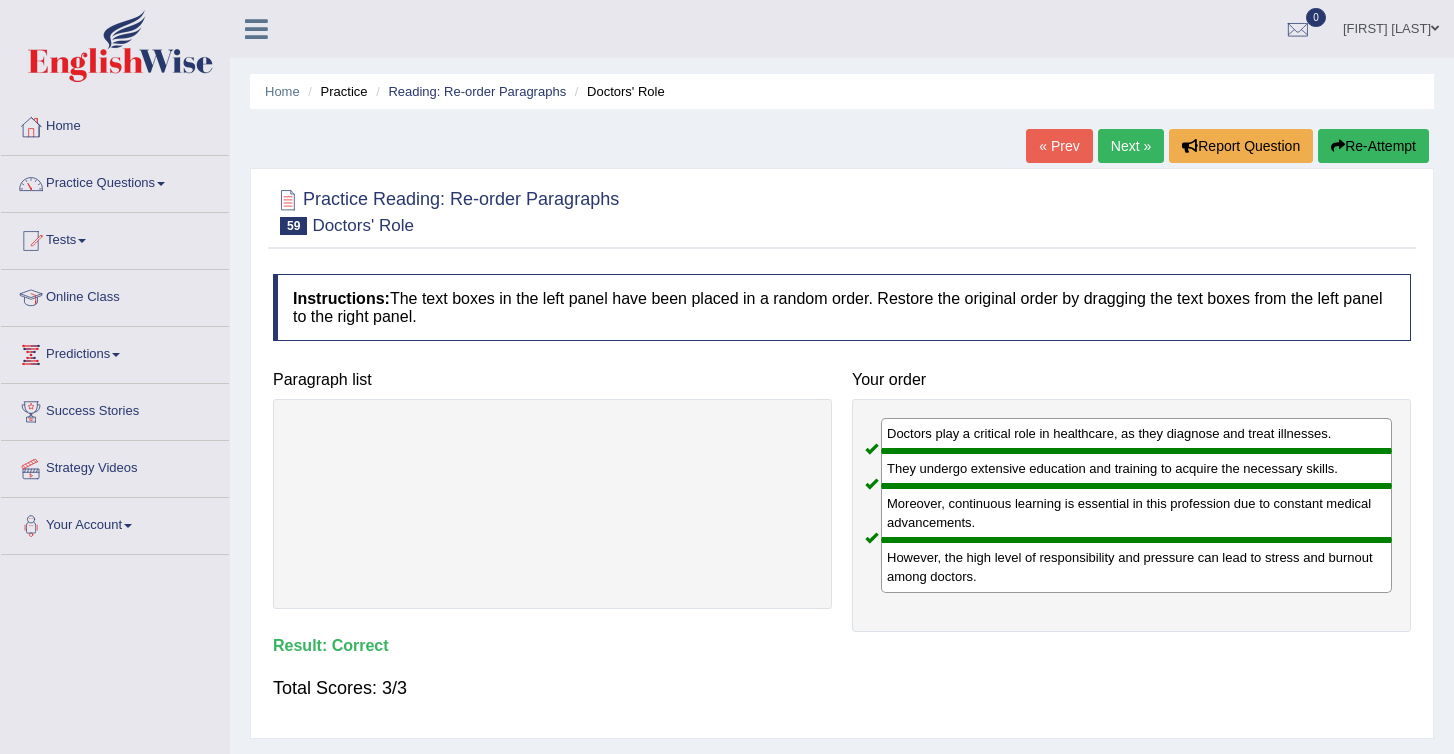click on "Next »" at bounding box center (1131, 146) 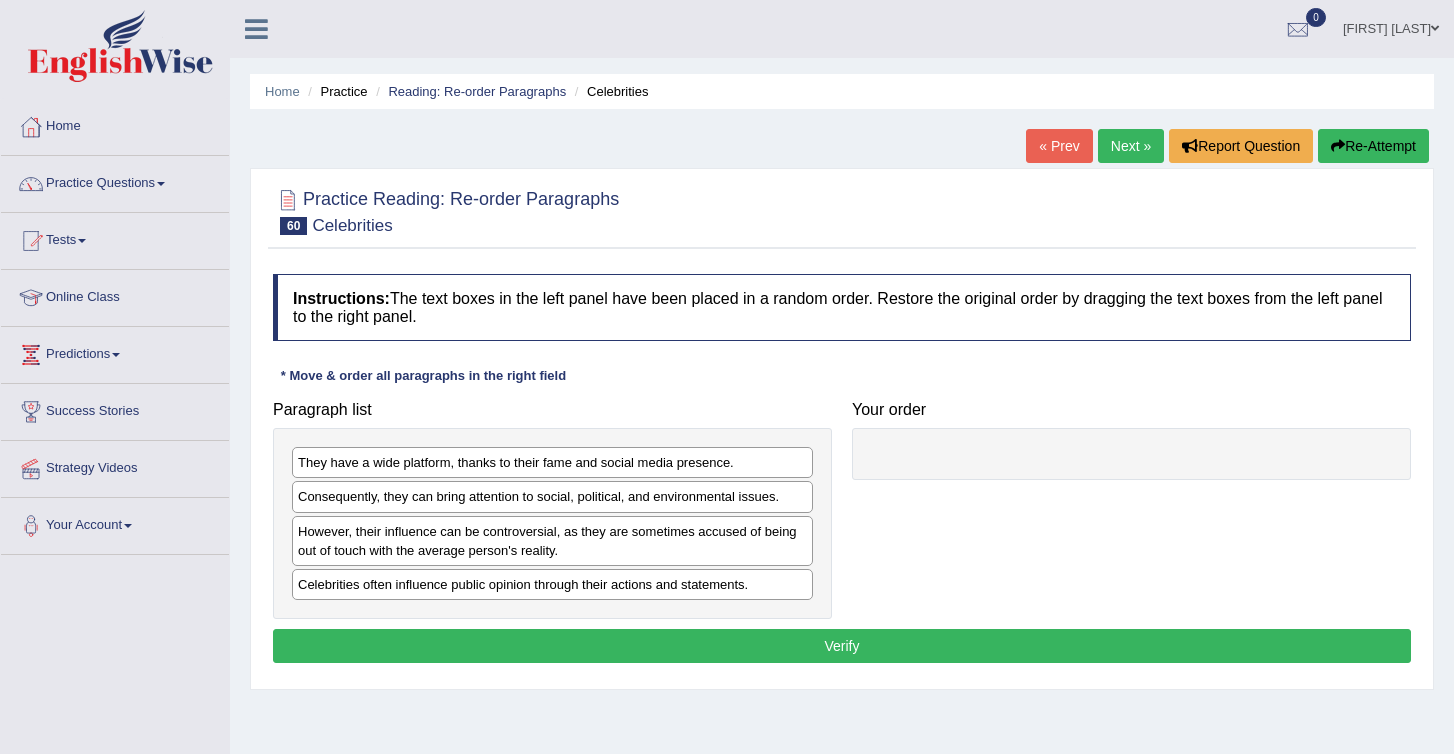scroll, scrollTop: 0, scrollLeft: 0, axis: both 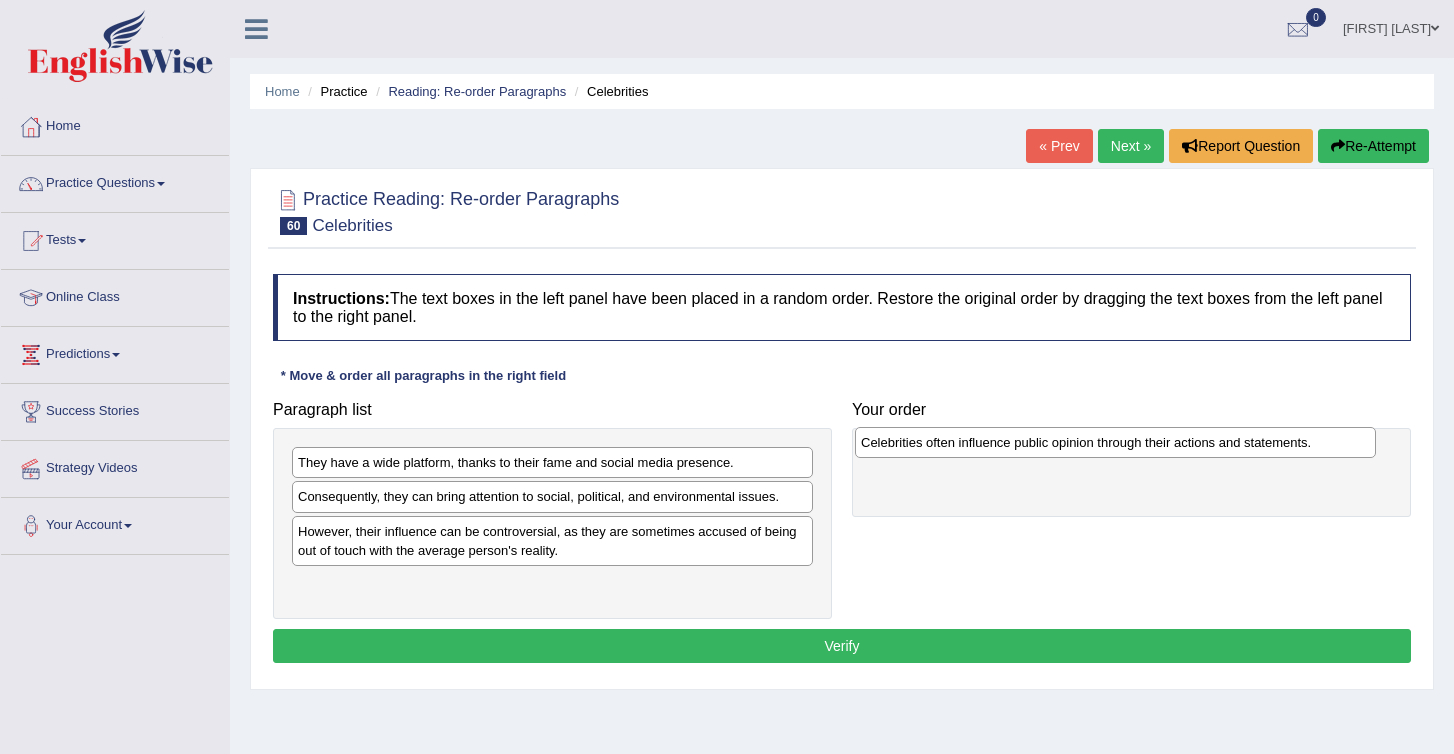 drag, startPoint x: 456, startPoint y: 588, endPoint x: 1015, endPoint y: 449, distance: 576.0226 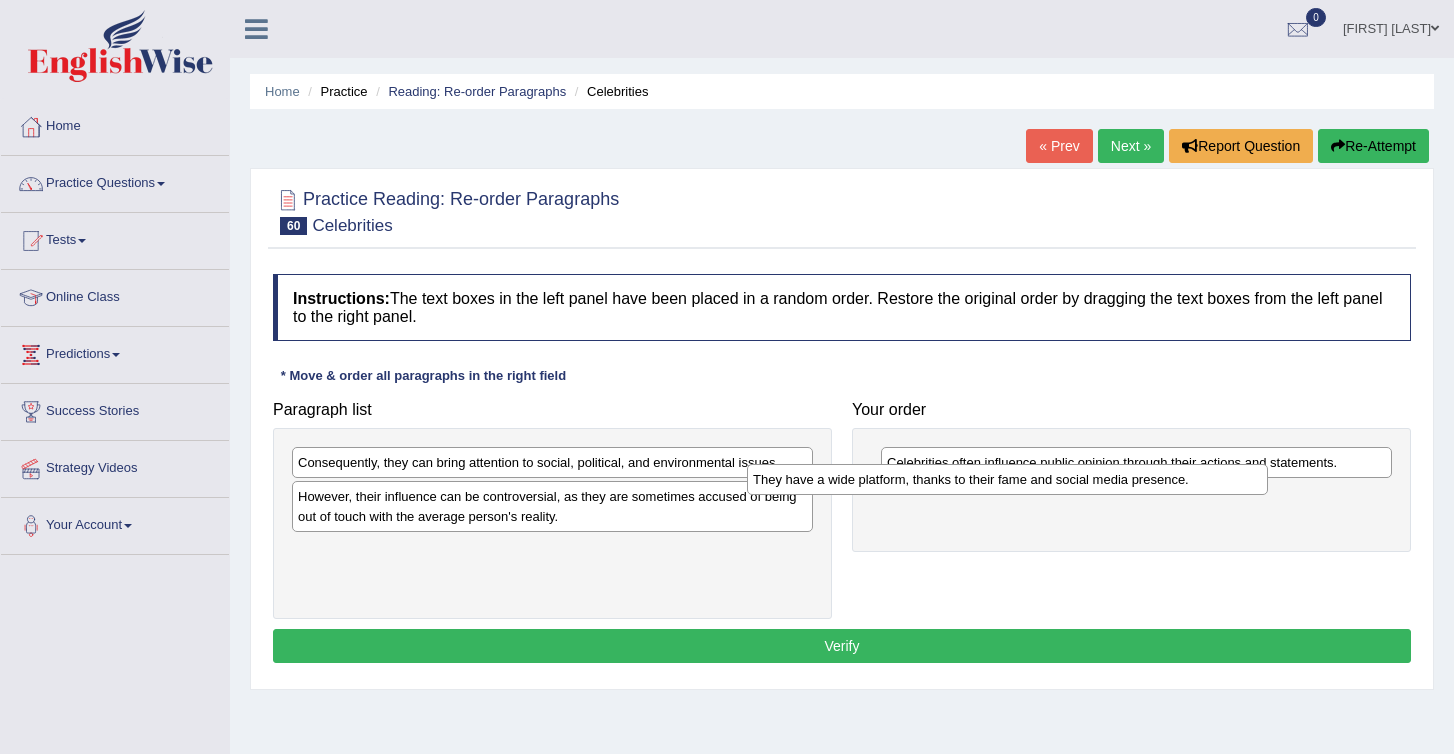 drag, startPoint x: 402, startPoint y: 460, endPoint x: 901, endPoint y: 511, distance: 501.59946 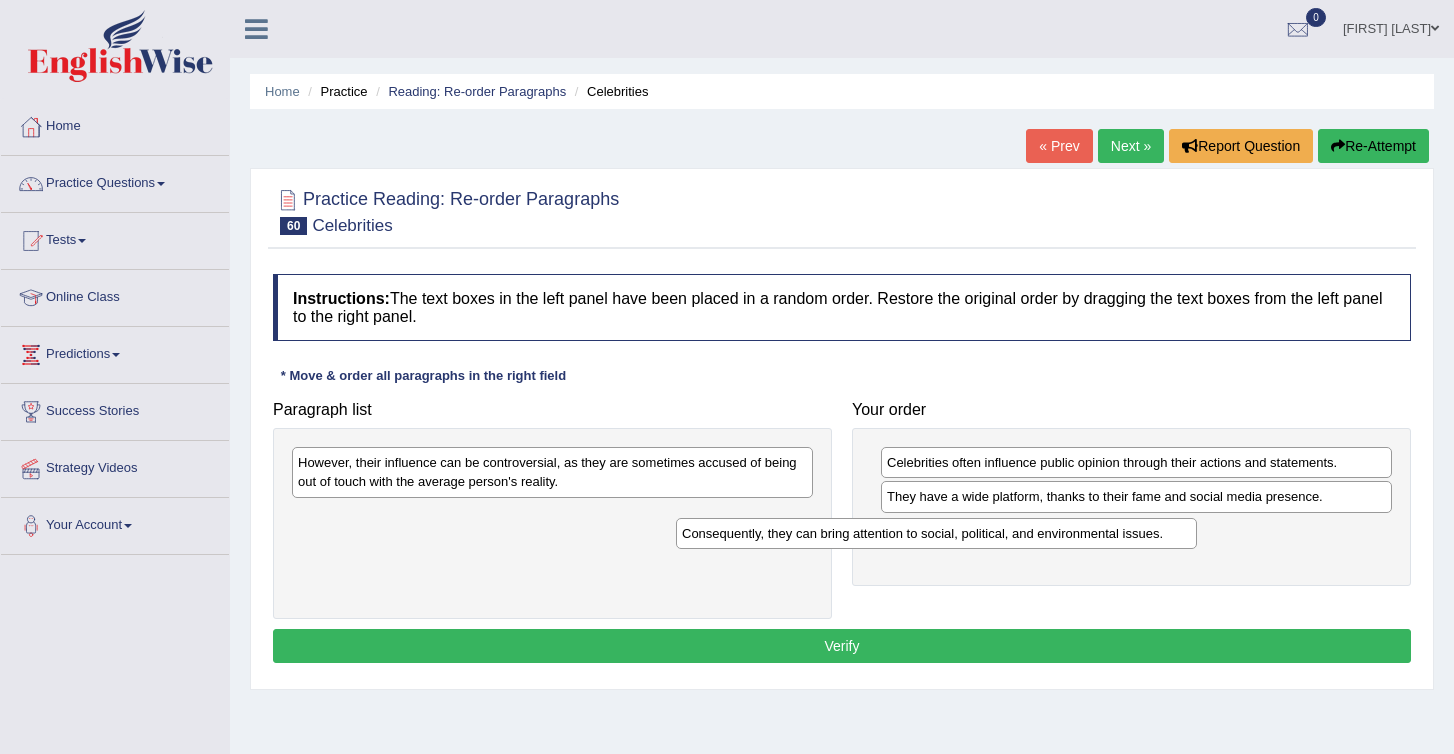 drag, startPoint x: 377, startPoint y: 469, endPoint x: 769, endPoint y: 531, distance: 396.87277 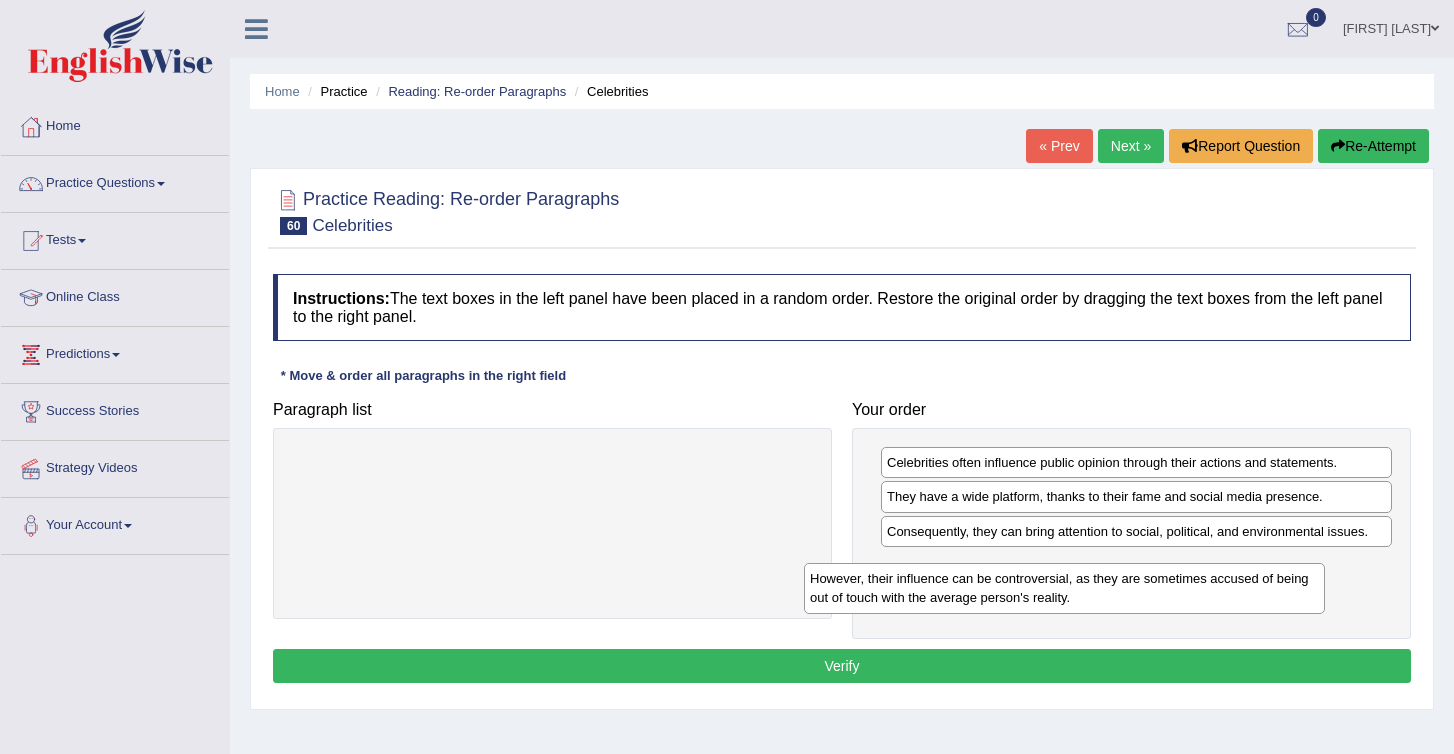 drag, startPoint x: 509, startPoint y: 479, endPoint x: 1027, endPoint y: 596, distance: 531.04895 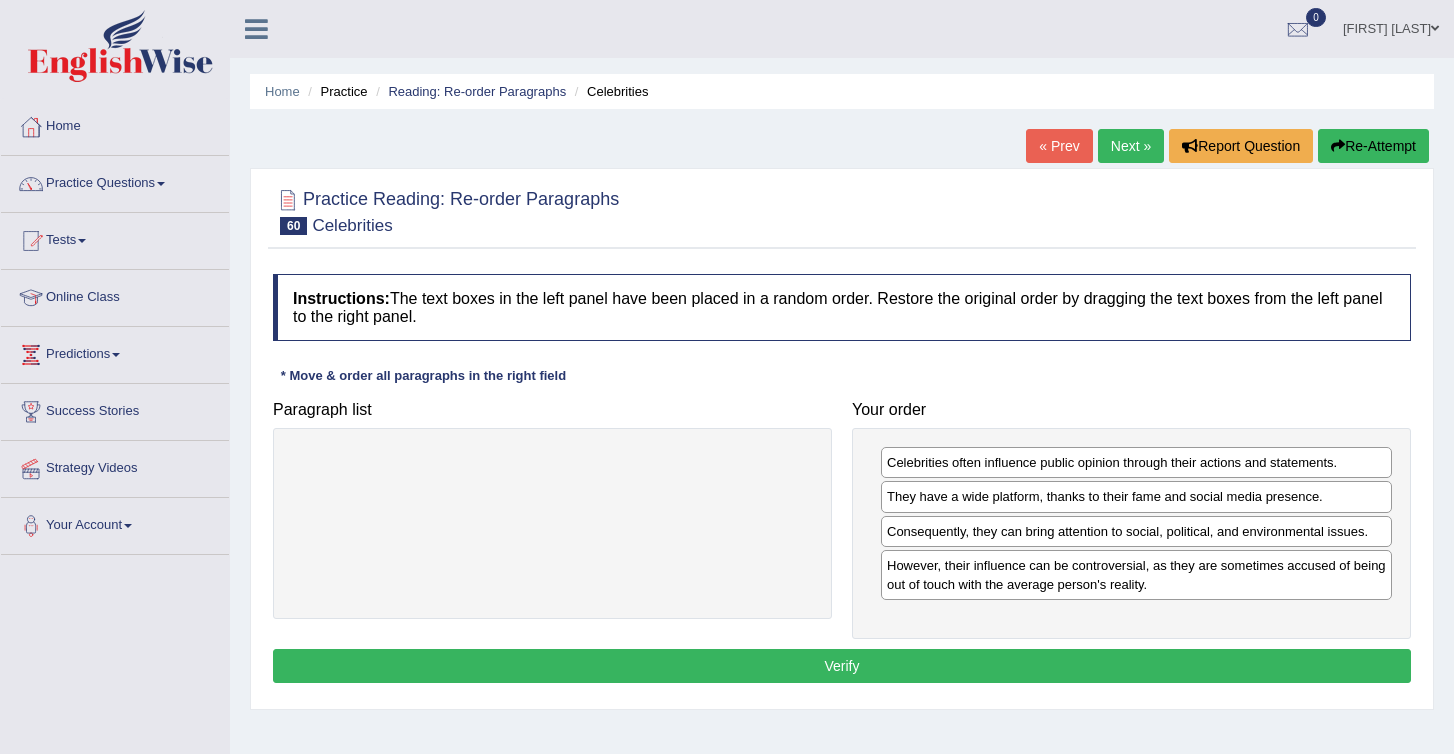 click on "Verify" at bounding box center (842, 666) 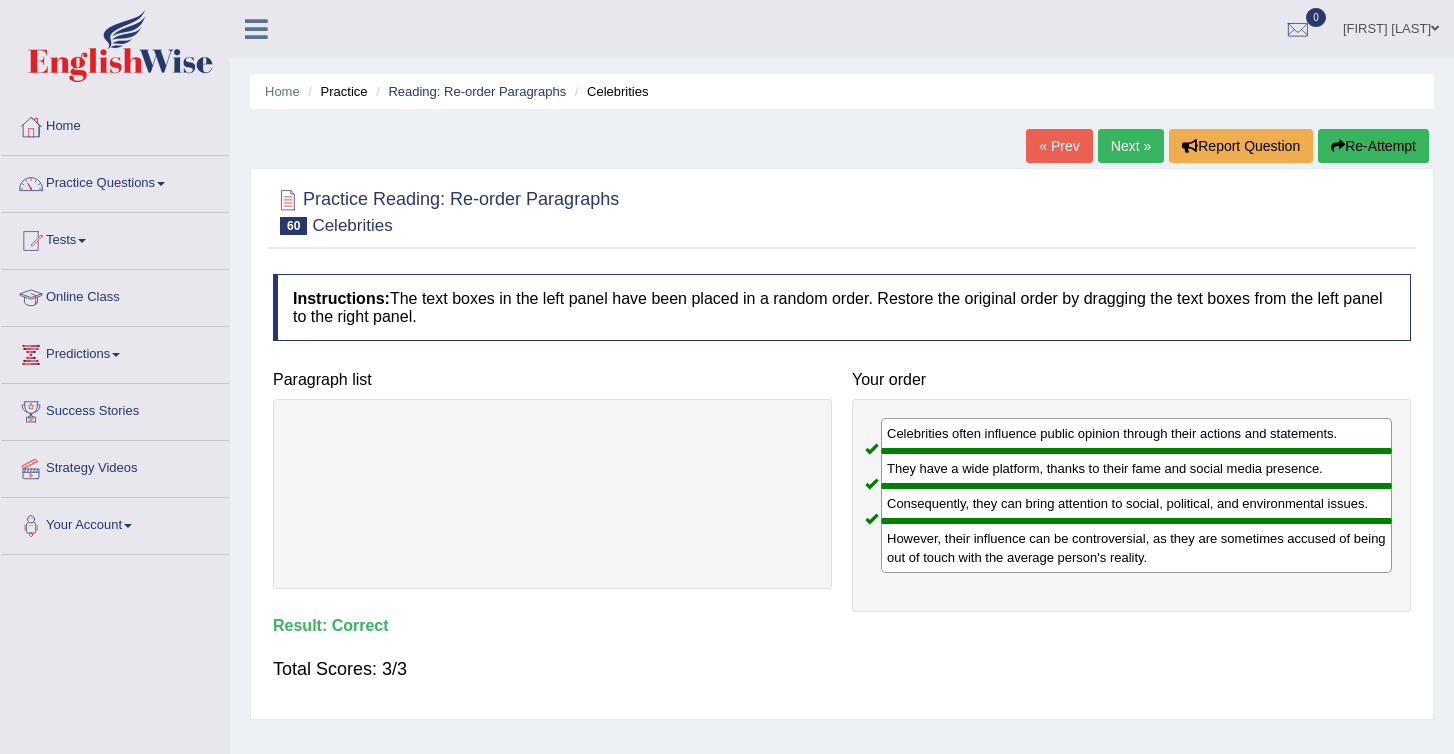 click on "Next »" at bounding box center (1131, 146) 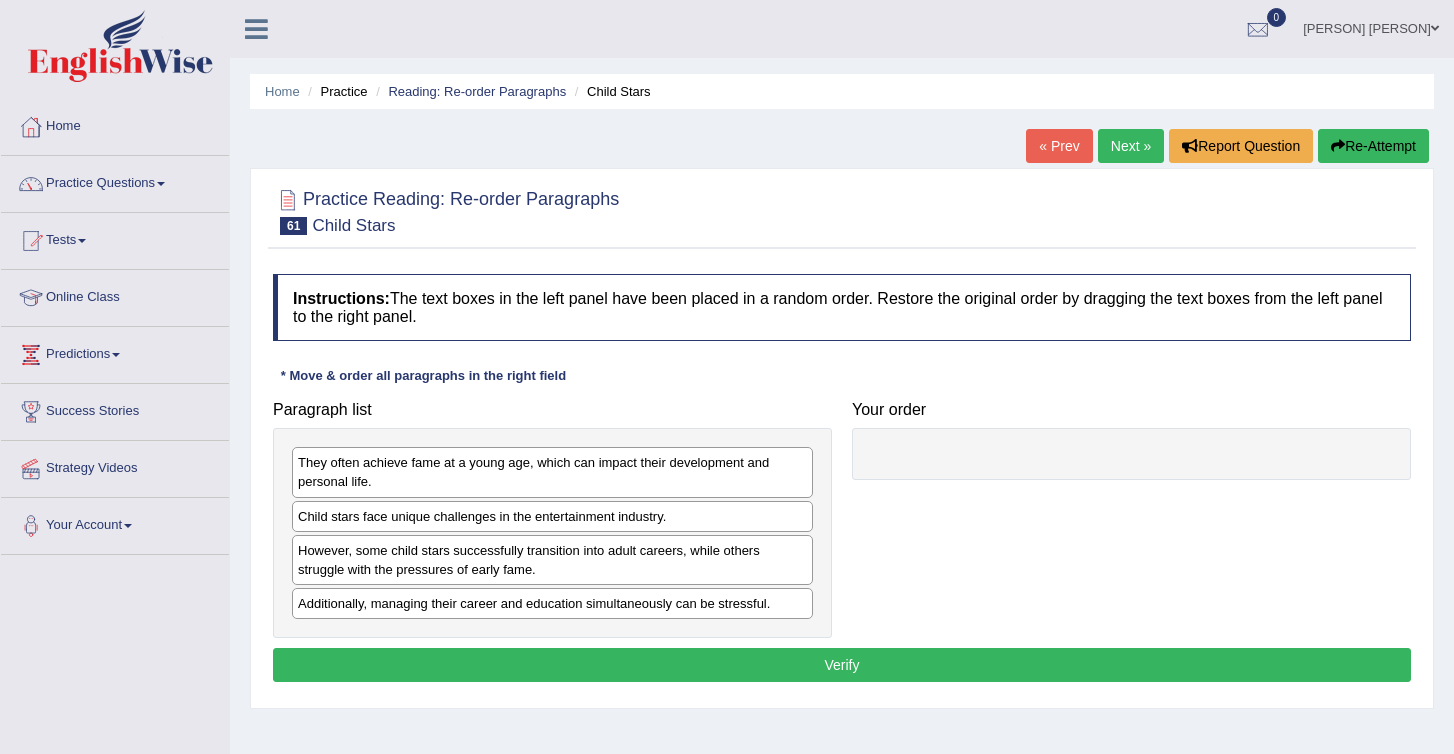 scroll, scrollTop: 0, scrollLeft: 0, axis: both 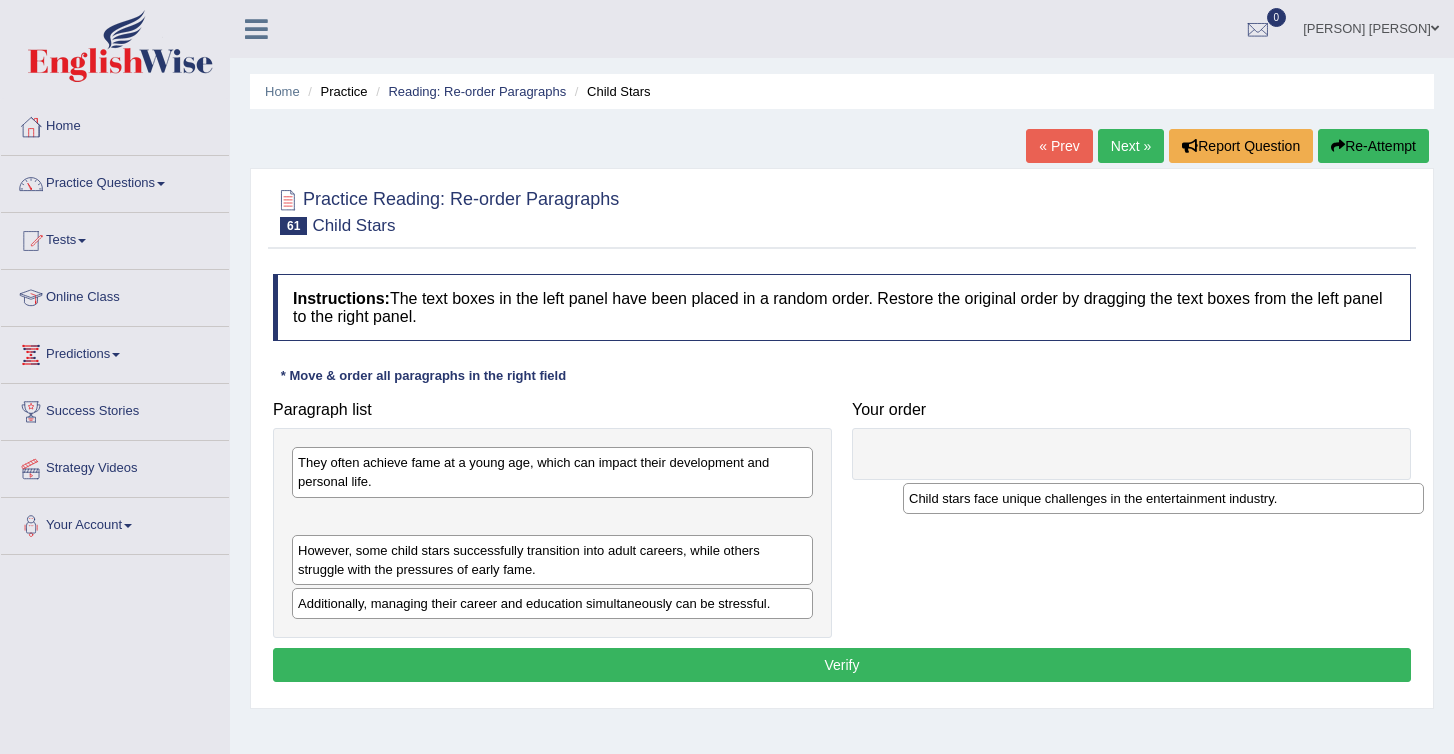 drag, startPoint x: 364, startPoint y: 523, endPoint x: 890, endPoint y: 443, distance: 532.0489 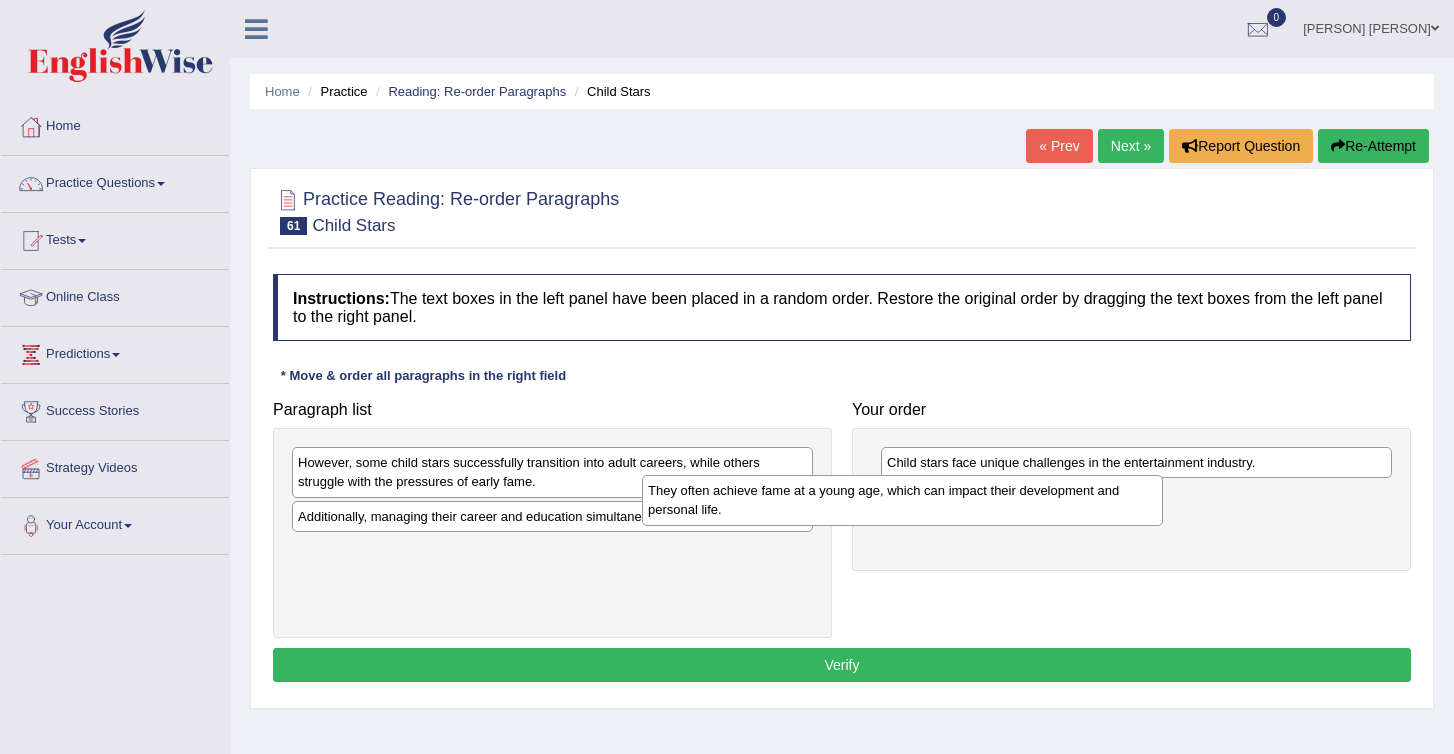 drag, startPoint x: 375, startPoint y: 479, endPoint x: 817, endPoint y: 518, distance: 443.71725 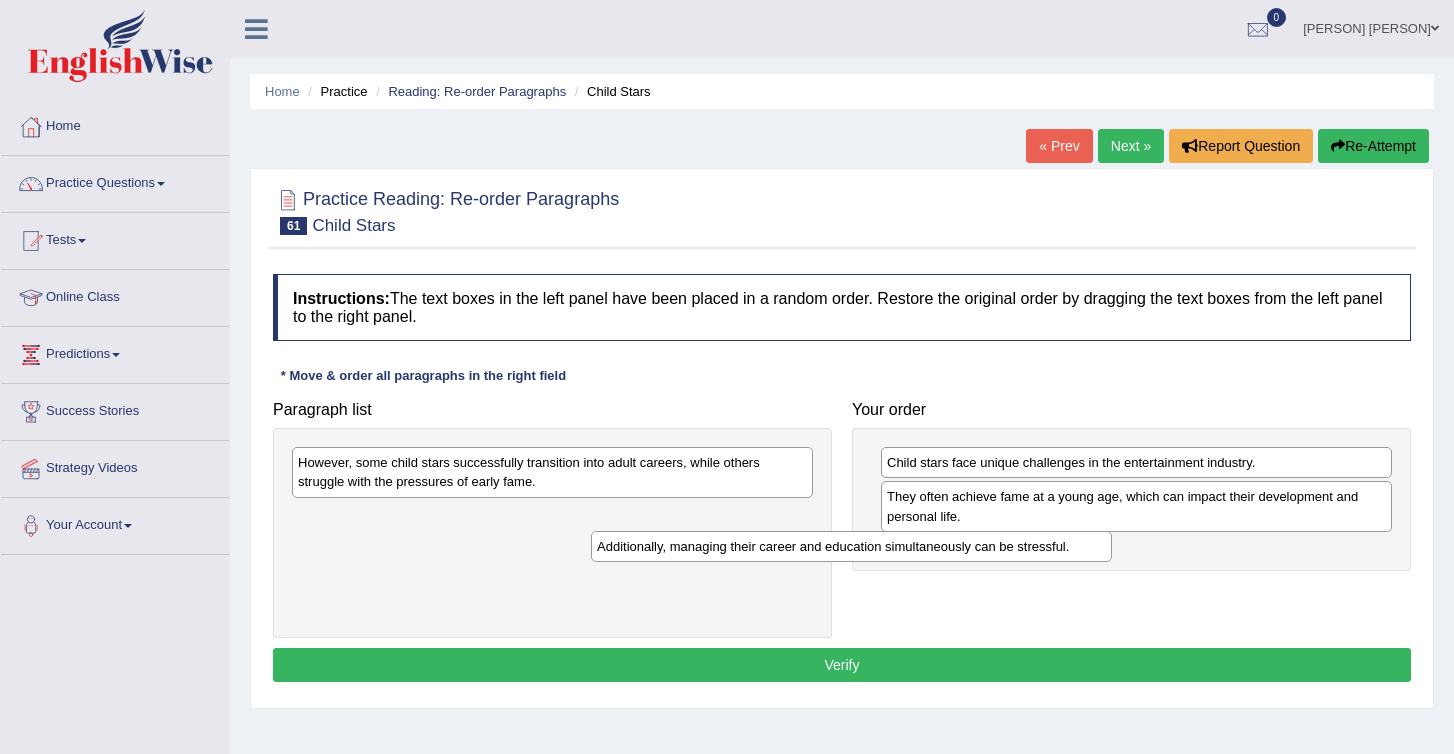 drag, startPoint x: 403, startPoint y: 524, endPoint x: 817, endPoint y: 576, distance: 417.25293 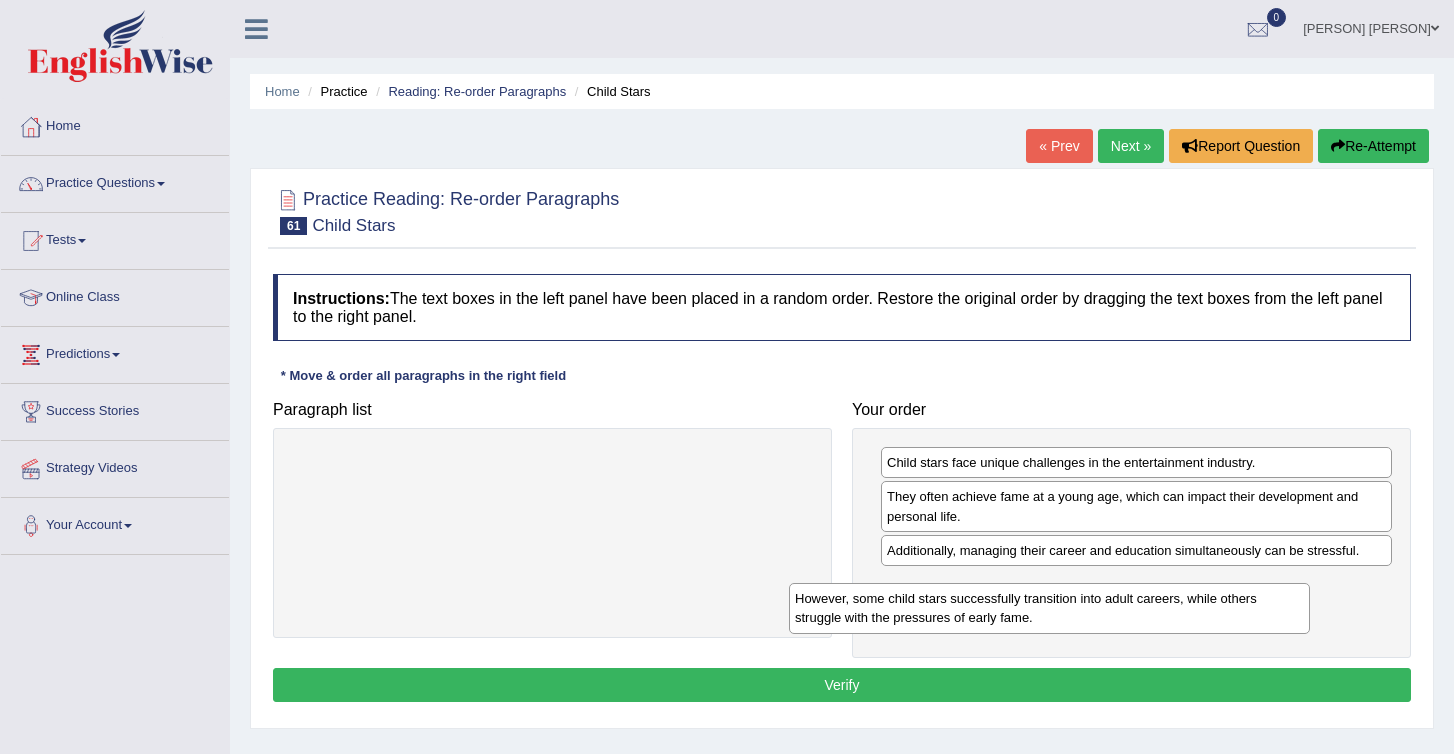 drag, startPoint x: 434, startPoint y: 469, endPoint x: 934, endPoint y: 605, distance: 518.166 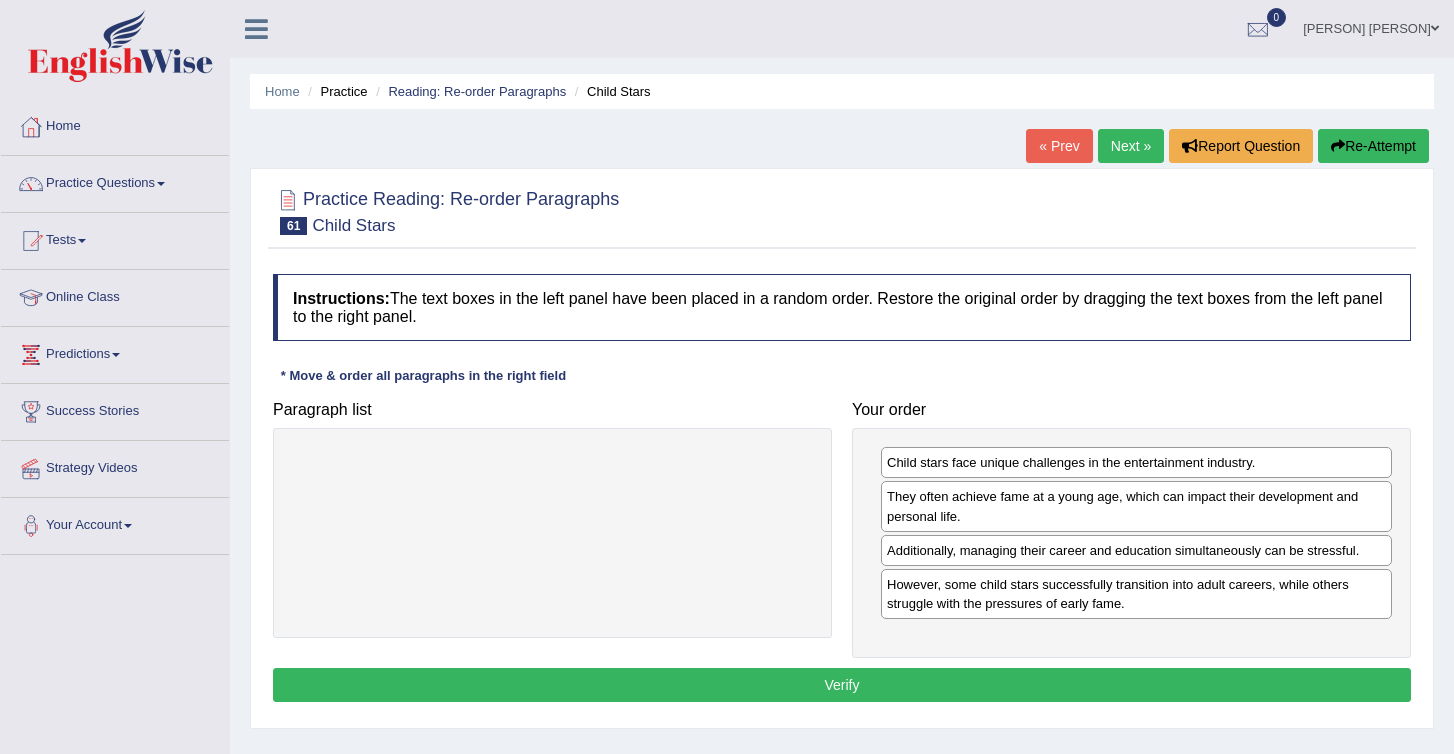click on "Verify" at bounding box center (842, 685) 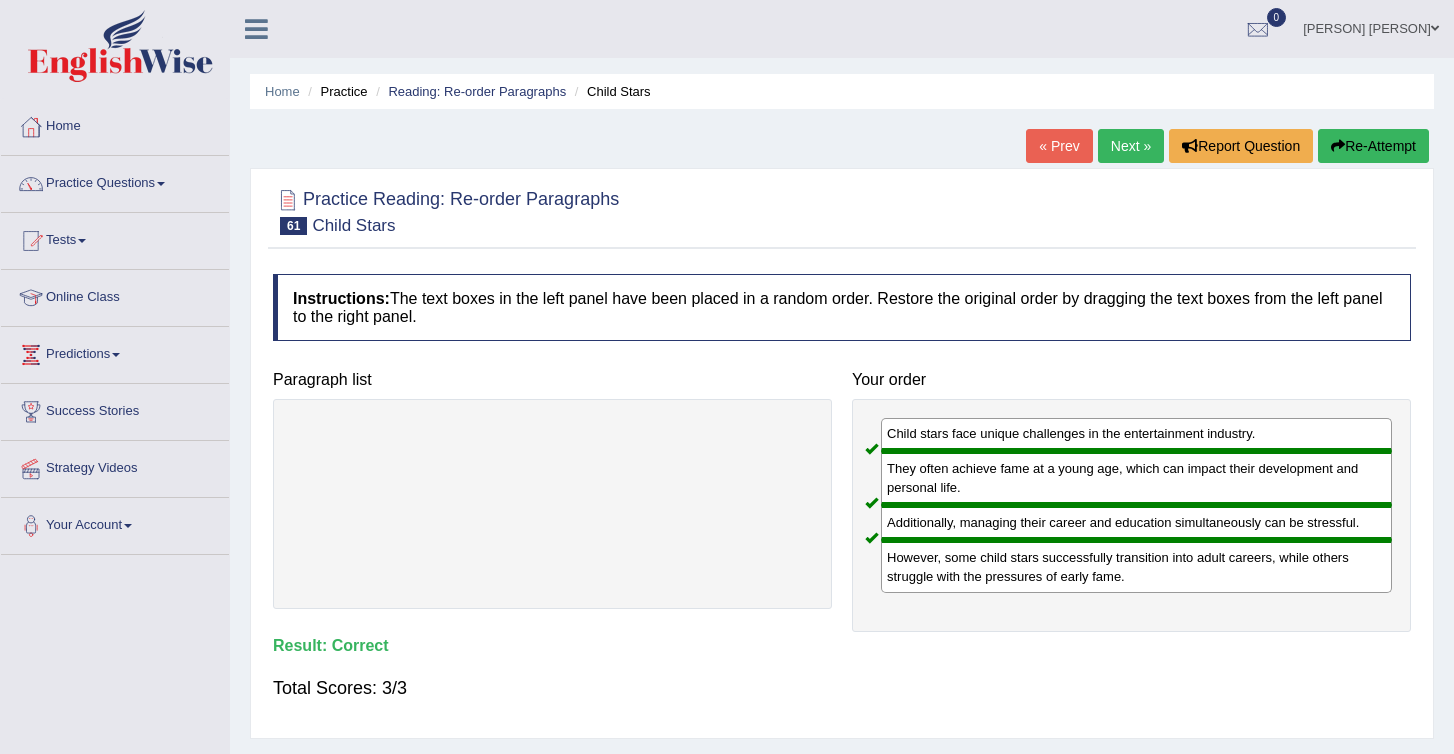 click on "Next »" at bounding box center (1131, 146) 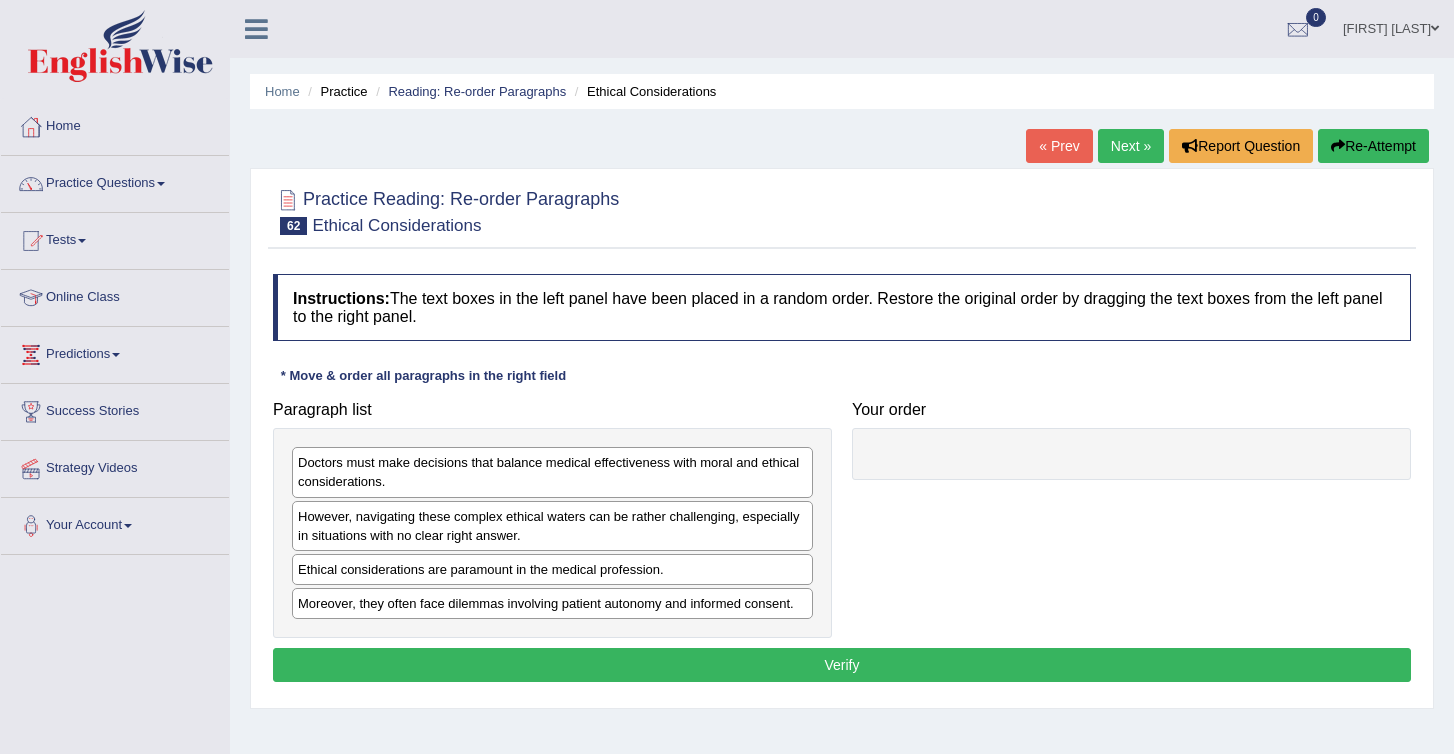 scroll, scrollTop: 0, scrollLeft: 0, axis: both 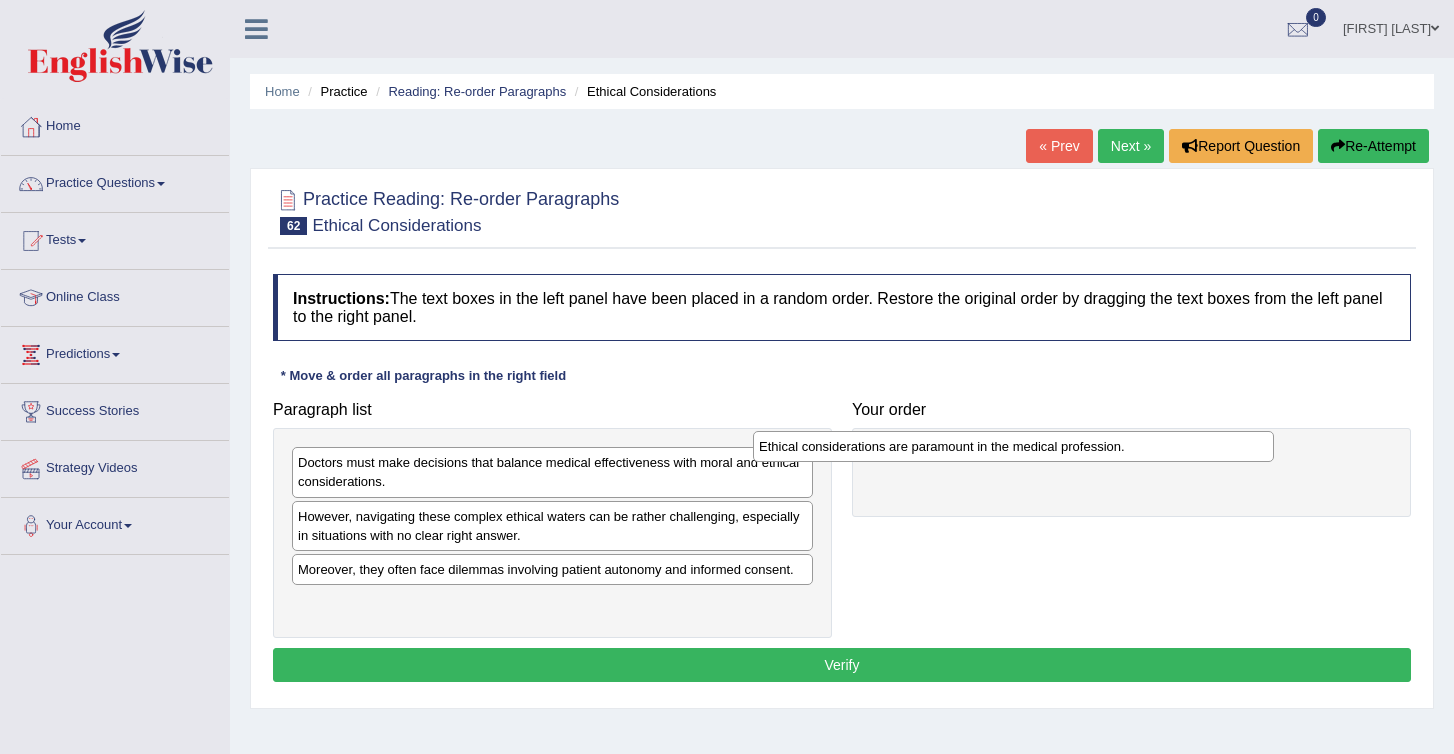 drag, startPoint x: 463, startPoint y: 580, endPoint x: 924, endPoint y: 456, distance: 477.3856 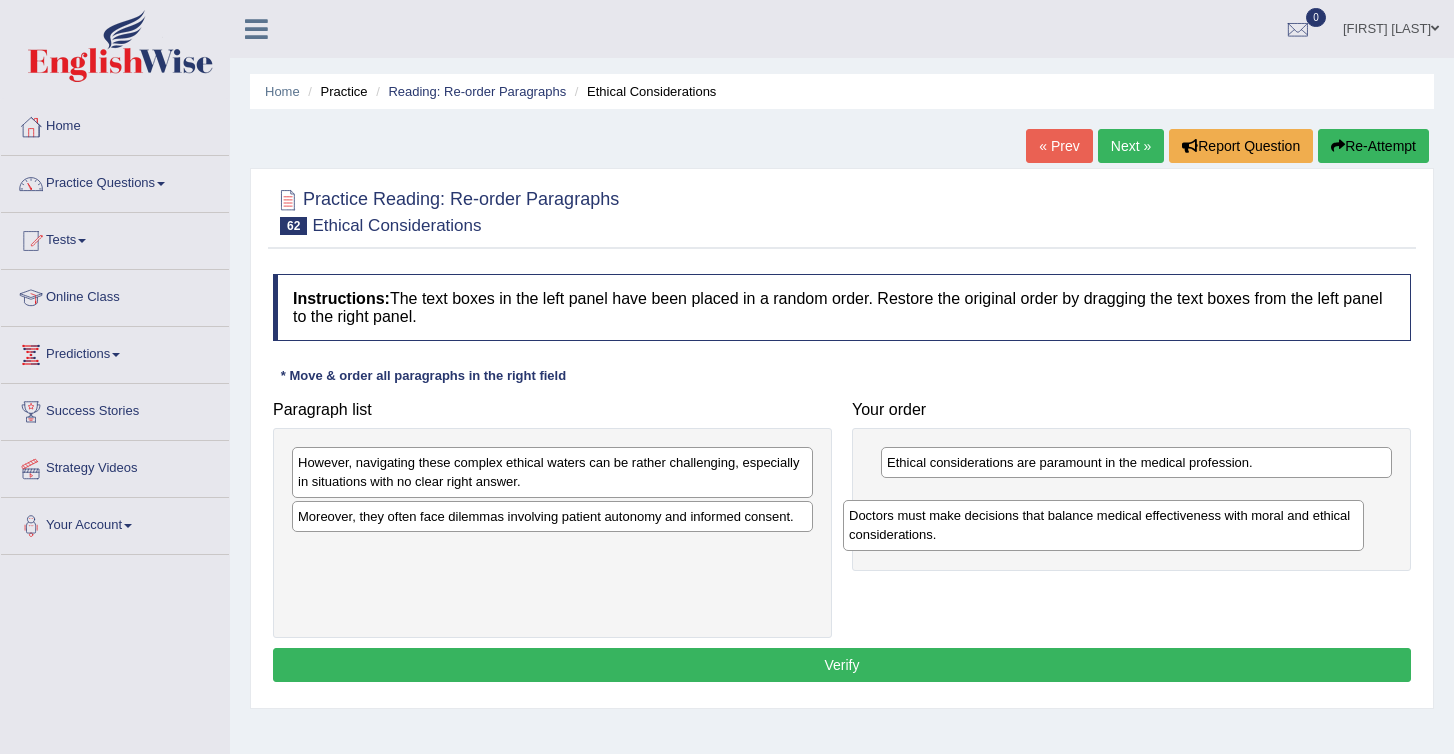 drag, startPoint x: 480, startPoint y: 495, endPoint x: 1035, endPoint y: 548, distance: 557.5249 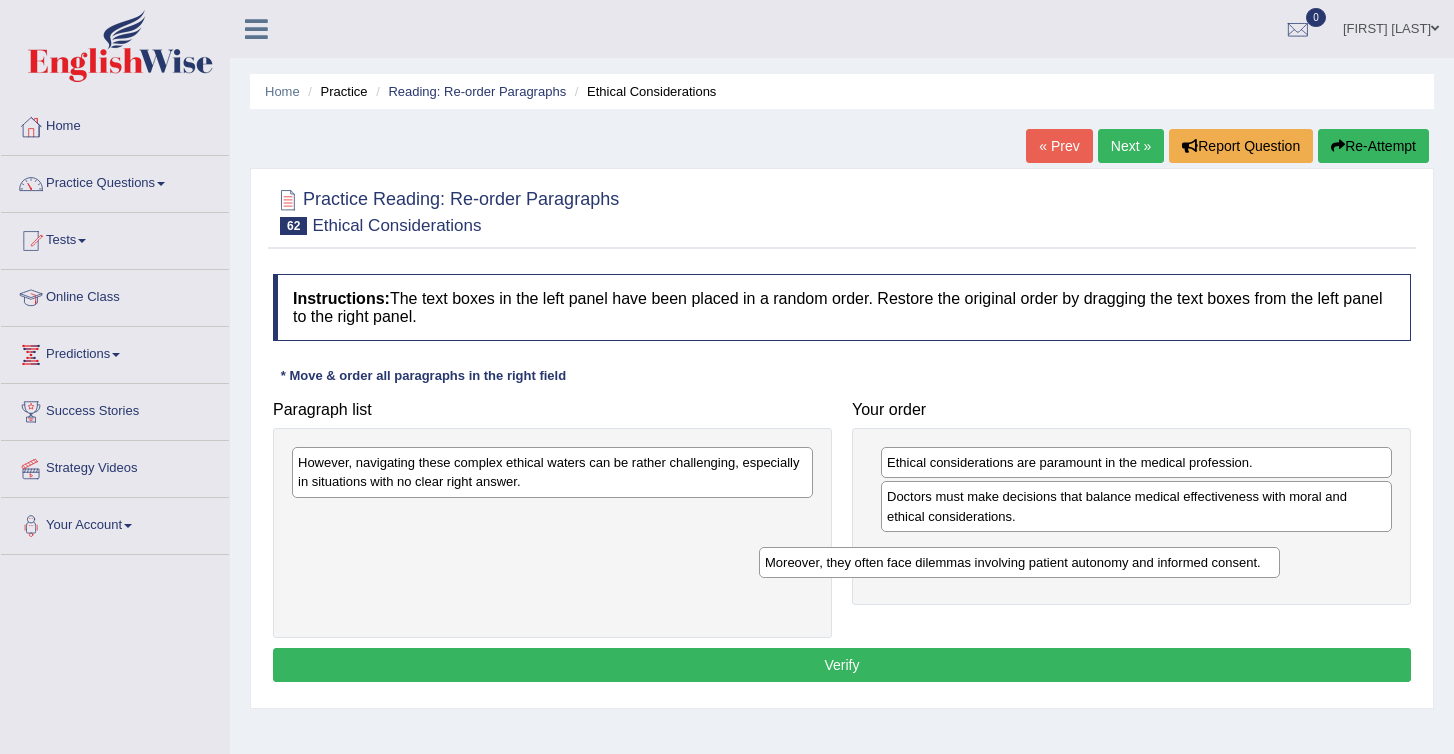 drag, startPoint x: 338, startPoint y: 524, endPoint x: 805, endPoint y: 570, distance: 469.26007 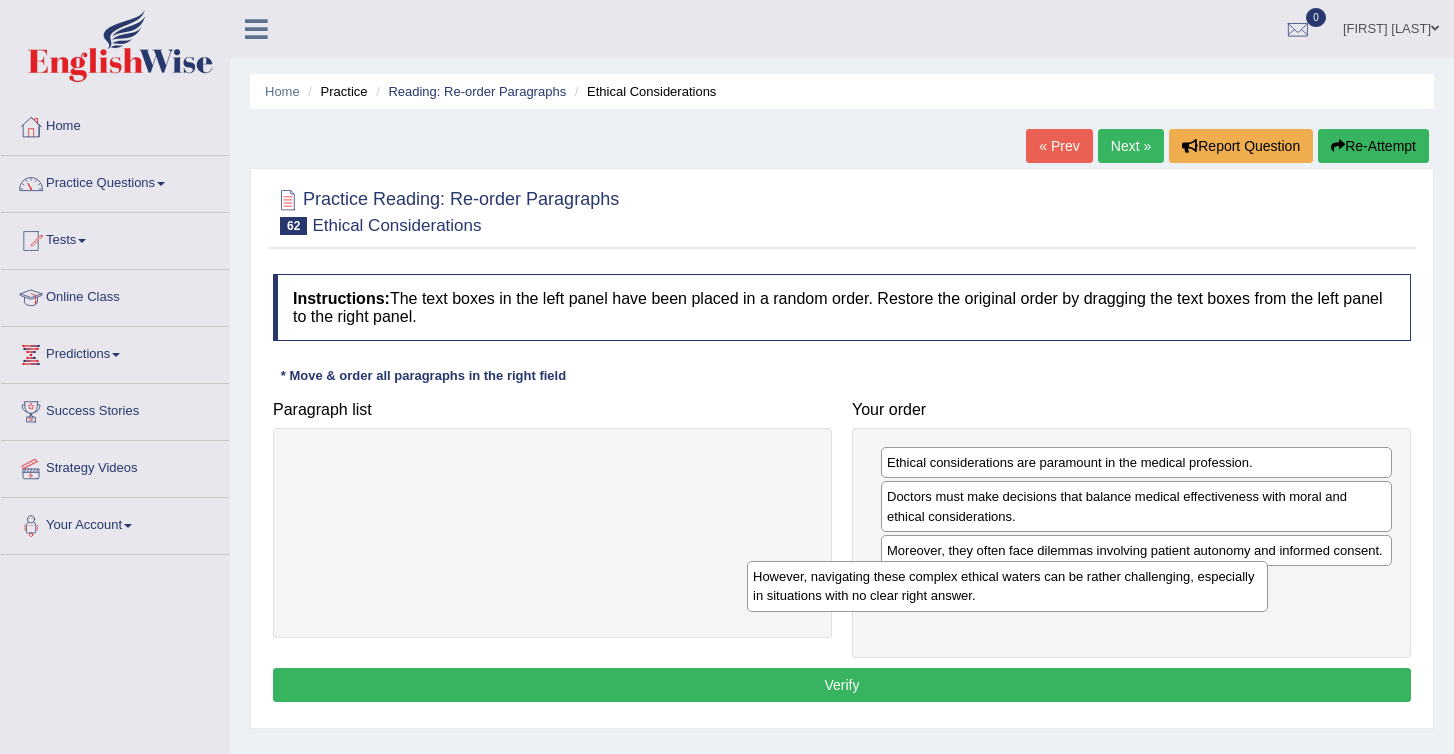 drag, startPoint x: 374, startPoint y: 475, endPoint x: 851, endPoint y: 589, distance: 490.43347 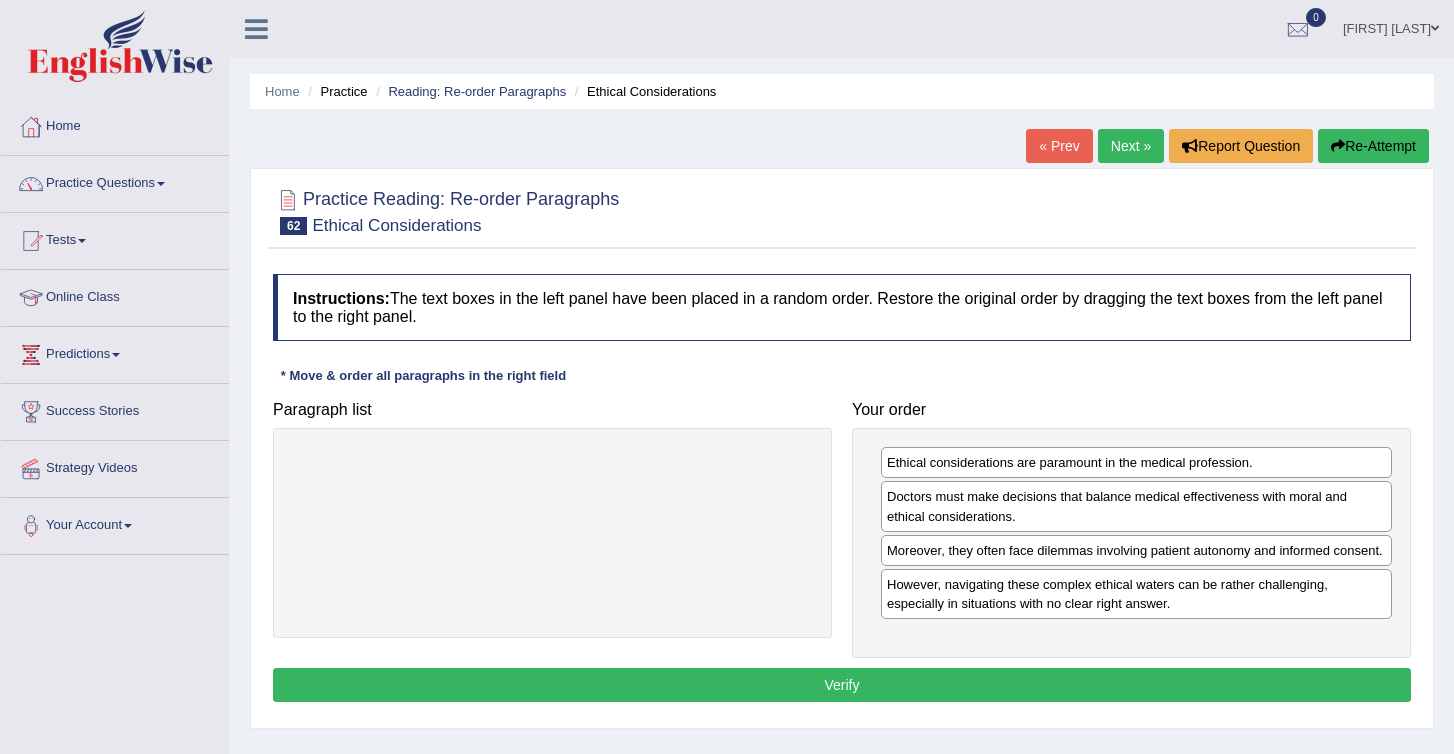 click on "Verify" at bounding box center [842, 685] 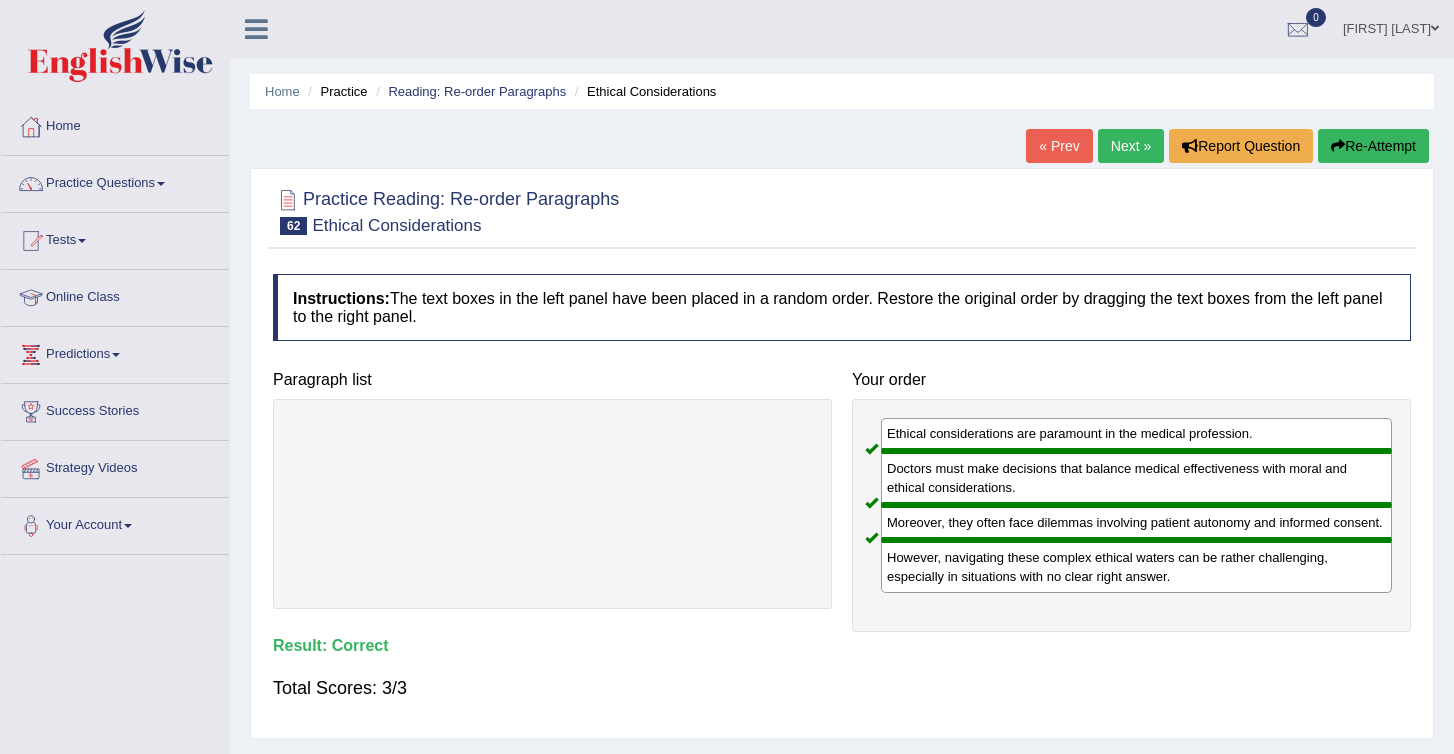 click on "Next »" at bounding box center [1131, 146] 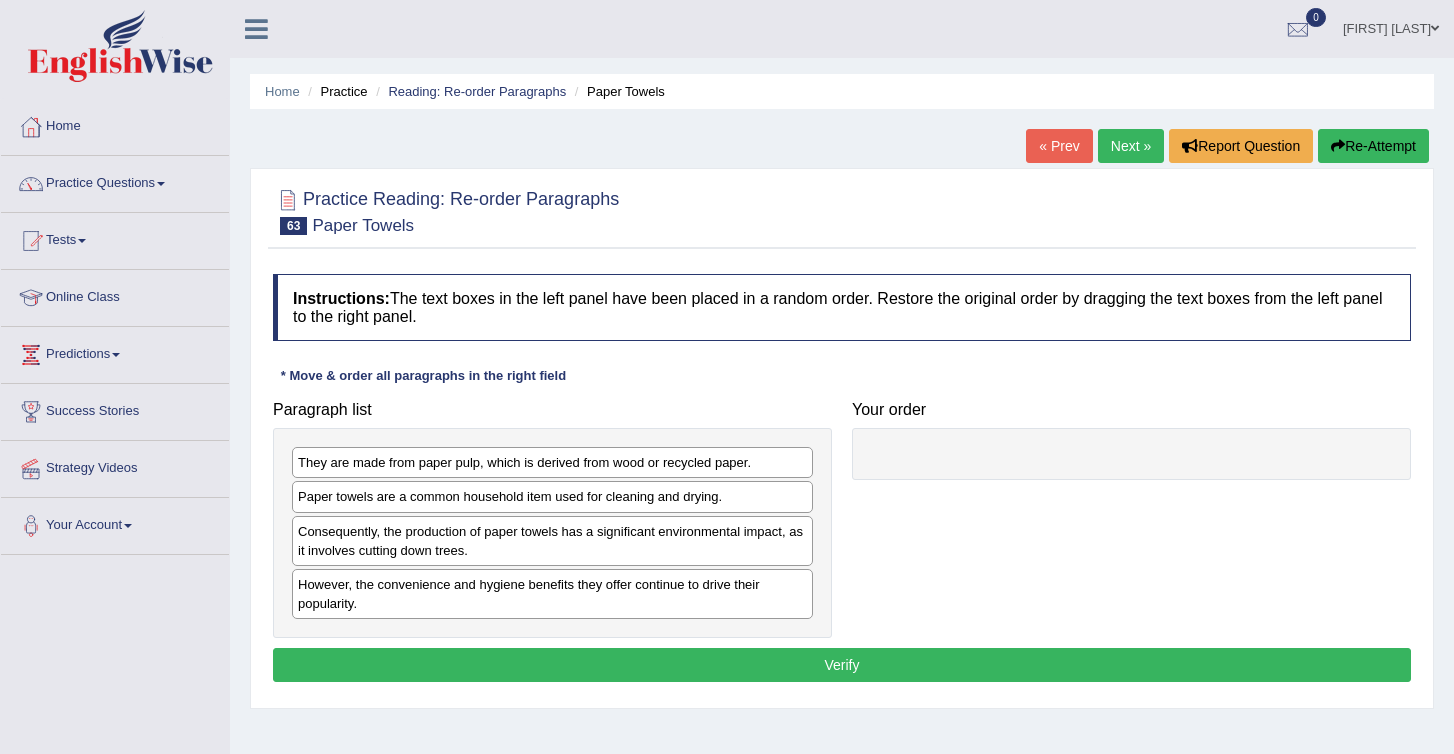 scroll, scrollTop: 0, scrollLeft: 0, axis: both 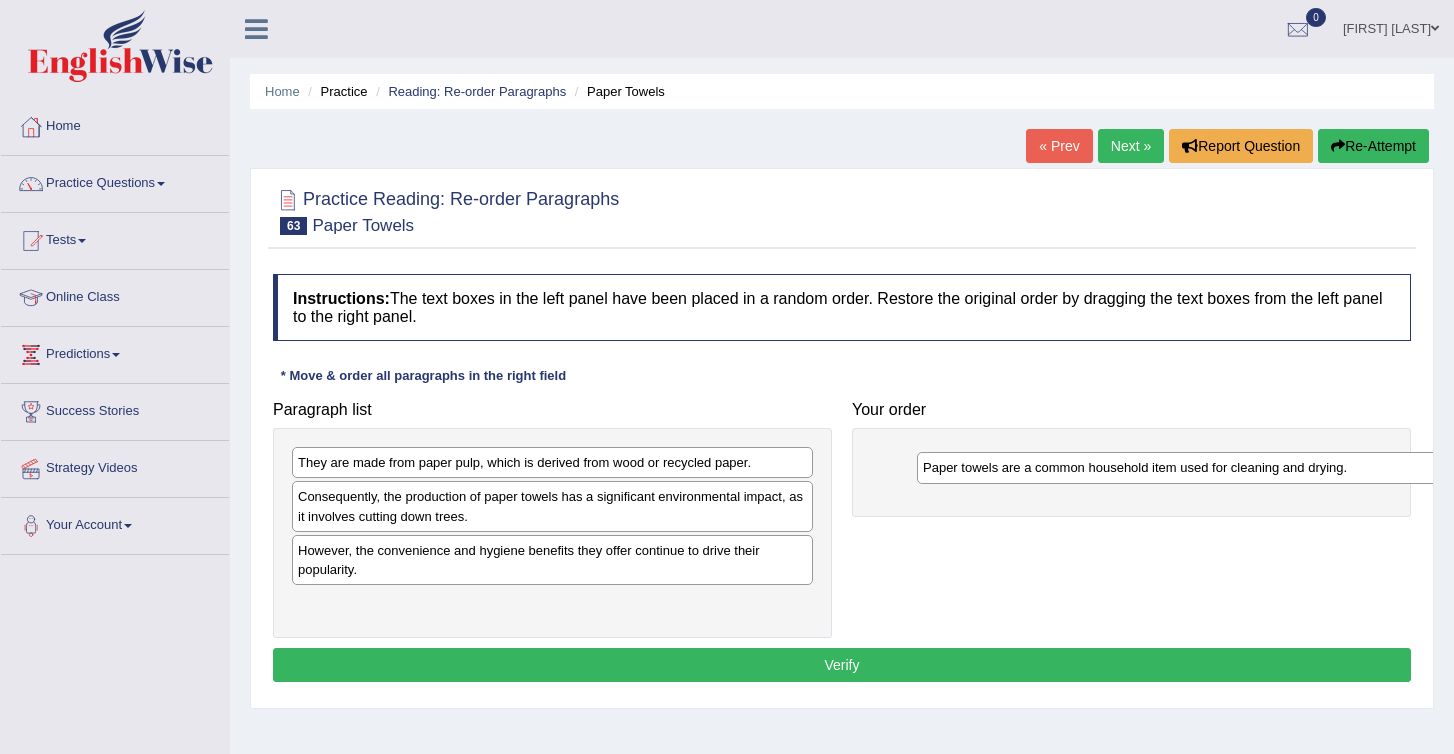 drag, startPoint x: 399, startPoint y: 500, endPoint x: 1032, endPoint y: 469, distance: 633.7586 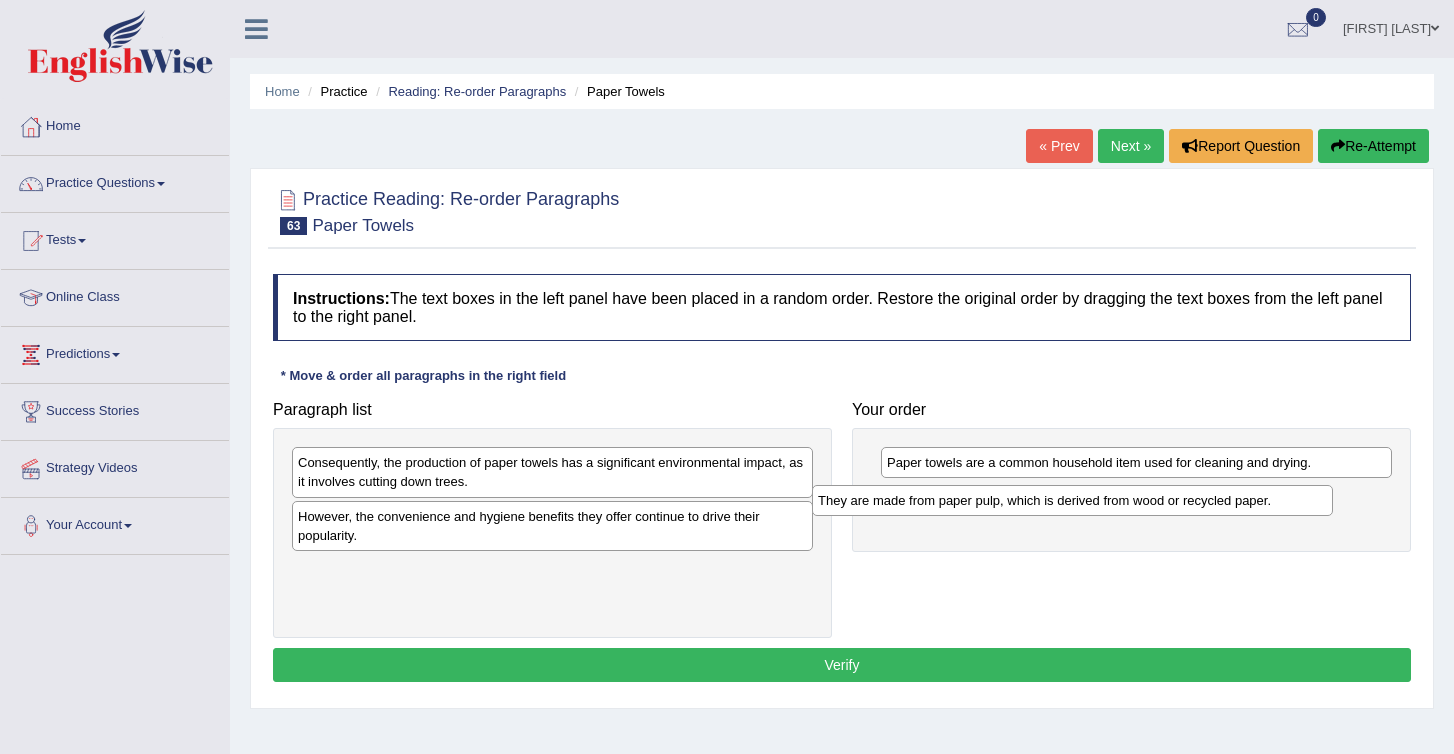 drag, startPoint x: 400, startPoint y: 465, endPoint x: 926, endPoint y: 505, distance: 527.51874 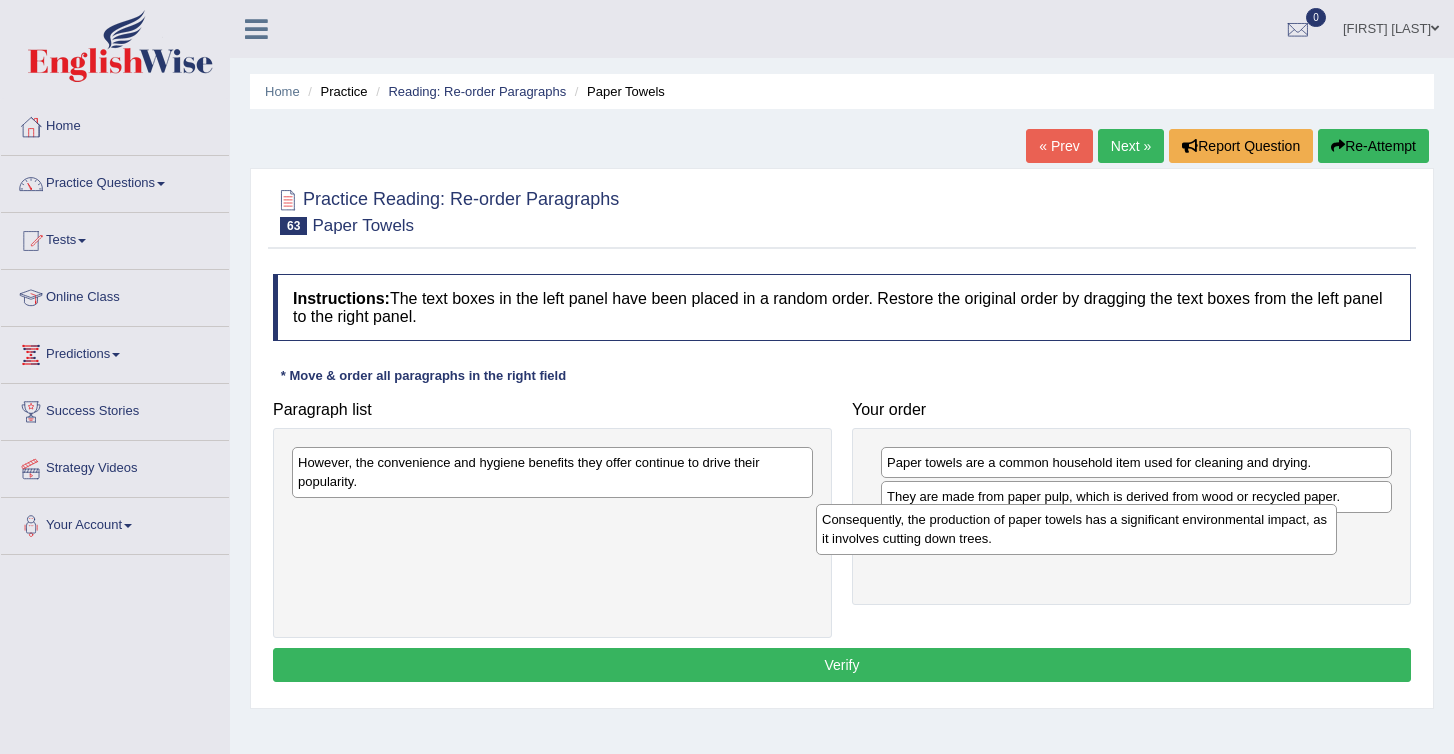 drag, startPoint x: 348, startPoint y: 478, endPoint x: 926, endPoint y: 553, distance: 582.8456 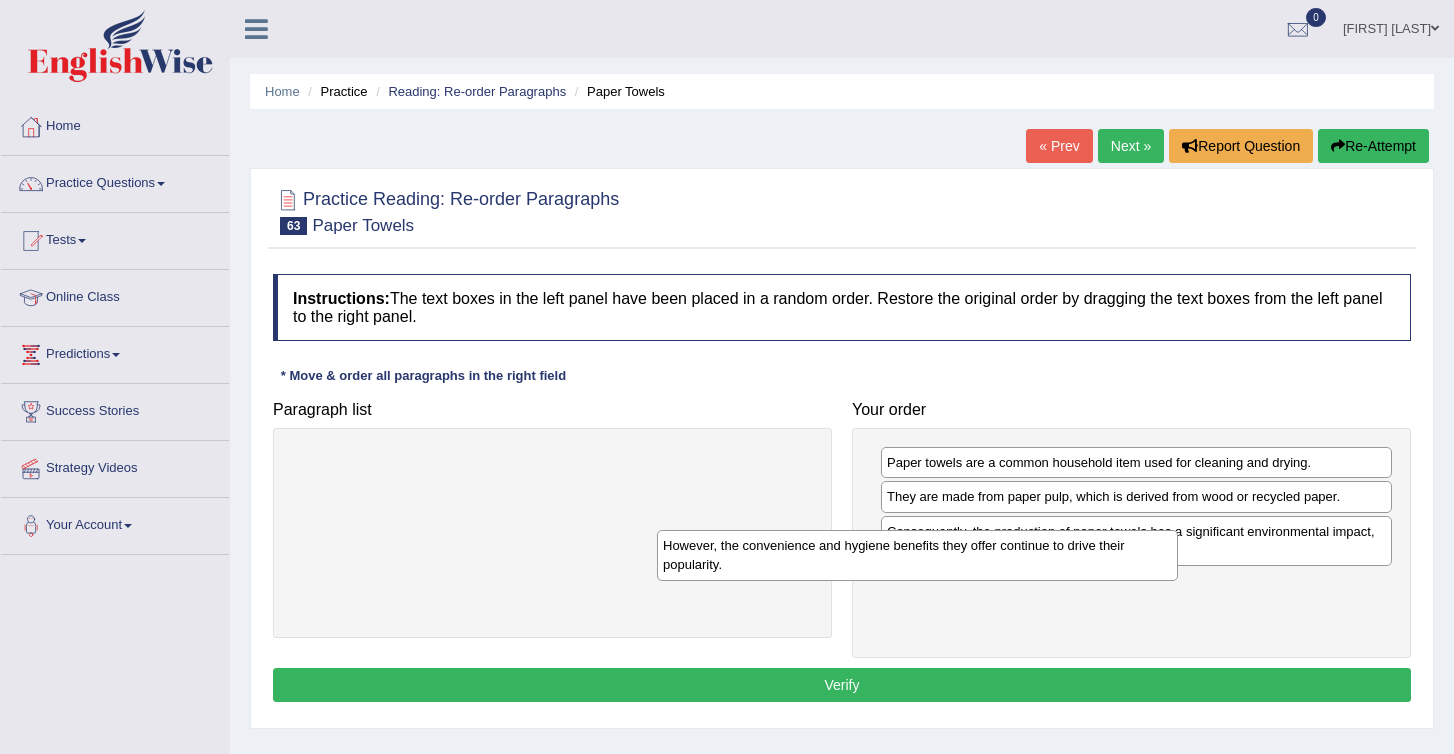 drag, startPoint x: 388, startPoint y: 475, endPoint x: 906, endPoint y: 596, distance: 531.9445 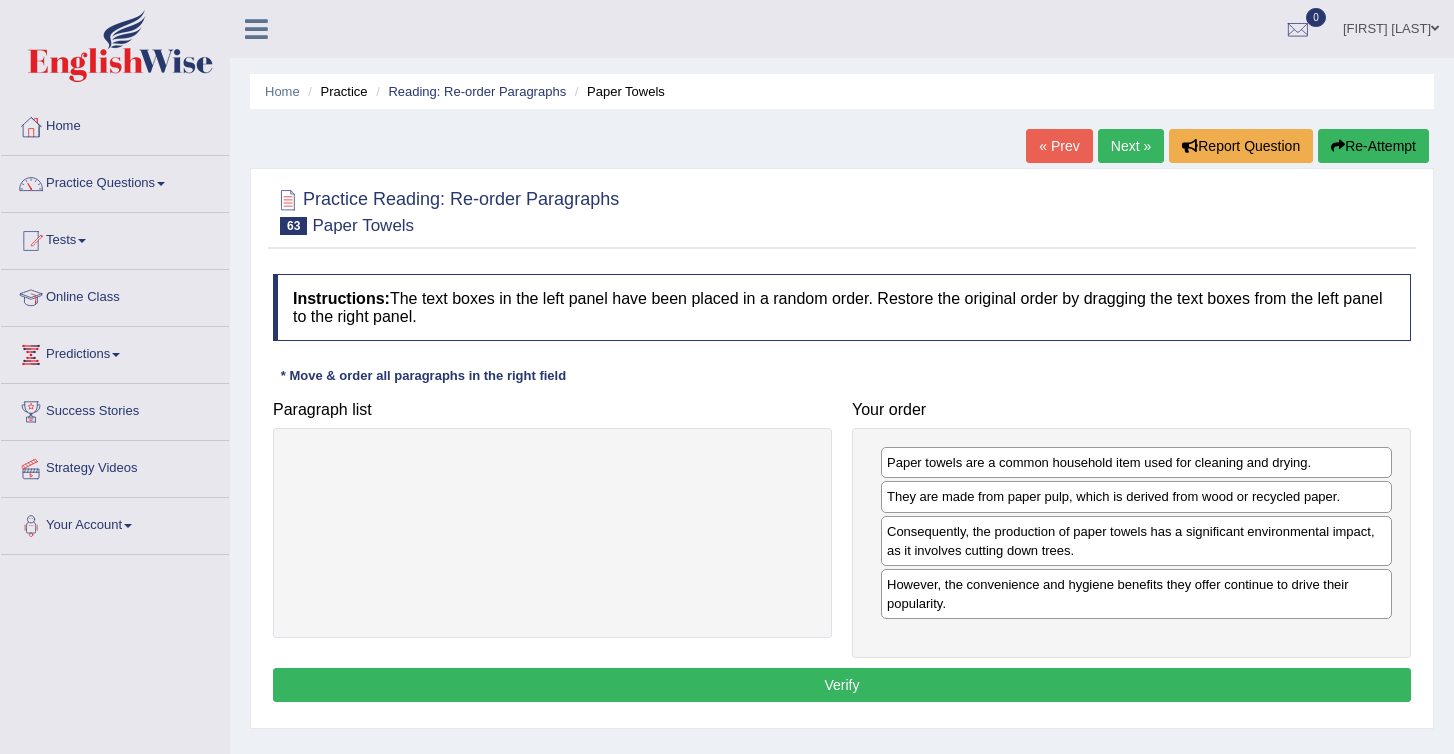click on "Verify" at bounding box center (842, 685) 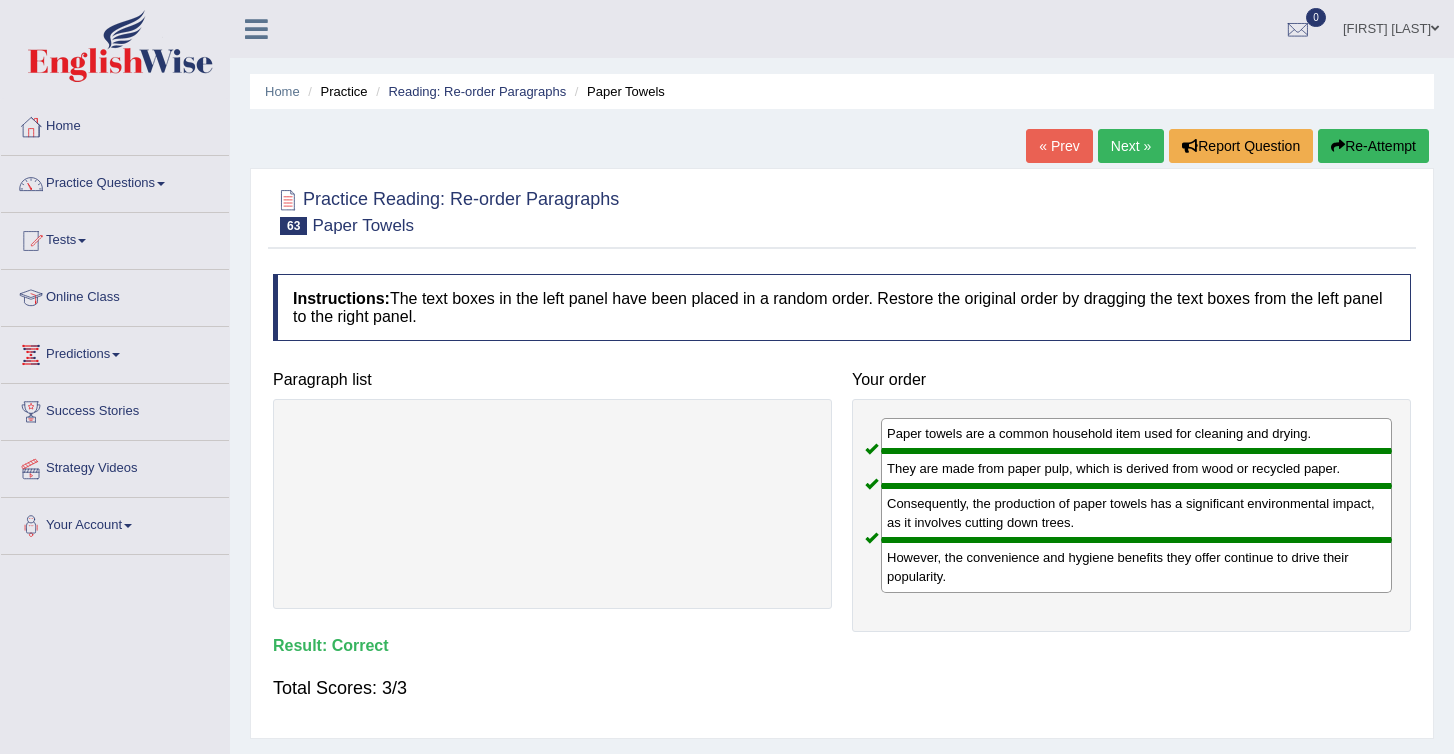 click on "Next »" at bounding box center (1131, 146) 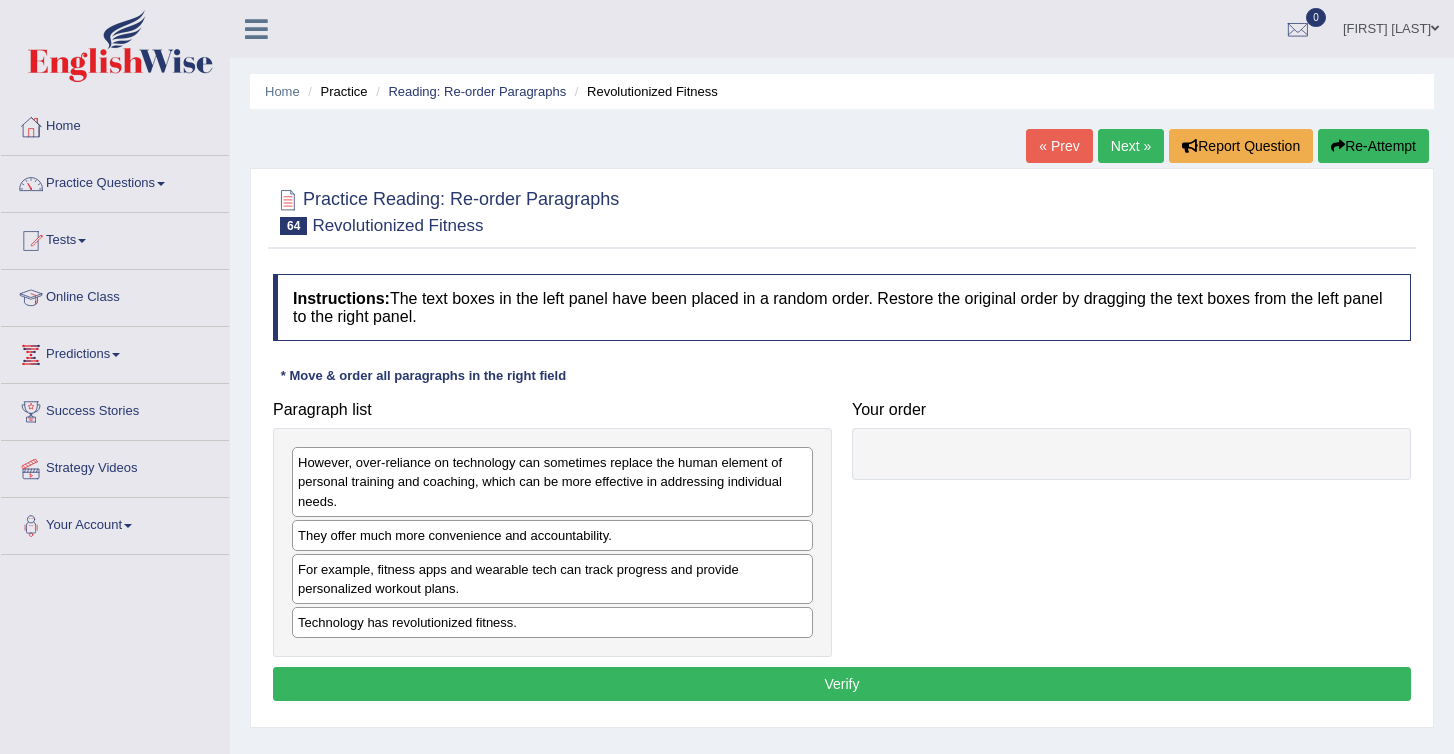 scroll, scrollTop: 0, scrollLeft: 0, axis: both 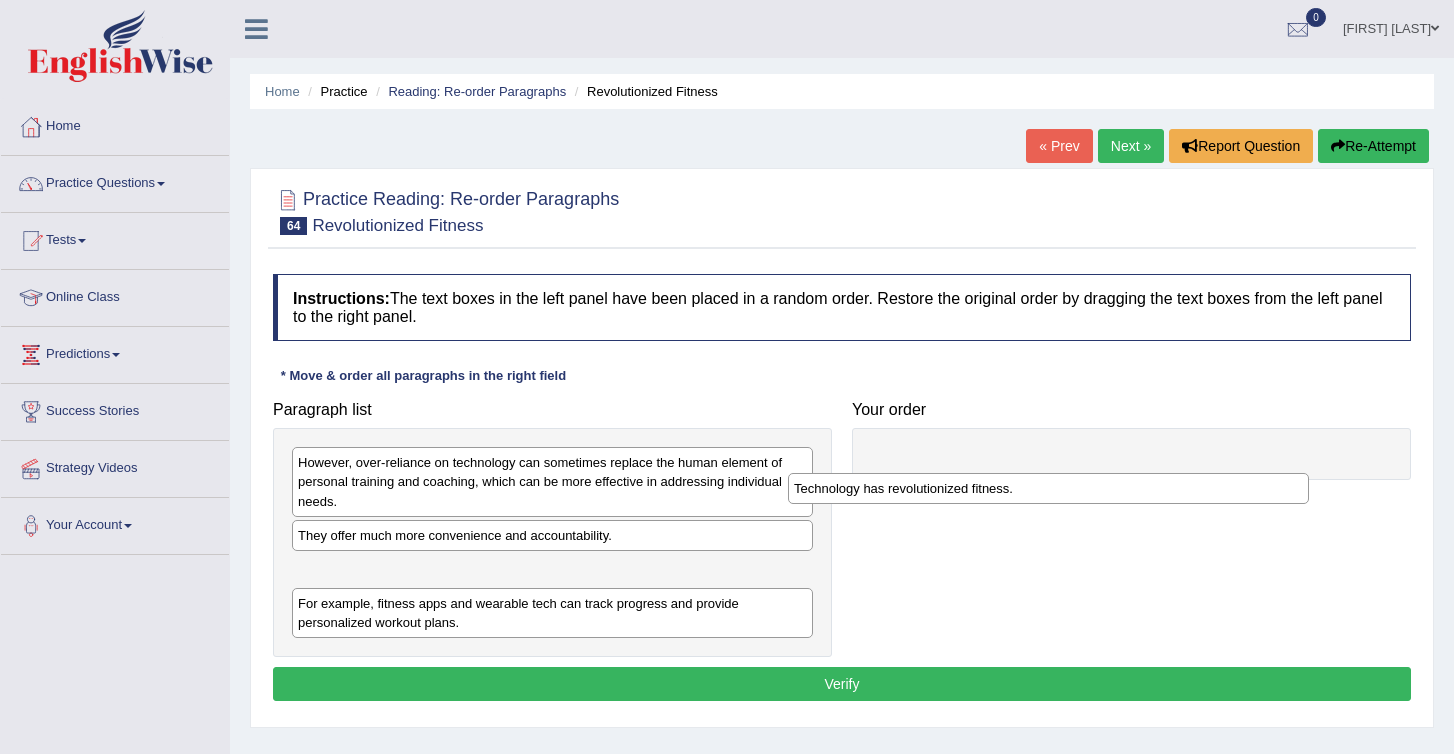 drag, startPoint x: 371, startPoint y: 634, endPoint x: 867, endPoint y: 495, distance: 515.1087 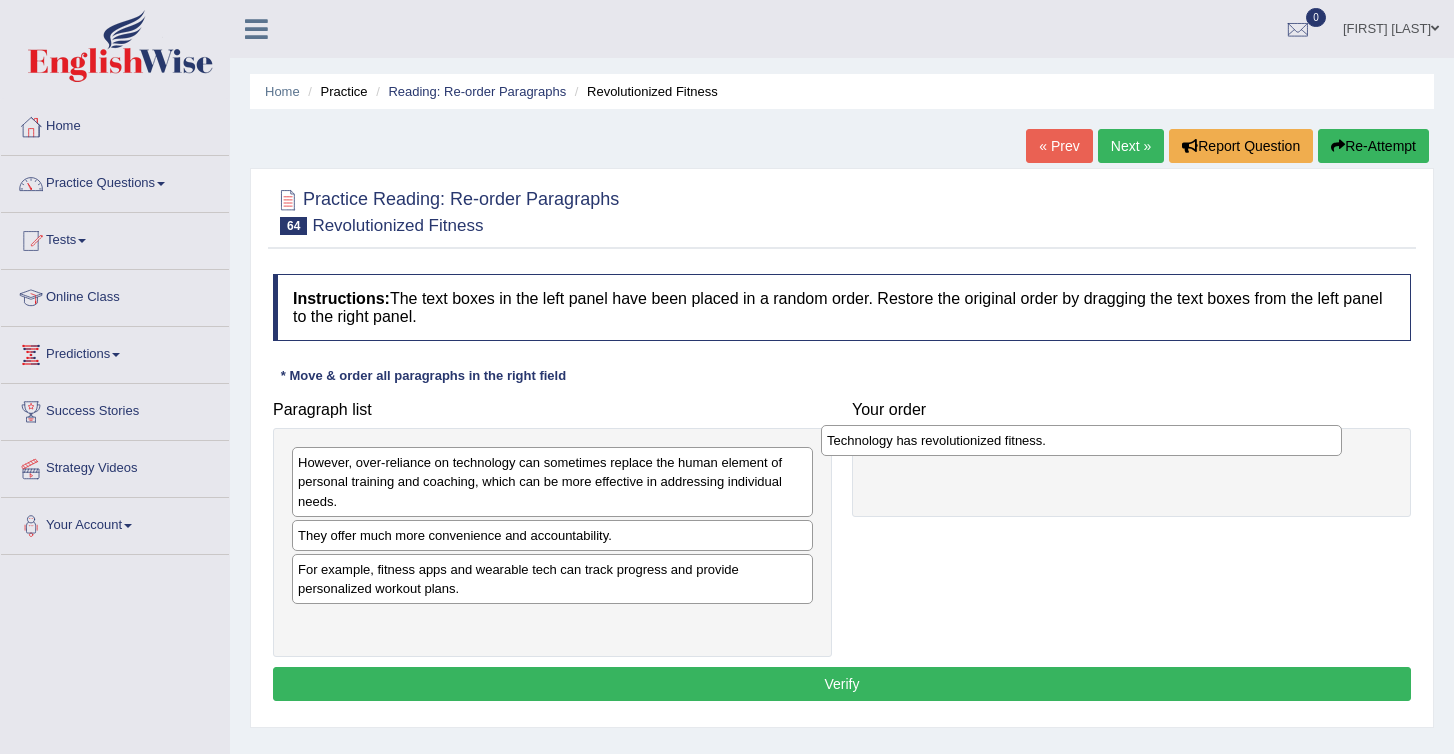 drag, startPoint x: 348, startPoint y: 569, endPoint x: 957, endPoint y: 445, distance: 621.4958 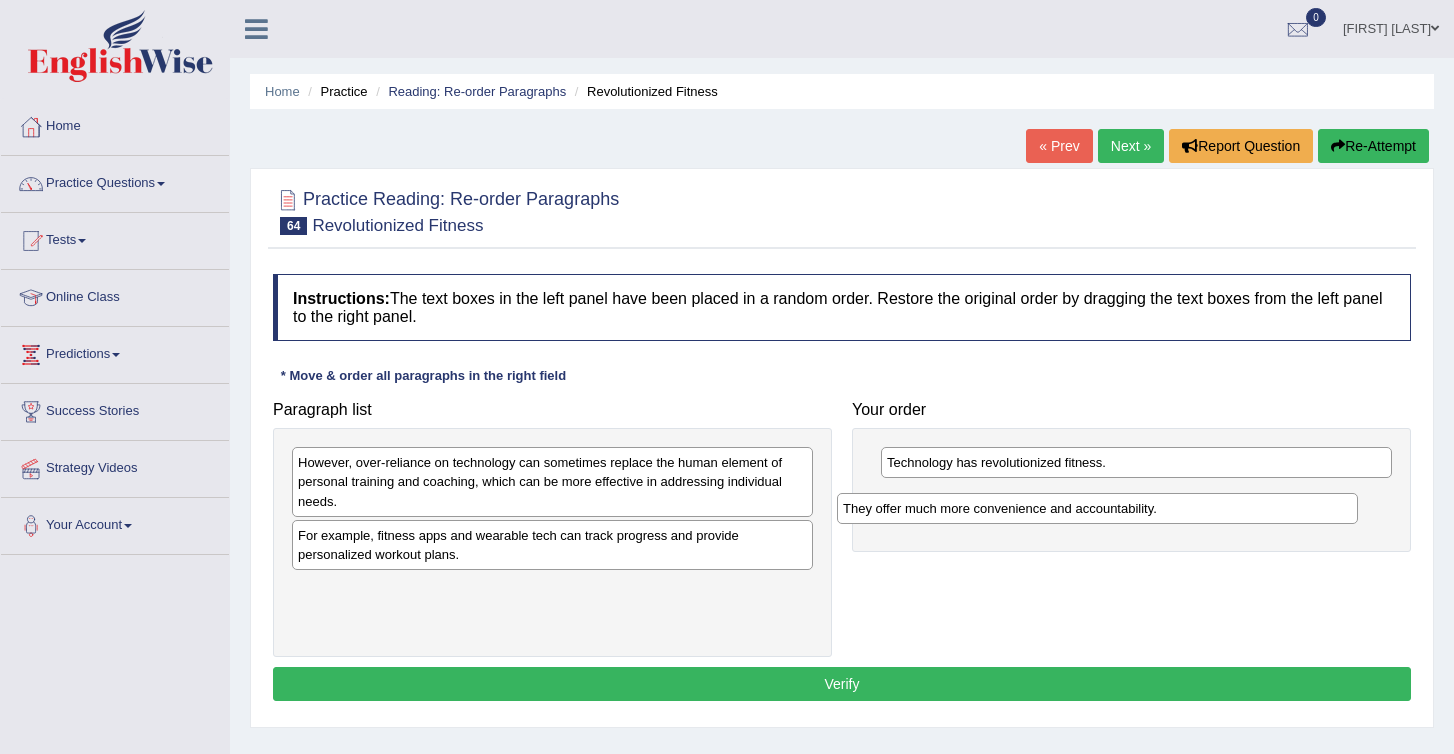 drag, startPoint x: 461, startPoint y: 536, endPoint x: 1006, endPoint y: 509, distance: 545.6684 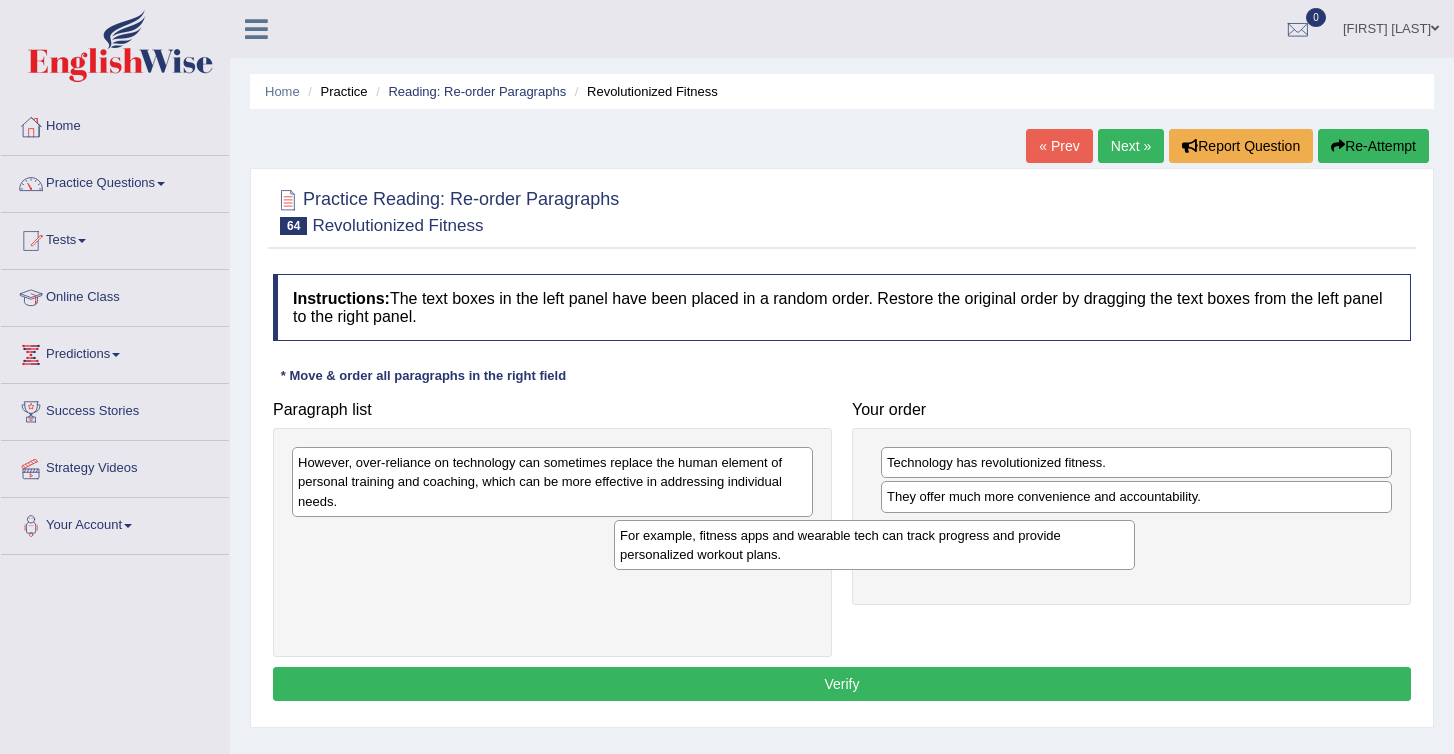 drag, startPoint x: 348, startPoint y: 547, endPoint x: 793, endPoint y: 527, distance: 445.44922 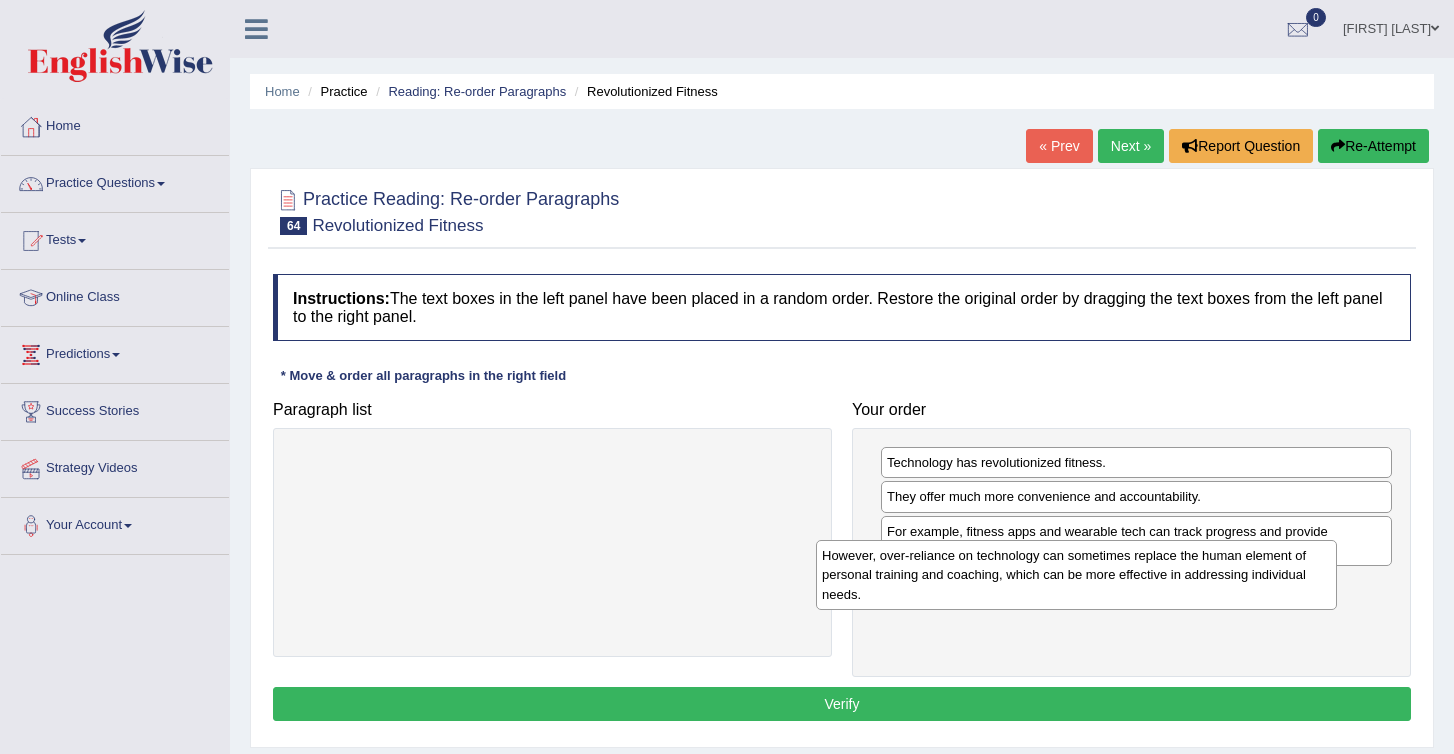 drag, startPoint x: 401, startPoint y: 488, endPoint x: 1017, endPoint y: 604, distance: 626.8269 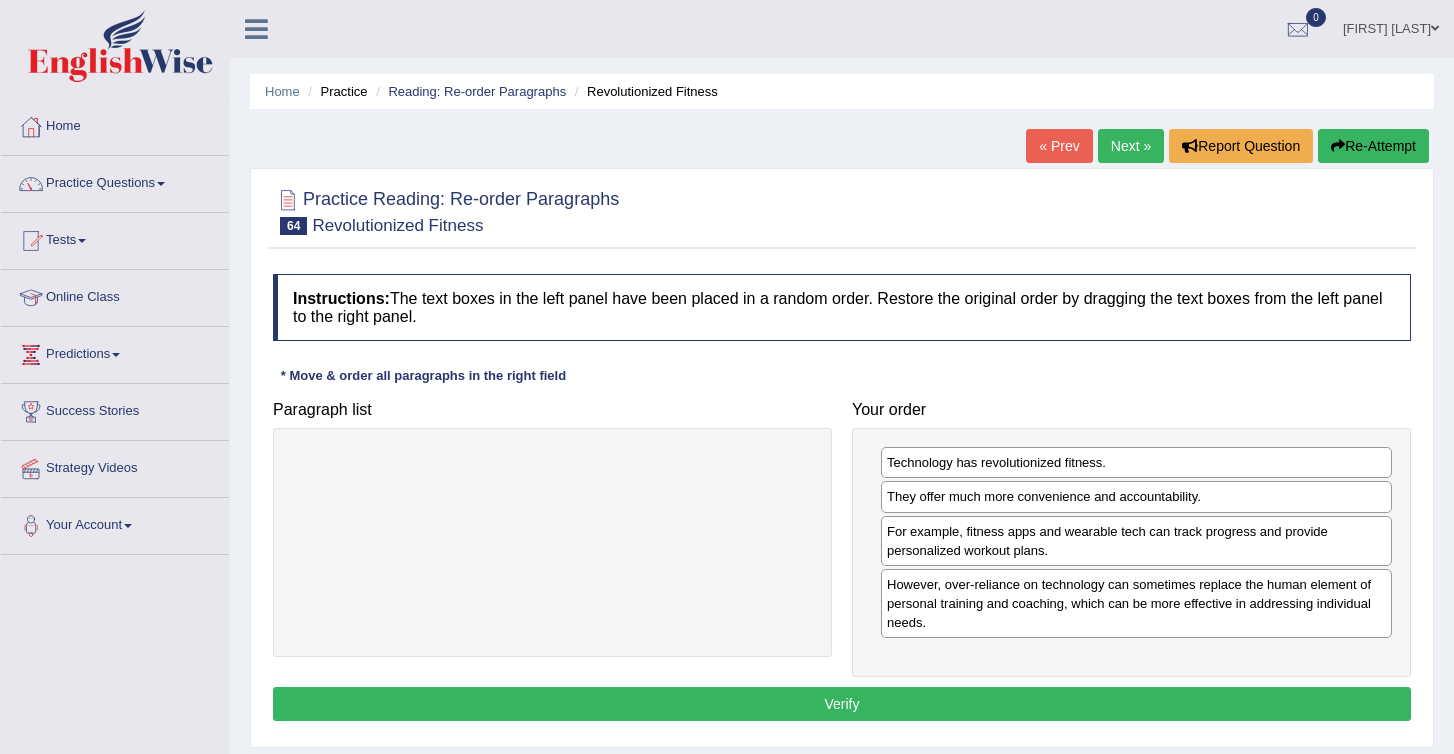 click on "Verify" at bounding box center [842, 704] 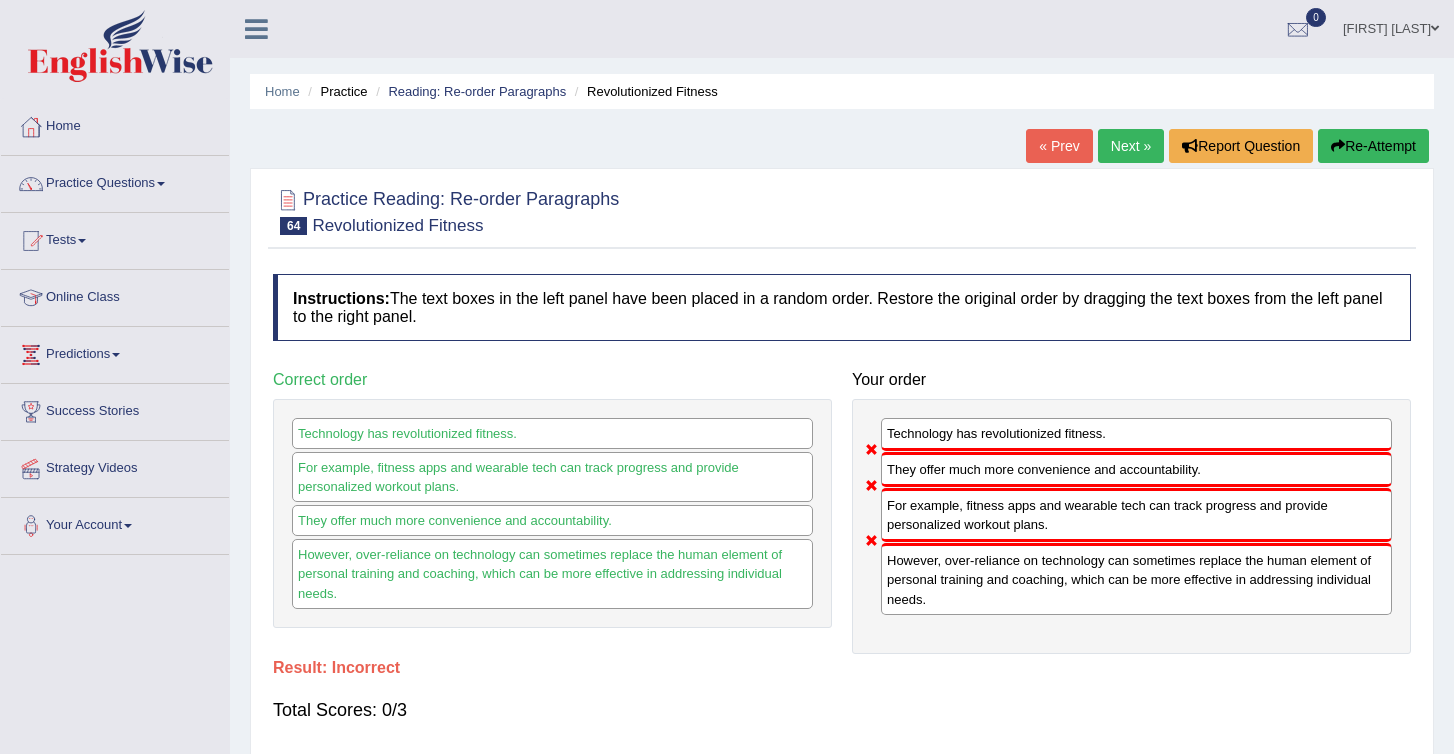 click on "Re-Attempt" at bounding box center [1373, 146] 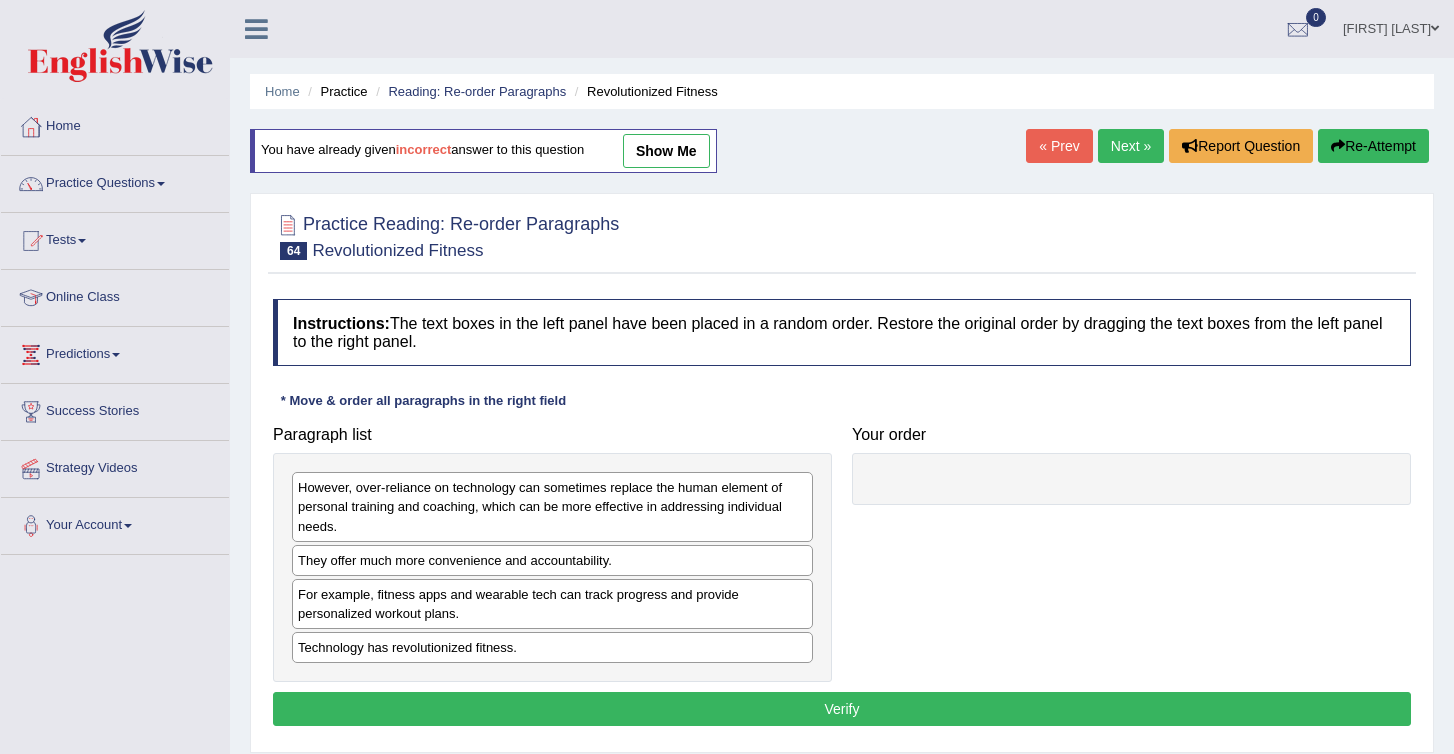 scroll, scrollTop: 0, scrollLeft: 0, axis: both 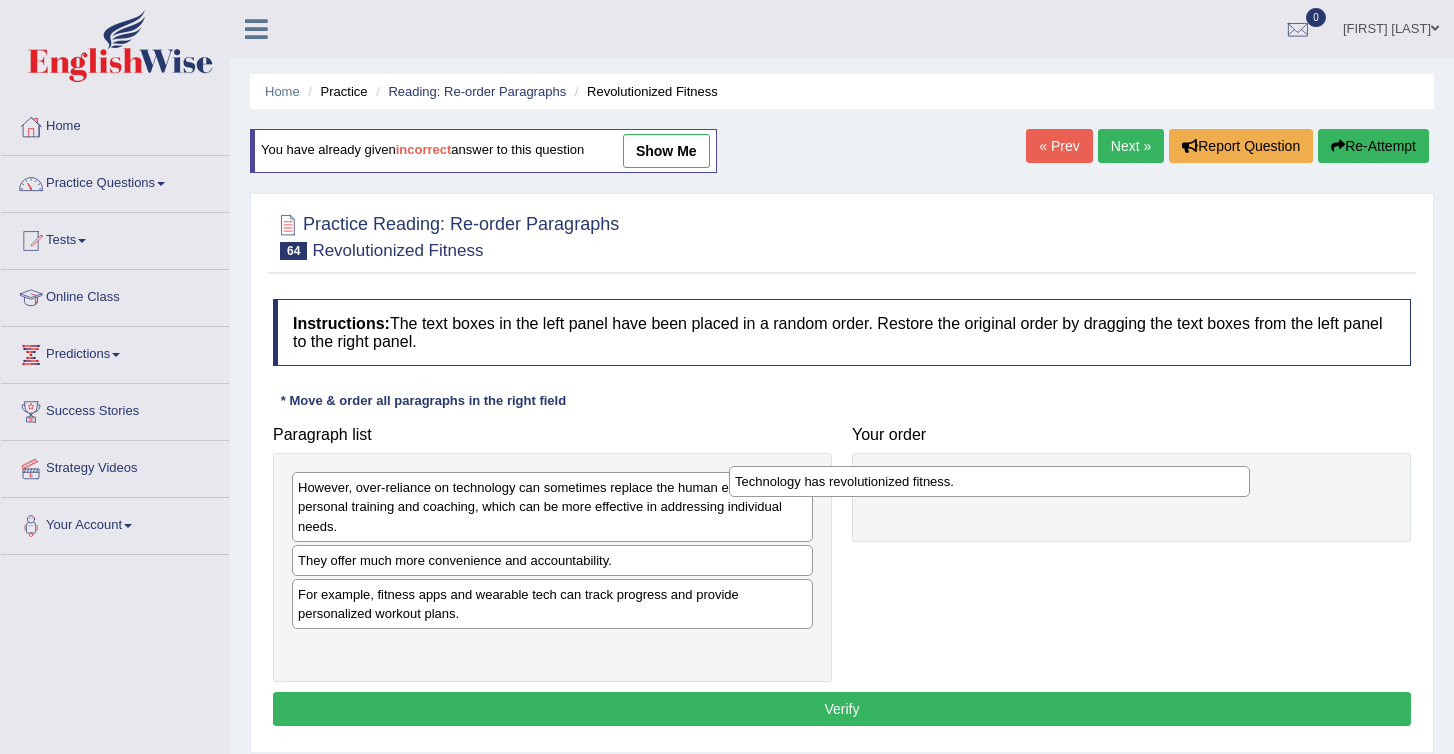 drag, startPoint x: 418, startPoint y: 654, endPoint x: 856, endPoint y: 487, distance: 468.75687 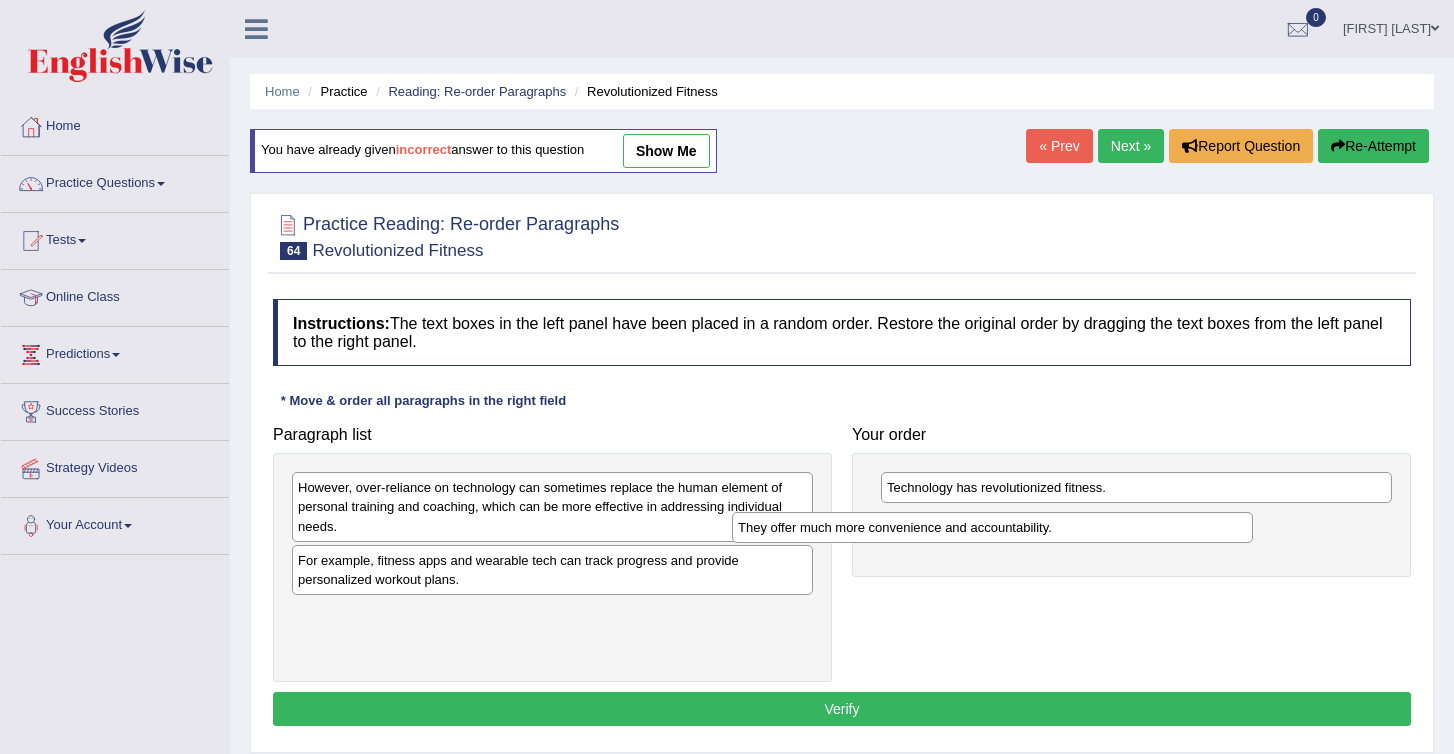 drag, startPoint x: 377, startPoint y: 556, endPoint x: 819, endPoint y: 521, distance: 443.38358 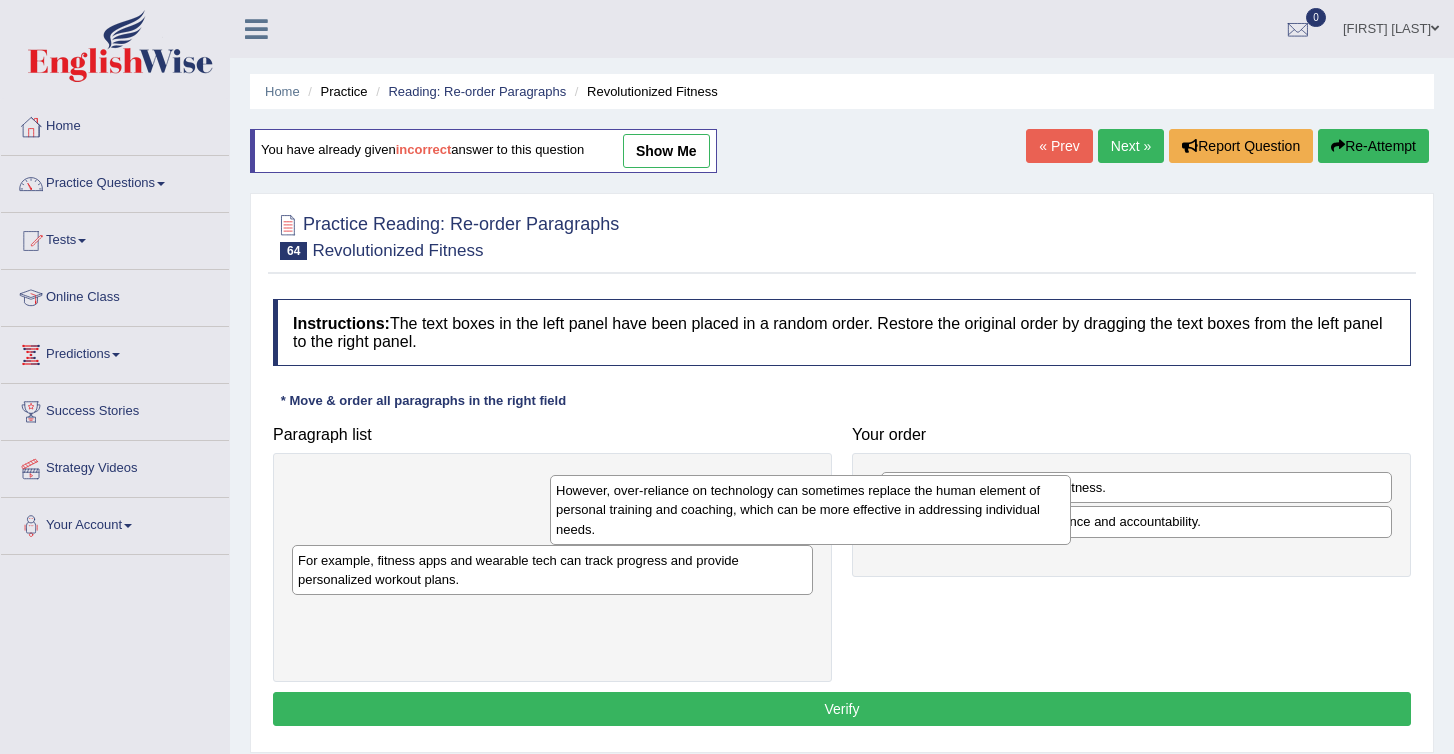 drag, startPoint x: 345, startPoint y: 502, endPoint x: 1027, endPoint y: 540, distance: 683.0578 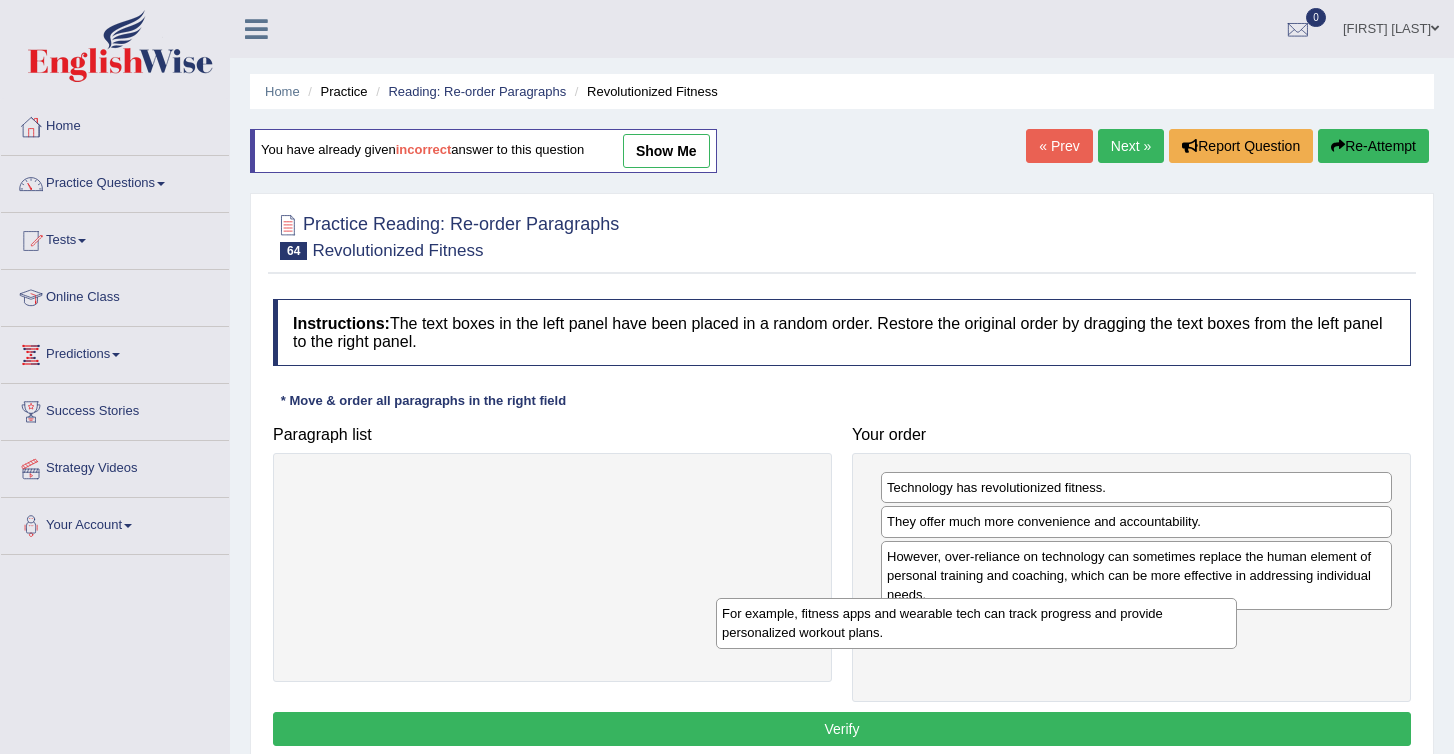 drag, startPoint x: 326, startPoint y: 494, endPoint x: 907, endPoint y: 691, distance: 613.49 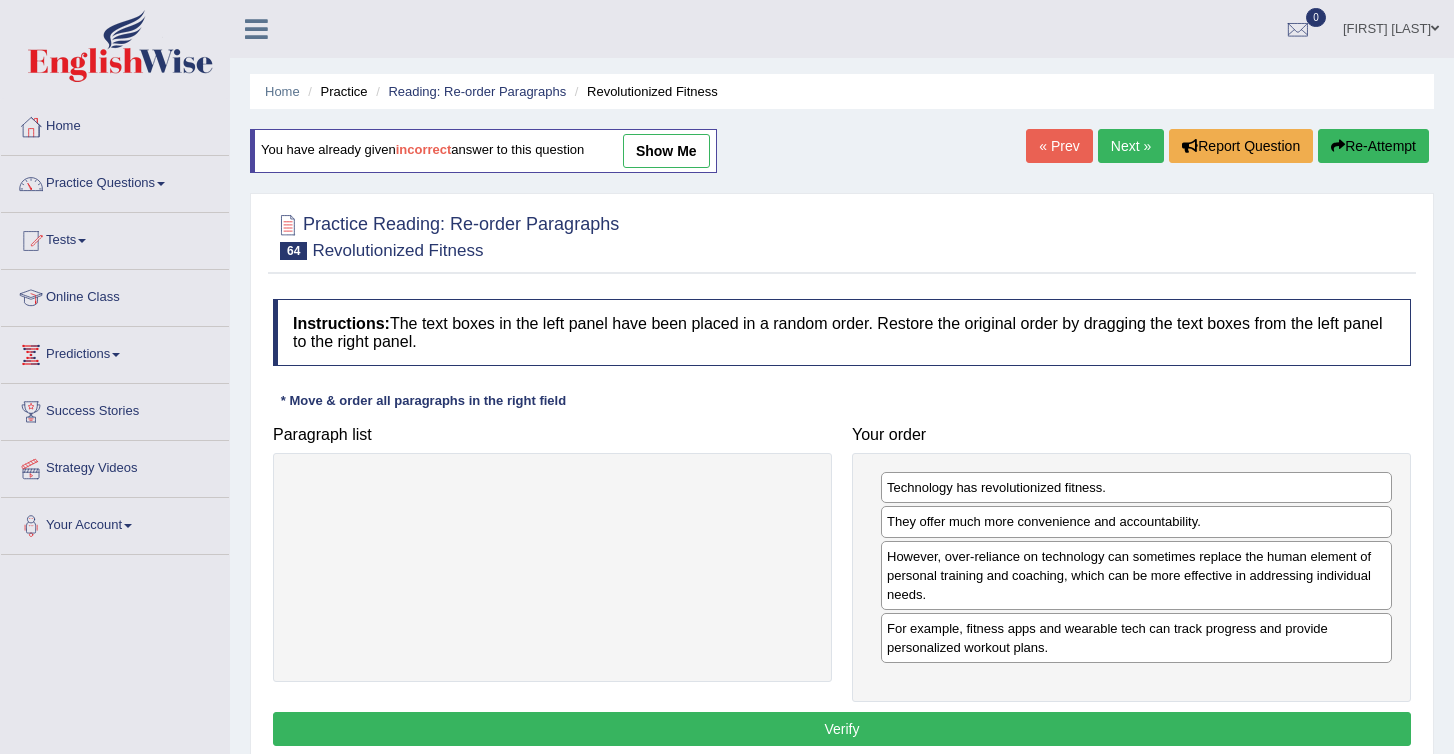 click on "Technology has revolutionized fitness. They offer much more convenience and accountability. However, over-reliance on technology can sometimes replace the human element of personal training and
coaching, which can be more effective in addressing individual needs. For example, fitness apps and wearable tech can track progress and provide personalized workout plans." at bounding box center (1131, 577) 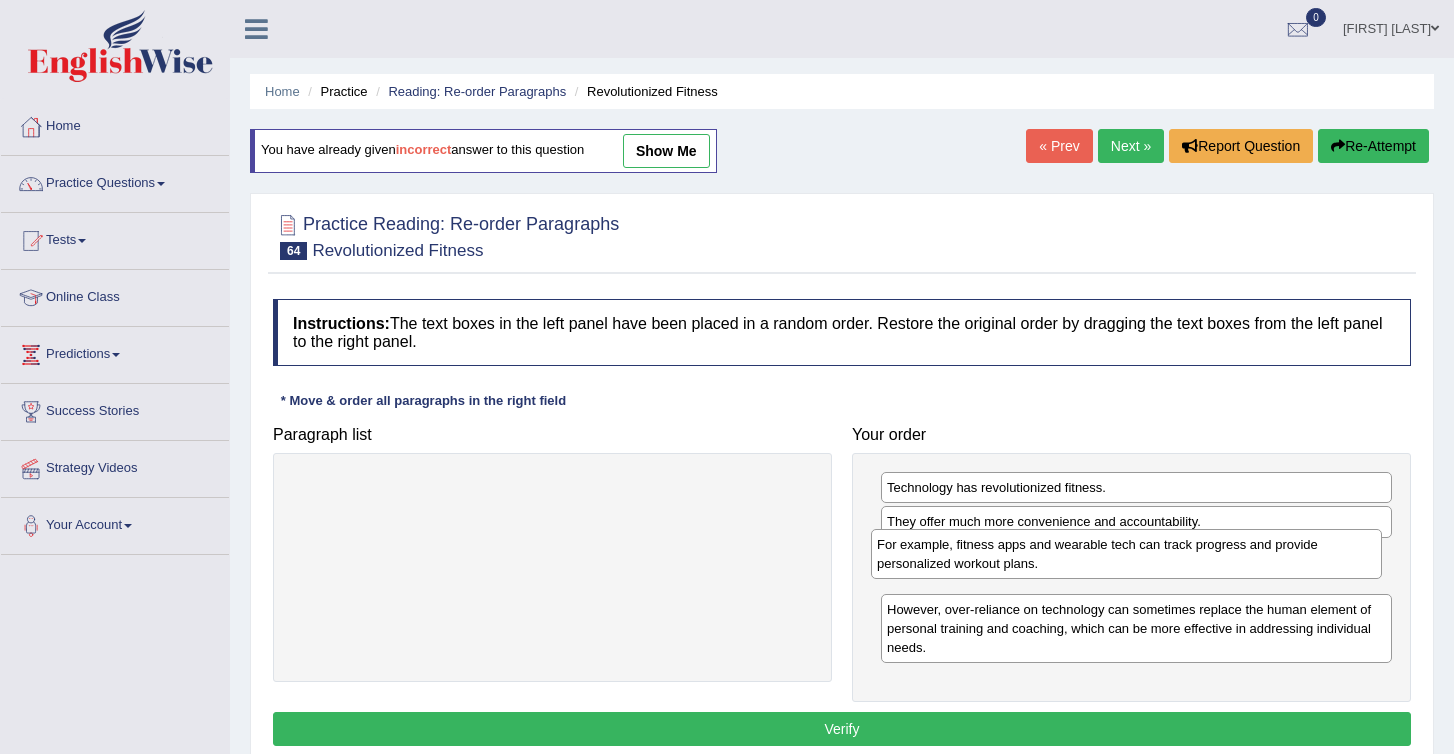 drag, startPoint x: 933, startPoint y: 644, endPoint x: 923, endPoint y: 549, distance: 95.524864 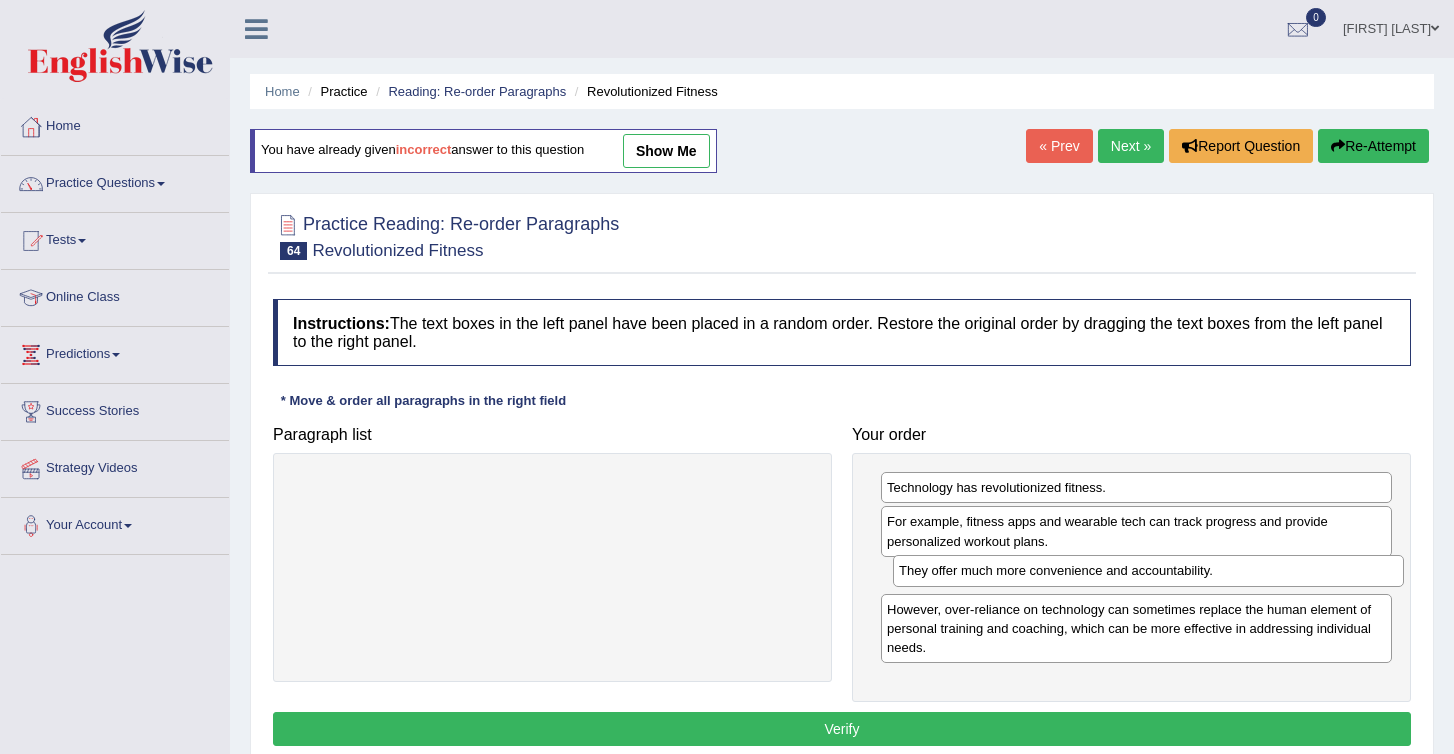 drag, startPoint x: 970, startPoint y: 525, endPoint x: 982, endPoint y: 575, distance: 51.41984 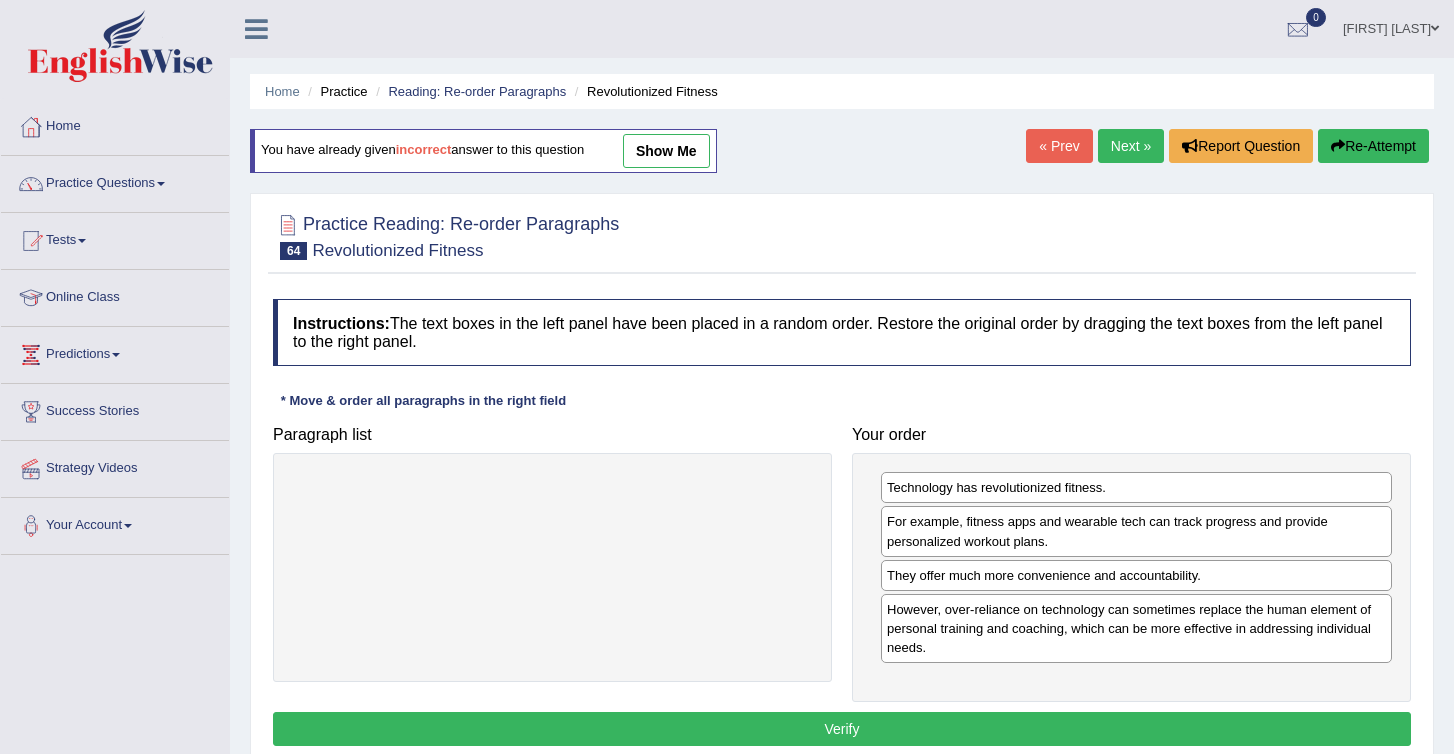 click on "Verify" at bounding box center [842, 729] 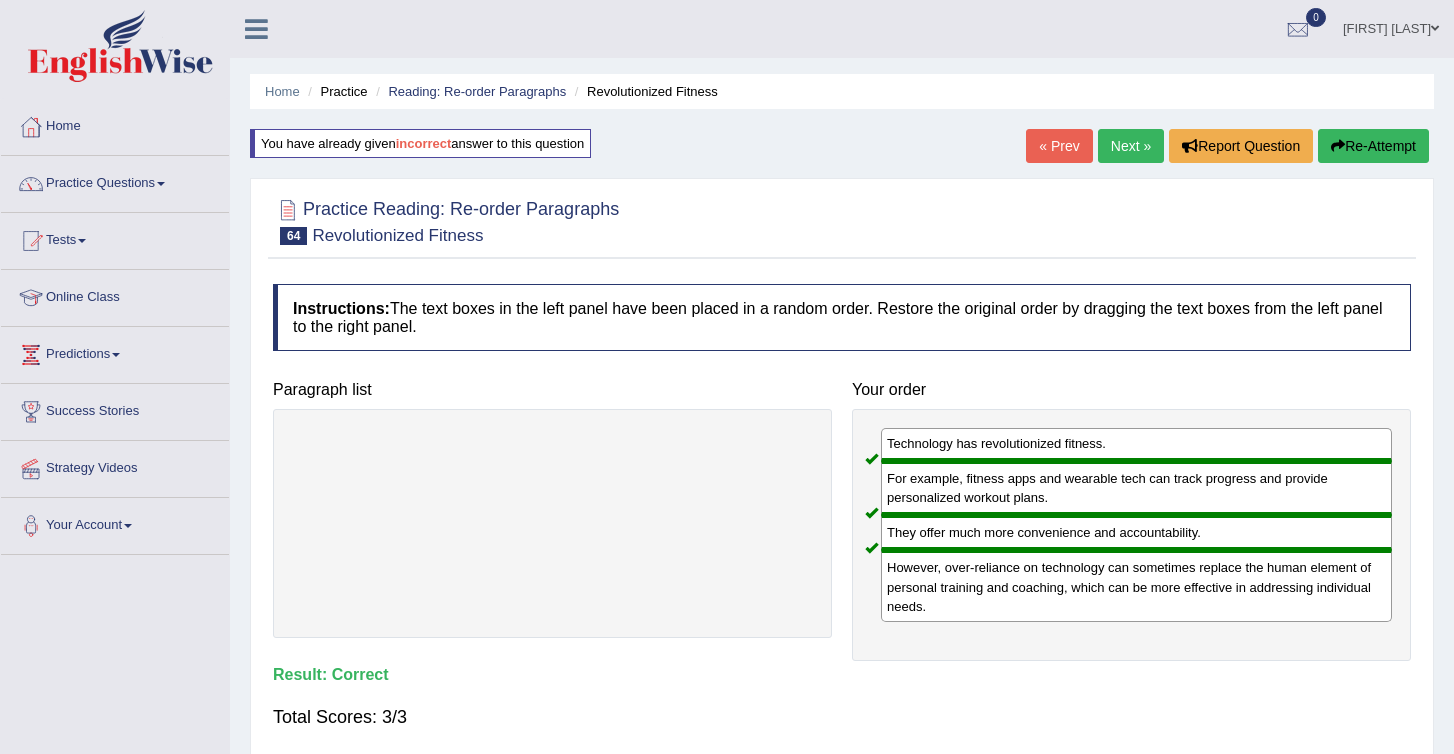 click on "Next »" at bounding box center (1131, 146) 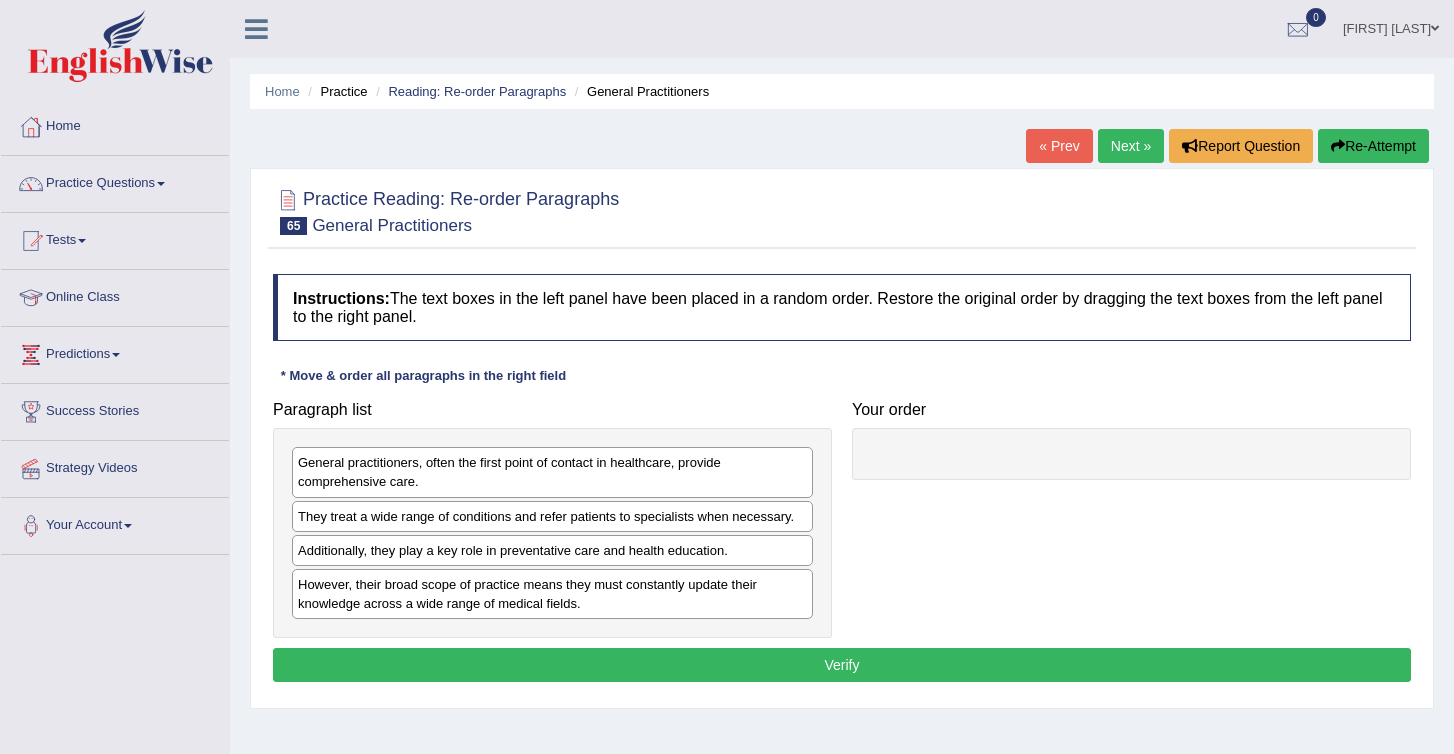 scroll, scrollTop: 0, scrollLeft: 0, axis: both 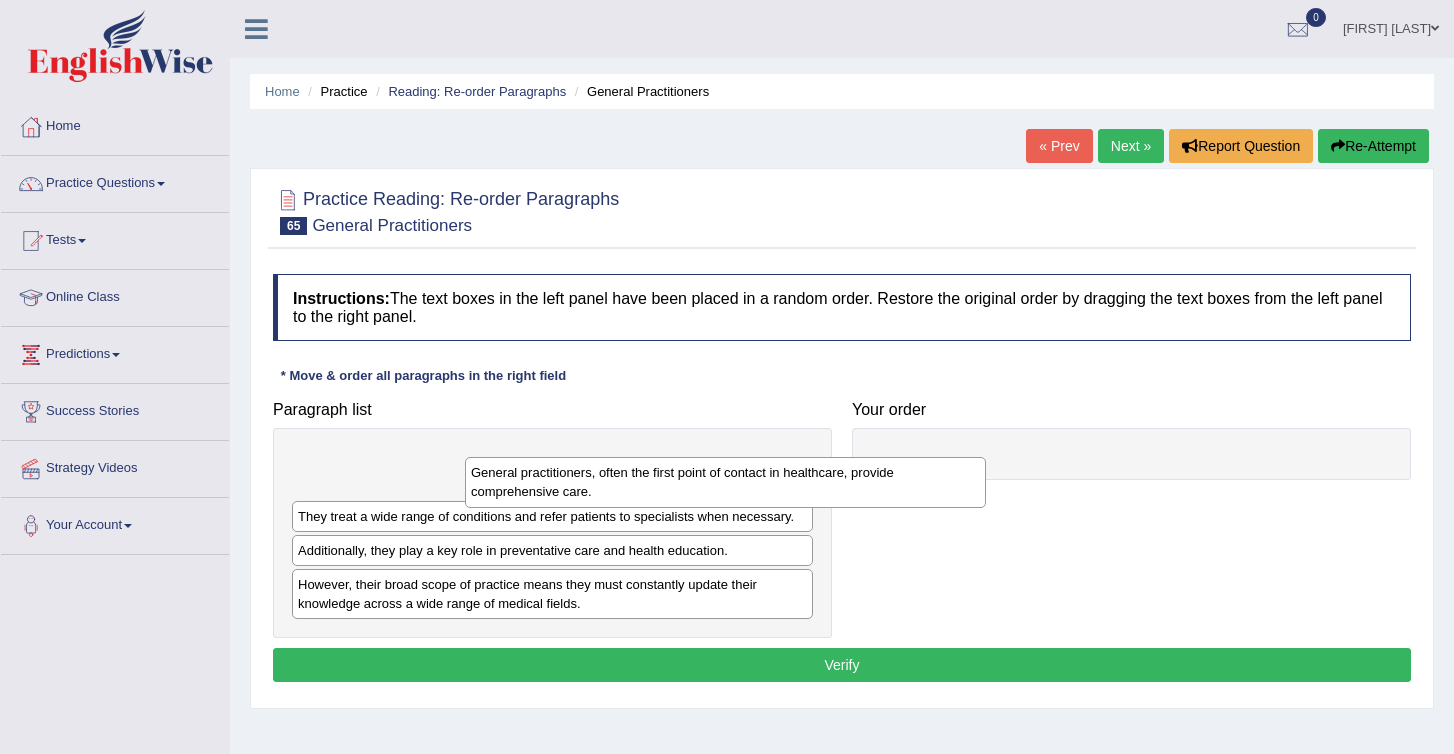 drag, startPoint x: 488, startPoint y: 472, endPoint x: 867, endPoint y: 485, distance: 379.2229 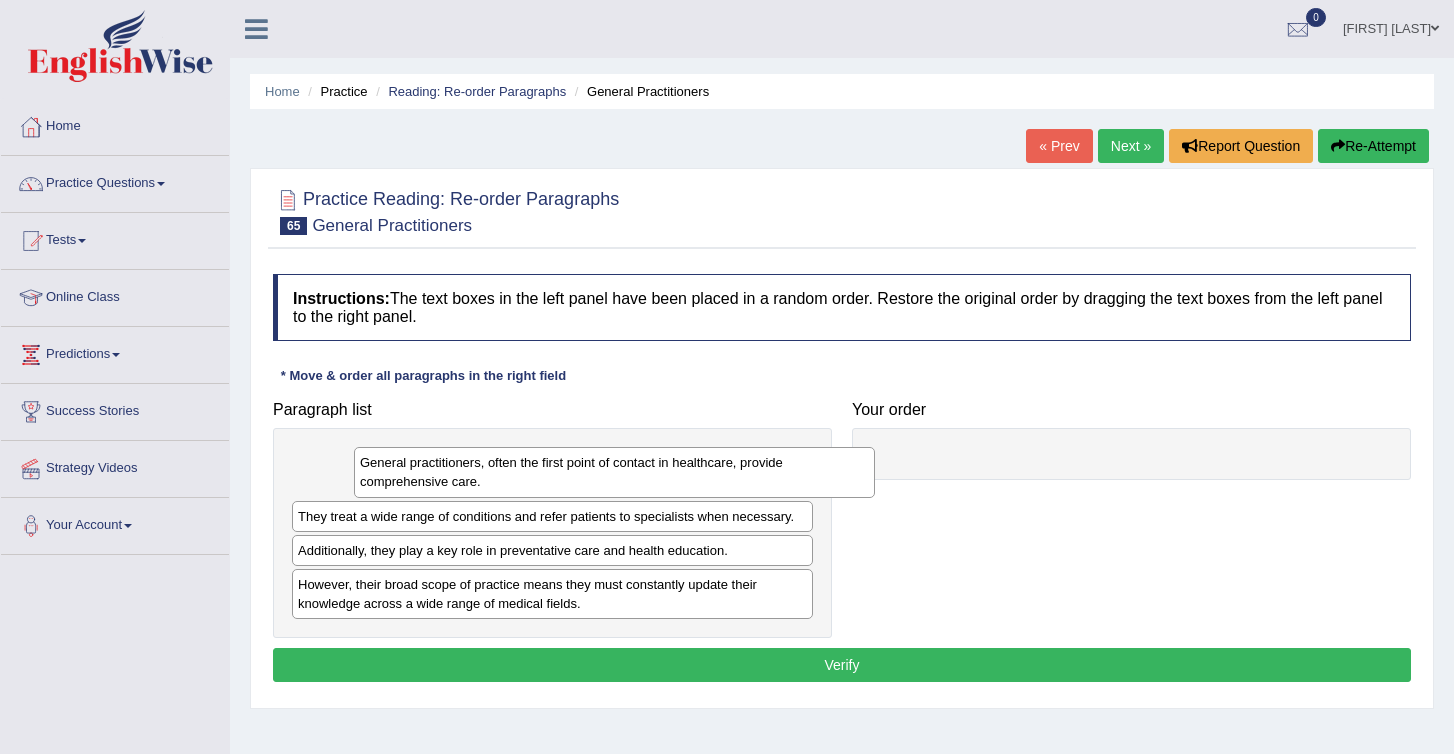 drag, startPoint x: 618, startPoint y: 469, endPoint x: 1187, endPoint y: 407, distance: 572.36786 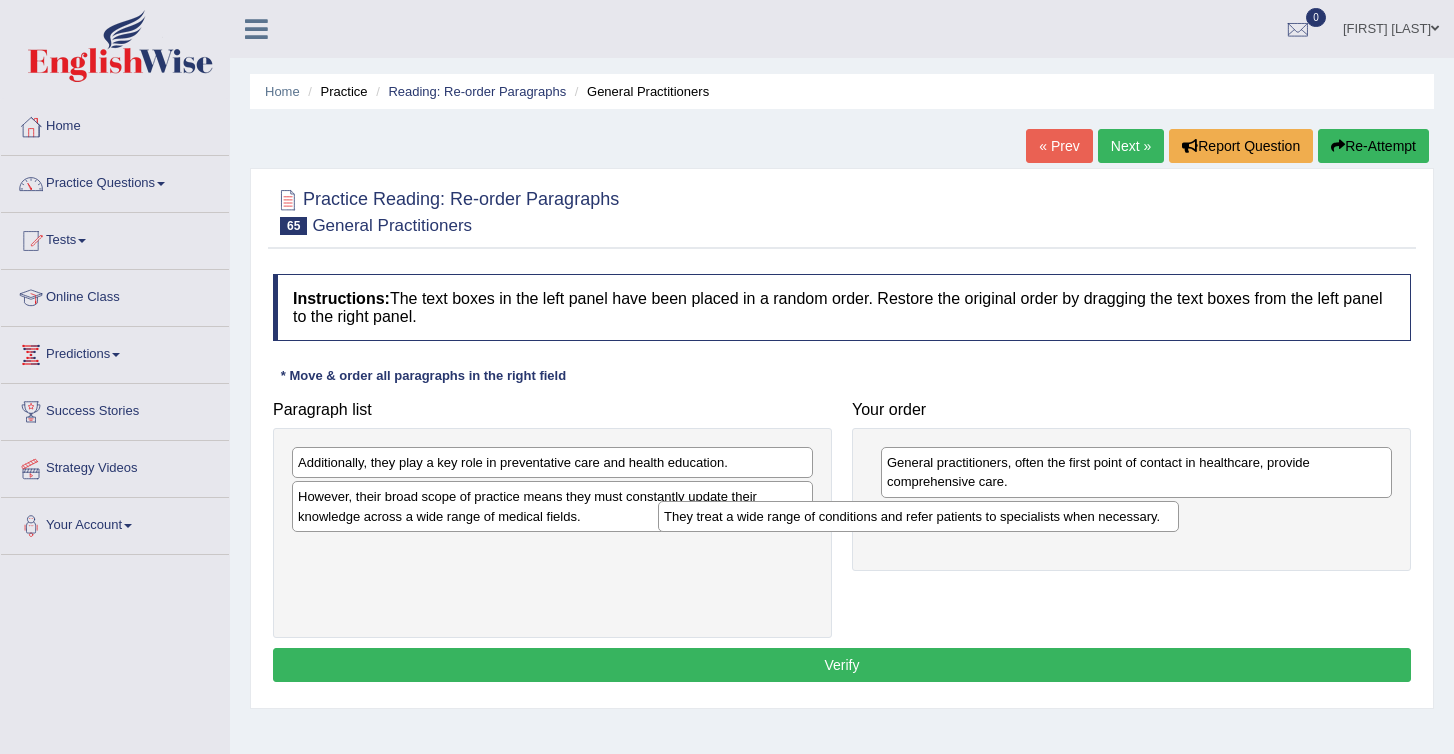 drag, startPoint x: 397, startPoint y: 469, endPoint x: 876, endPoint y: 533, distance: 483.25665 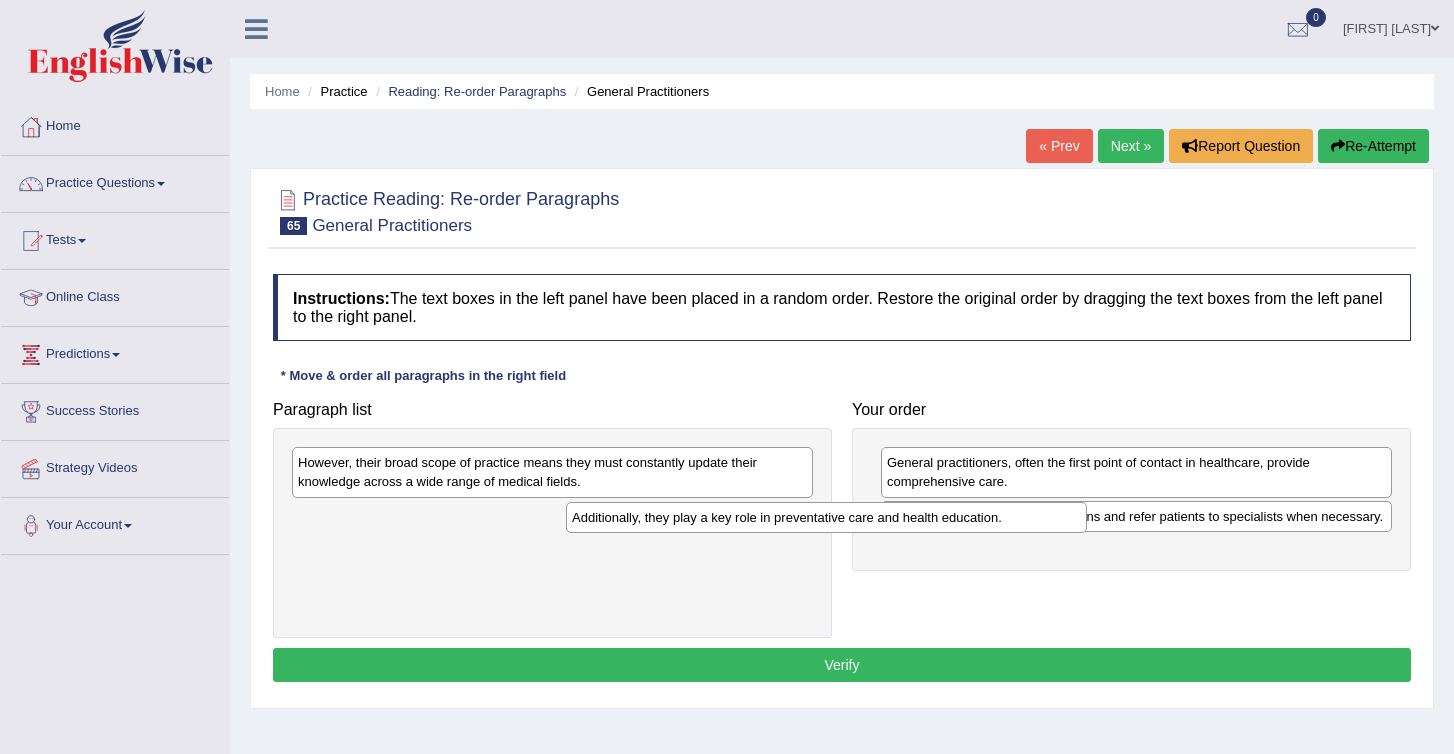 drag, startPoint x: 371, startPoint y: 463, endPoint x: 866, endPoint y: 581, distance: 508.87033 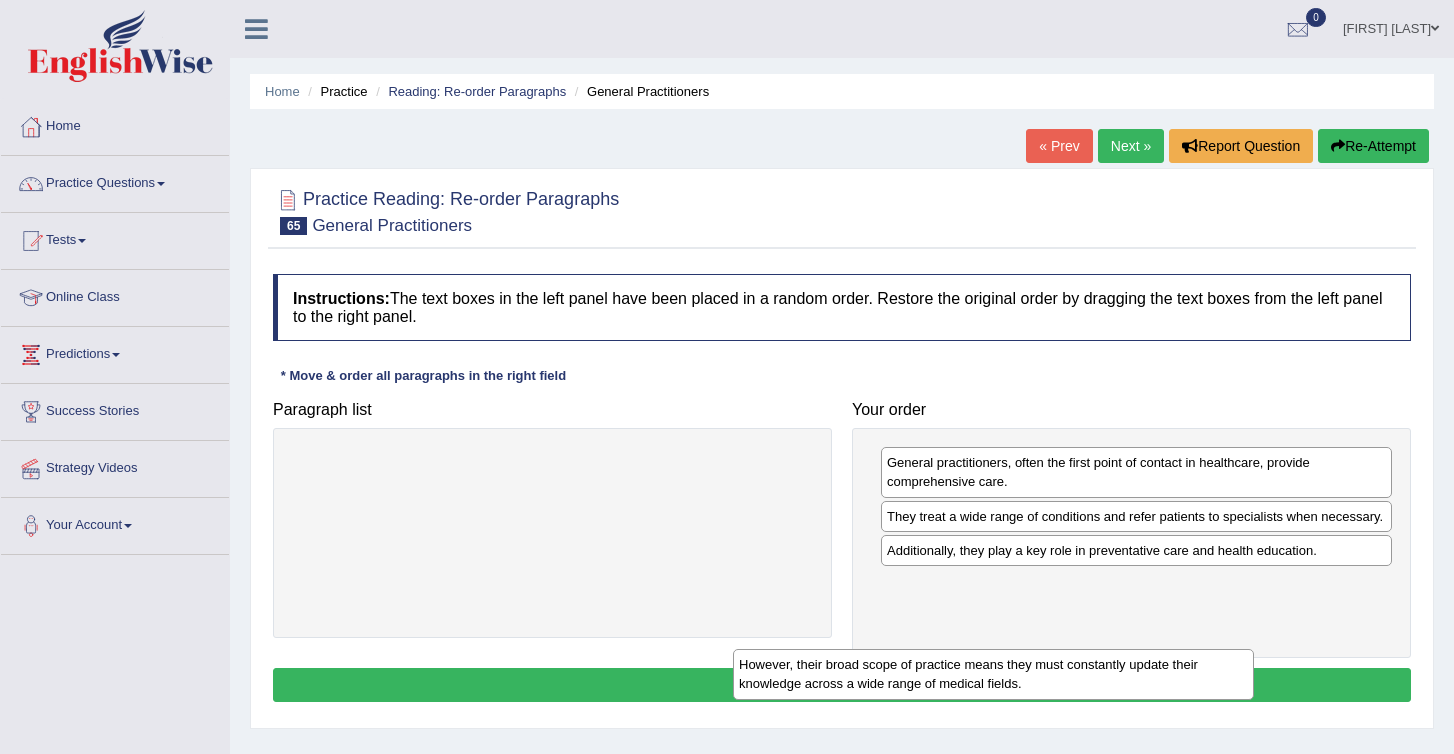 drag, startPoint x: 341, startPoint y: 460, endPoint x: 782, endPoint y: 662, distance: 485.06186 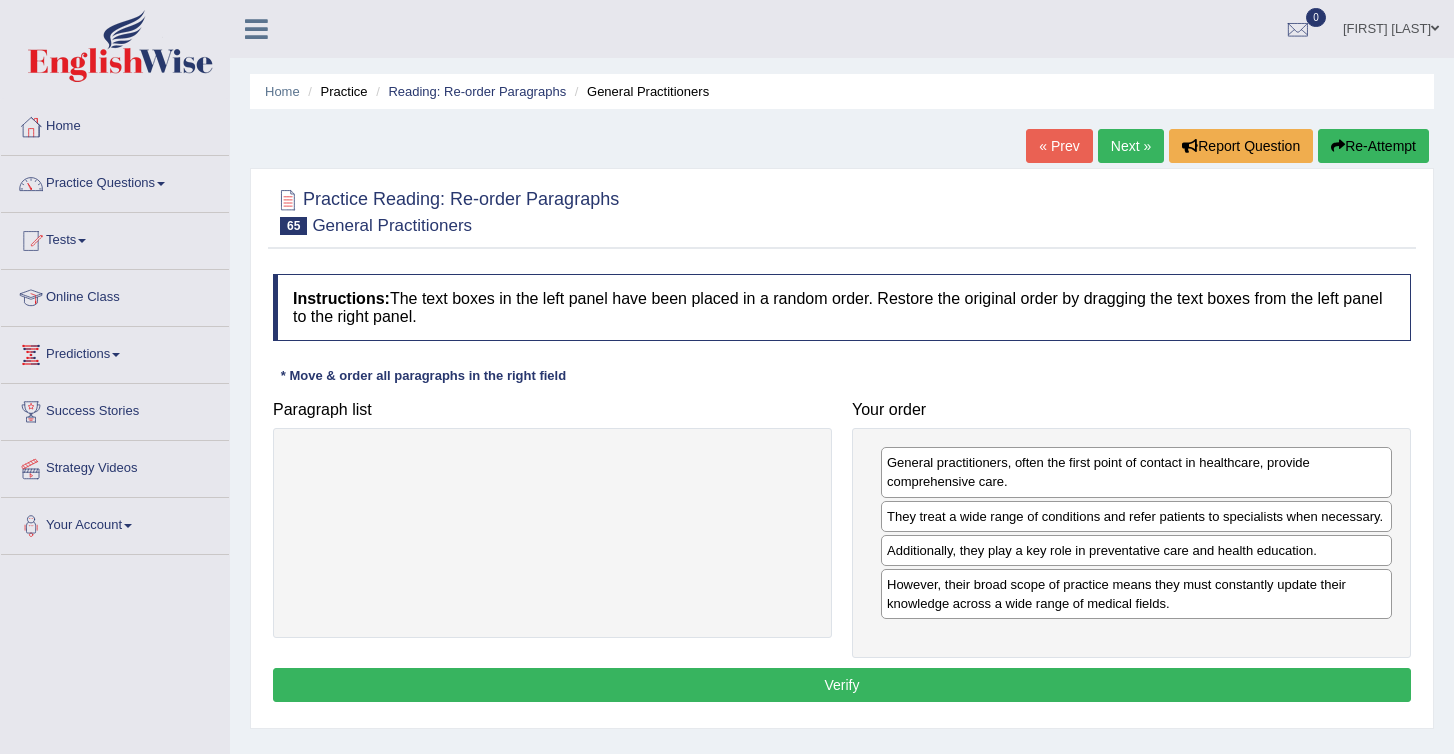click on "Verify" at bounding box center (842, 685) 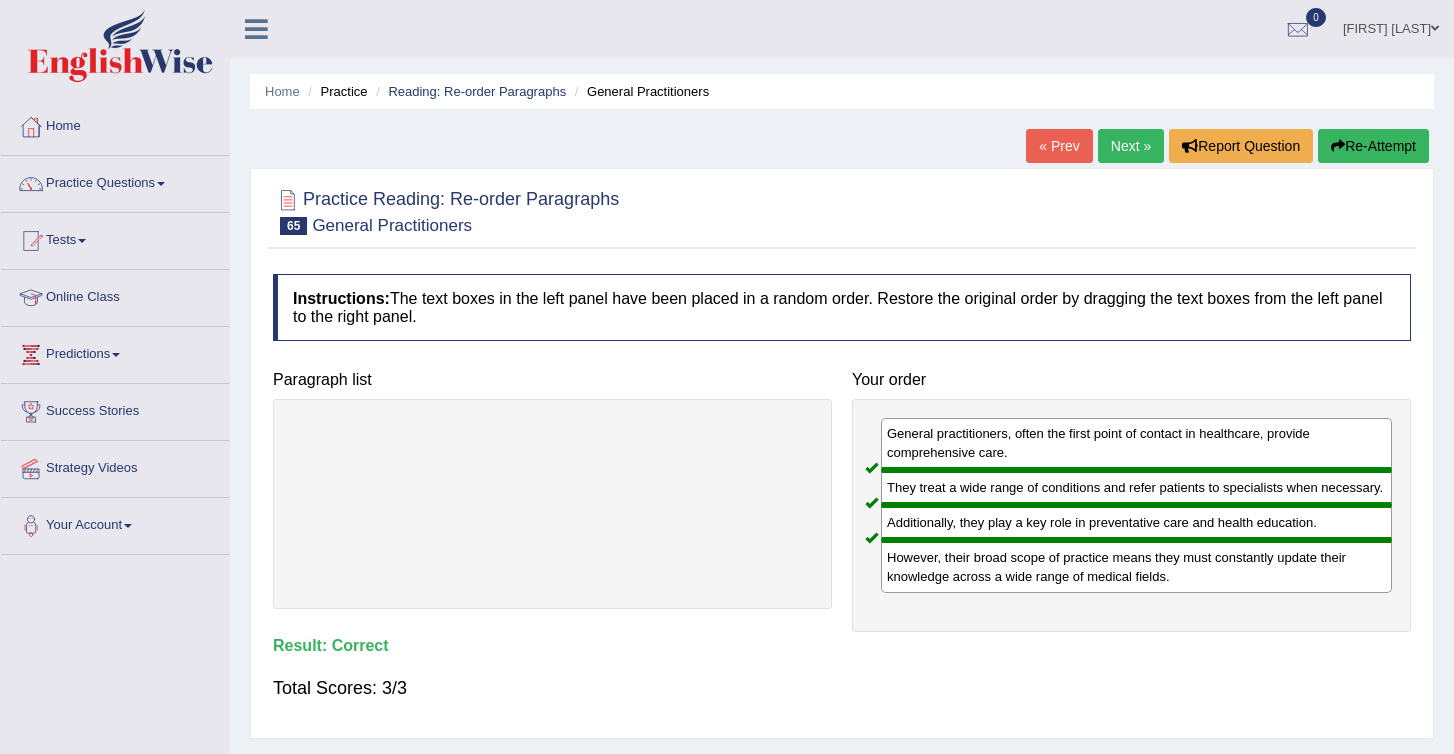 click on "Next »" at bounding box center [1131, 146] 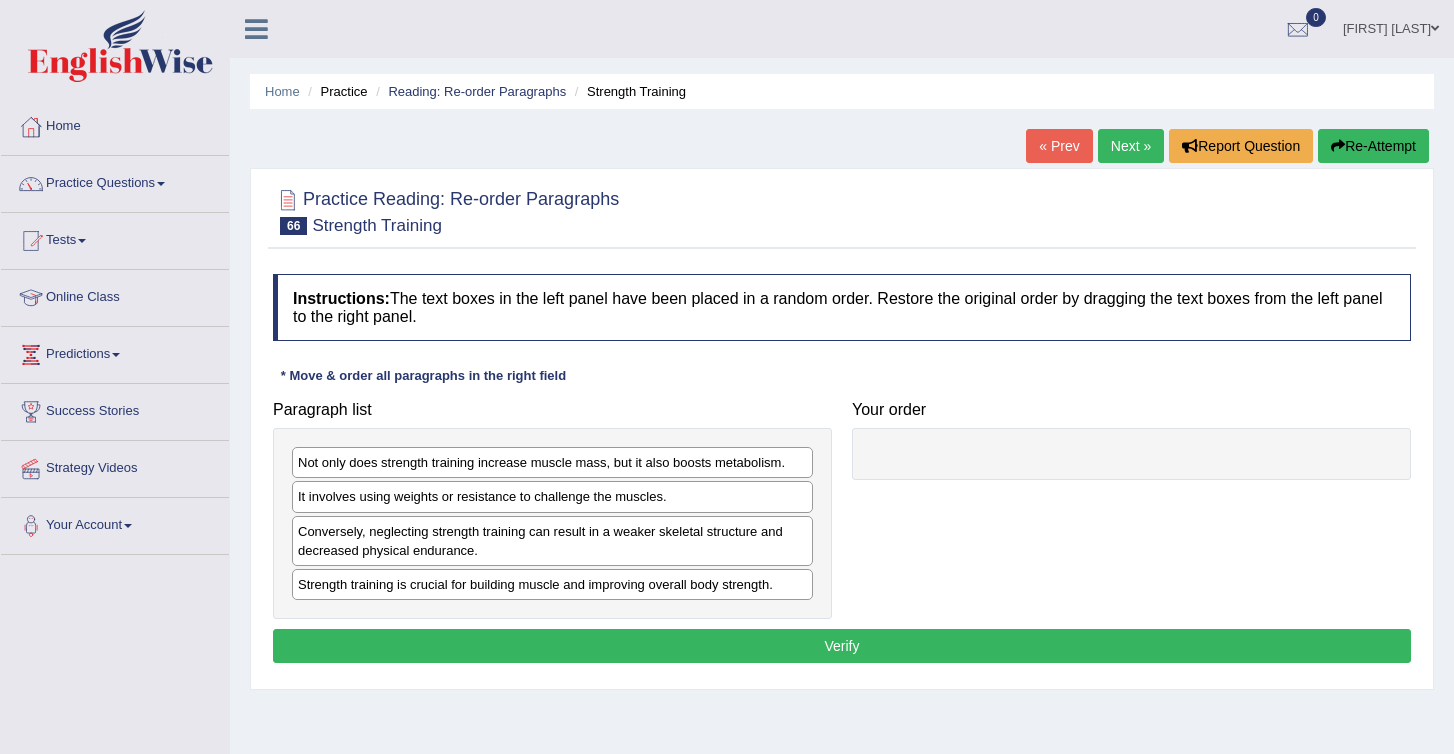 scroll, scrollTop: 0, scrollLeft: 0, axis: both 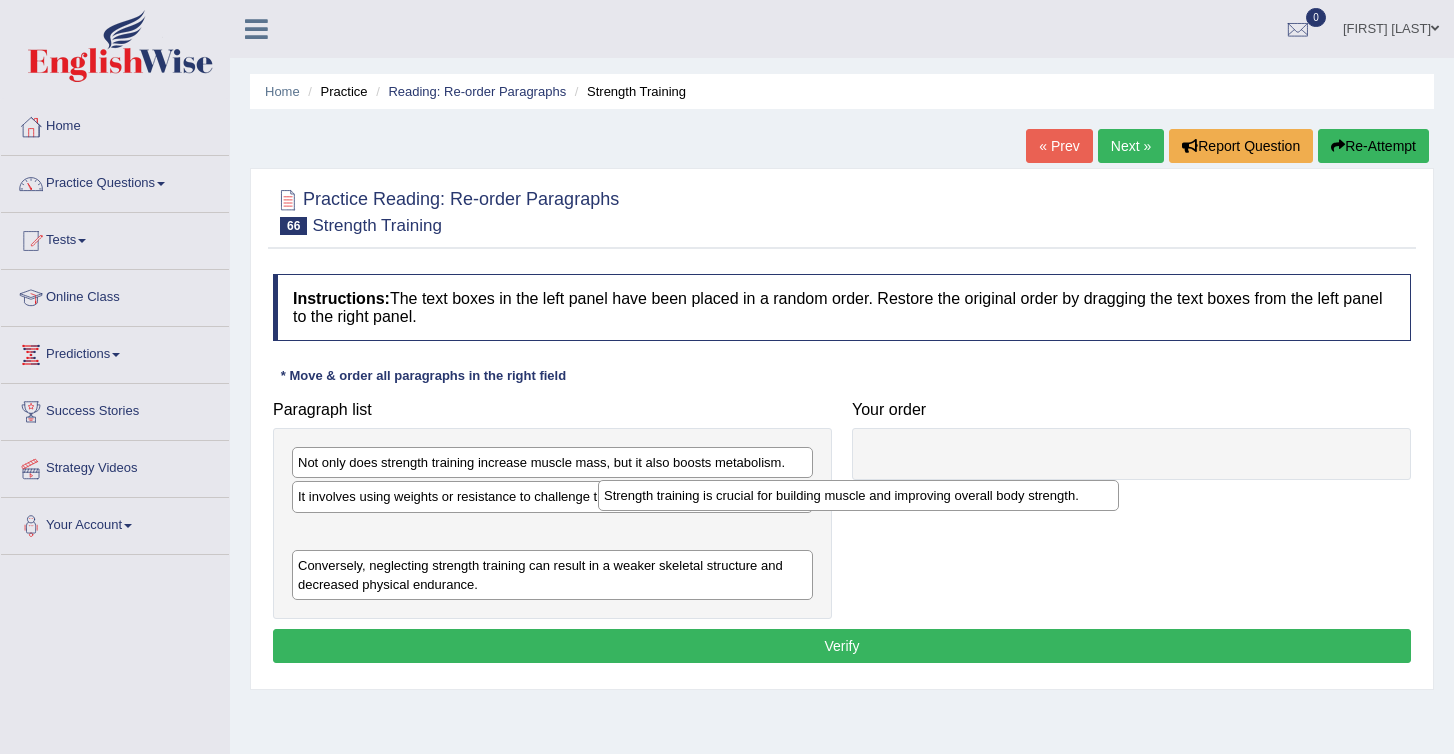 drag, startPoint x: 510, startPoint y: 595, endPoint x: 1046, endPoint y: 422, distance: 563.2273 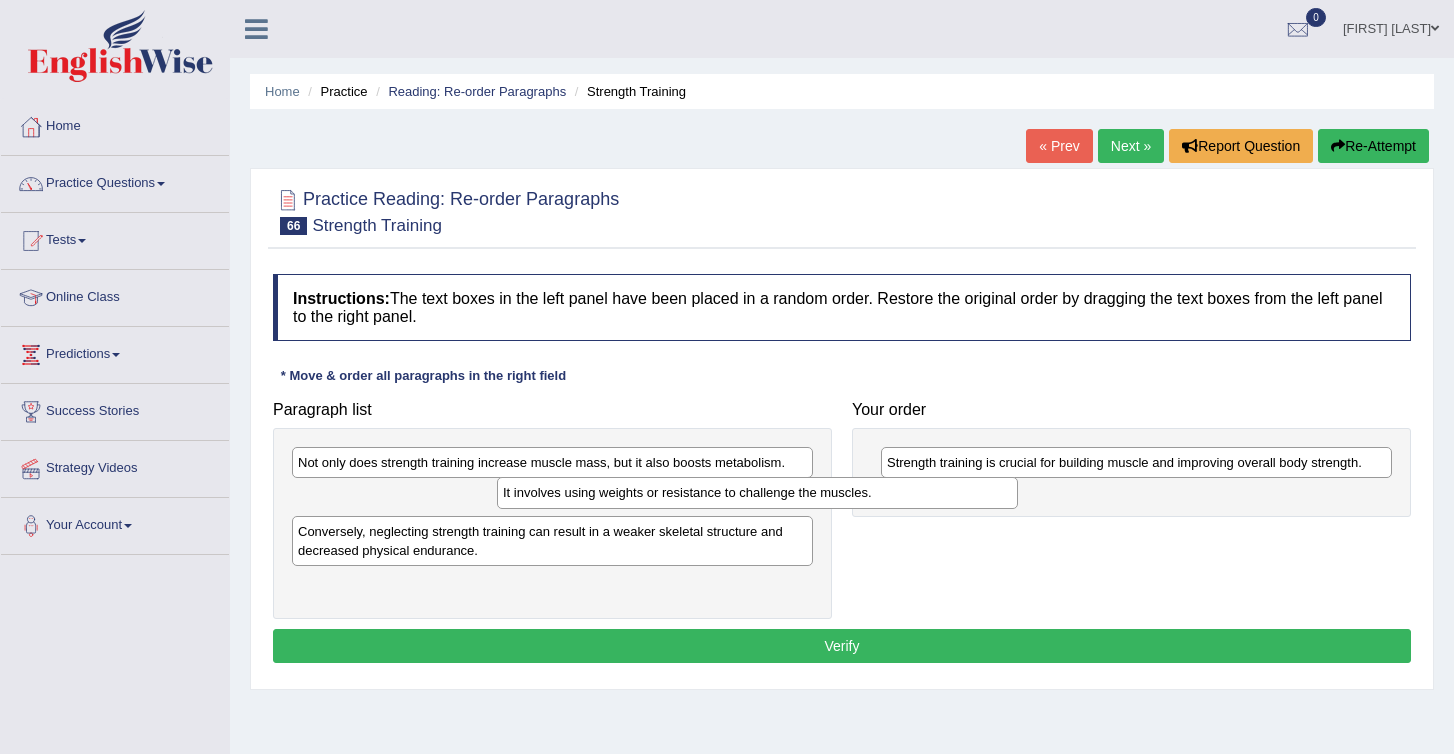 drag, startPoint x: 359, startPoint y: 498, endPoint x: 905, endPoint y: 508, distance: 546.09155 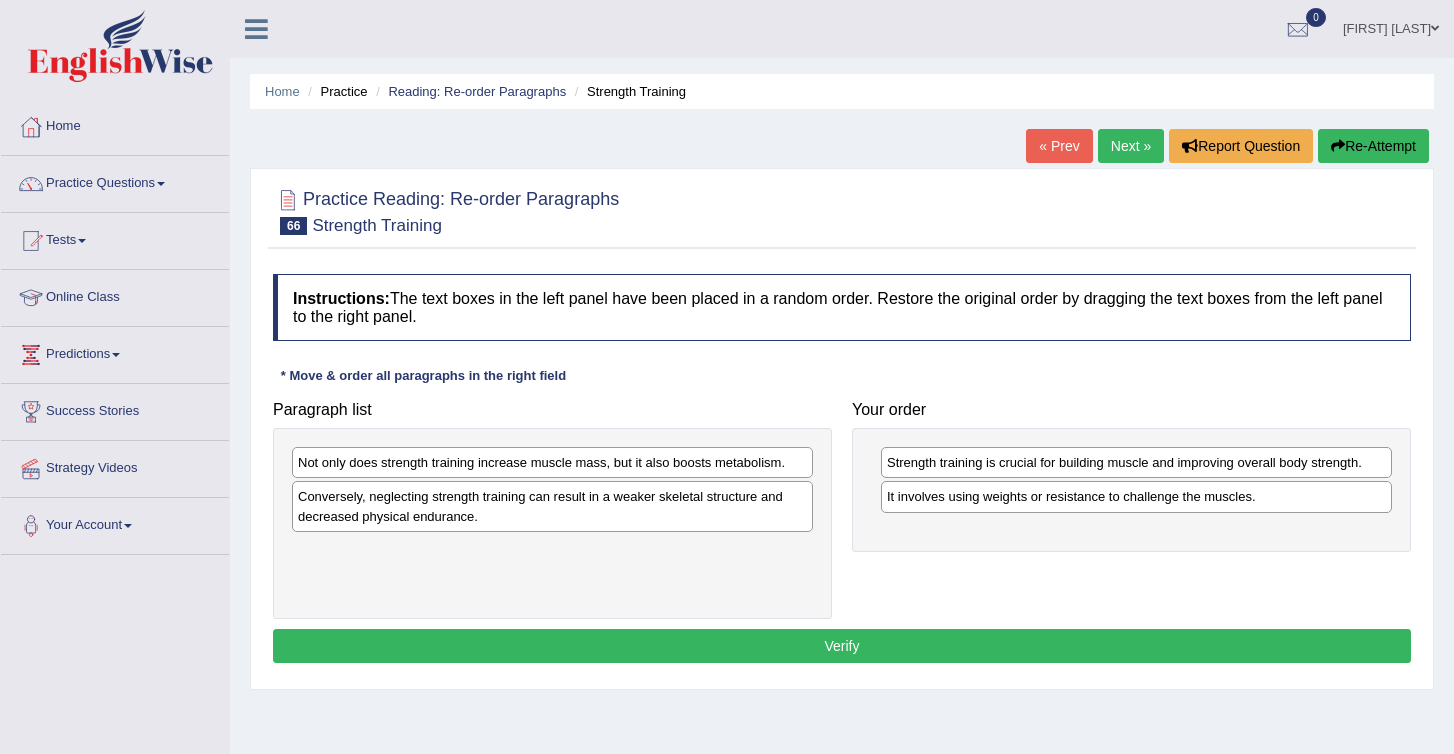 click on "Not only does strength training increase muscle mass, but it also boosts metabolism." at bounding box center [552, 462] 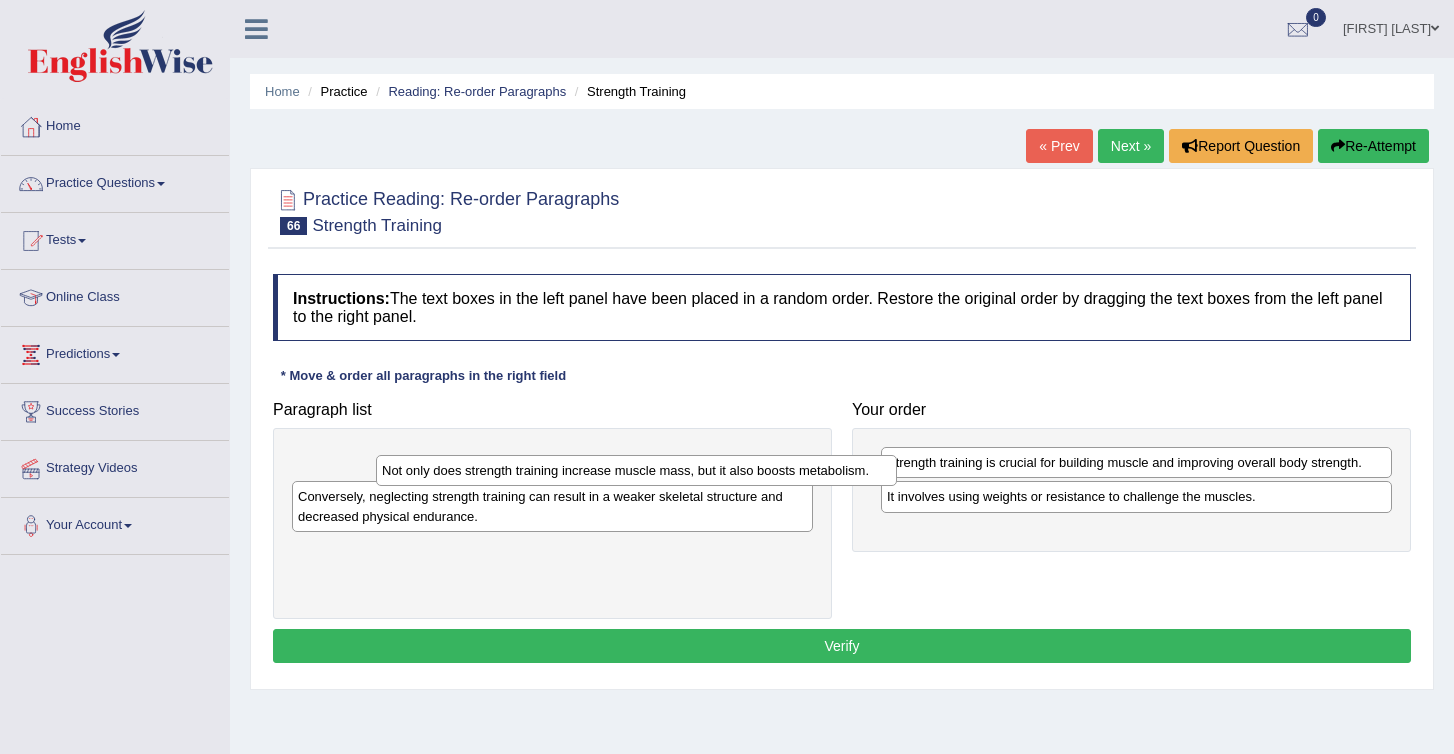 drag, startPoint x: 472, startPoint y: 473, endPoint x: 808, endPoint y: 531, distance: 340.9692 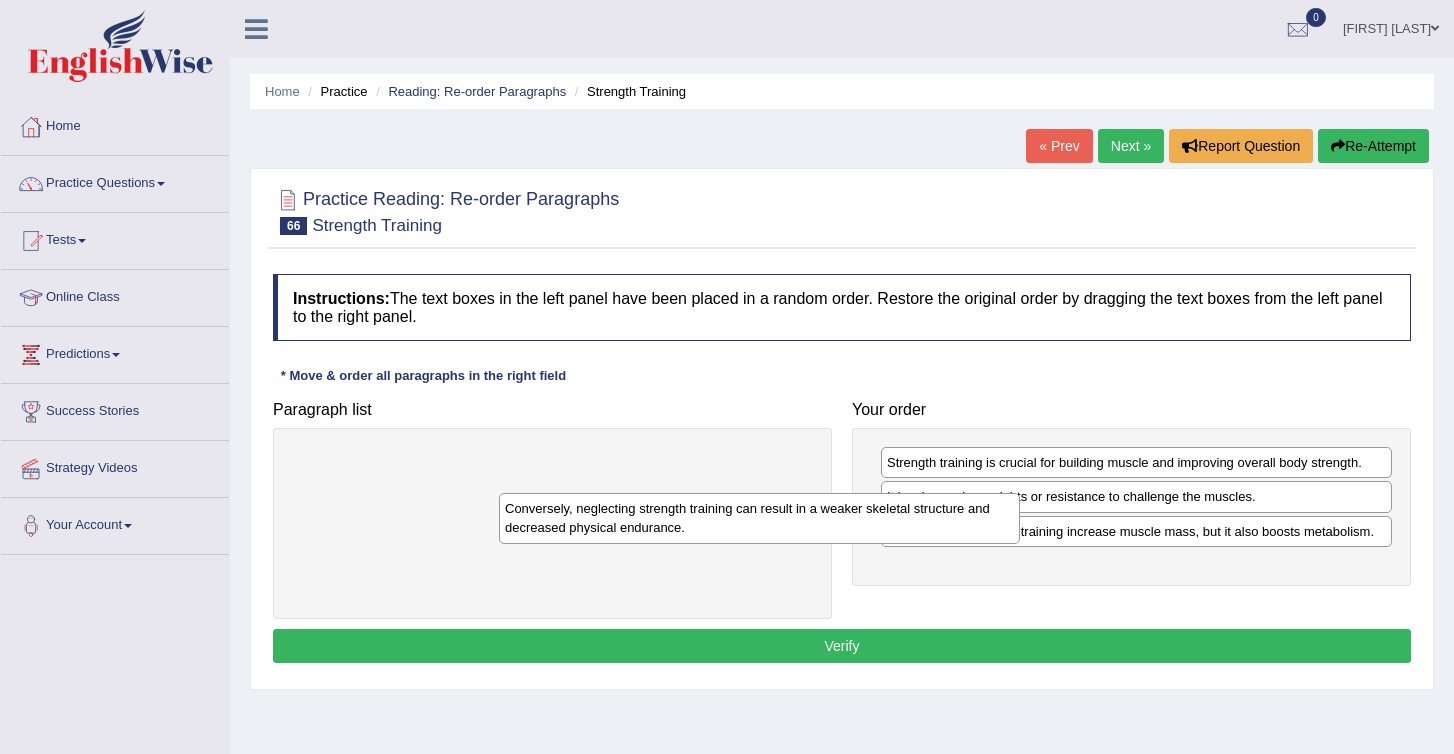 drag, startPoint x: 468, startPoint y: 467, endPoint x: 961, endPoint y: 572, distance: 504.05753 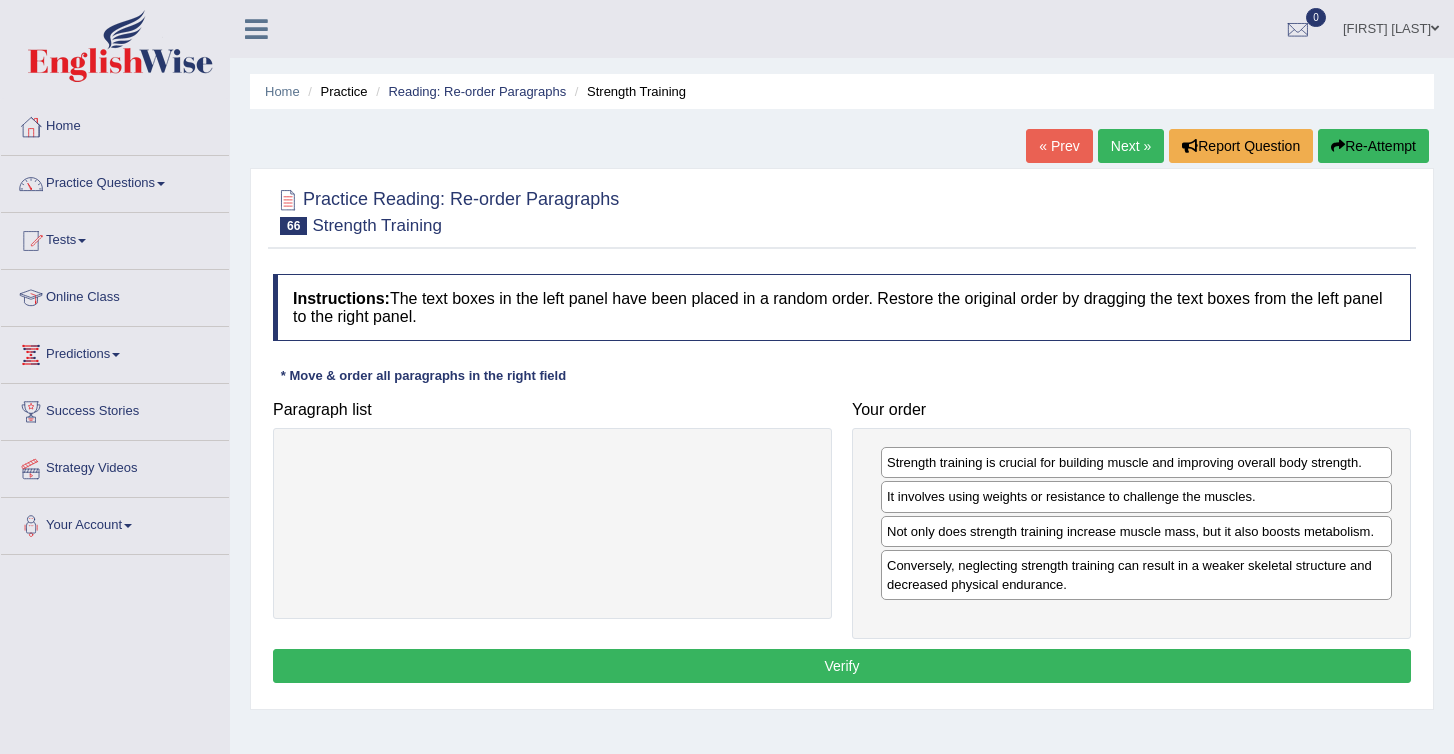click on "Verify" at bounding box center (842, 666) 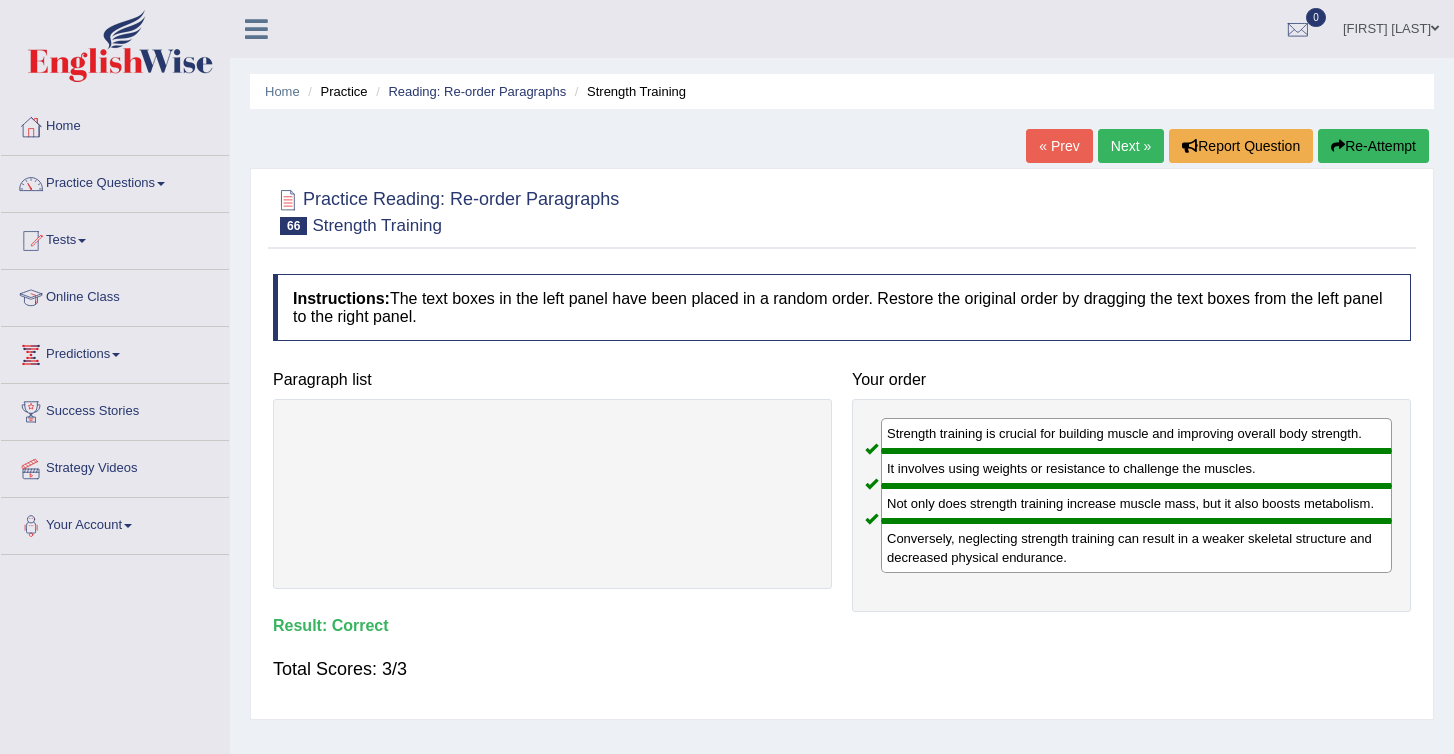 click on "Next »" at bounding box center (1131, 146) 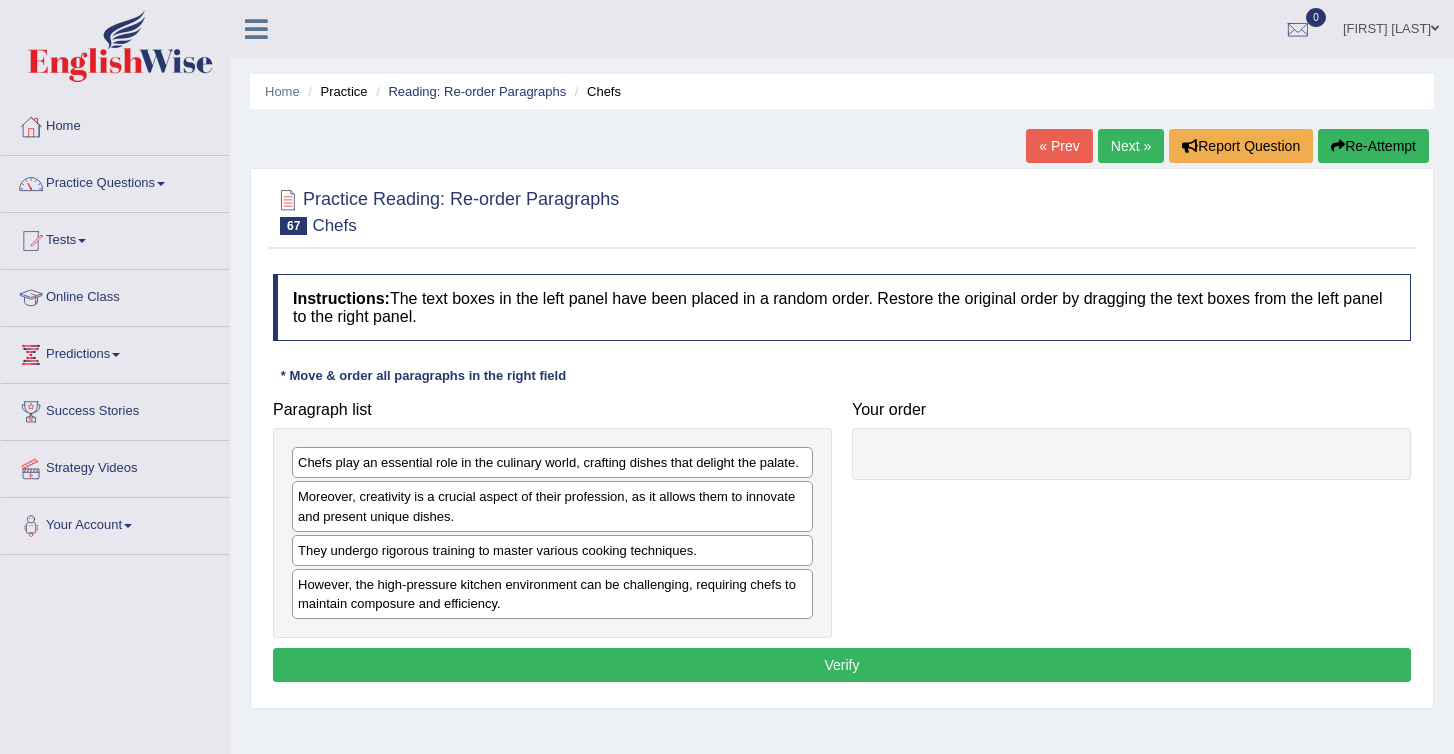 scroll, scrollTop: 0, scrollLeft: 0, axis: both 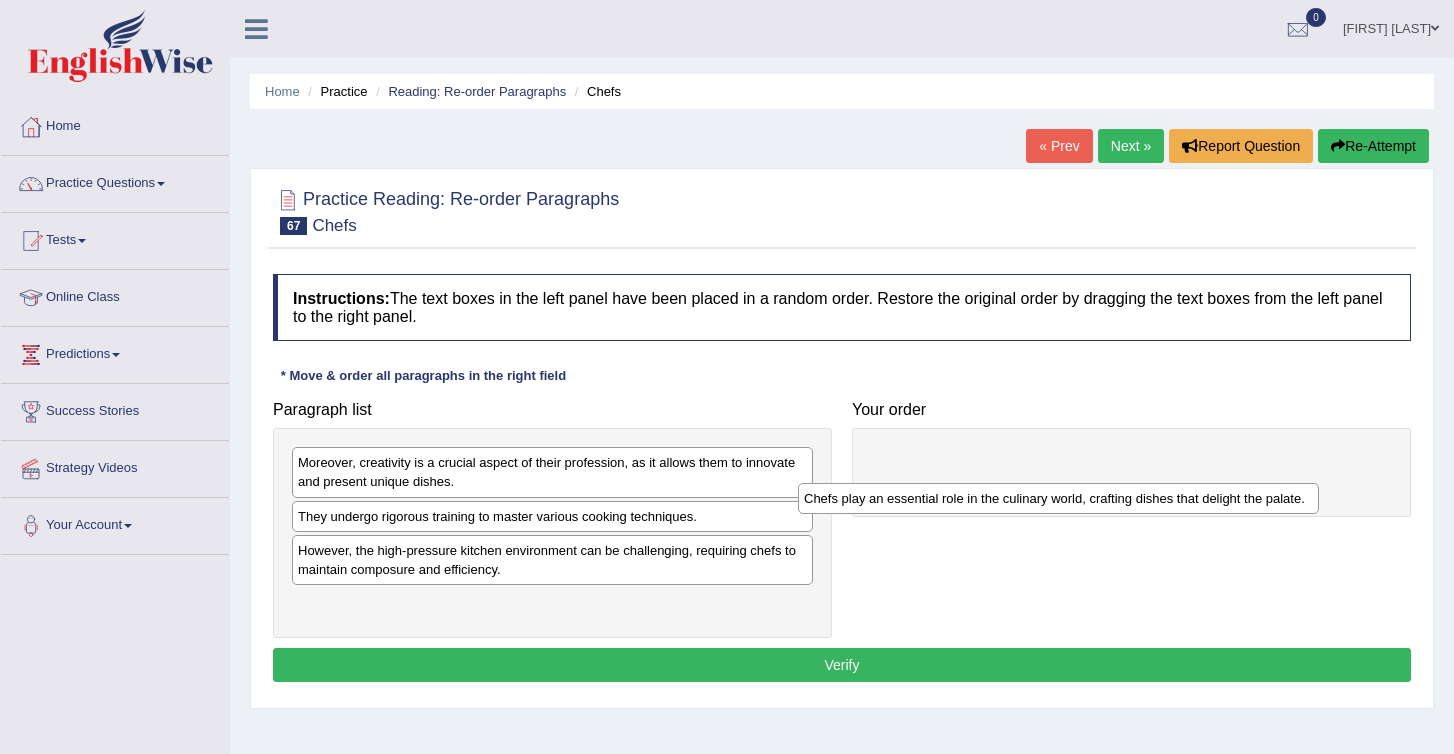 drag, startPoint x: 388, startPoint y: 469, endPoint x: 894, endPoint y: 505, distance: 507.27902 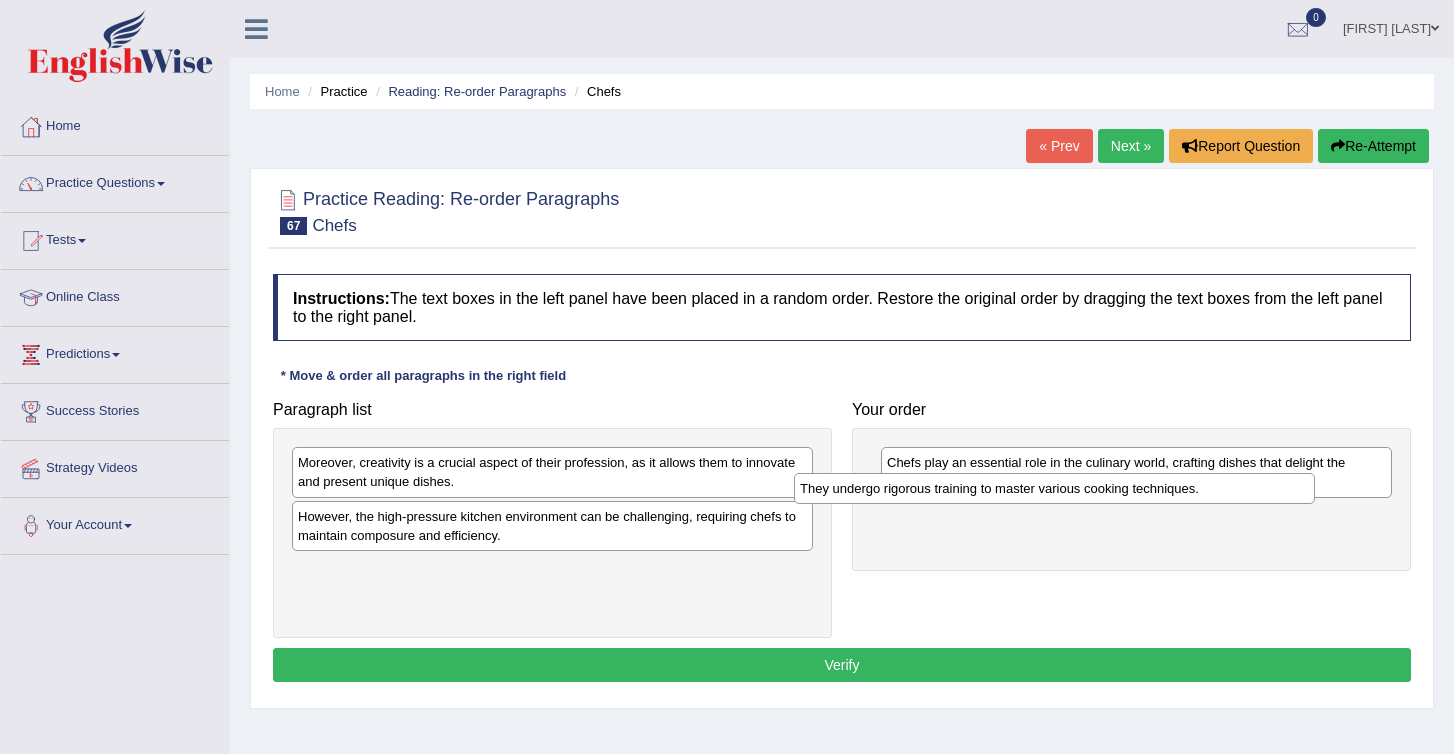 drag, startPoint x: 360, startPoint y: 516, endPoint x: 899, endPoint y: 497, distance: 539.3348 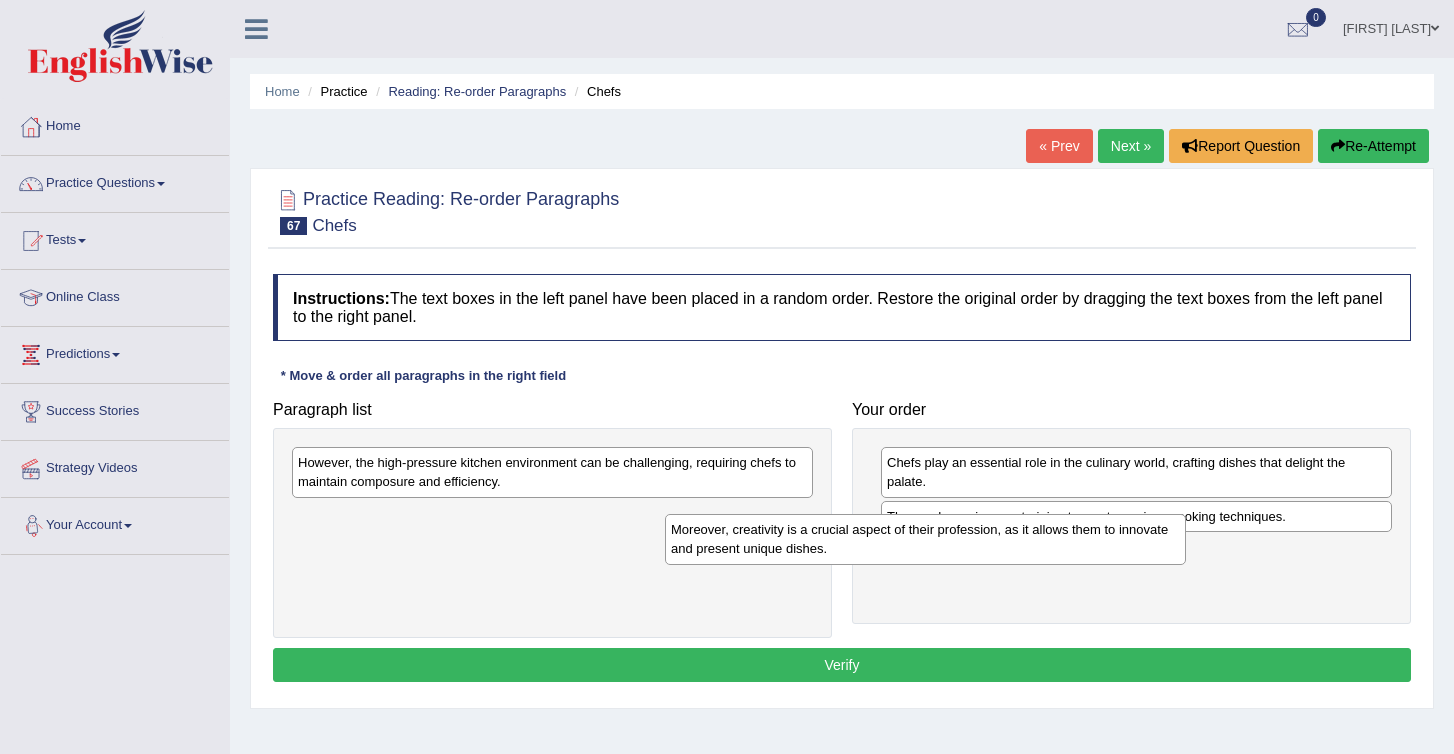 drag, startPoint x: 315, startPoint y: 476, endPoint x: 711, endPoint y: 549, distance: 402.67233 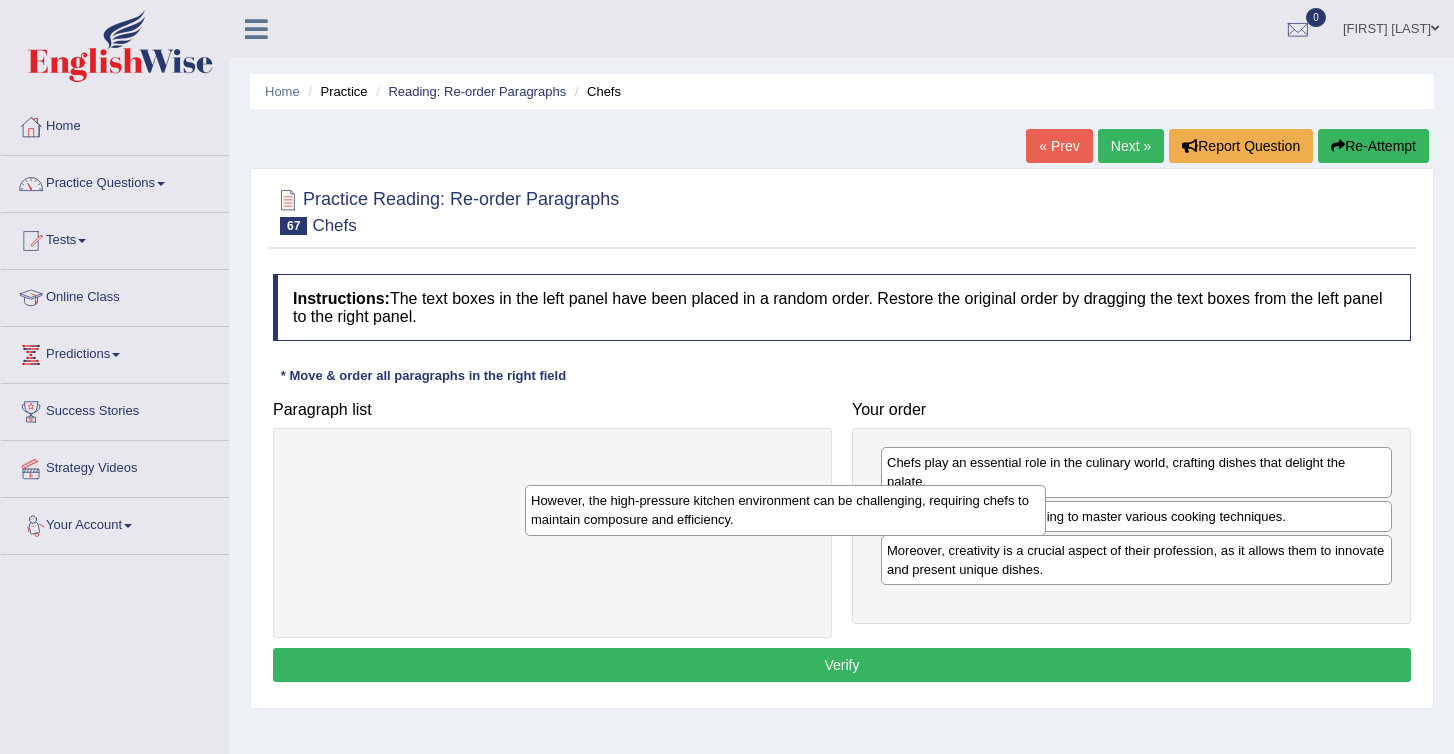 drag, startPoint x: 372, startPoint y: 474, endPoint x: 734, endPoint y: 560, distance: 372.07526 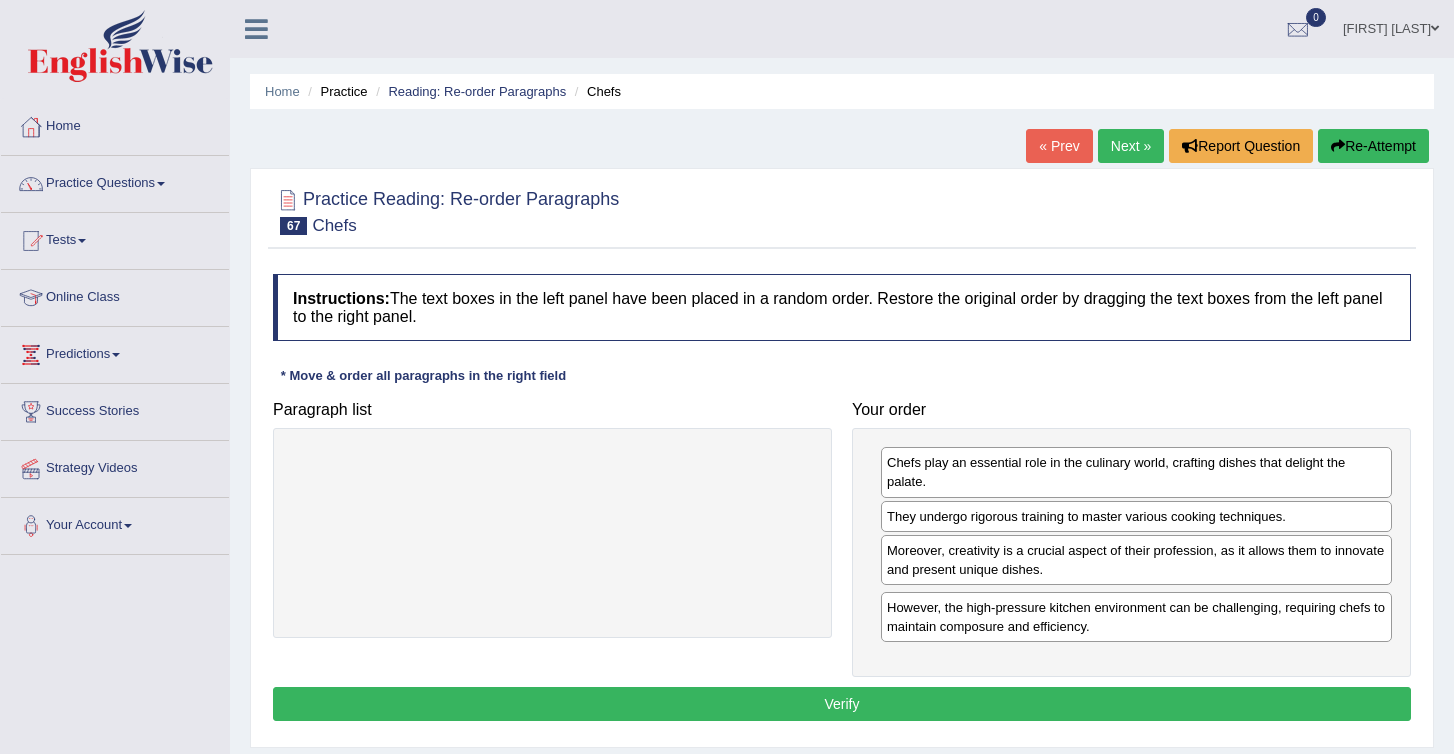 drag, startPoint x: 930, startPoint y: 572, endPoint x: 928, endPoint y: 645, distance: 73.02739 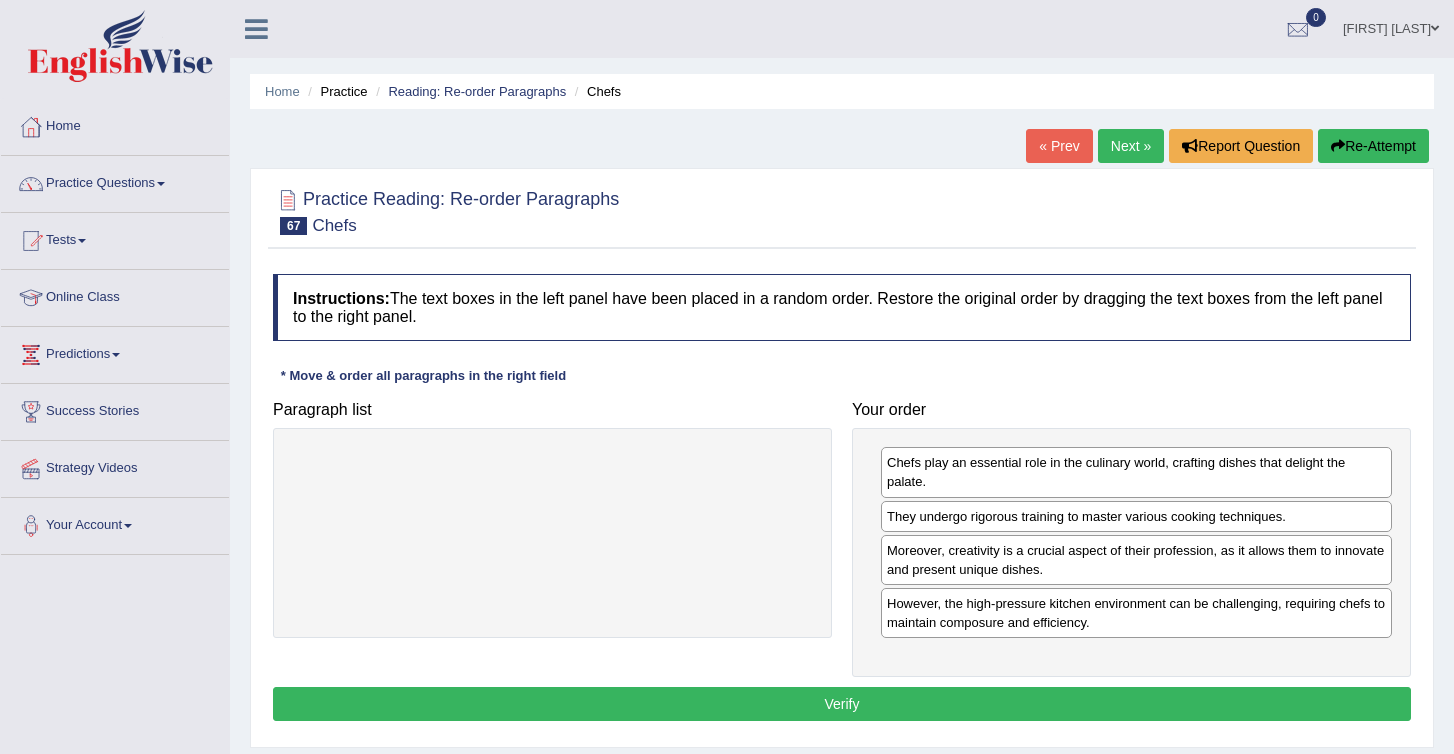 click on "Verify" at bounding box center [842, 704] 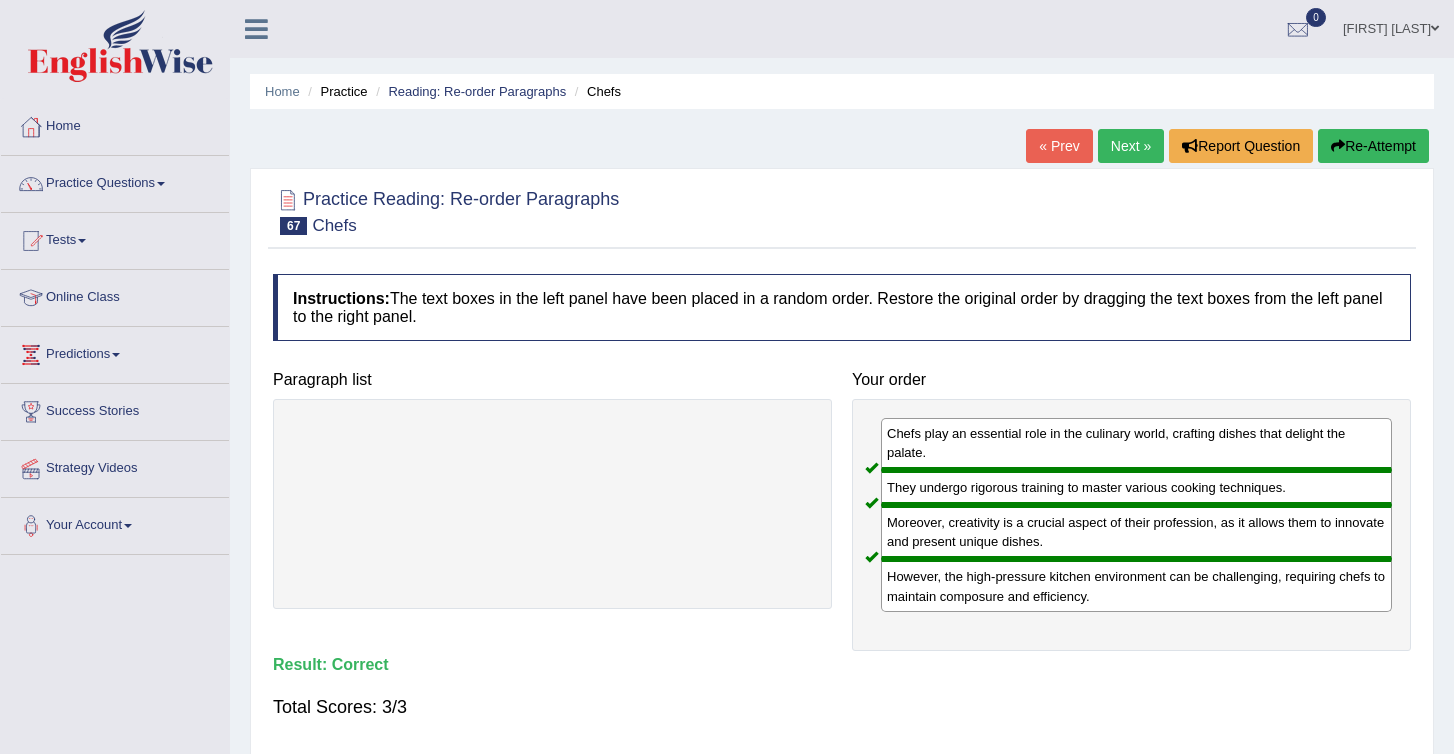 click on "Next »" at bounding box center (1131, 146) 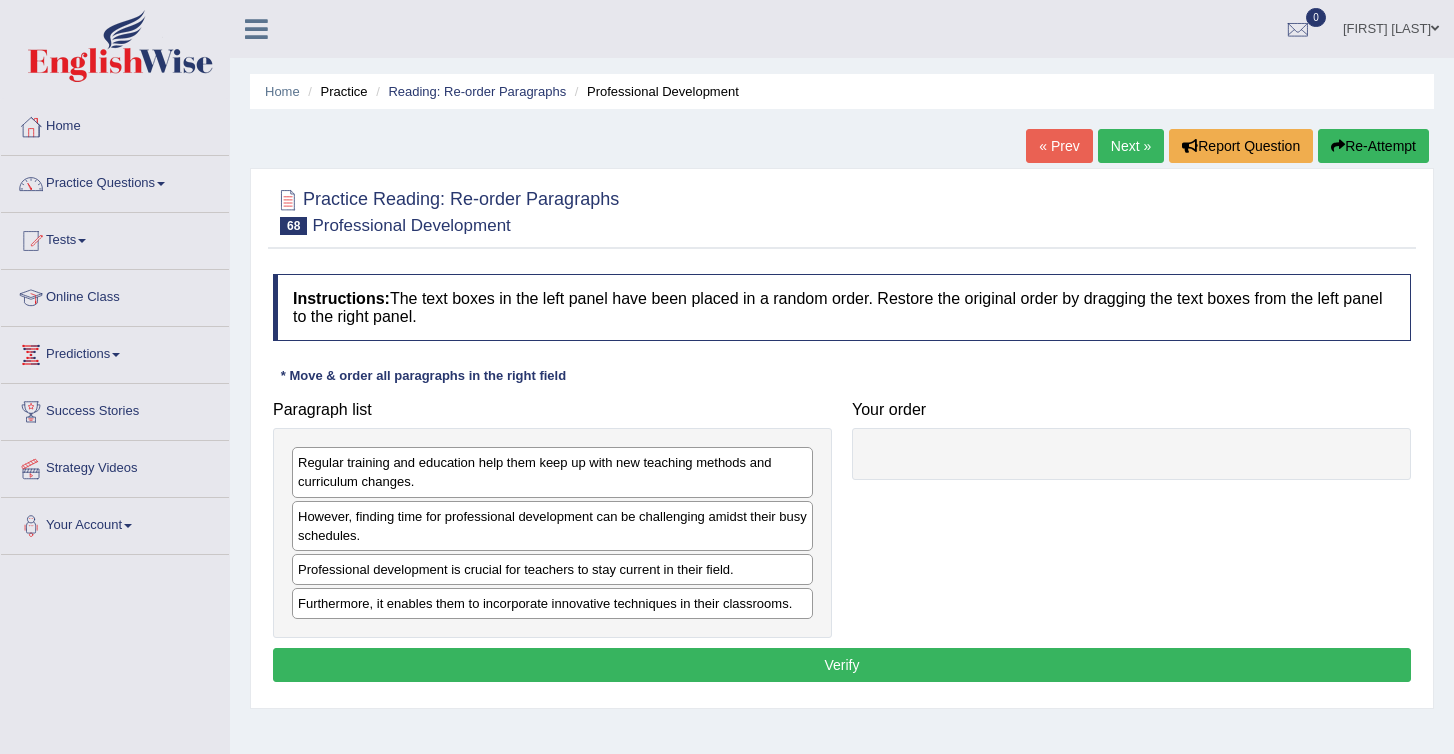 scroll, scrollTop: 0, scrollLeft: 0, axis: both 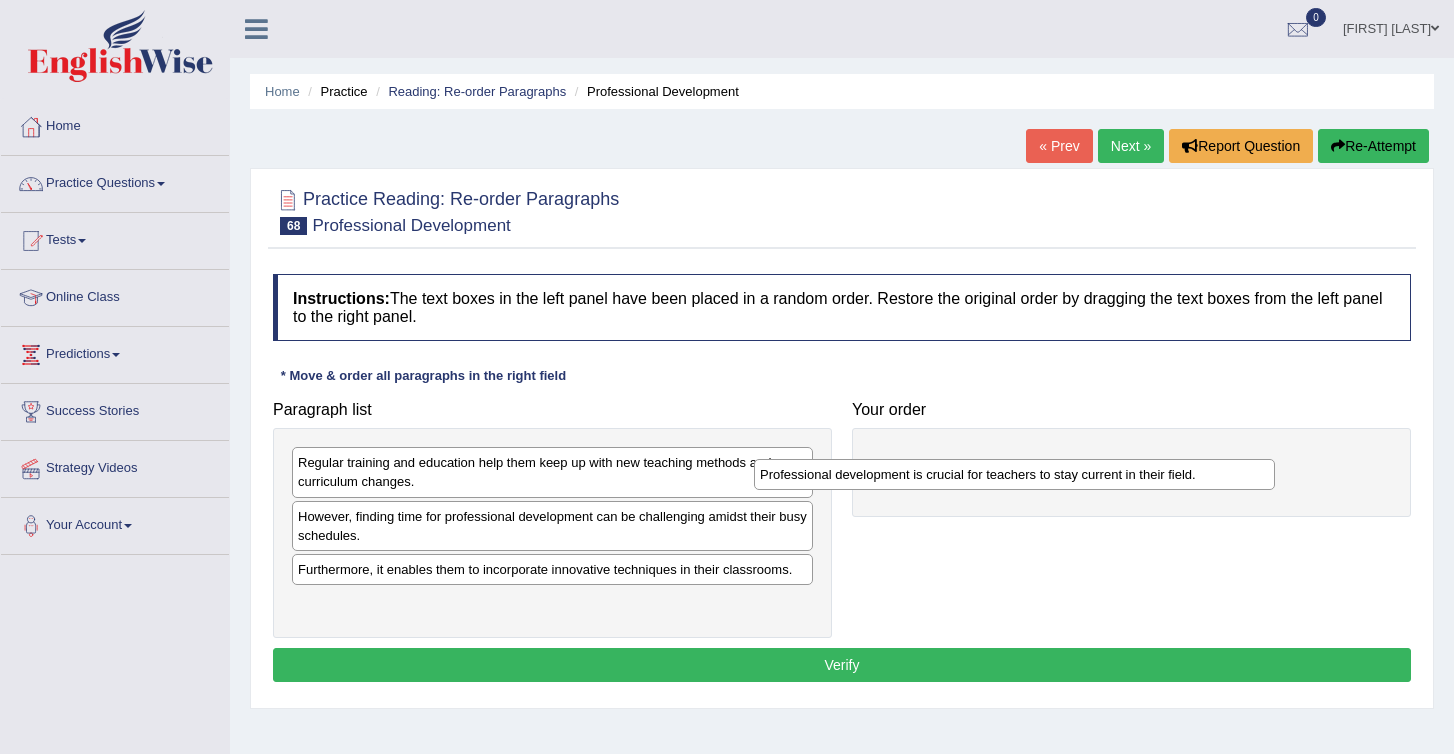 drag, startPoint x: 357, startPoint y: 573, endPoint x: 901, endPoint y: 433, distance: 561.7259 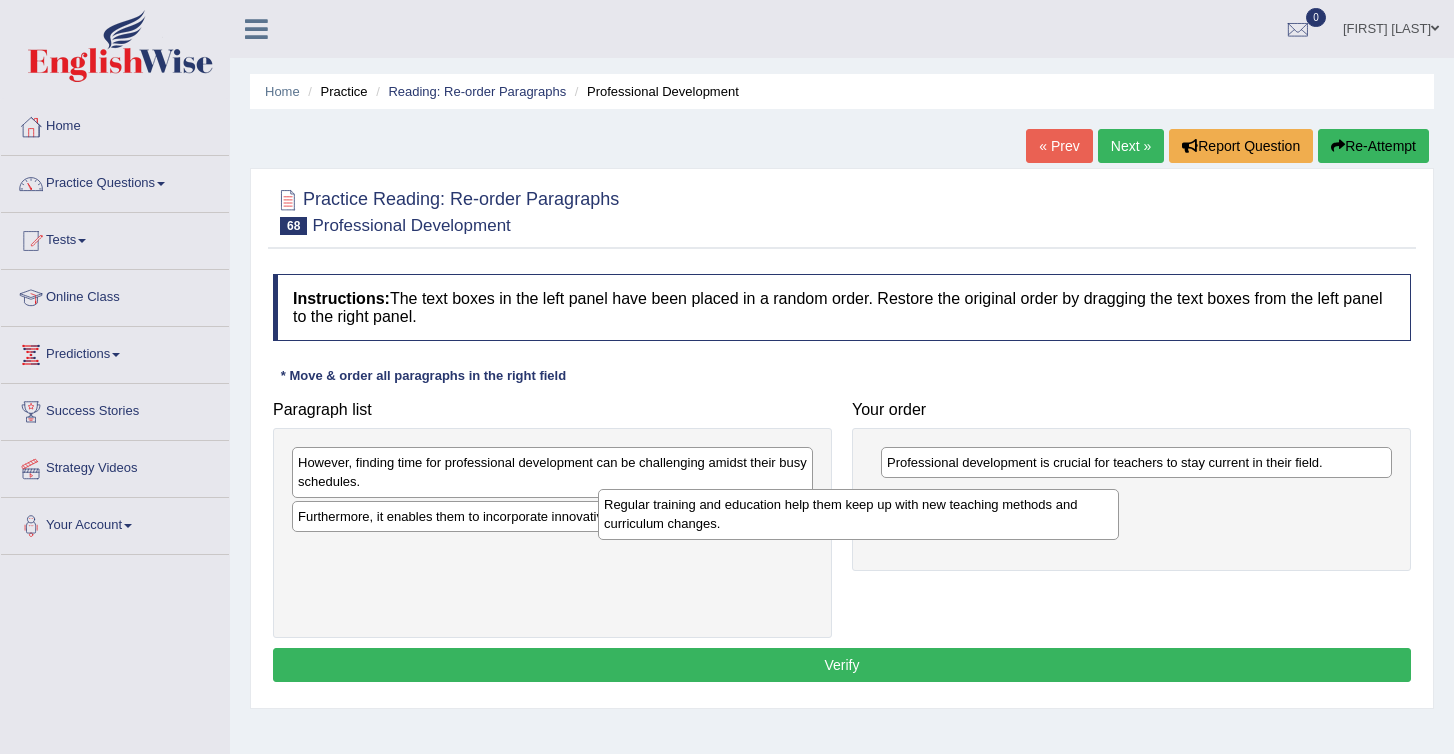 drag, startPoint x: 479, startPoint y: 481, endPoint x: 1004, endPoint y: 520, distance: 526.4466 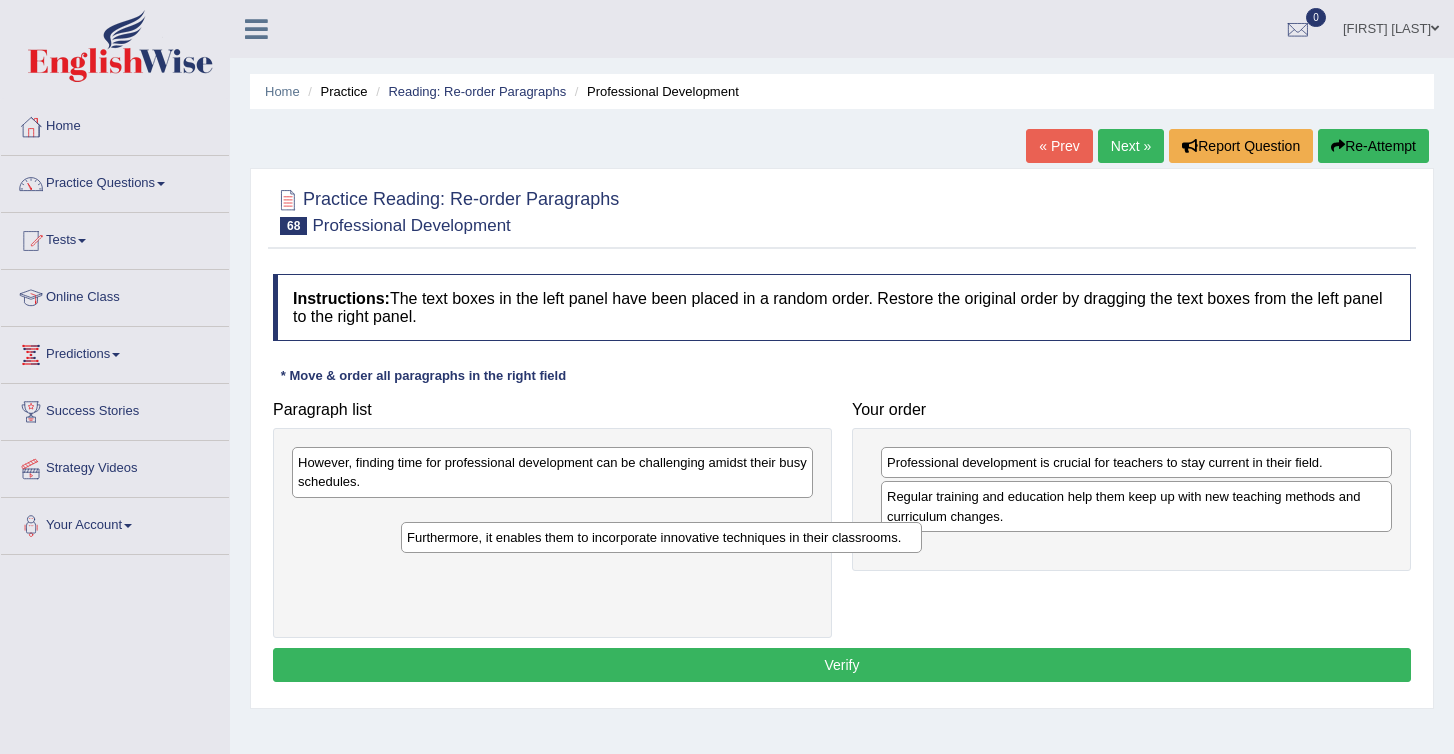 drag, startPoint x: 340, startPoint y: 516, endPoint x: 870, endPoint y: 563, distance: 532.0799 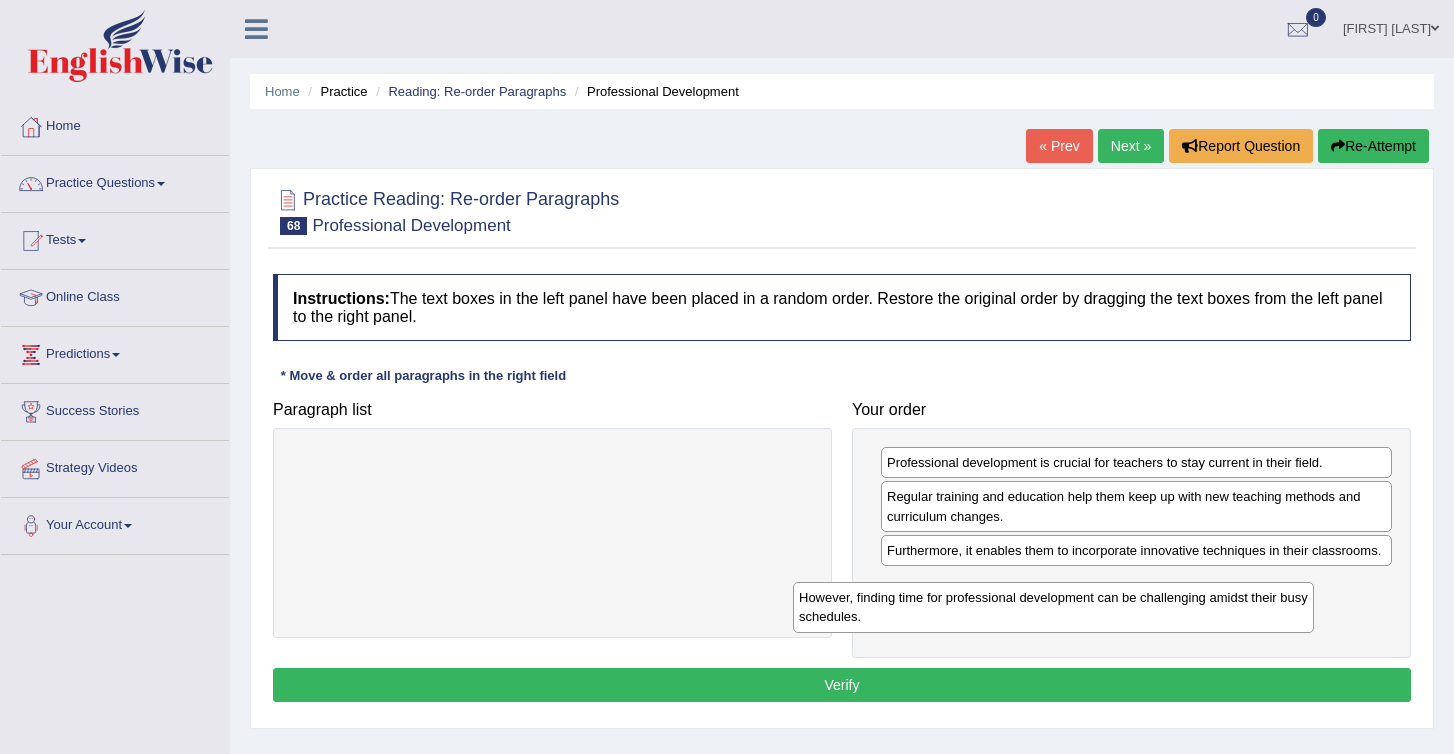 drag, startPoint x: 504, startPoint y: 466, endPoint x: 1015, endPoint y: 603, distance: 529.0463 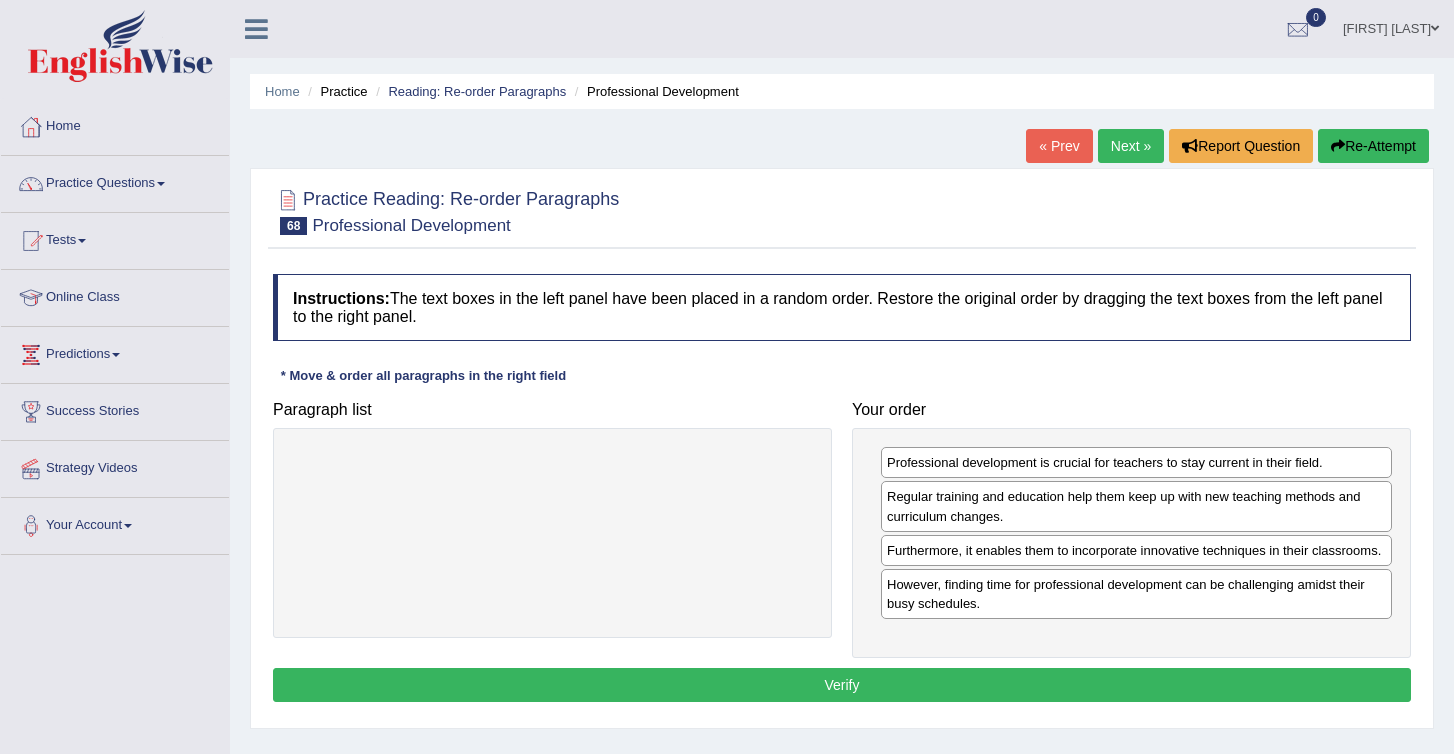 click on "Verify" at bounding box center (842, 685) 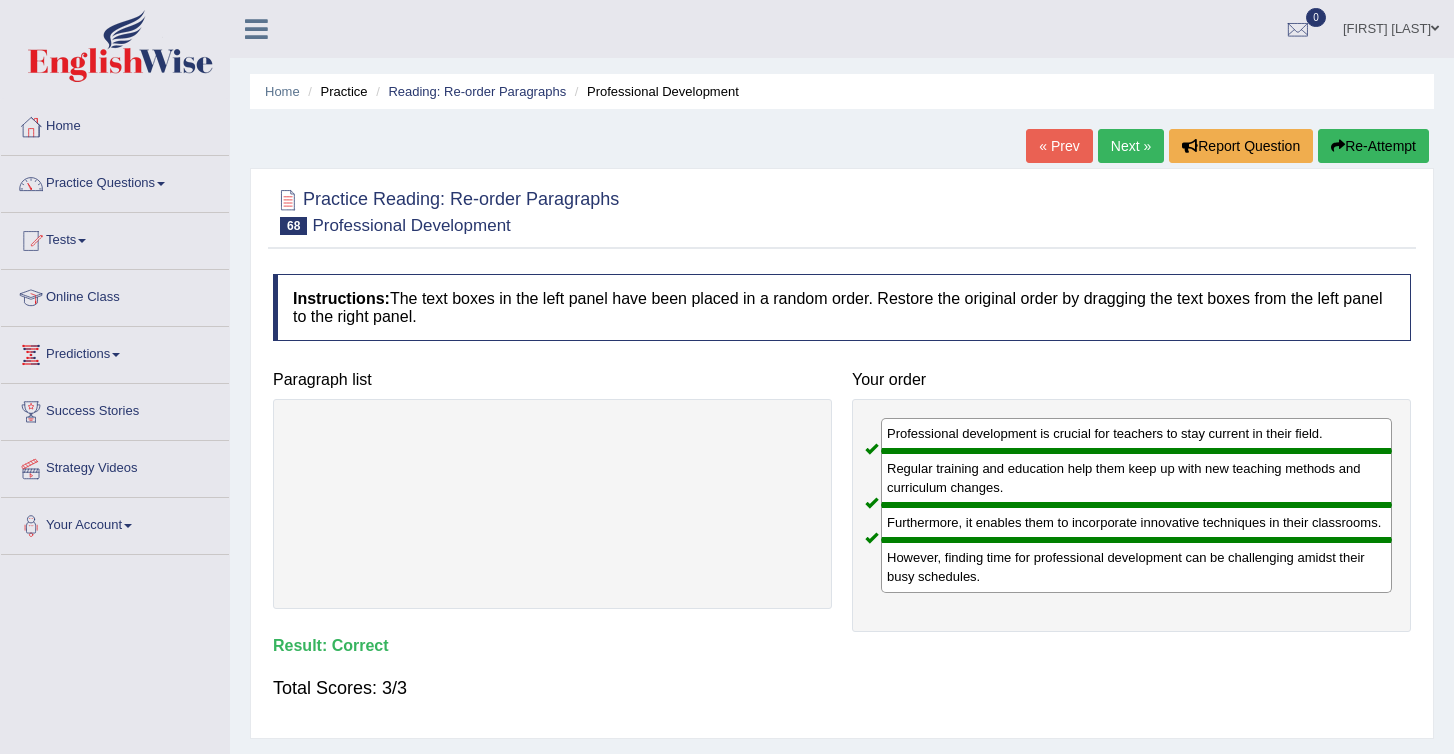 click on "Next »" at bounding box center (1131, 146) 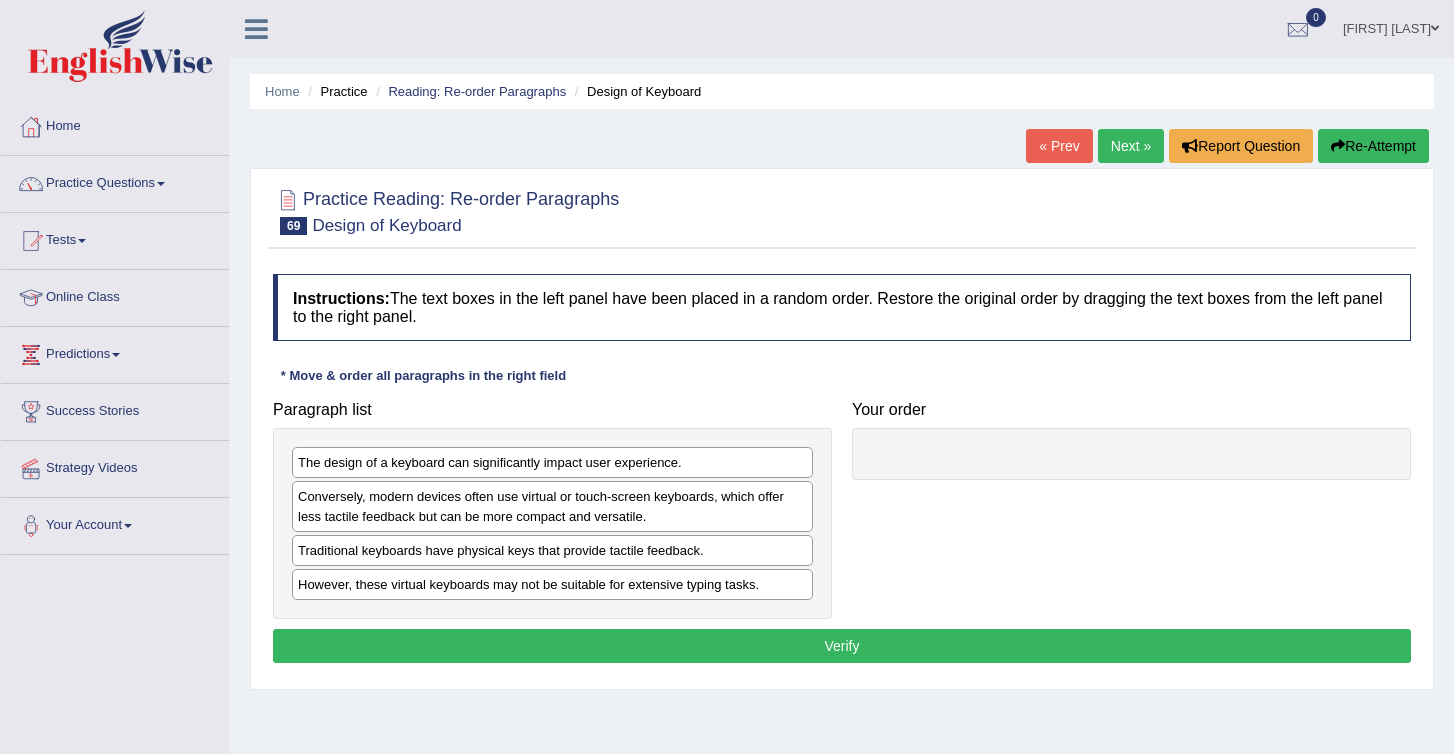 scroll, scrollTop: 0, scrollLeft: 0, axis: both 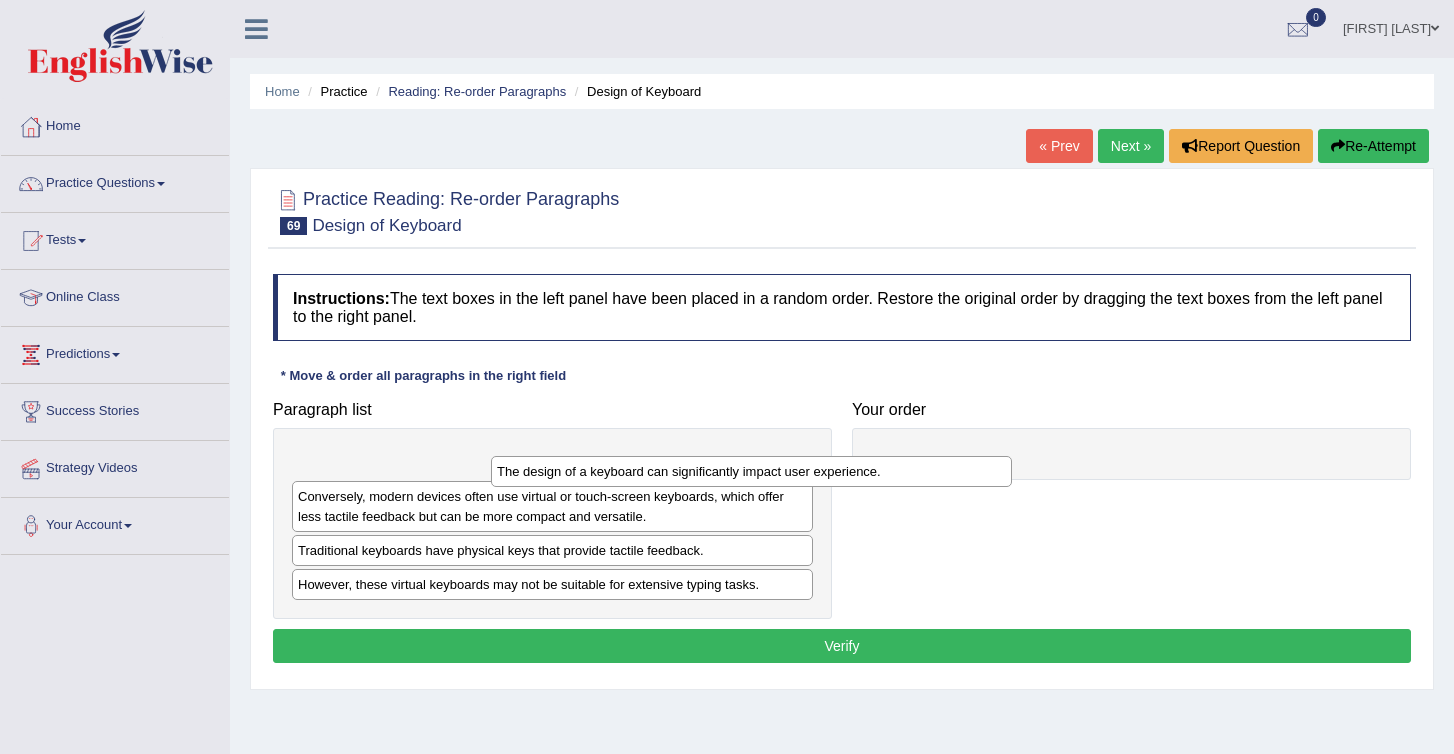 drag, startPoint x: 413, startPoint y: 462, endPoint x: 869, endPoint y: 479, distance: 456.31677 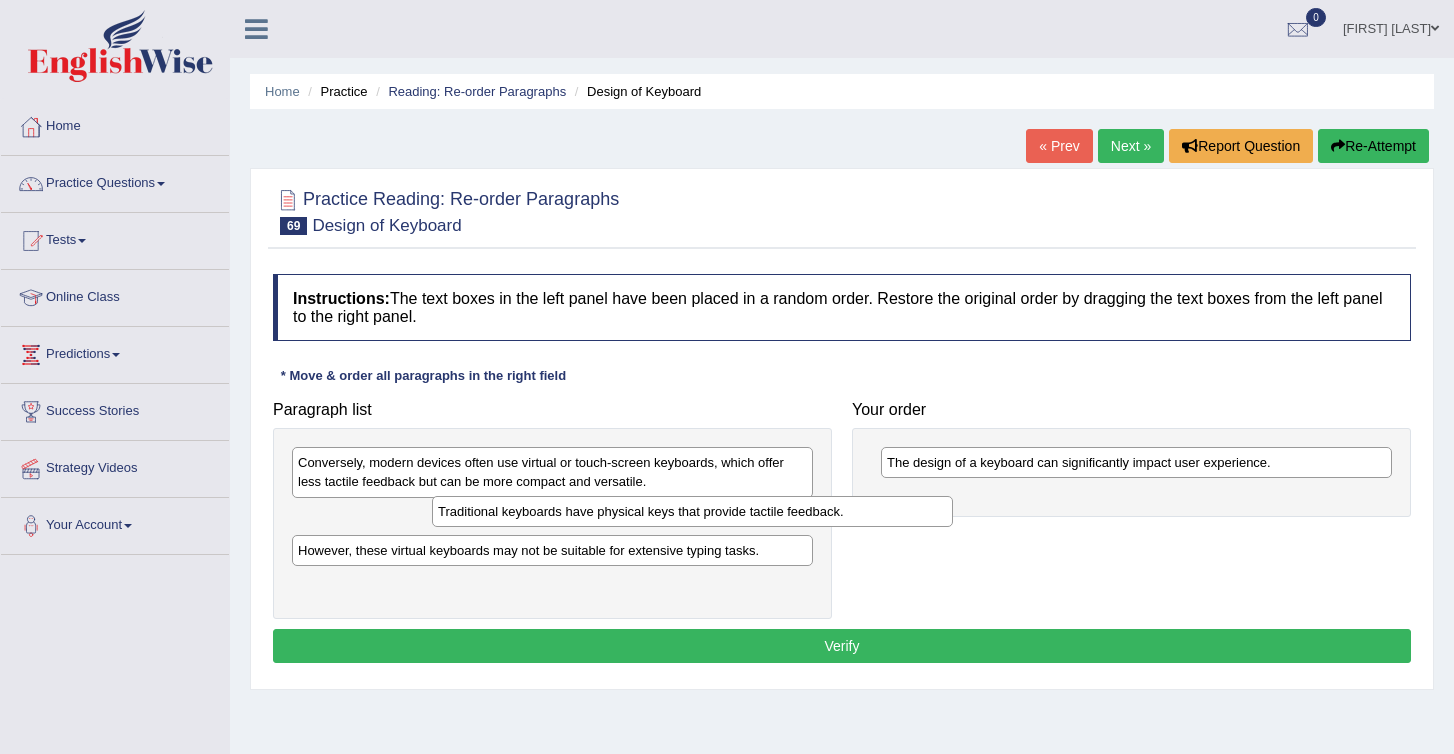 drag, startPoint x: 404, startPoint y: 522, endPoint x: 928, endPoint y: 489, distance: 525.0381 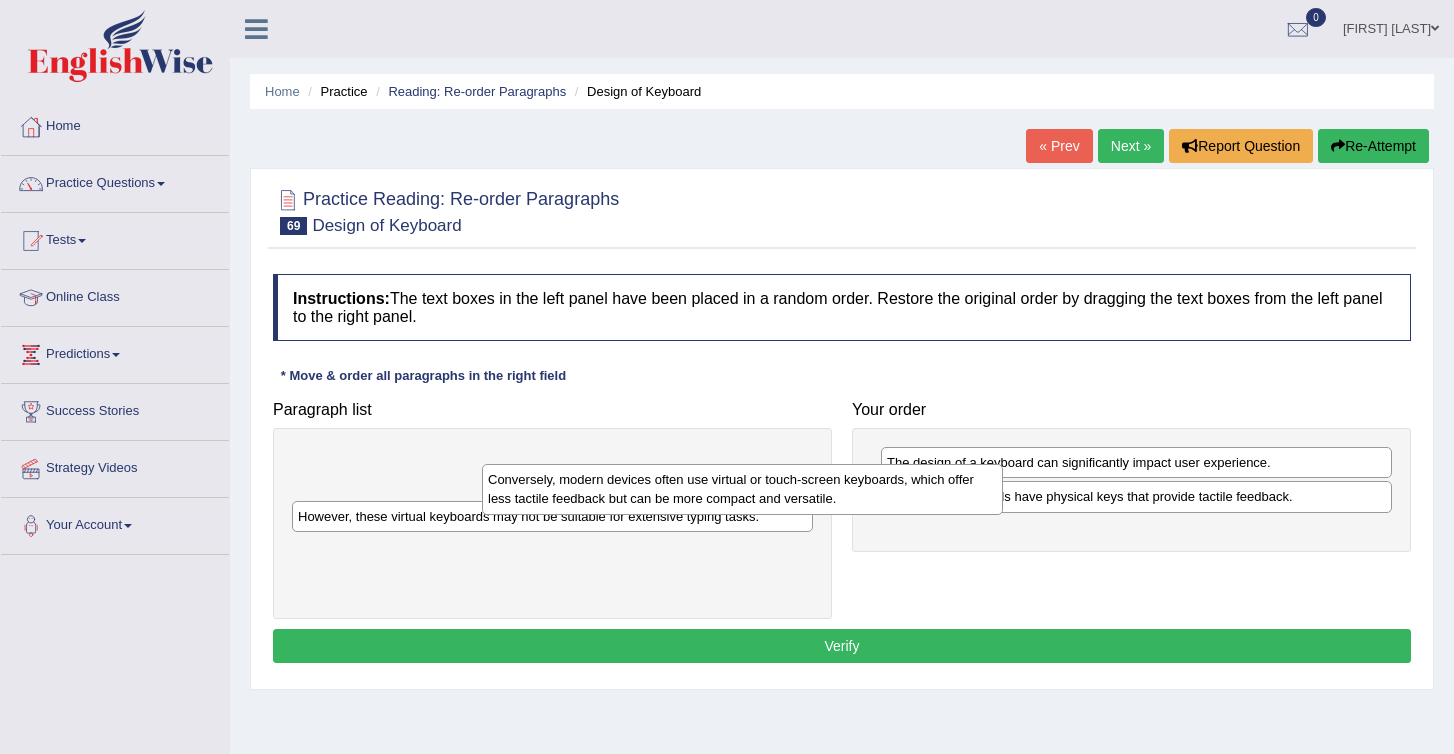 drag, startPoint x: 409, startPoint y: 484, endPoint x: 761, endPoint y: 543, distance: 356.91034 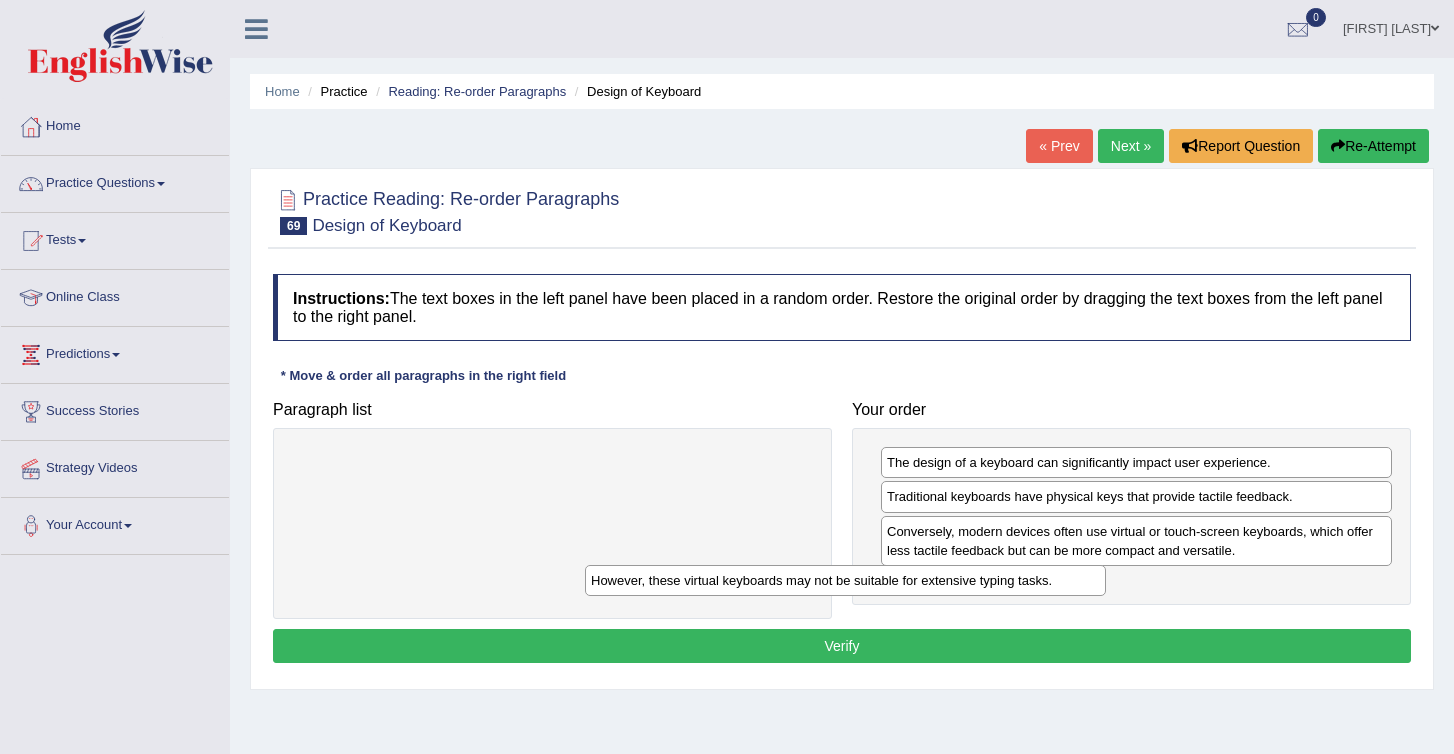 drag, startPoint x: 356, startPoint y: 467, endPoint x: 798, endPoint y: 606, distance: 463.34113 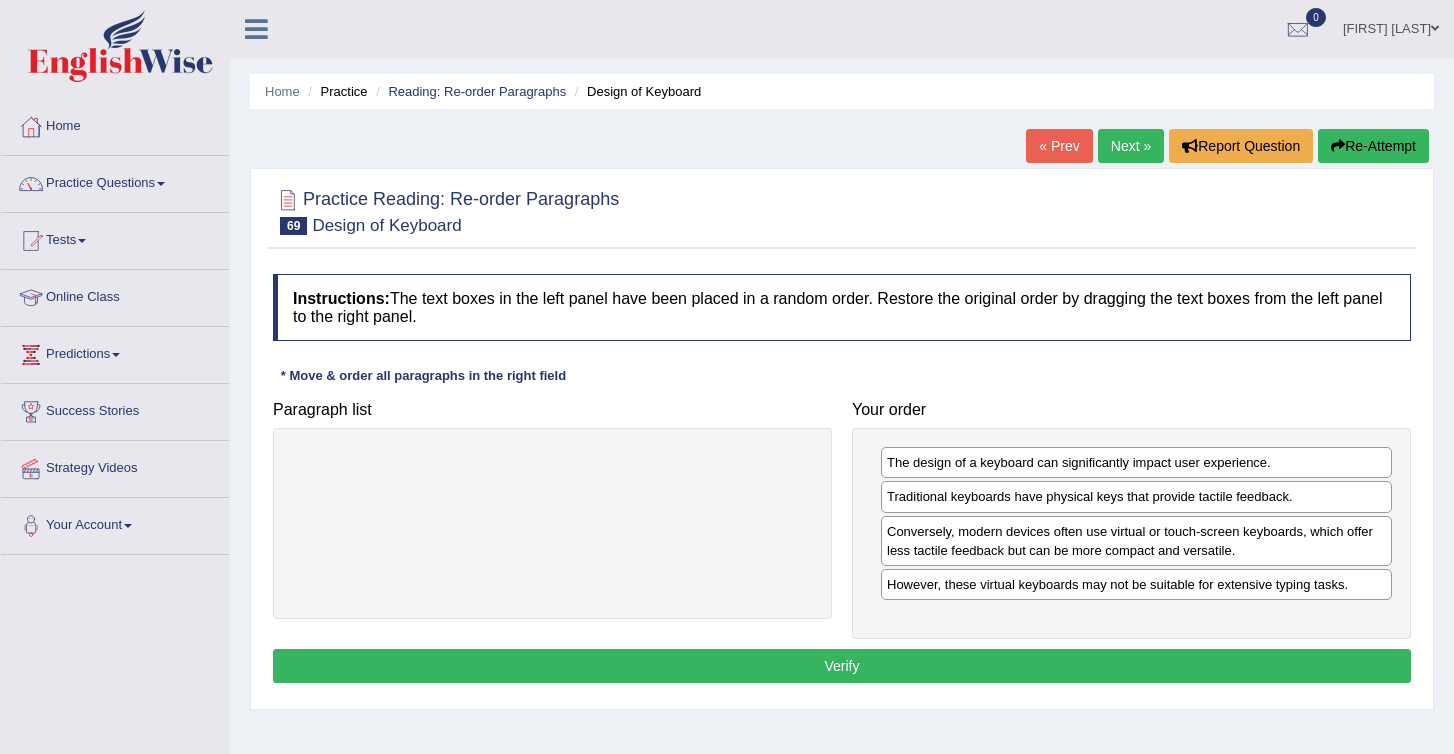 click on "Verify" at bounding box center [842, 666] 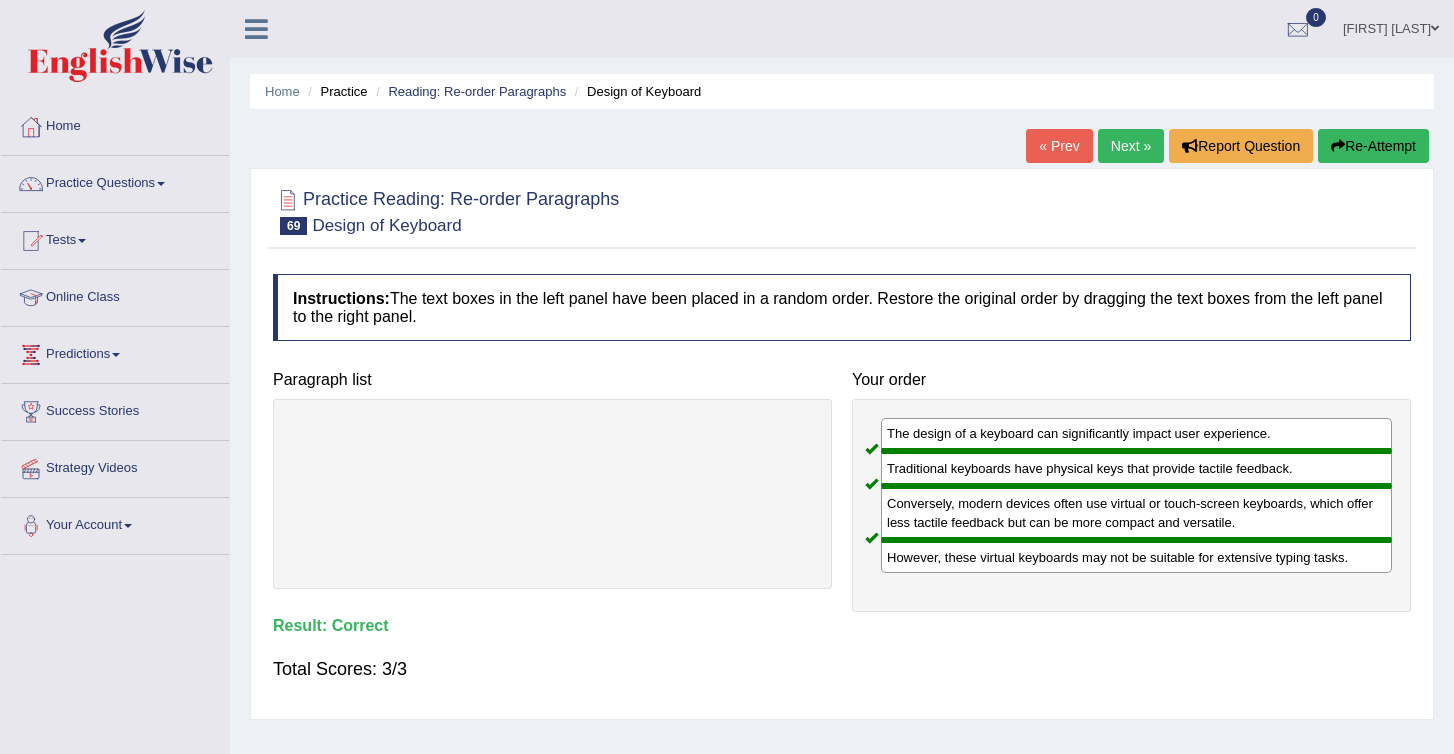 click on "Next »" at bounding box center [1131, 146] 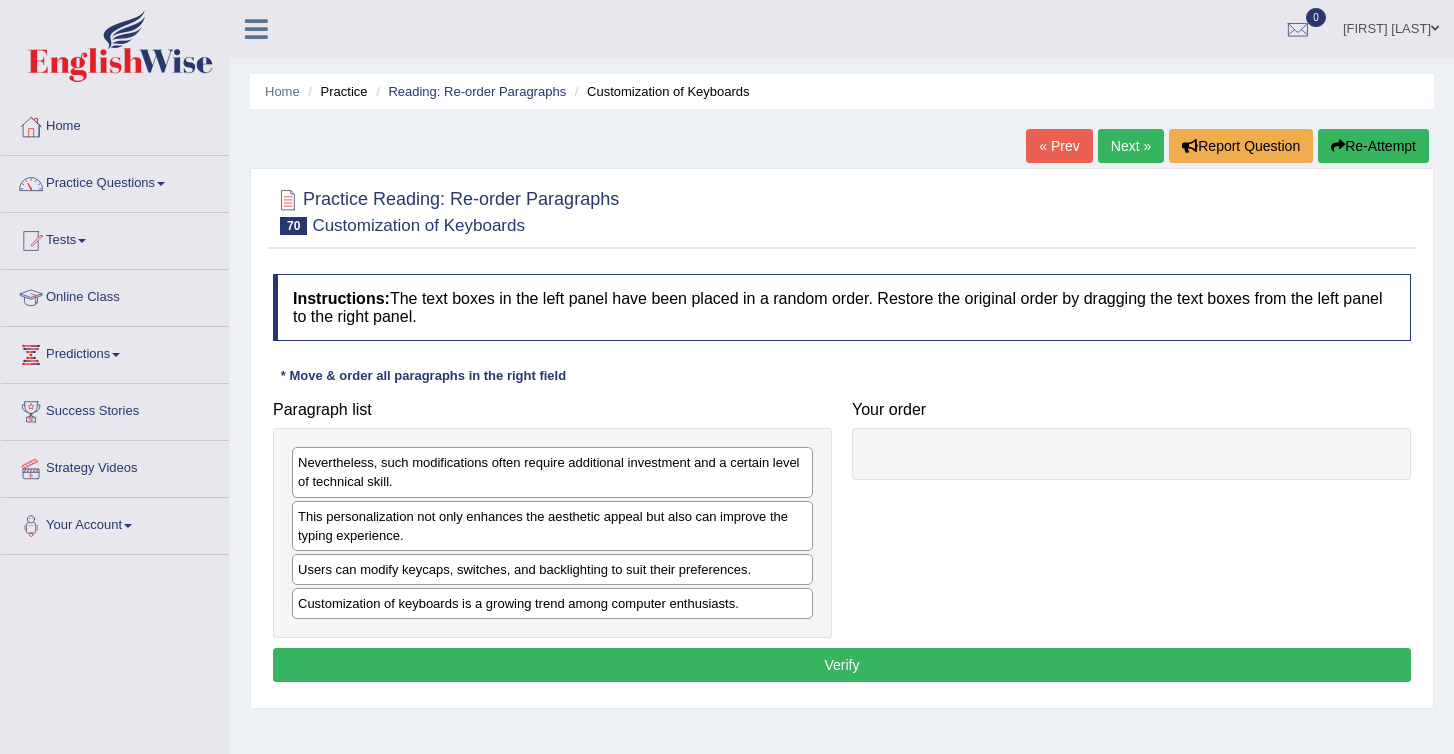 scroll, scrollTop: 0, scrollLeft: 0, axis: both 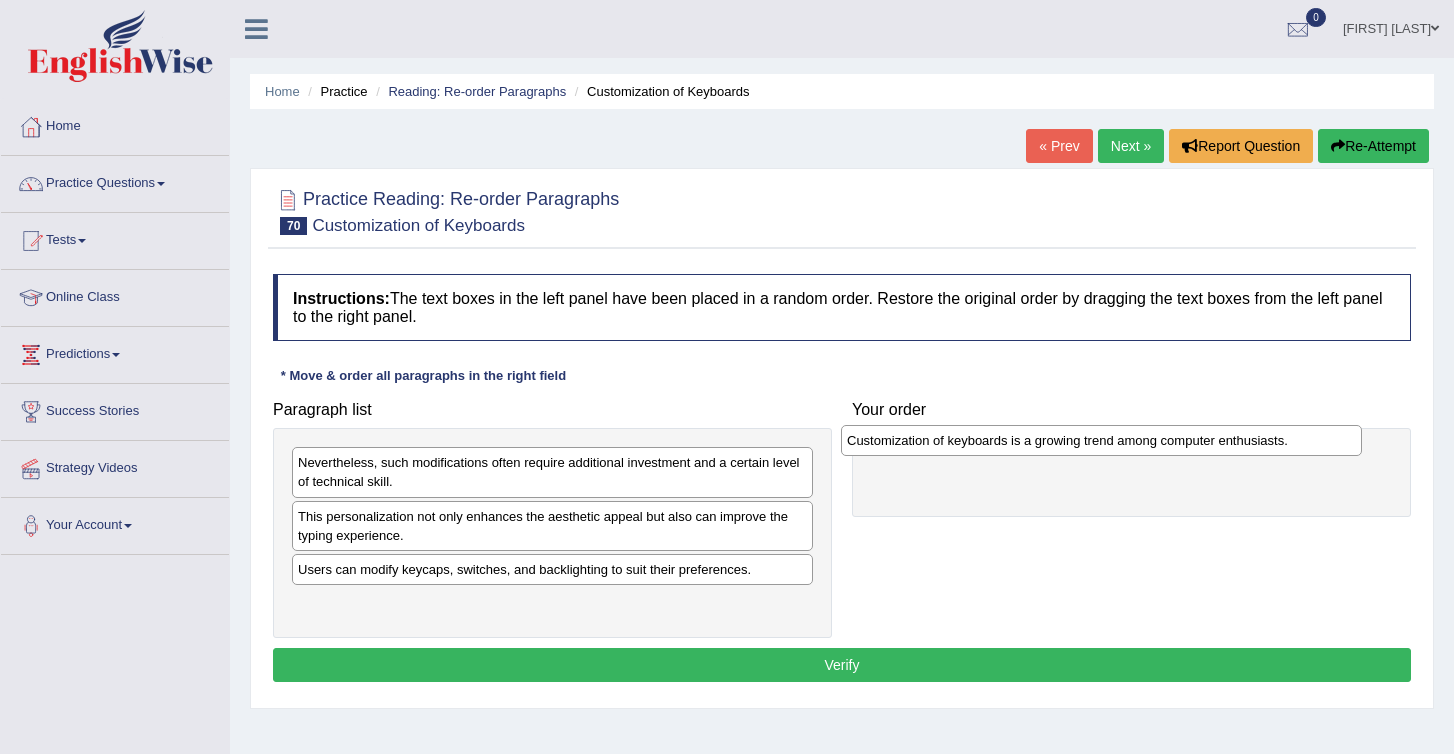 drag, startPoint x: 379, startPoint y: 610, endPoint x: 933, endPoint y: 443, distance: 578.62335 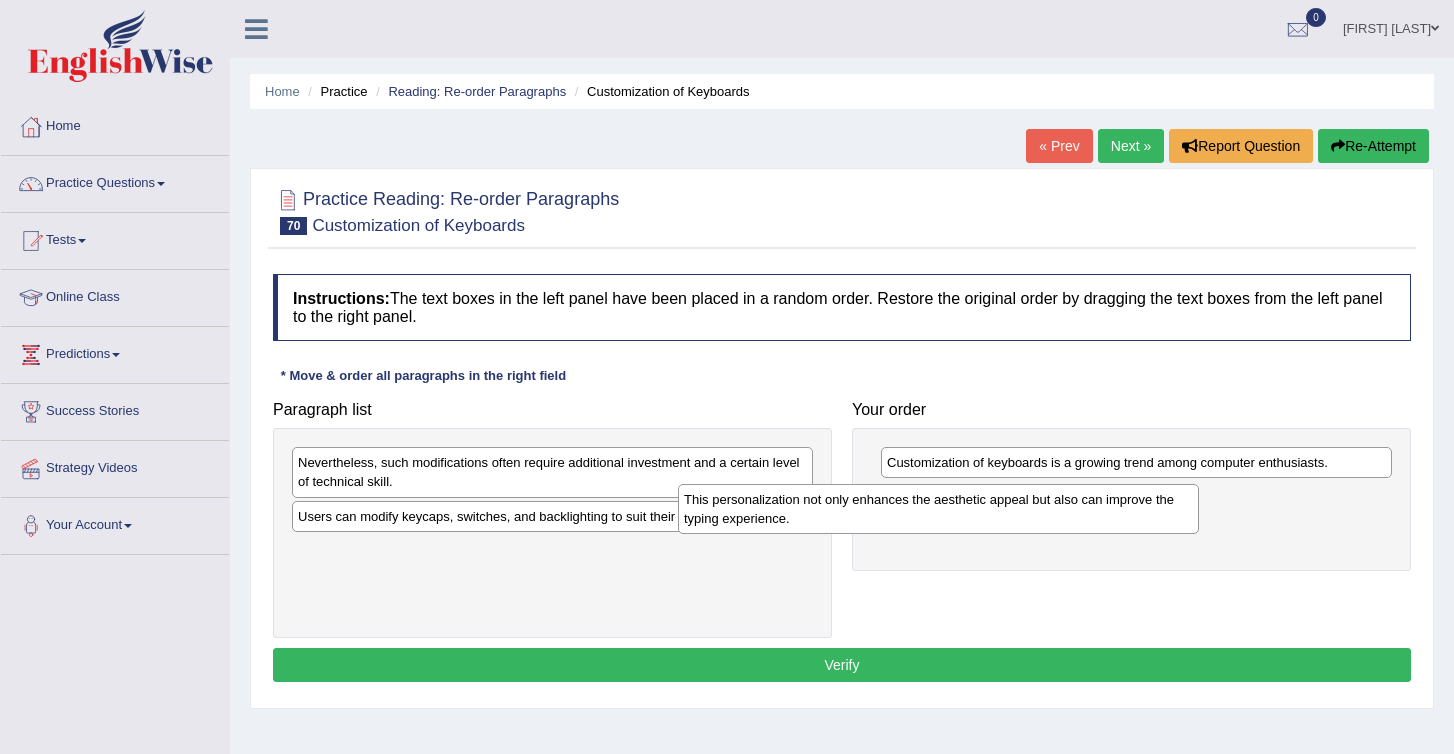 drag, startPoint x: 312, startPoint y: 539, endPoint x: 911, endPoint y: 519, distance: 599.3338 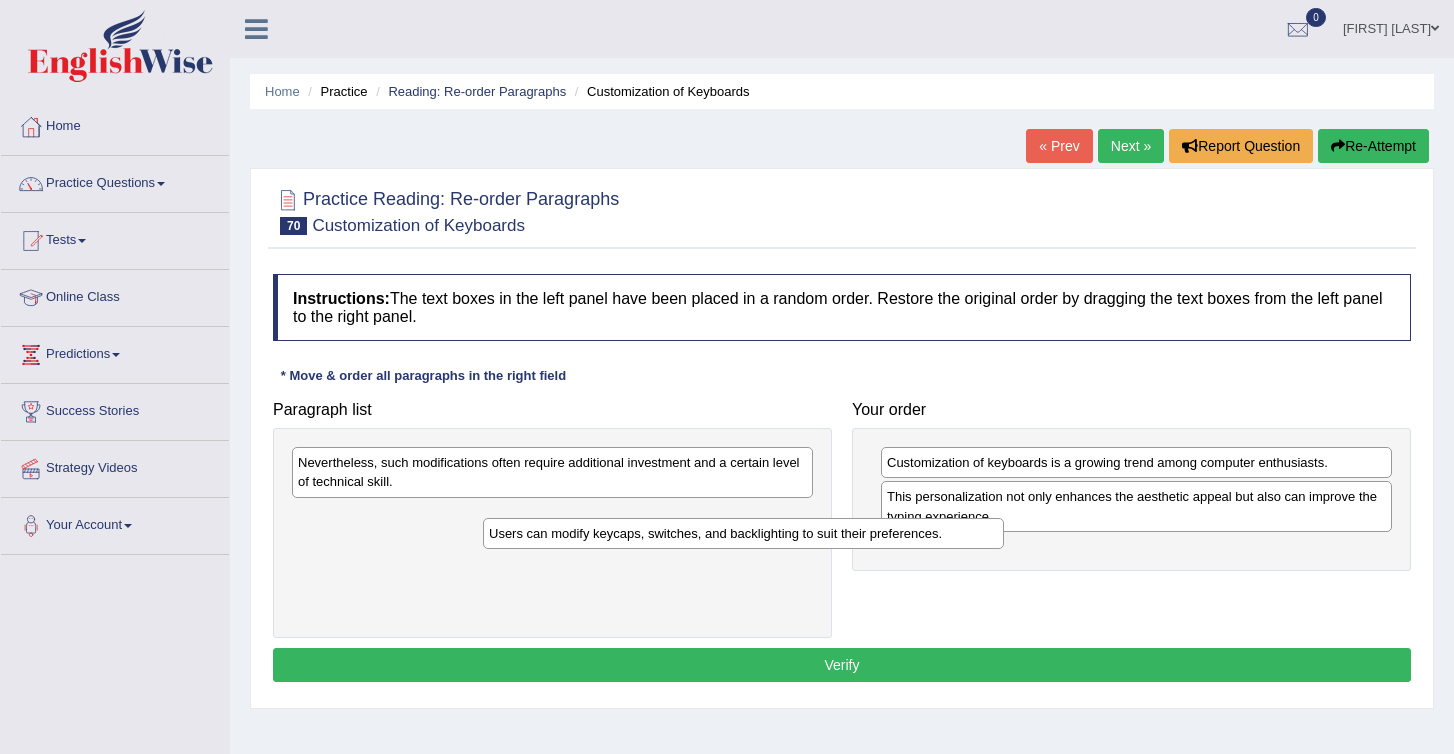 drag, startPoint x: 422, startPoint y: 522, endPoint x: 847, endPoint y: 555, distance: 426.27927 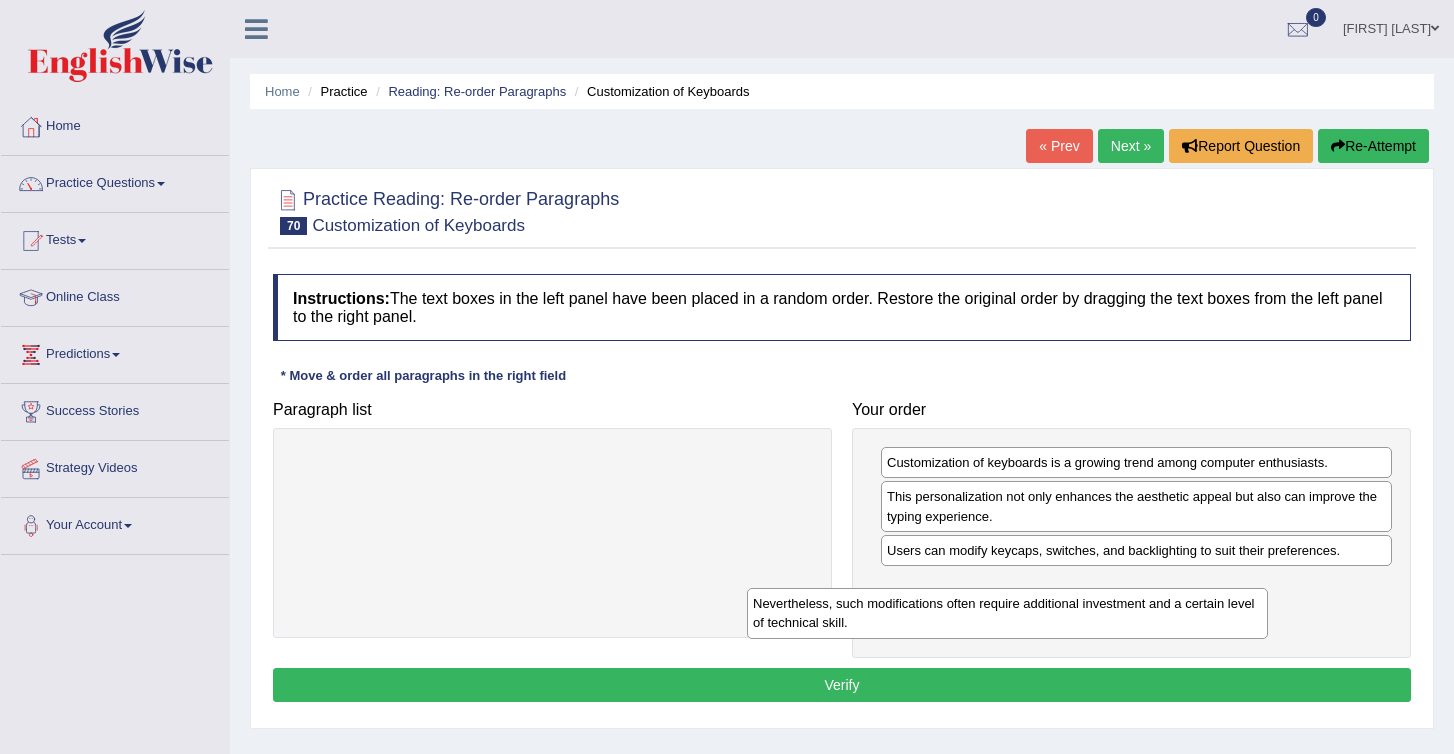 drag, startPoint x: 476, startPoint y: 487, endPoint x: 946, endPoint y: 626, distance: 490.12344 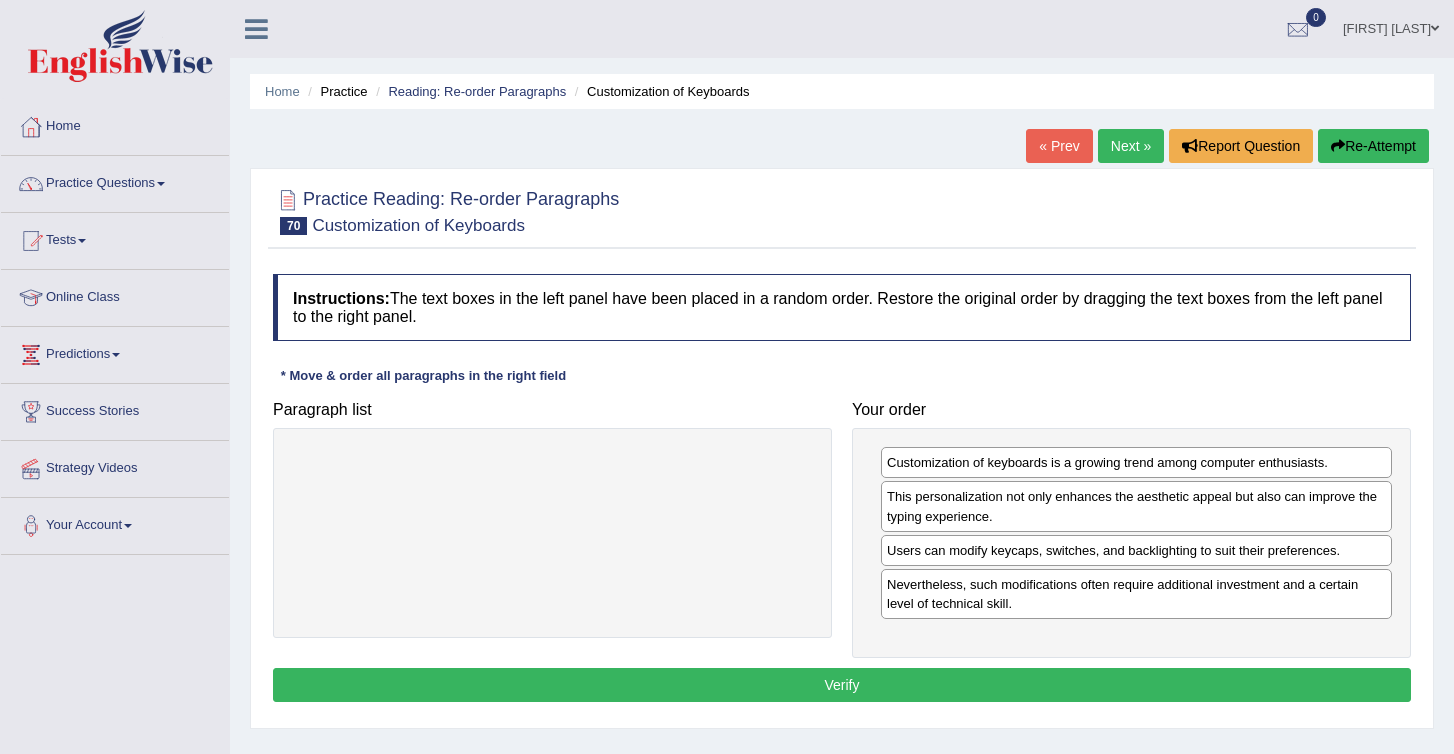 click on "Verify" at bounding box center (842, 685) 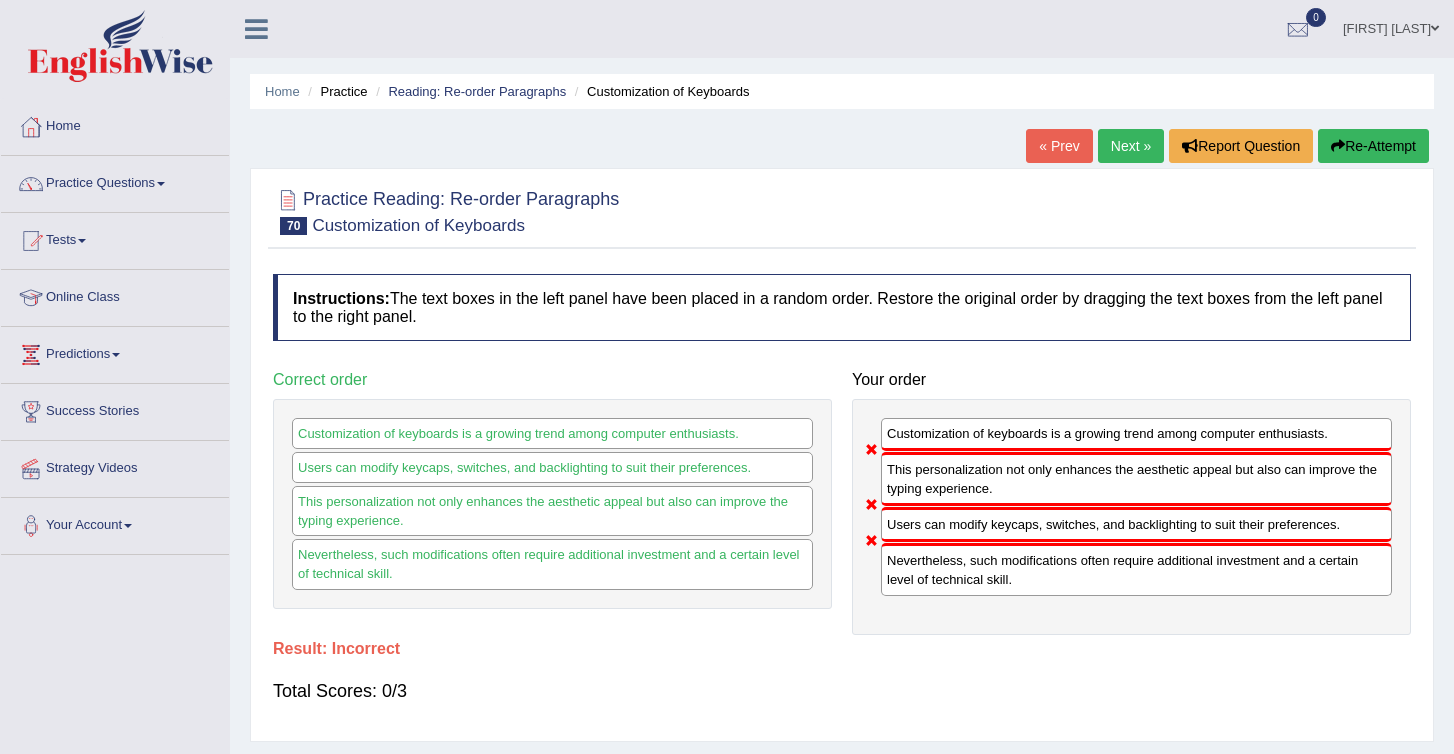 click on "Re-Attempt" at bounding box center (1373, 146) 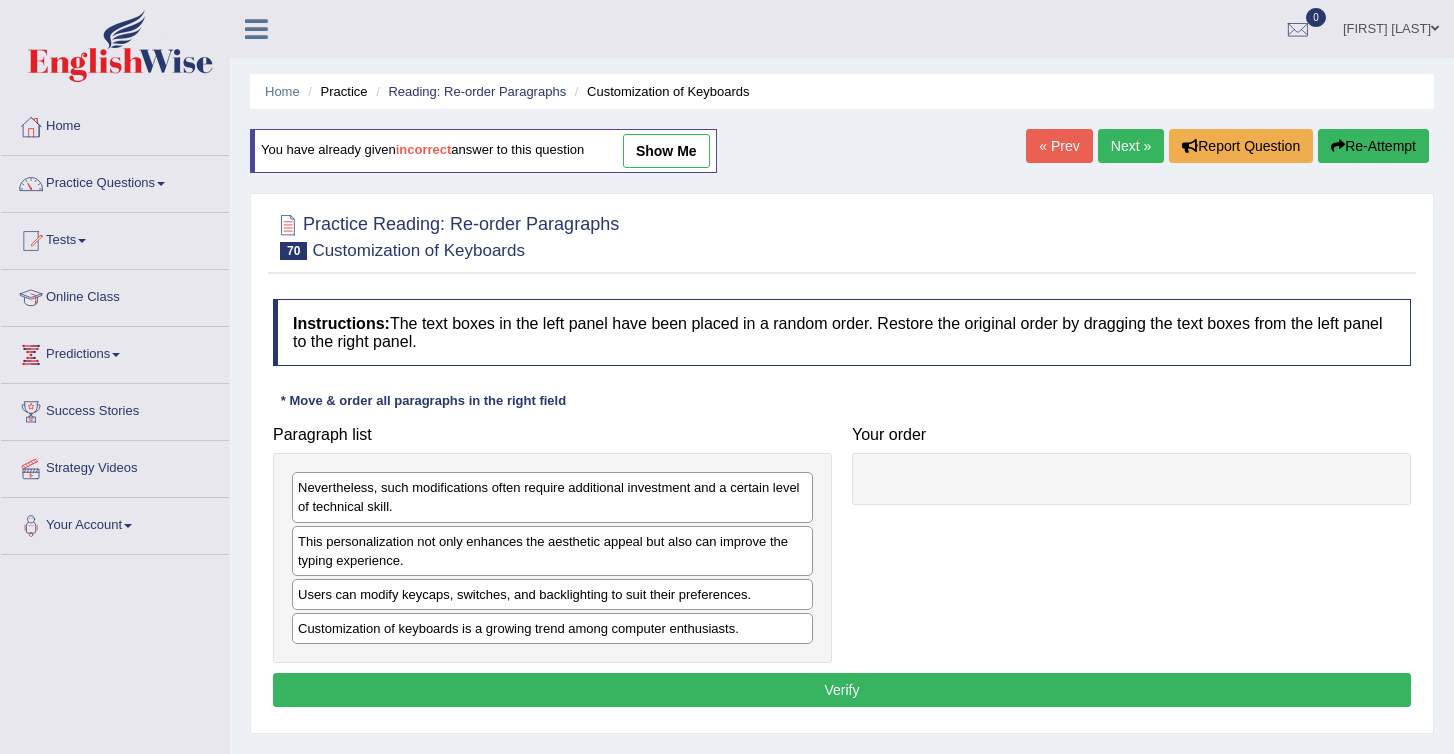 scroll, scrollTop: 0, scrollLeft: 0, axis: both 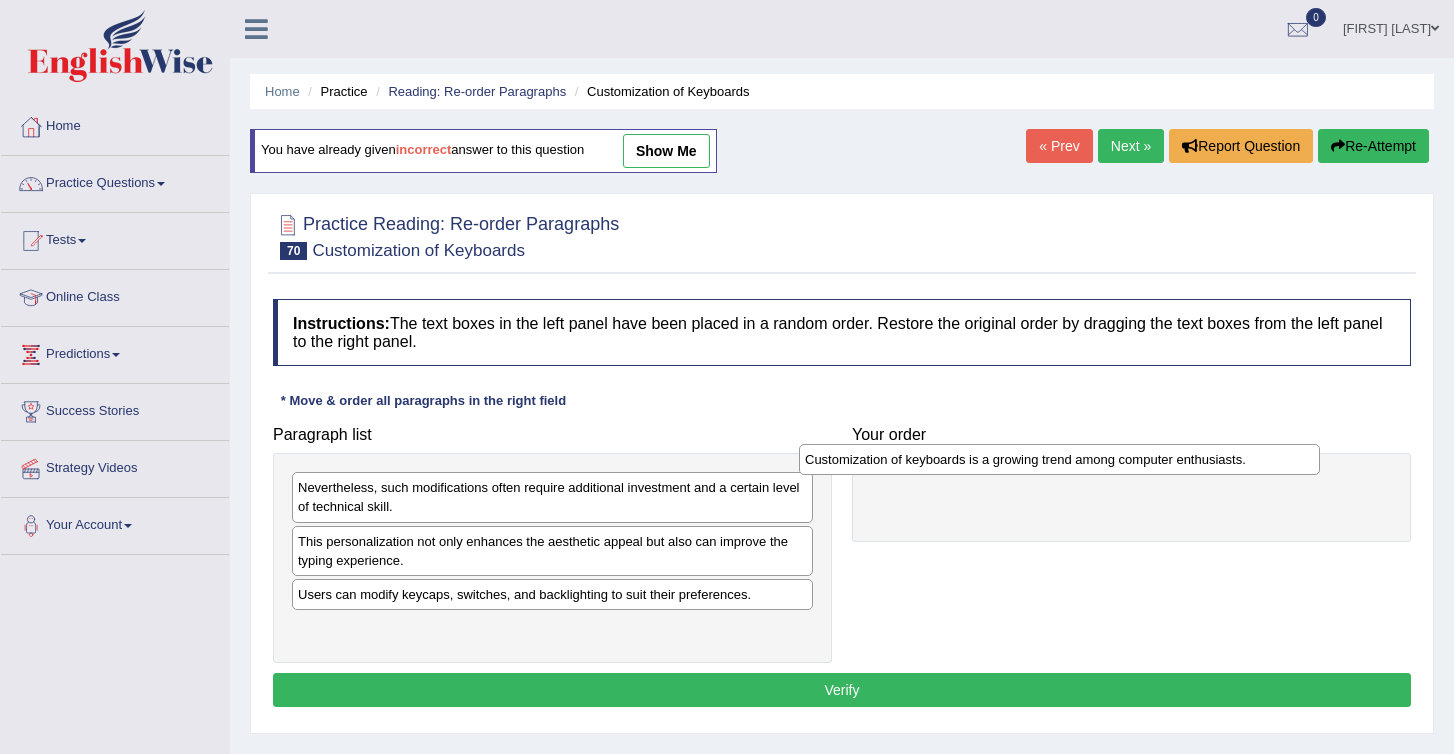 drag, startPoint x: 359, startPoint y: 632, endPoint x: 877, endPoint y: 461, distance: 545.4952 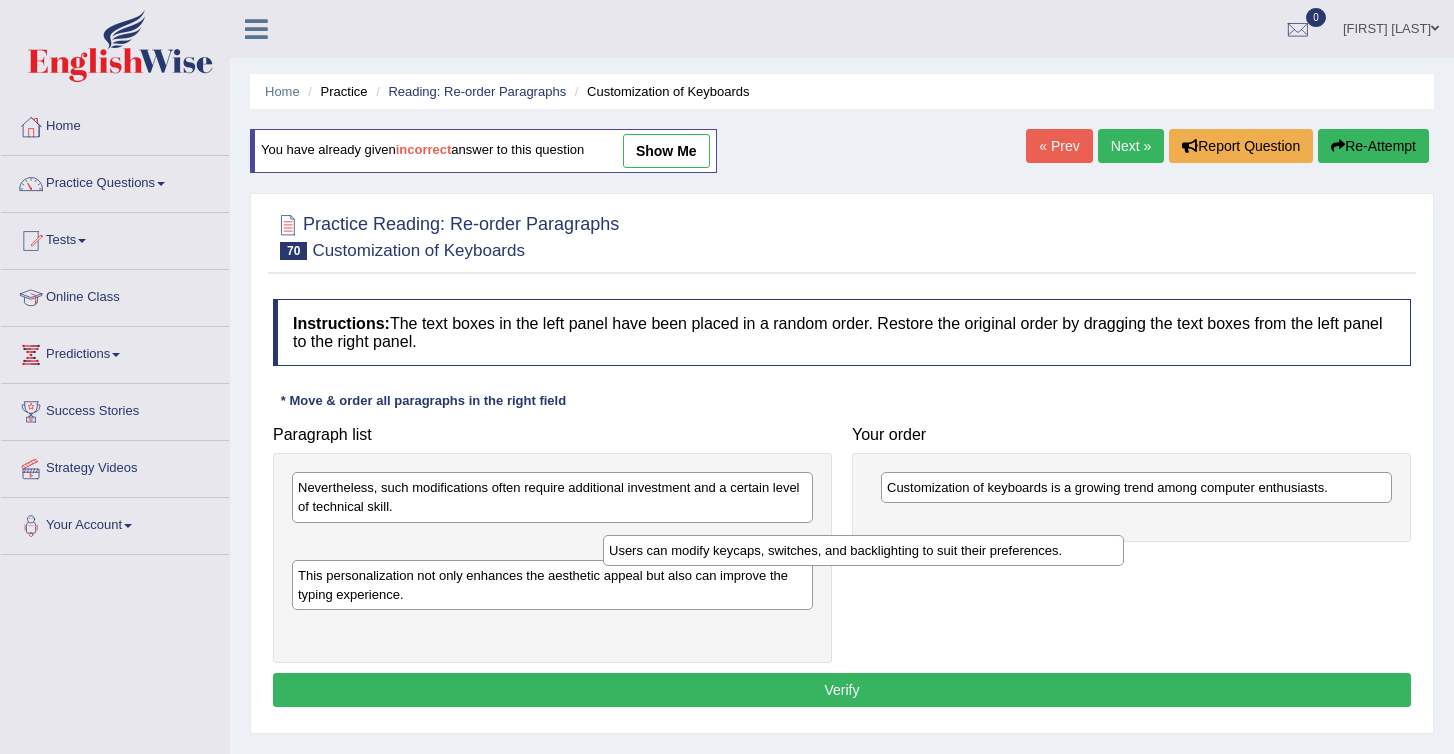 drag, startPoint x: 495, startPoint y: 591, endPoint x: 939, endPoint y: 494, distance: 454.47223 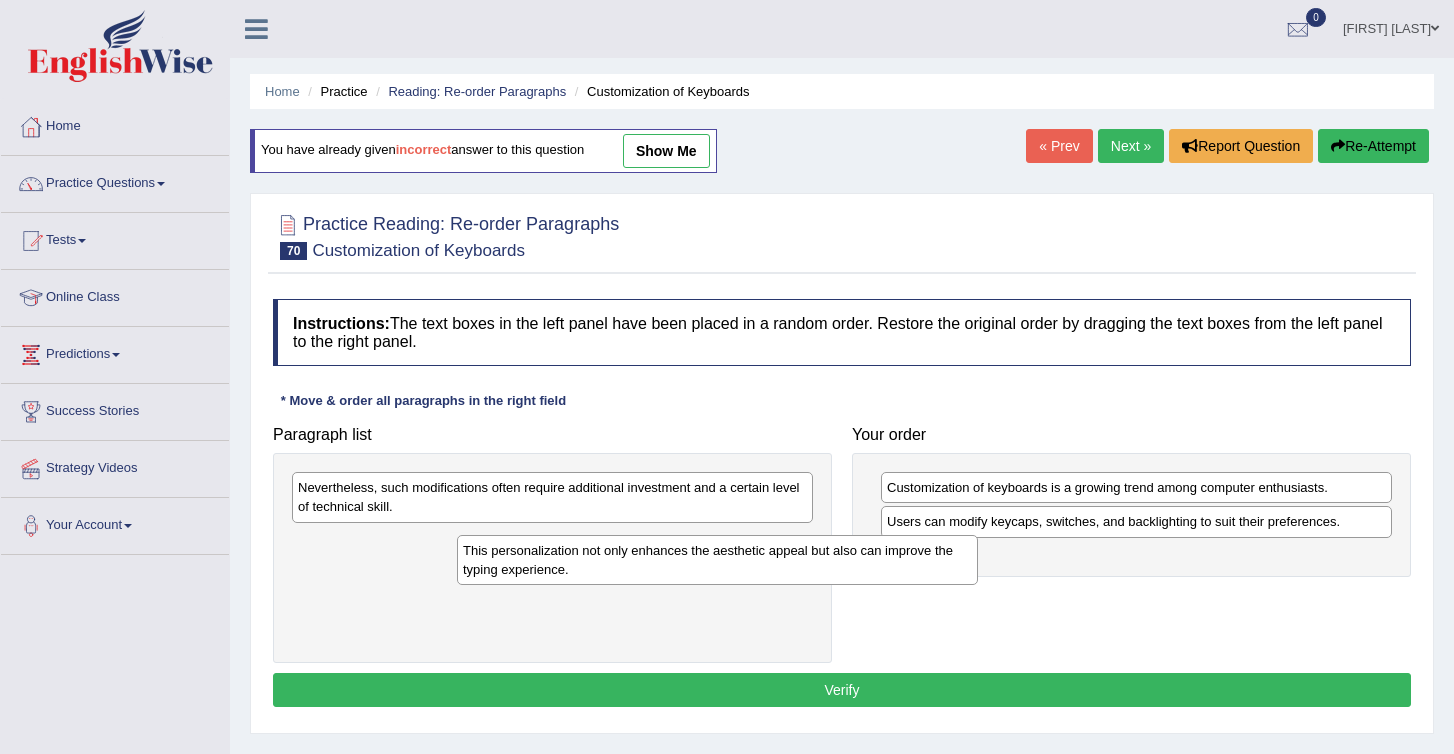 drag, startPoint x: 455, startPoint y: 560, endPoint x: 899, endPoint y: 628, distance: 449.17703 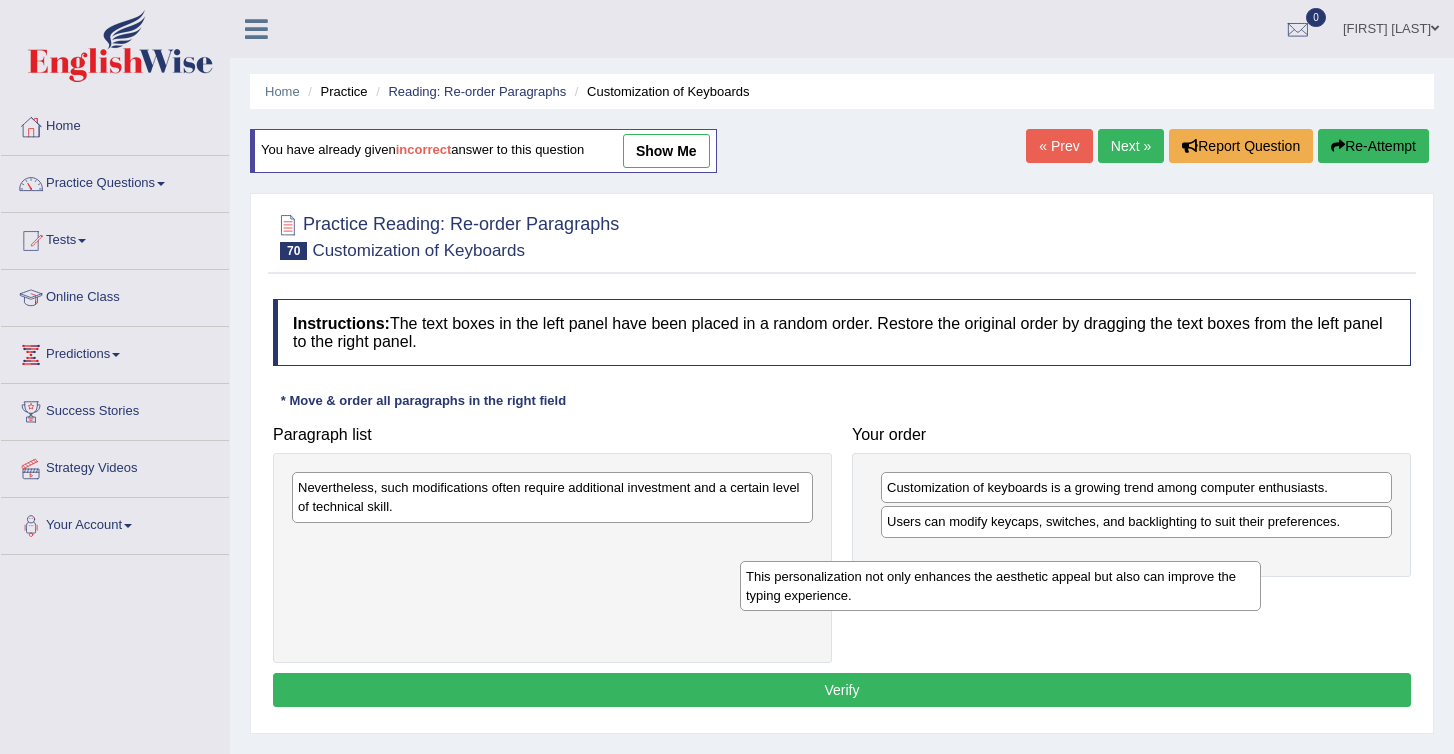 drag, startPoint x: 701, startPoint y: 540, endPoint x: 1299, endPoint y: 582, distance: 599.4731 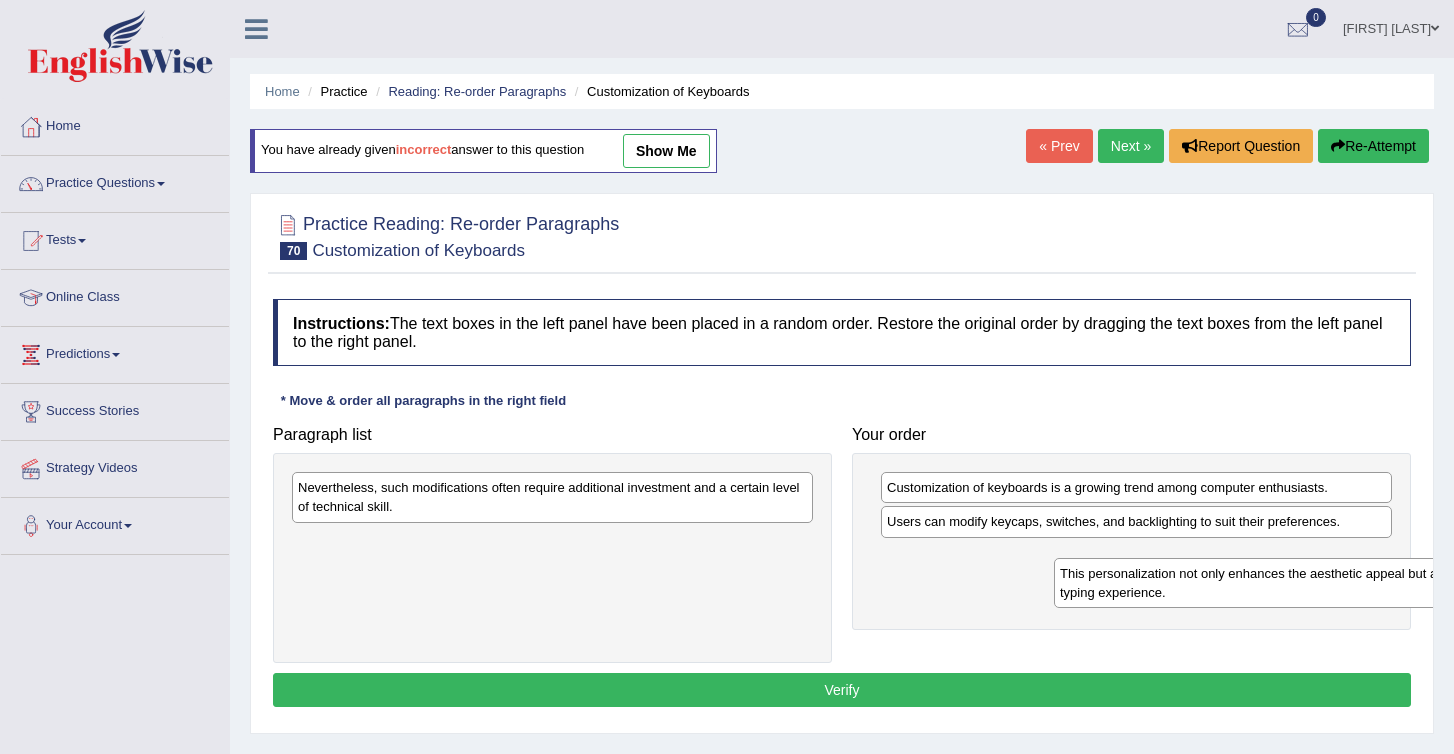 drag, startPoint x: 550, startPoint y: 557, endPoint x: 1275, endPoint y: 578, distance: 725.3041 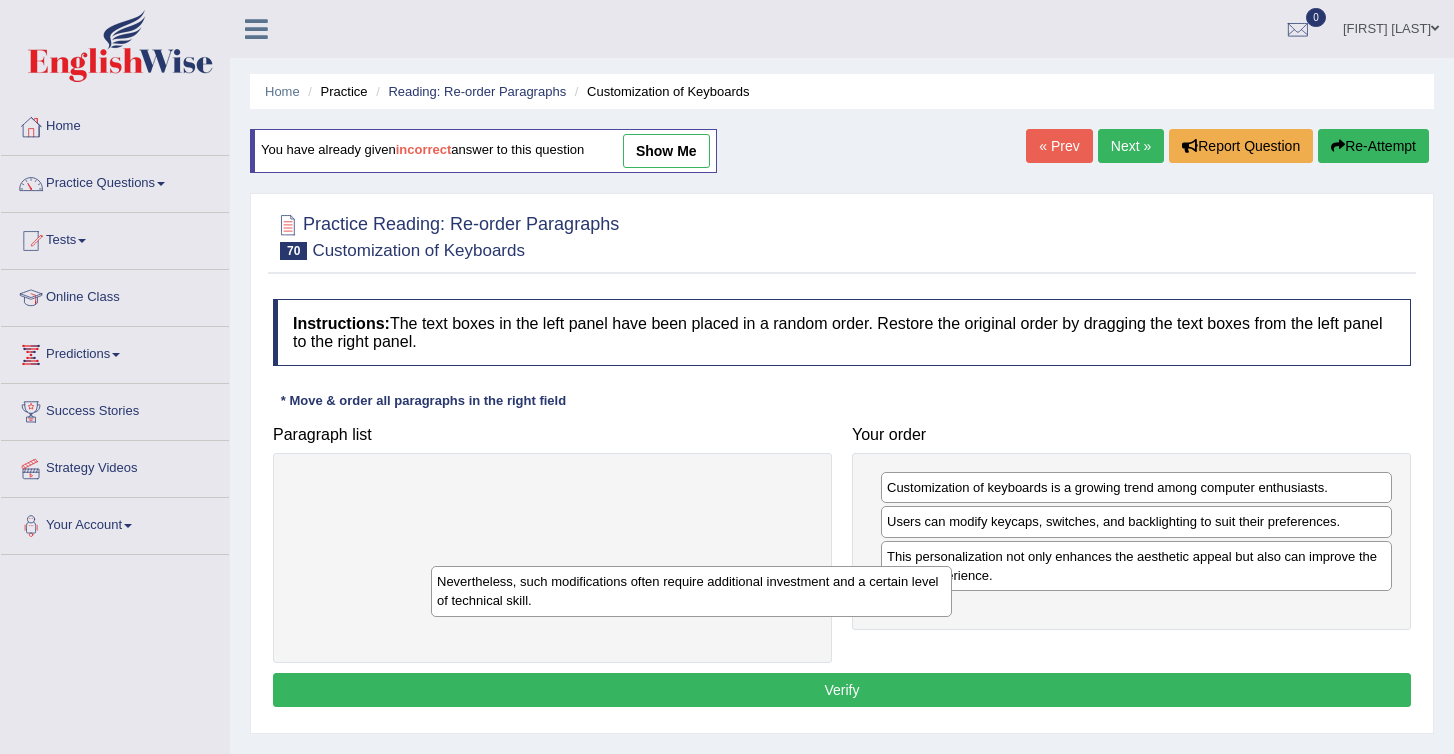drag, startPoint x: 494, startPoint y: 492, endPoint x: 868, endPoint y: 667, distance: 412.91766 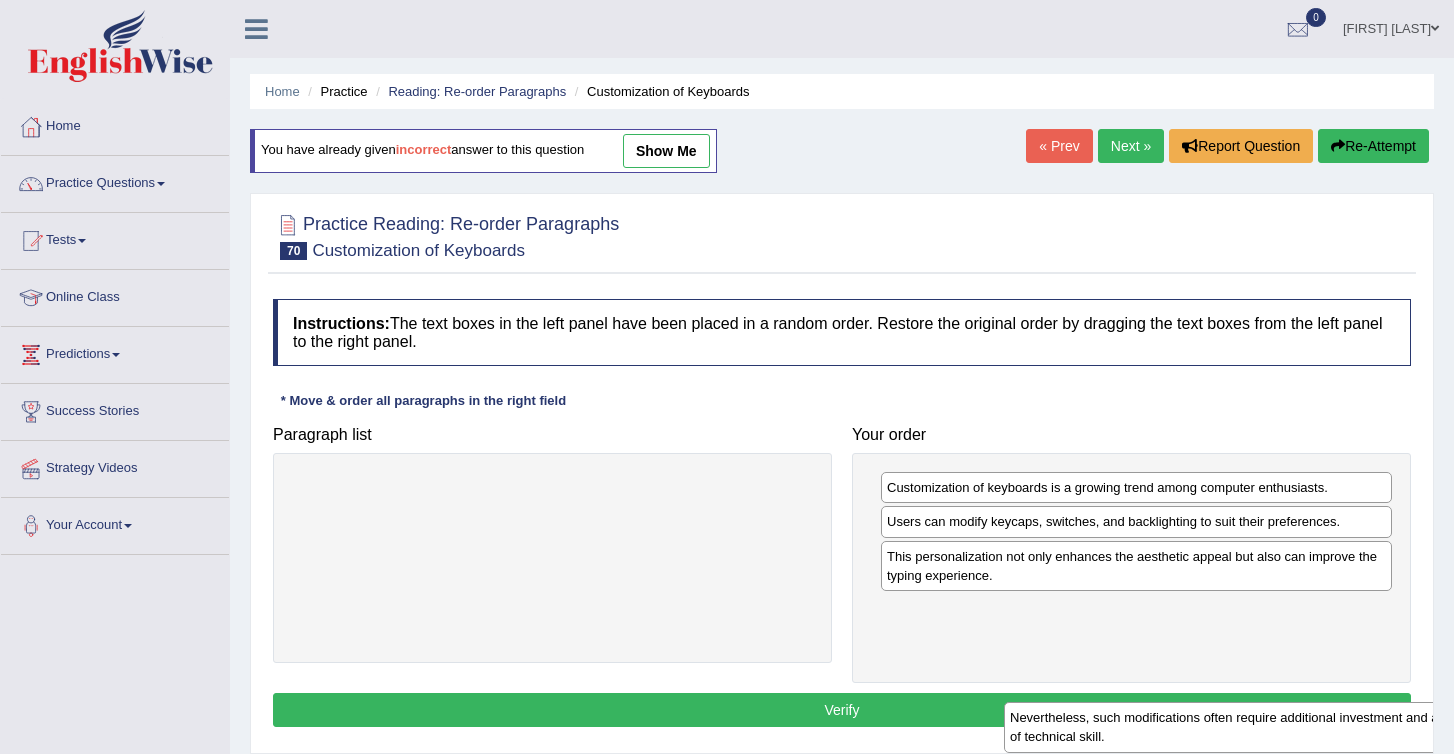 drag, startPoint x: 606, startPoint y: 508, endPoint x: 1415, endPoint y: 756, distance: 846.159 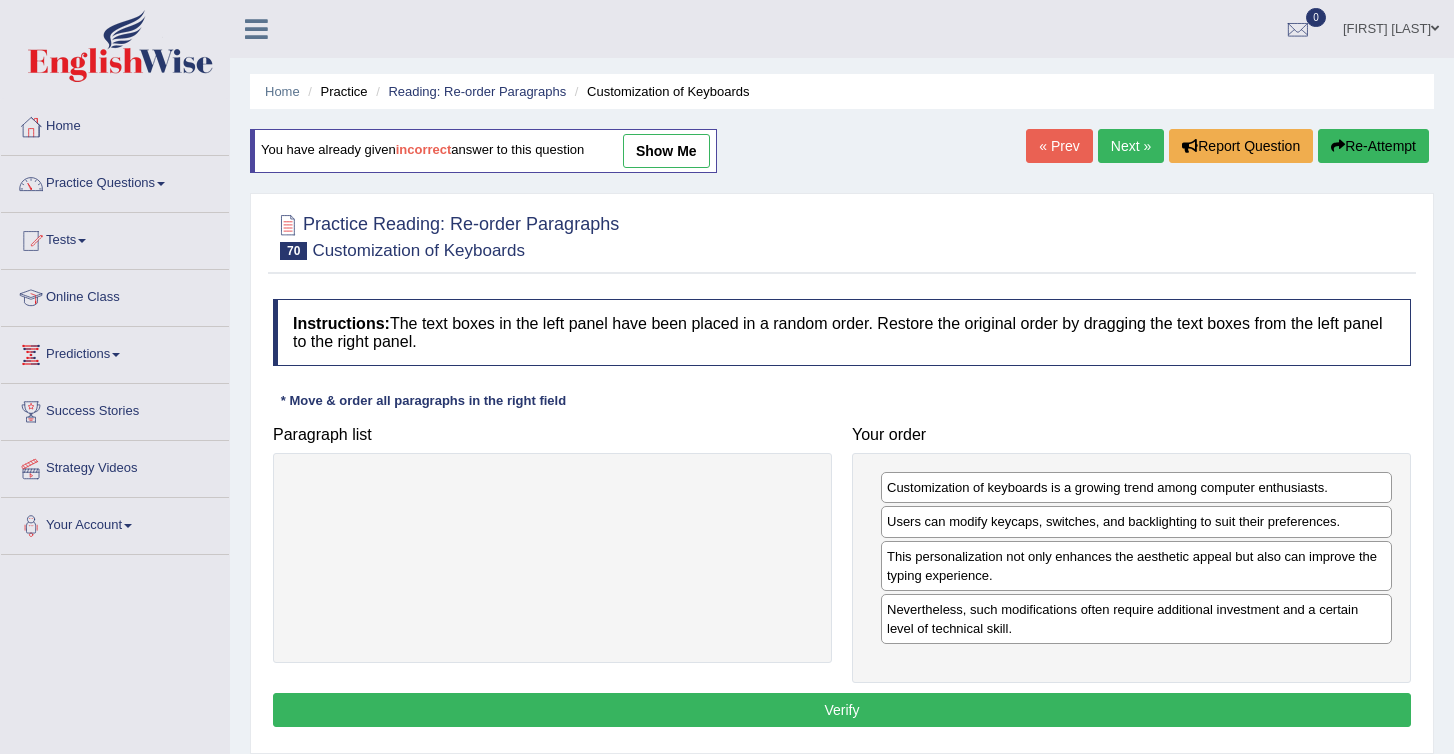 click on "Verify" at bounding box center [842, 710] 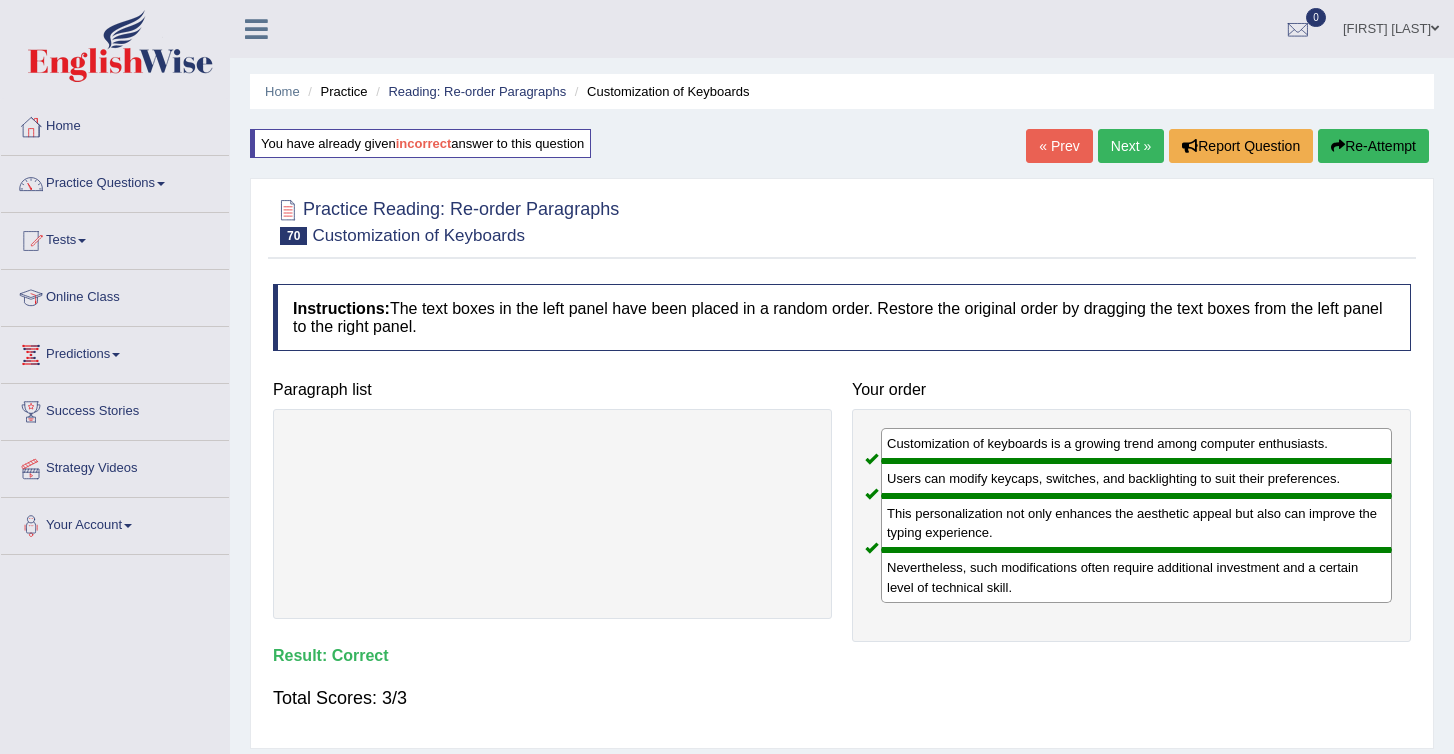 click on "Next »" at bounding box center [1131, 146] 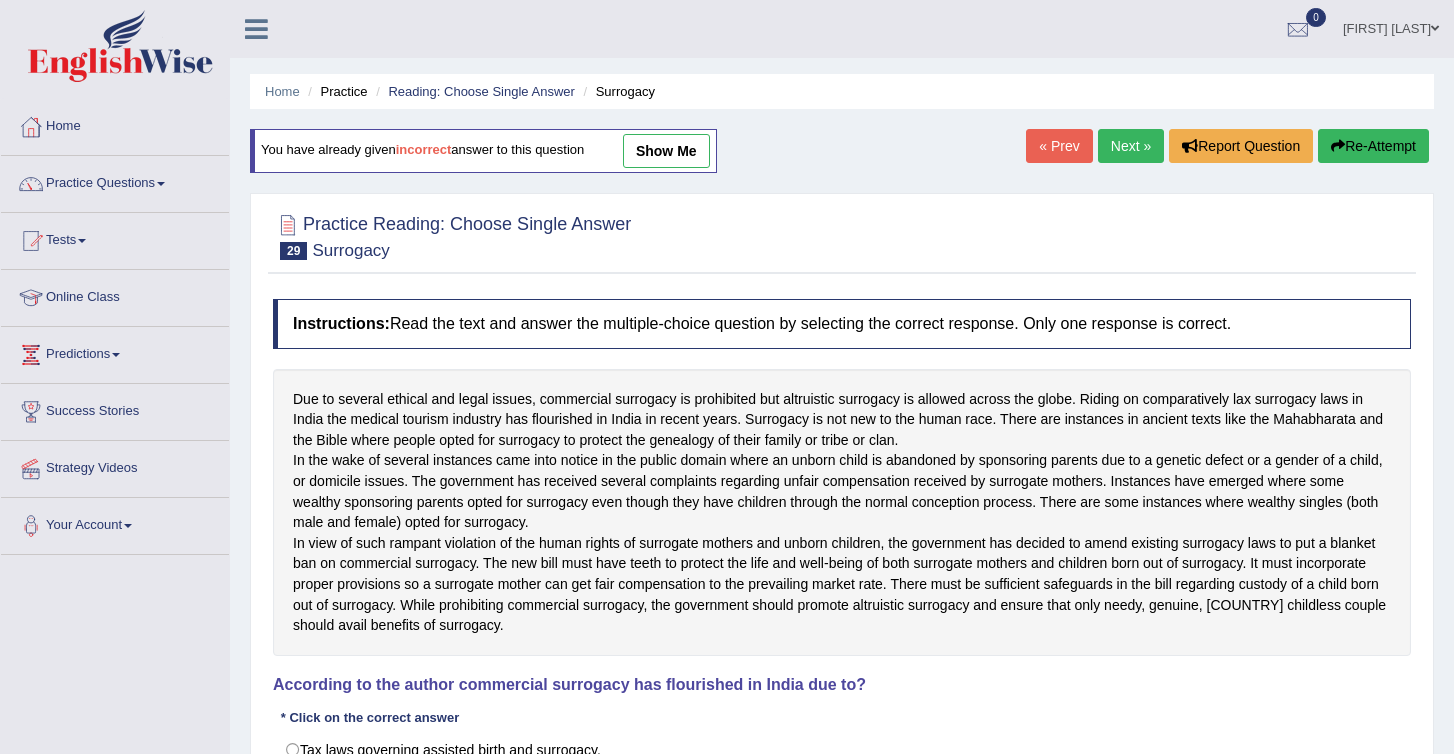 scroll, scrollTop: 0, scrollLeft: 0, axis: both 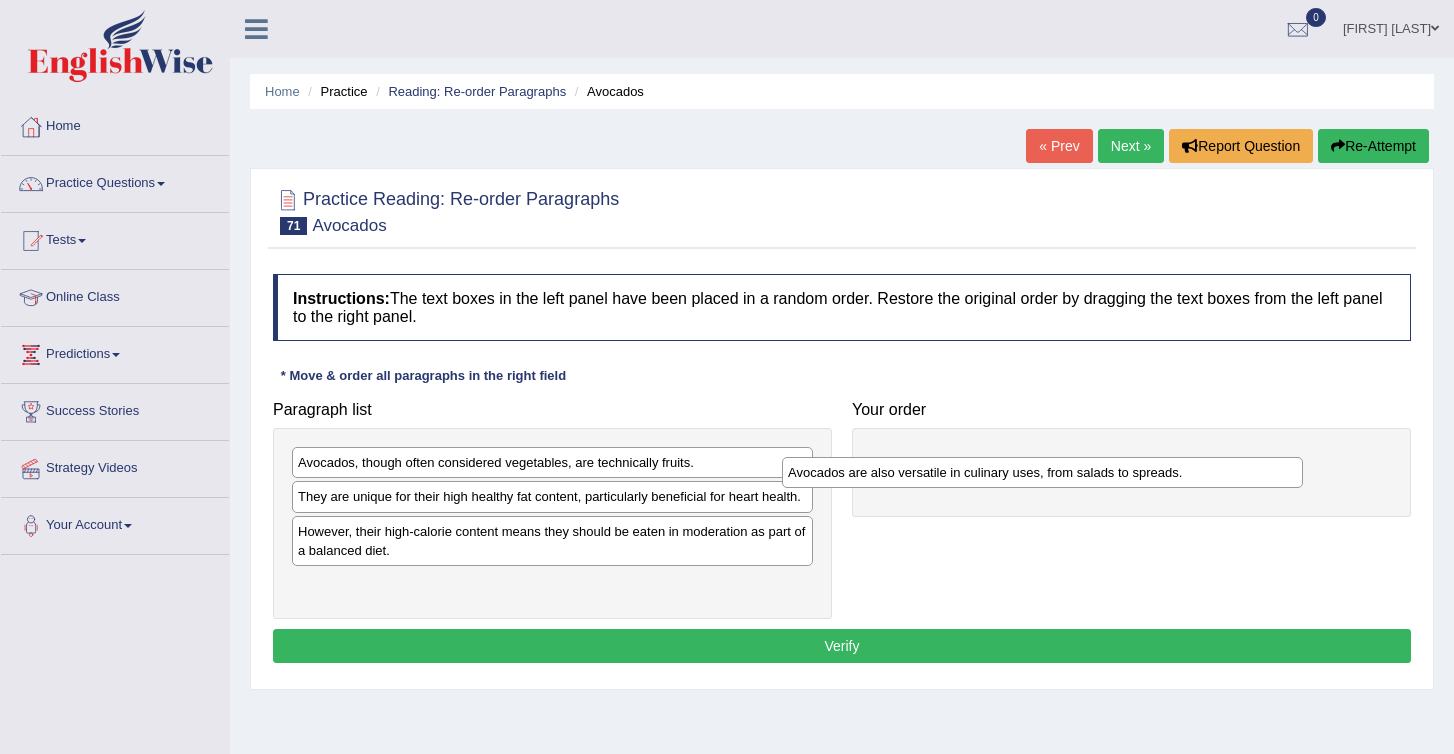 drag, startPoint x: 387, startPoint y: 587, endPoint x: 878, endPoint y: 474, distance: 503.8353 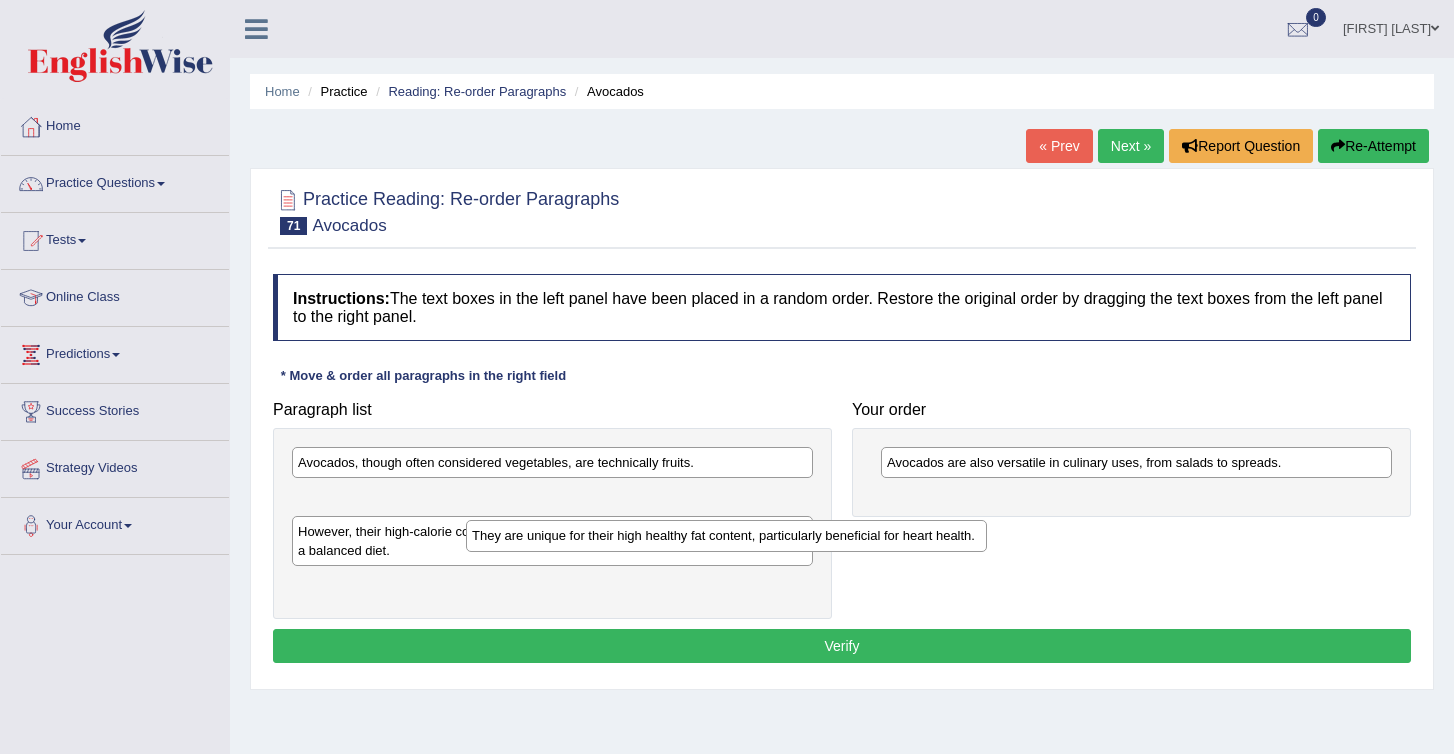 drag, startPoint x: 400, startPoint y: 491, endPoint x: 736, endPoint y: 543, distance: 340 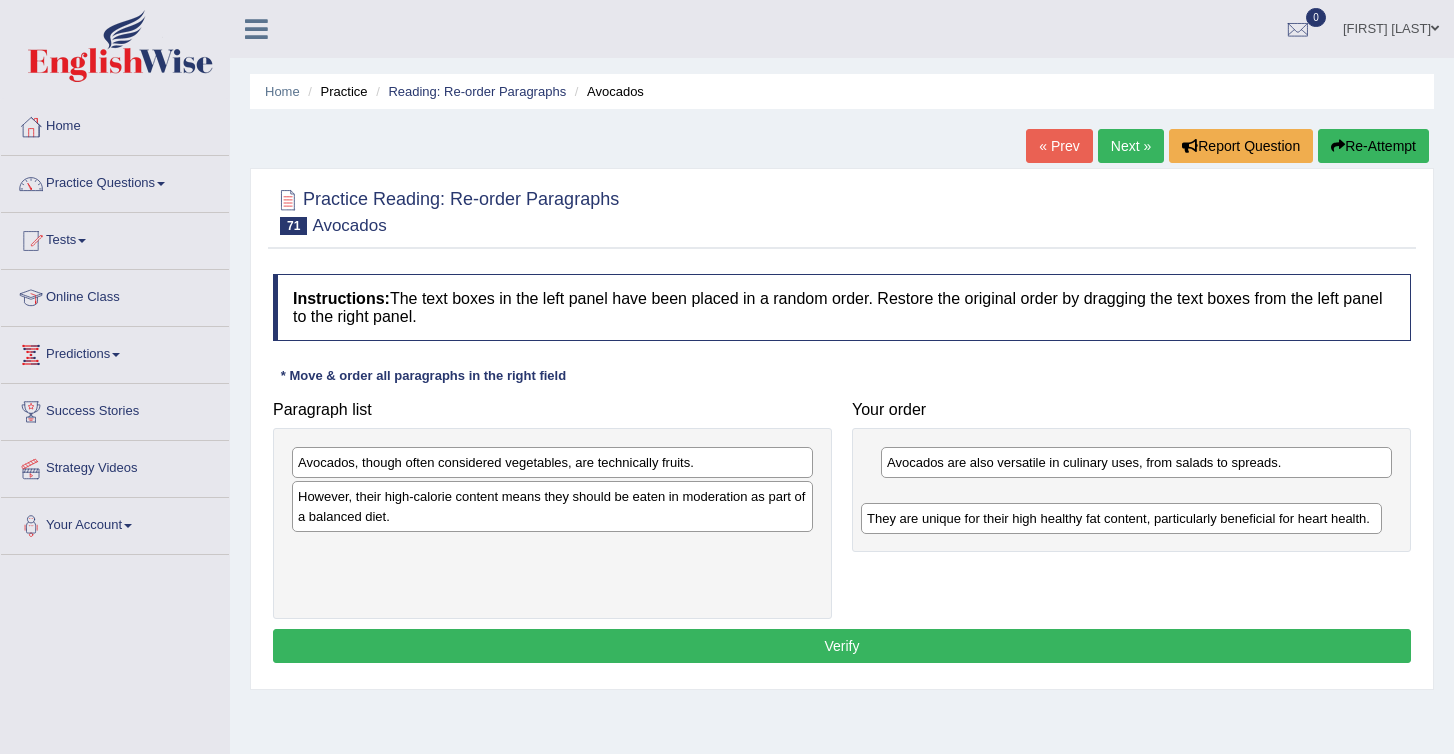 drag, startPoint x: 415, startPoint y: 551, endPoint x: 983, endPoint y: 529, distance: 568.4259 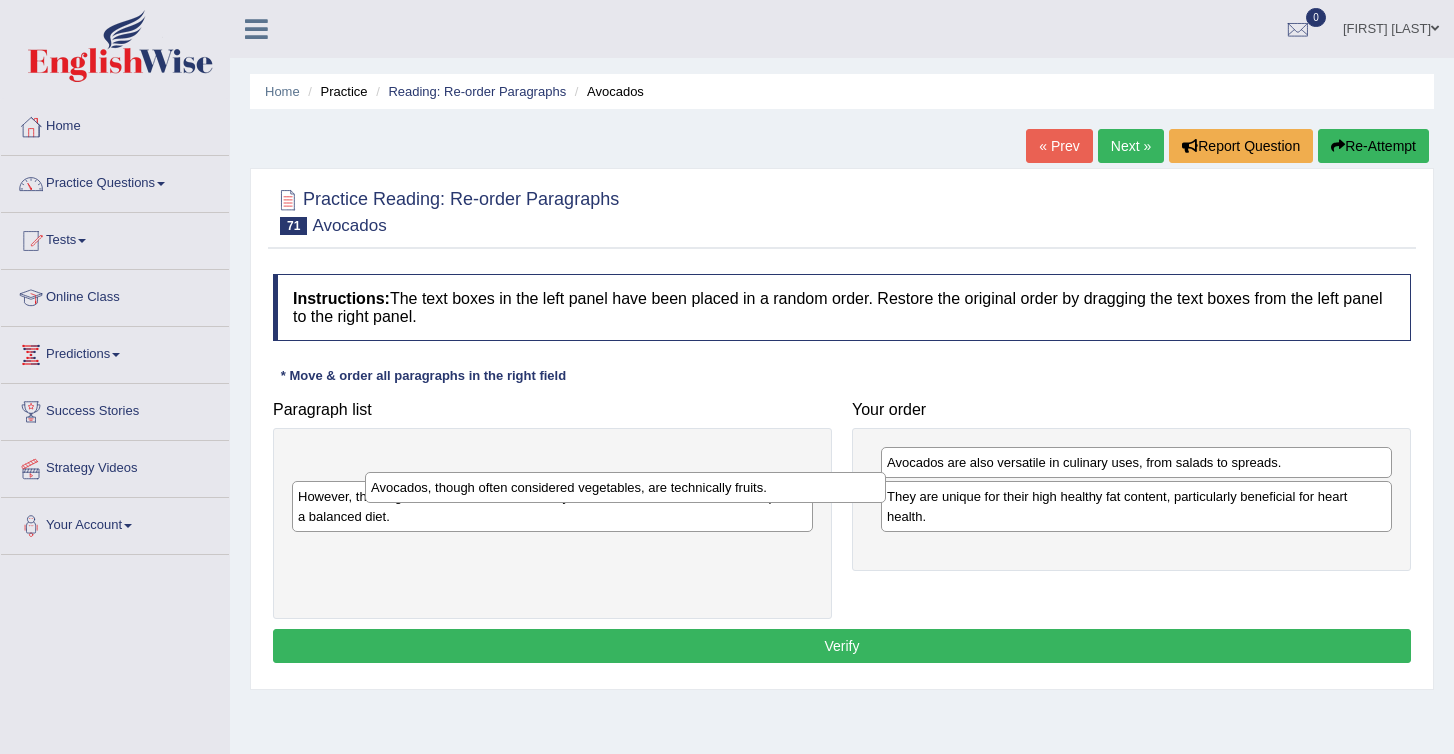 drag, startPoint x: 395, startPoint y: 466, endPoint x: 834, endPoint y: 574, distance: 452.0896 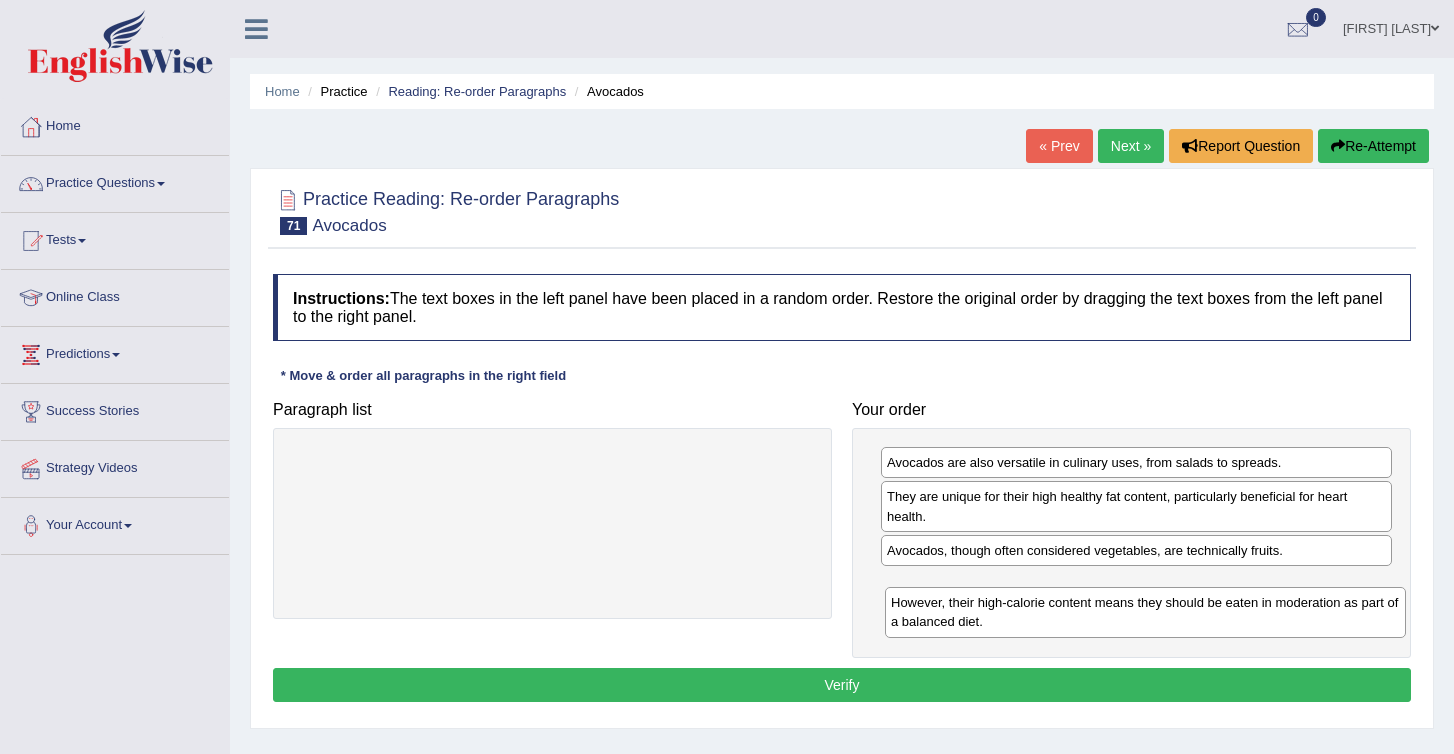 drag, startPoint x: 340, startPoint y: 473, endPoint x: 938, endPoint y: 614, distance: 614.3981 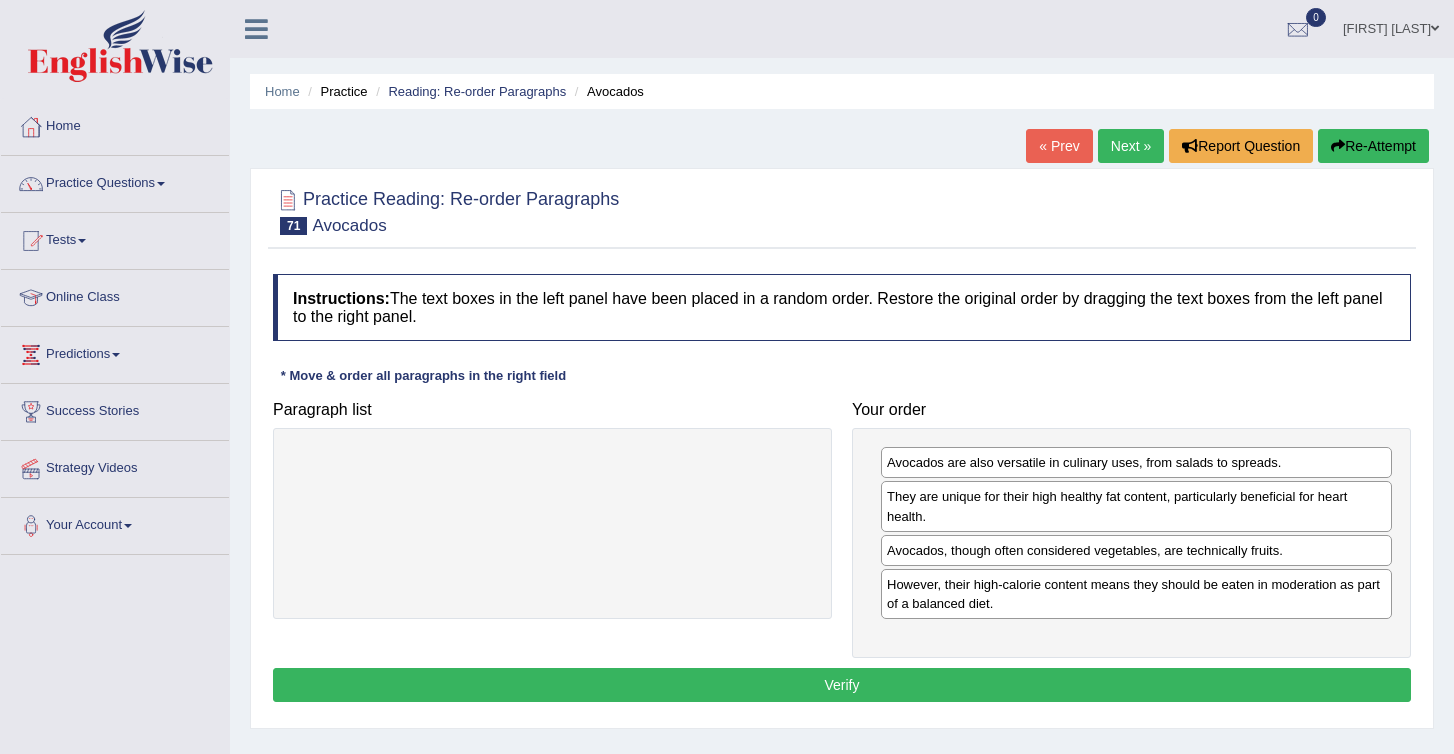 click on "Verify" at bounding box center [842, 685] 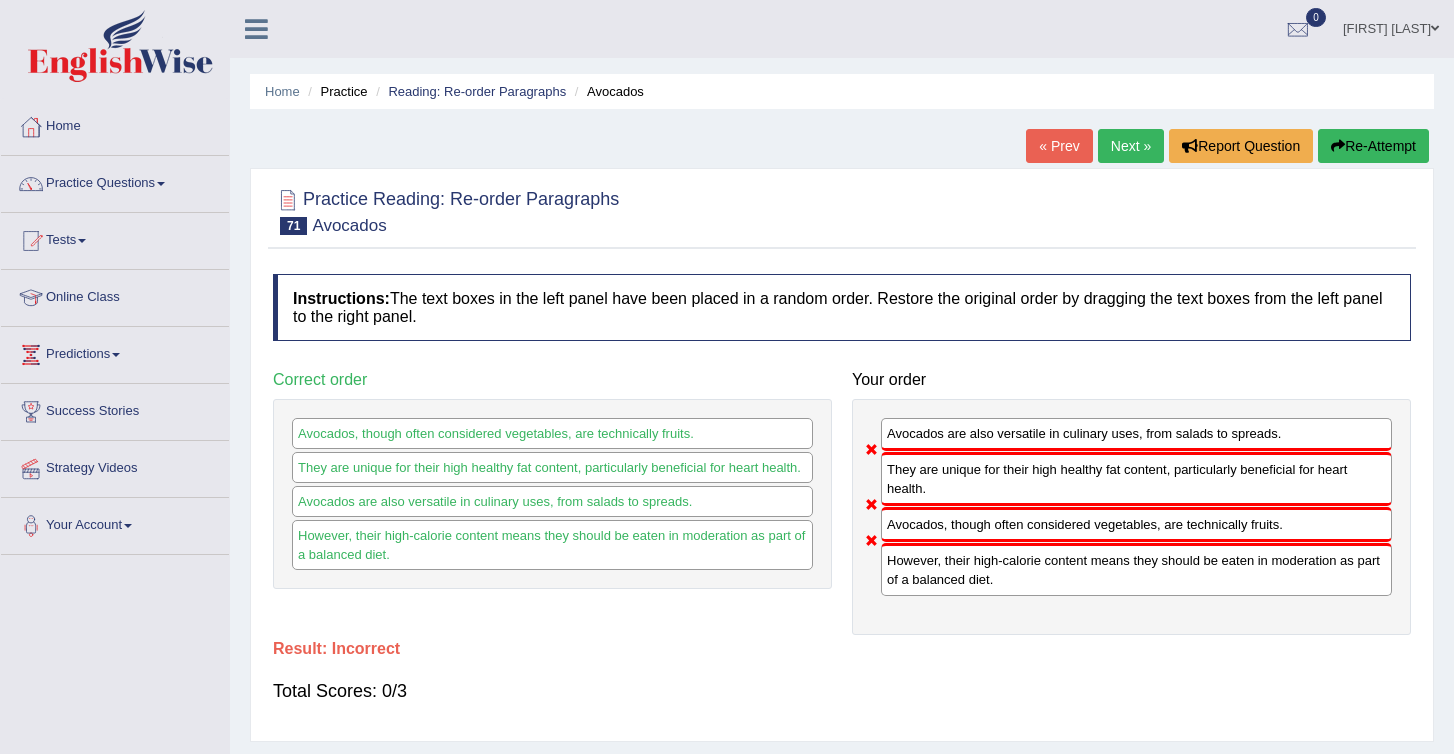 click on "Re-Attempt" at bounding box center [1373, 146] 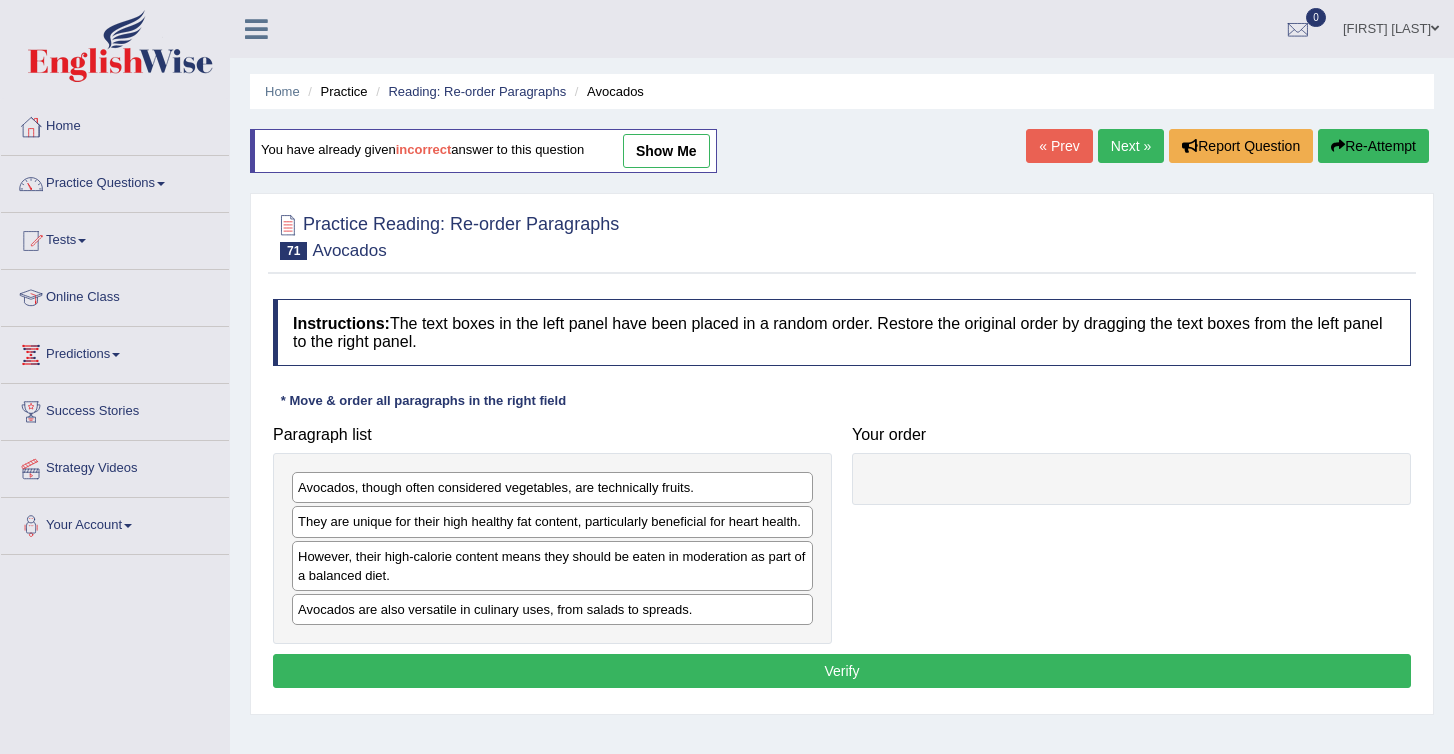 scroll, scrollTop: 0, scrollLeft: 0, axis: both 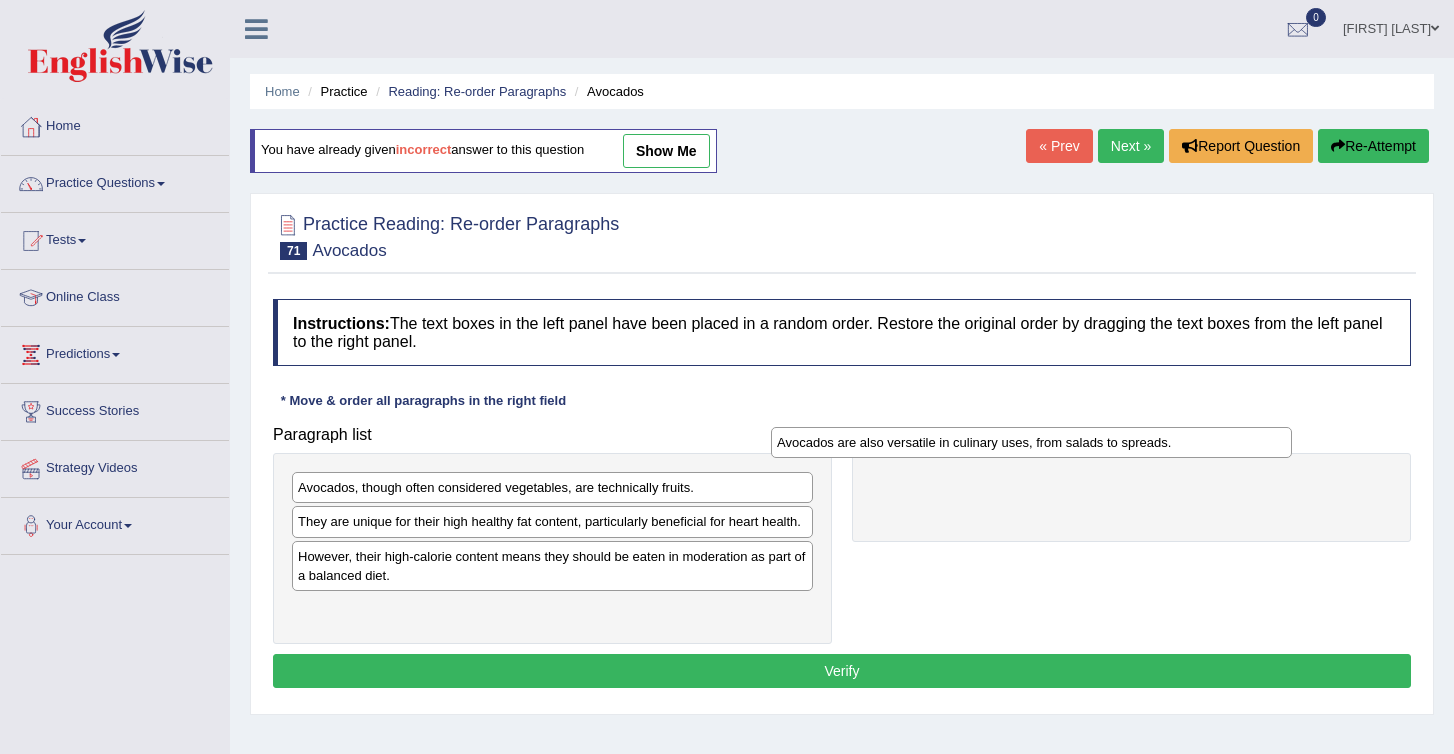 drag, startPoint x: 385, startPoint y: 615, endPoint x: 865, endPoint y: 449, distance: 507.89368 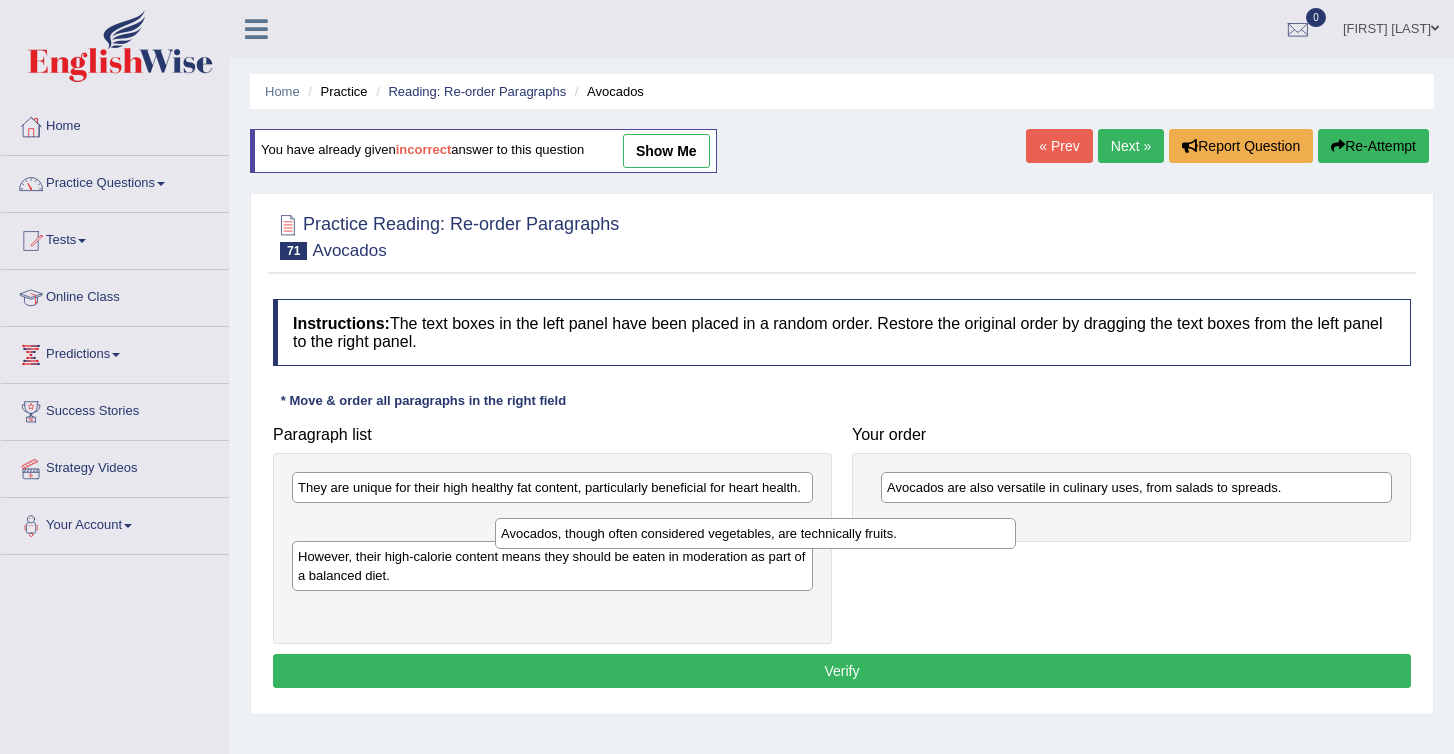 drag, startPoint x: 458, startPoint y: 495, endPoint x: 802, endPoint y: 556, distance: 349.36658 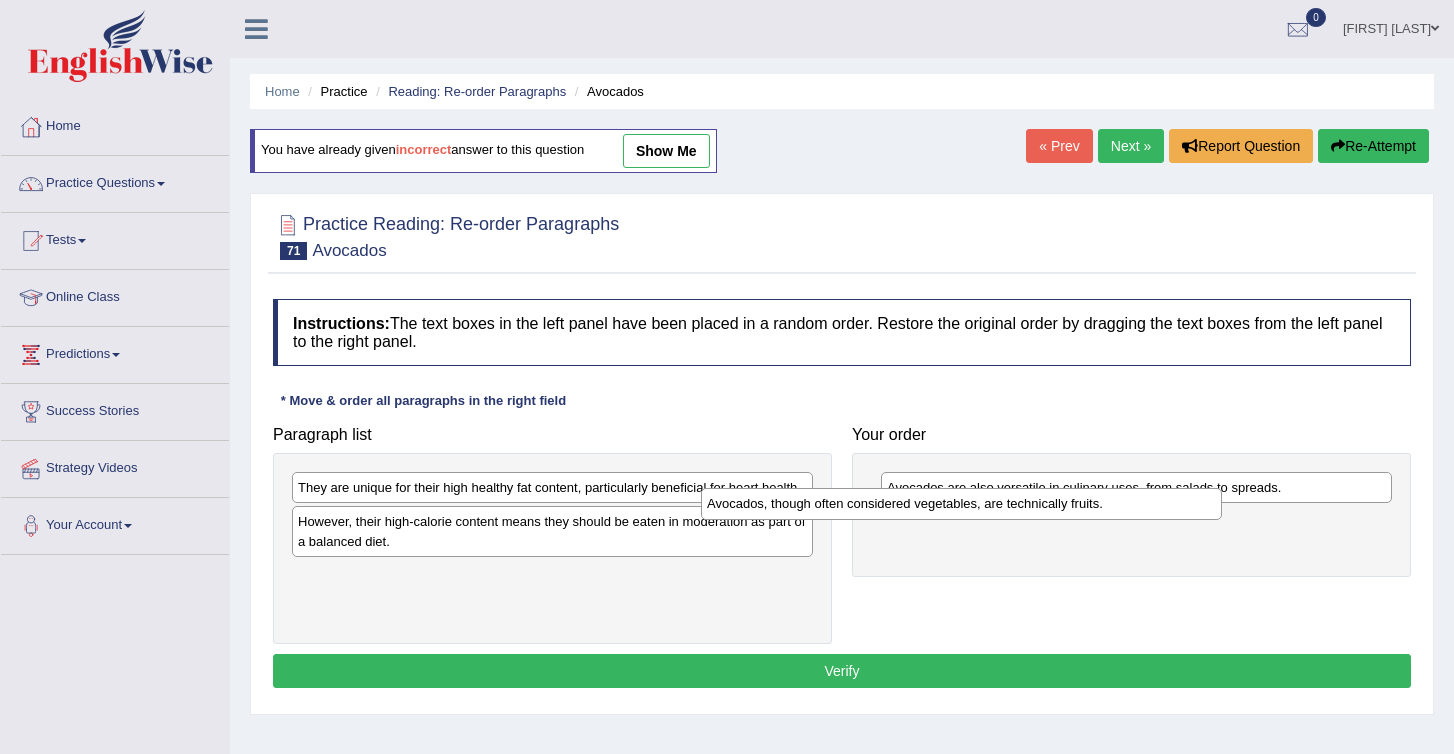 drag, startPoint x: 320, startPoint y: 522, endPoint x: 858, endPoint y: 518, distance: 538.0149 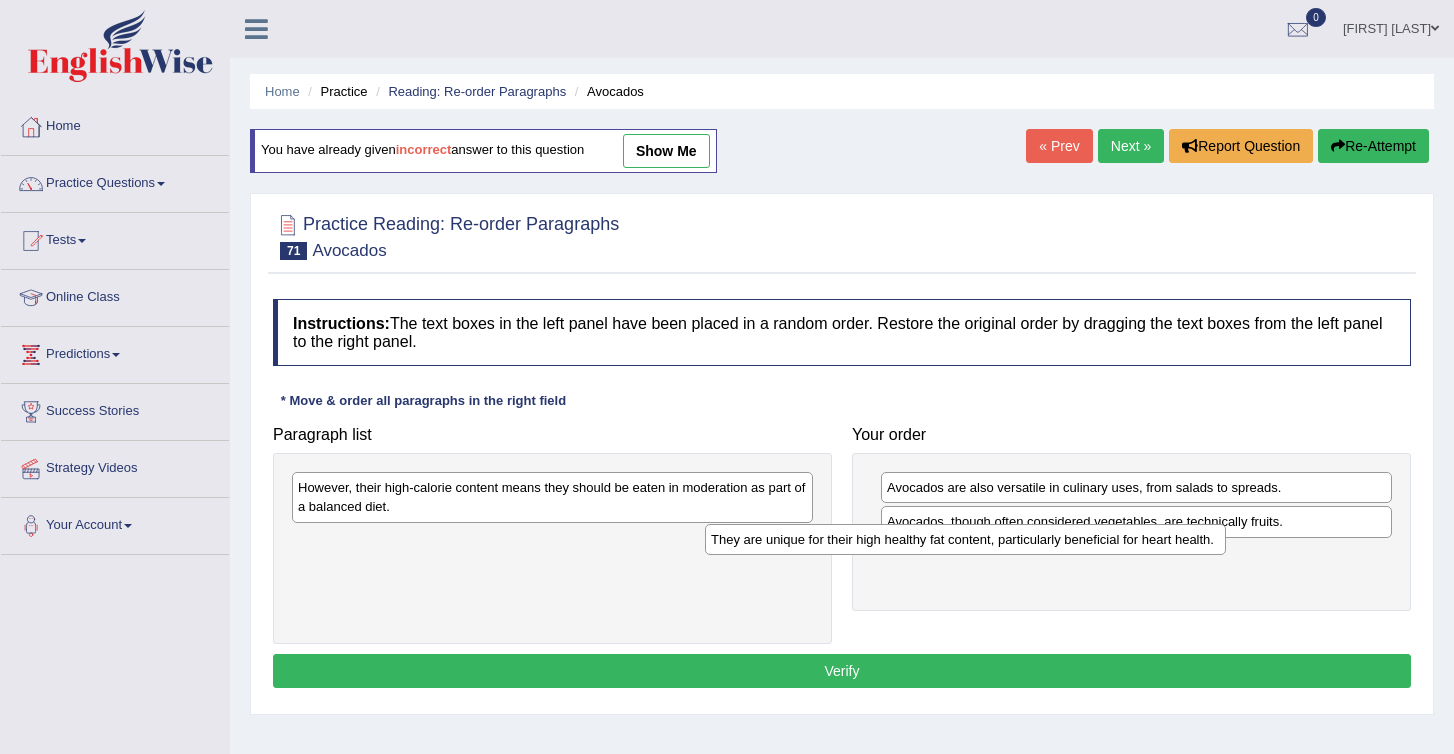drag, startPoint x: 493, startPoint y: 490, endPoint x: 997, endPoint y: 576, distance: 511.28467 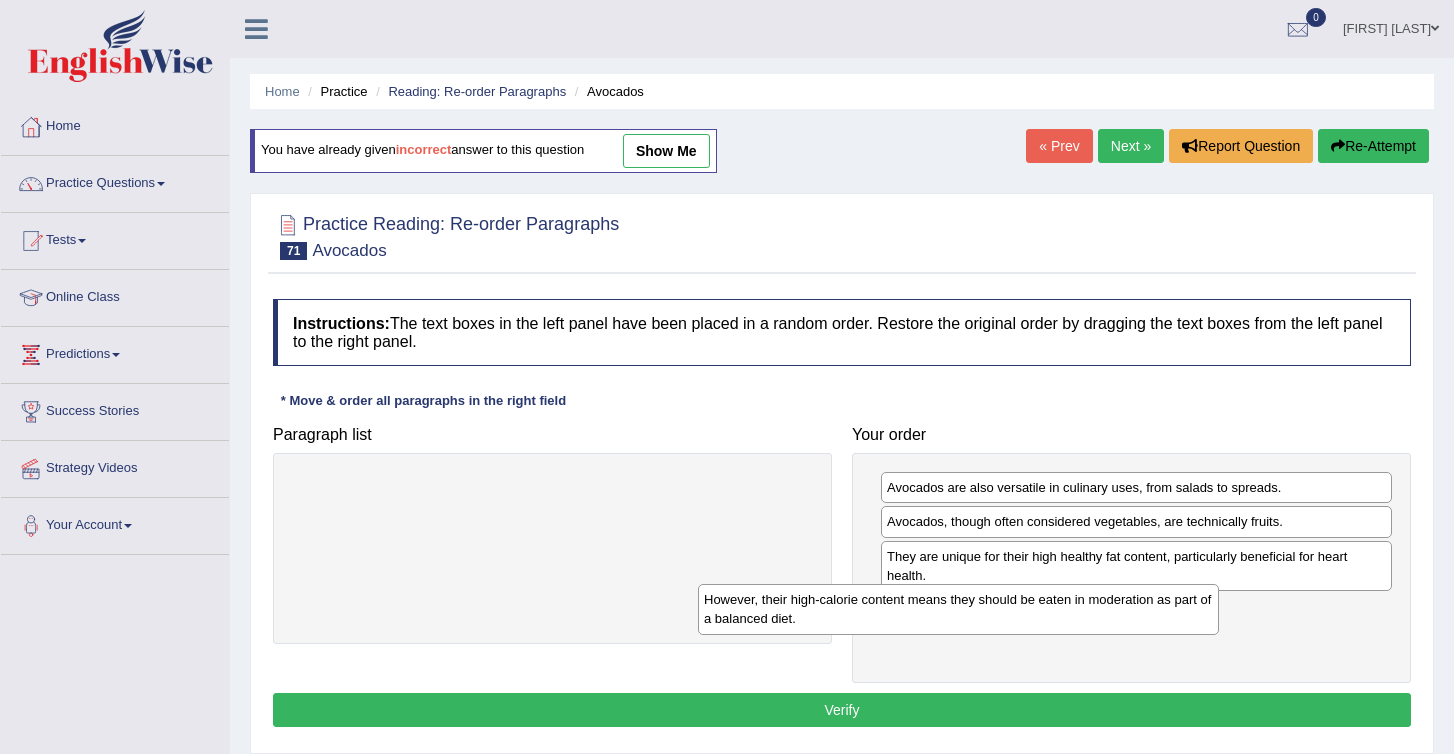 drag, startPoint x: 444, startPoint y: 502, endPoint x: 951, endPoint y: 637, distance: 524.6656 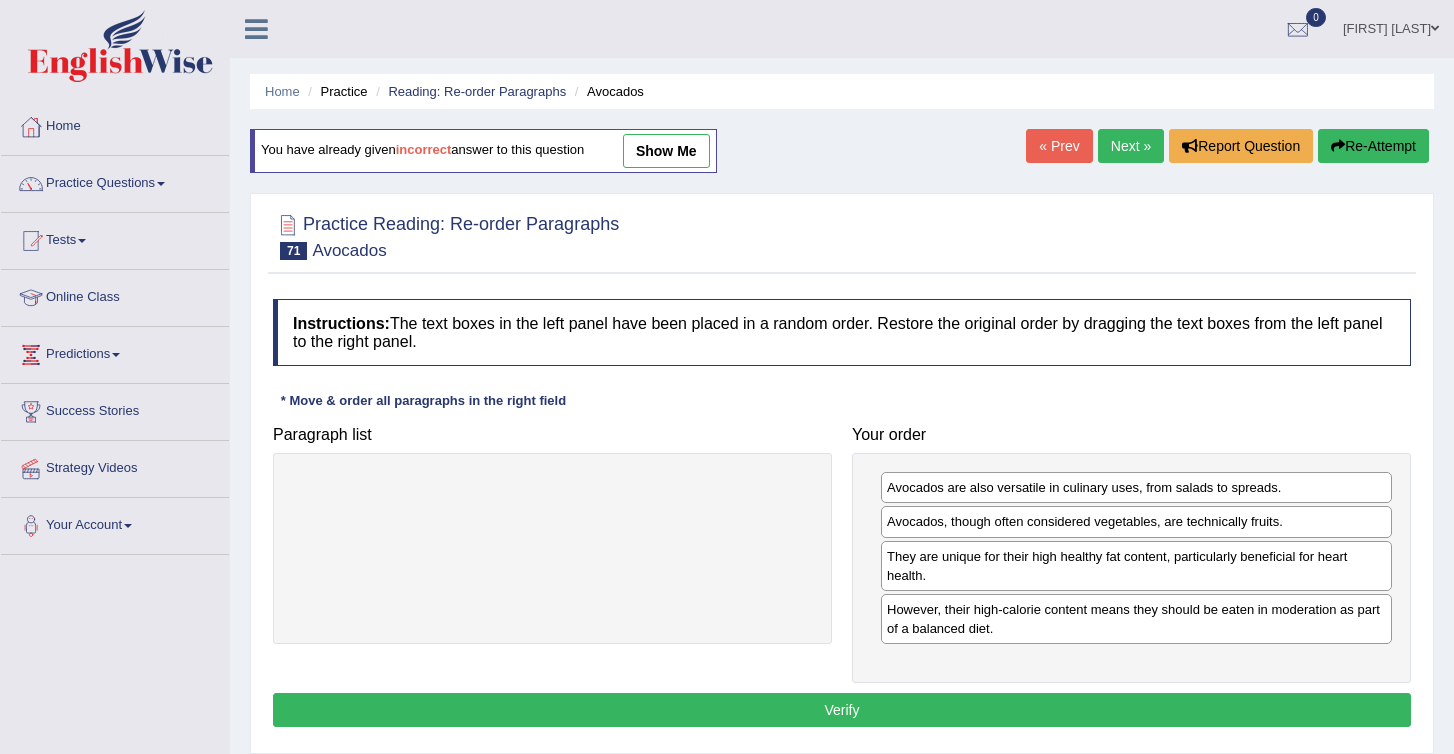 click on "Verify" at bounding box center [842, 710] 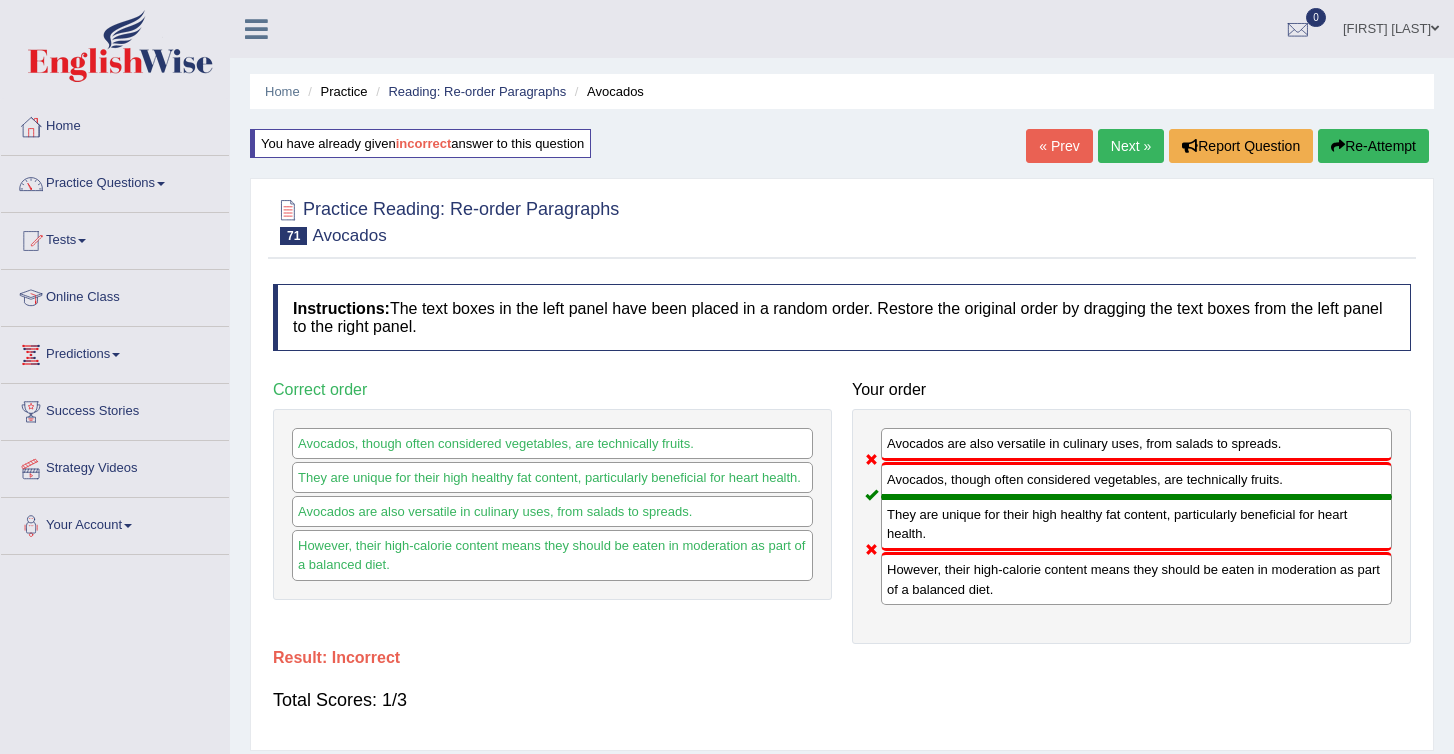 click on "Re-Attempt" at bounding box center [1373, 146] 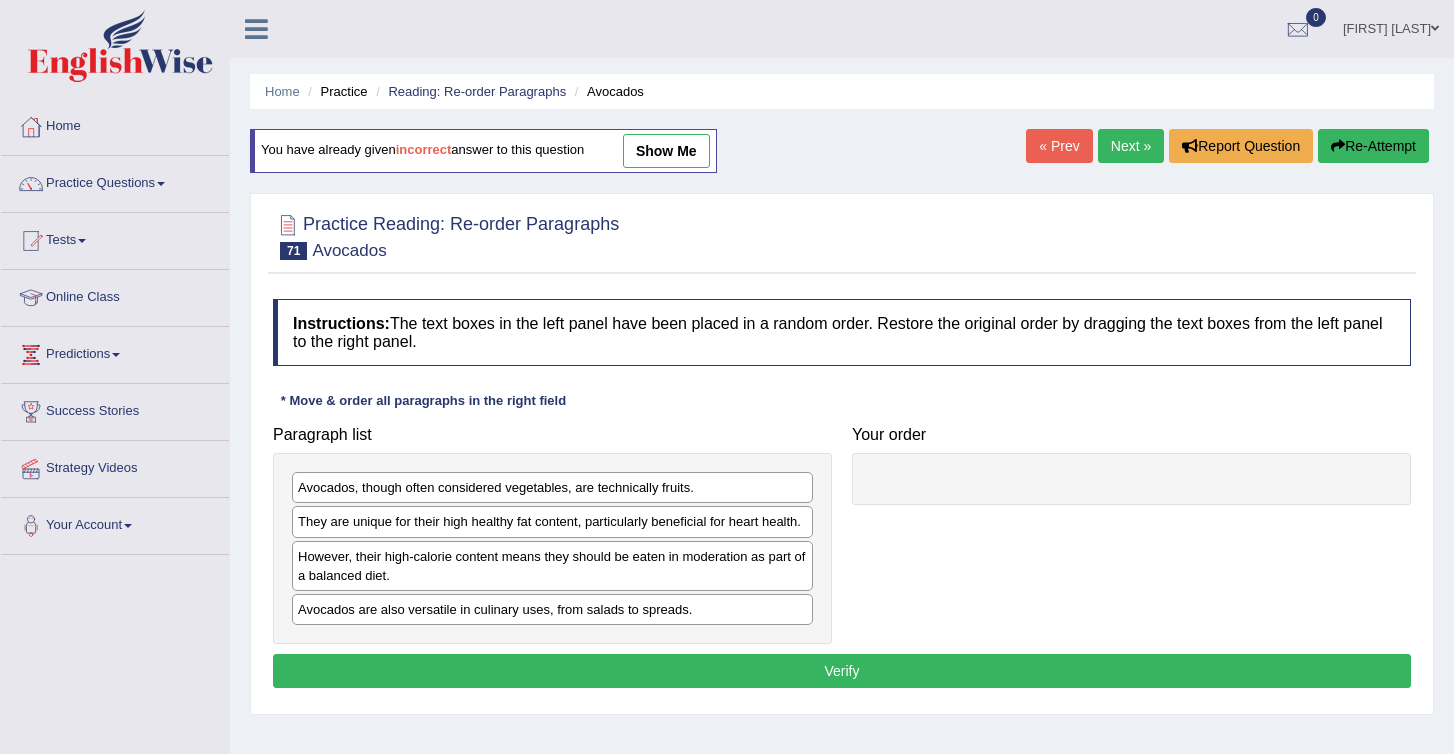 scroll, scrollTop: 0, scrollLeft: 0, axis: both 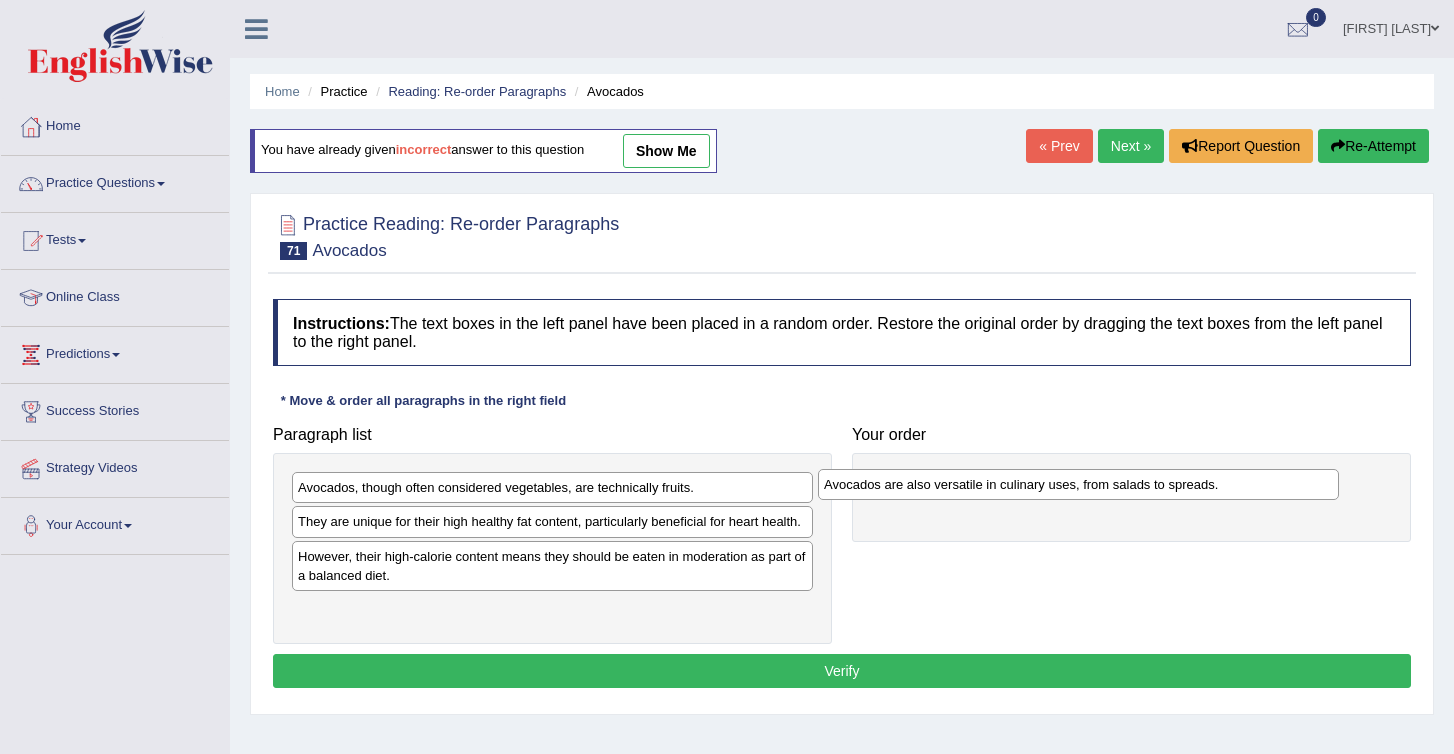 drag, startPoint x: 334, startPoint y: 615, endPoint x: 869, endPoint y: 485, distance: 550.5679 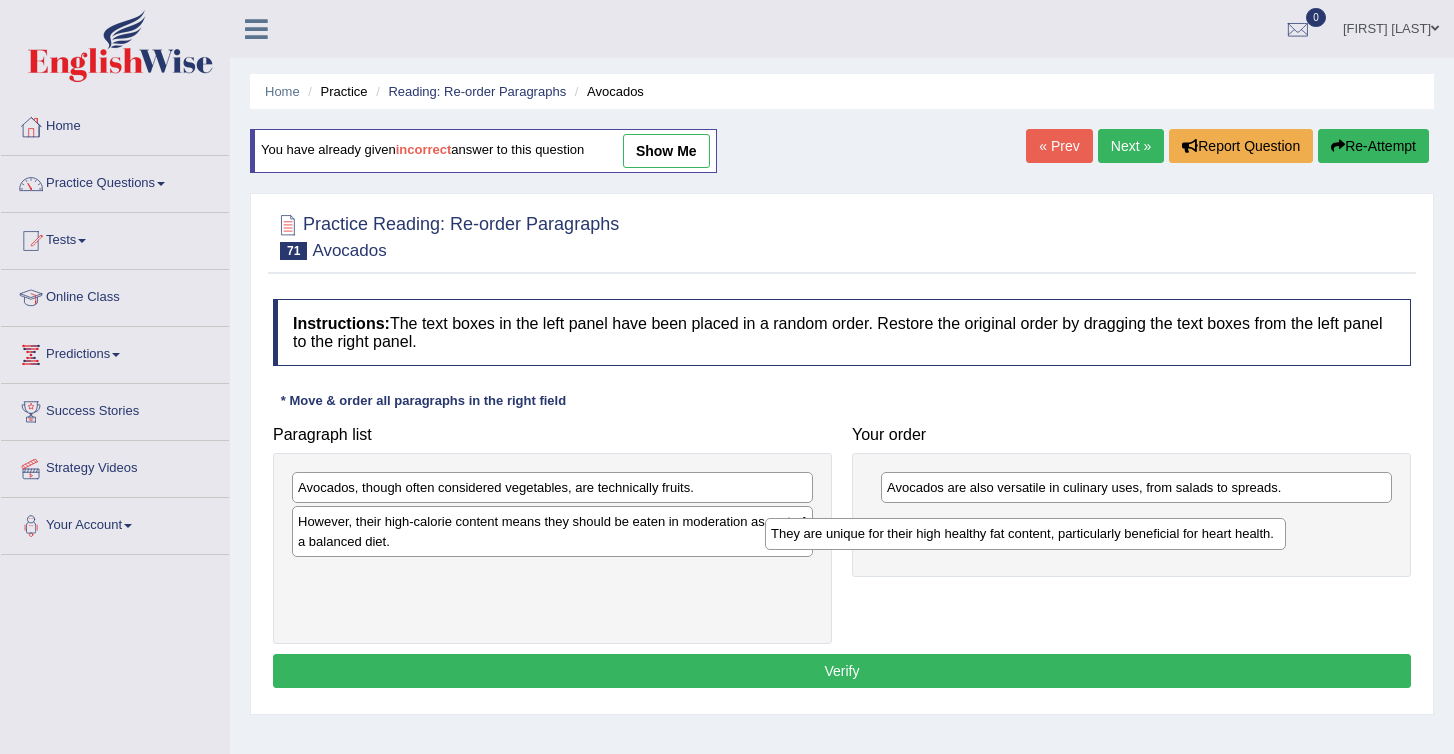 drag, startPoint x: 341, startPoint y: 525, endPoint x: 881, endPoint y: 540, distance: 540.2083 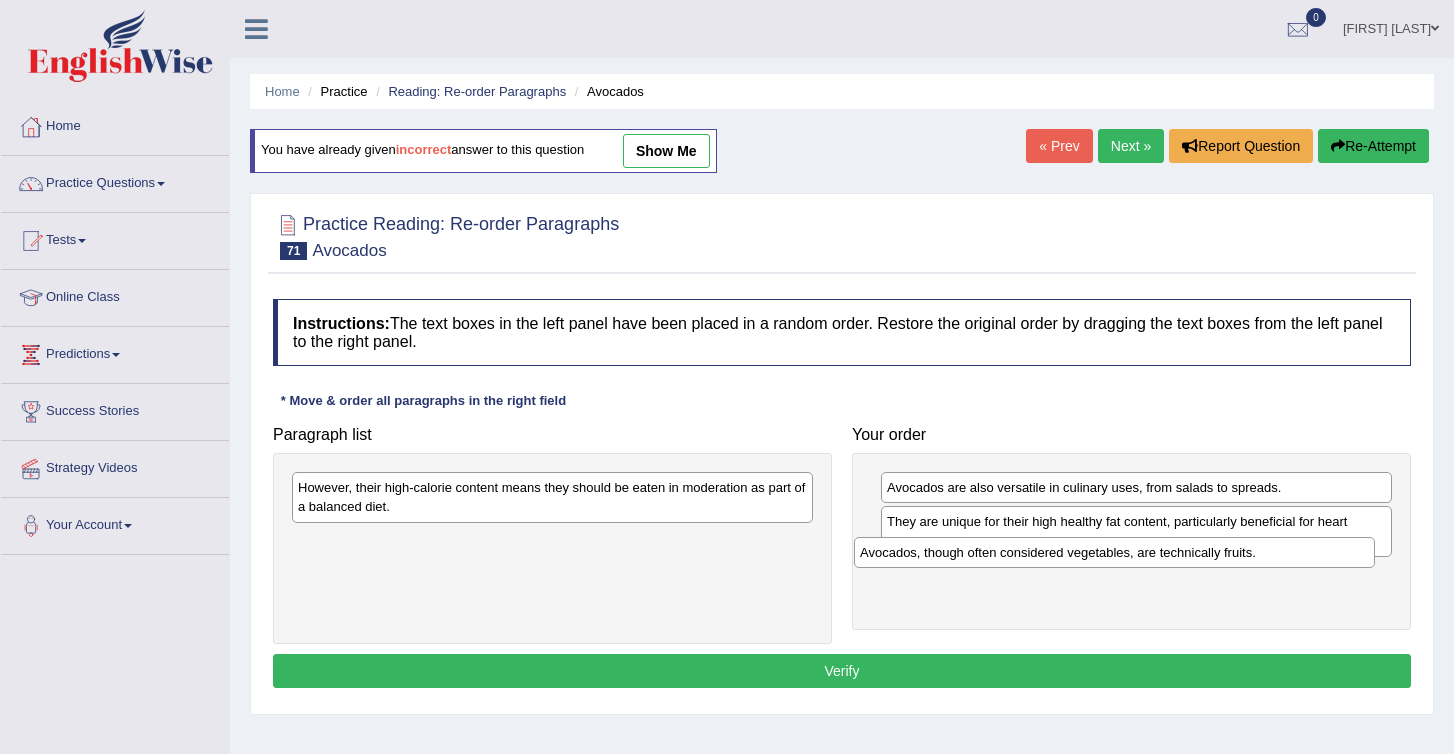 drag, startPoint x: 376, startPoint y: 477, endPoint x: 952, endPoint y: 545, distance: 580 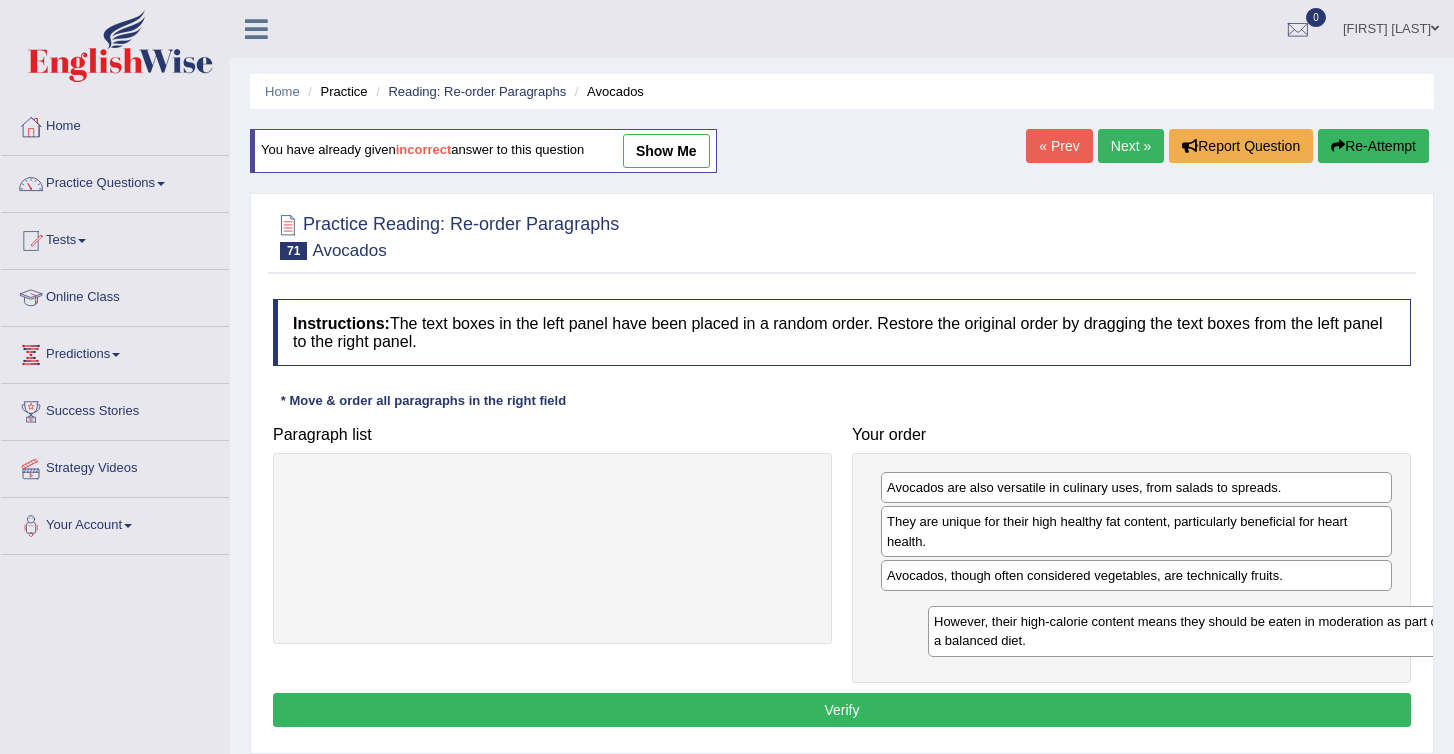 drag, startPoint x: 385, startPoint y: 500, endPoint x: 1052, endPoint y: 639, distance: 681.3296 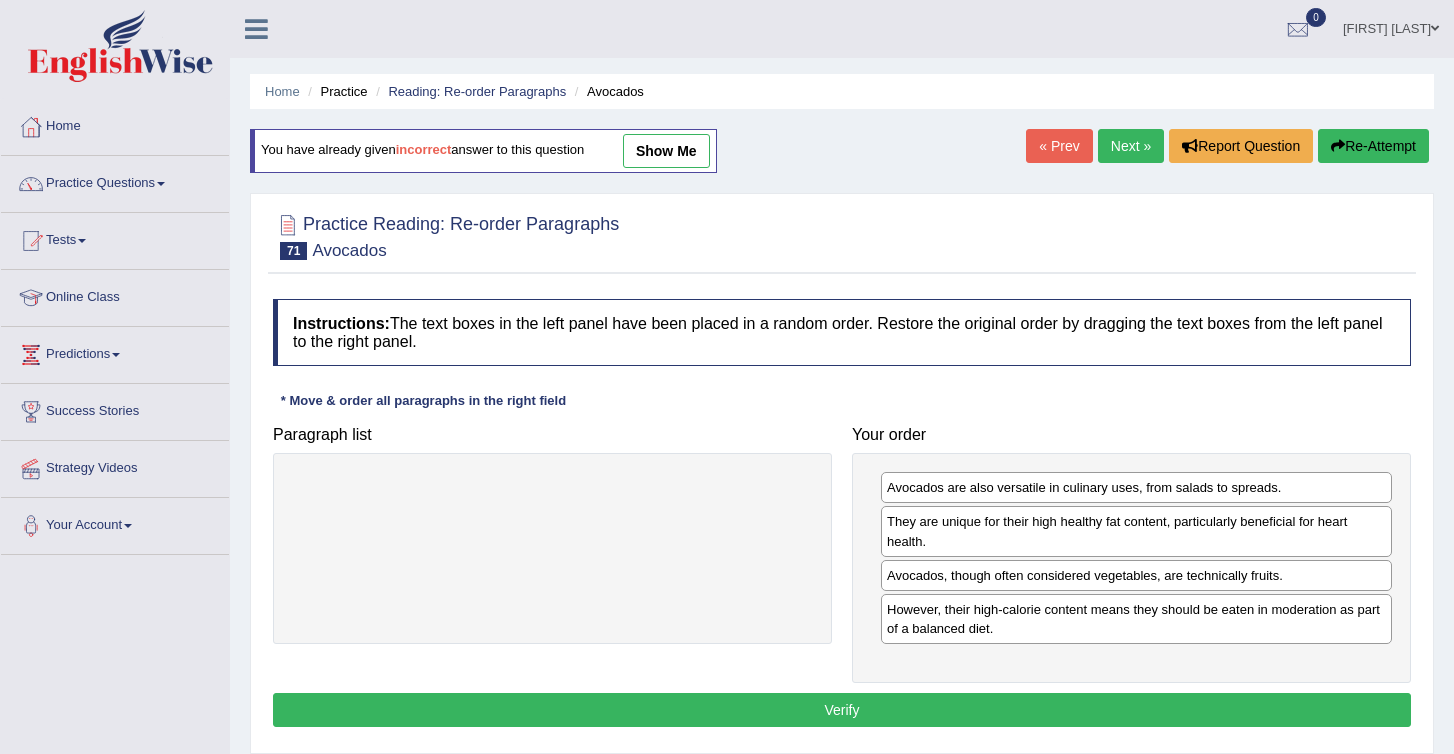click on "Verify" at bounding box center (842, 710) 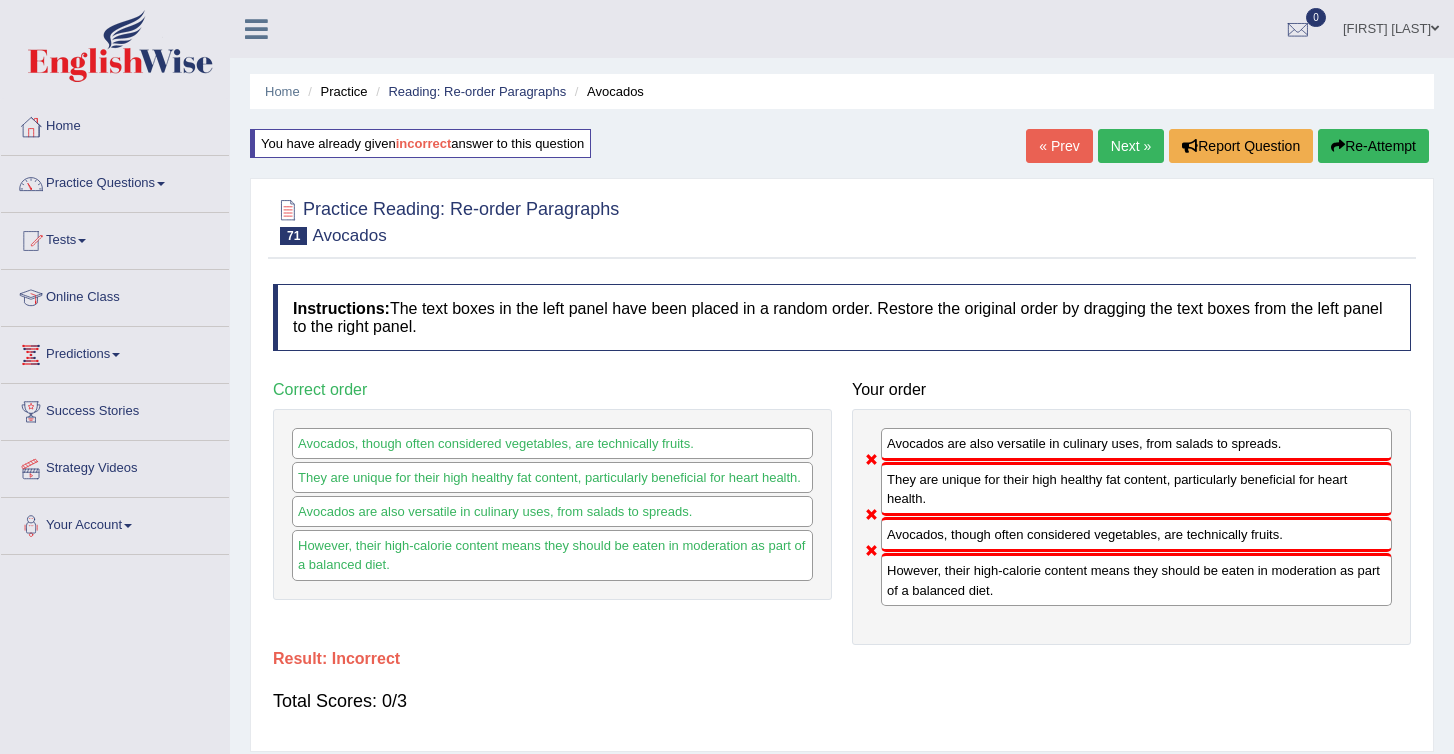 click at bounding box center [1338, 146] 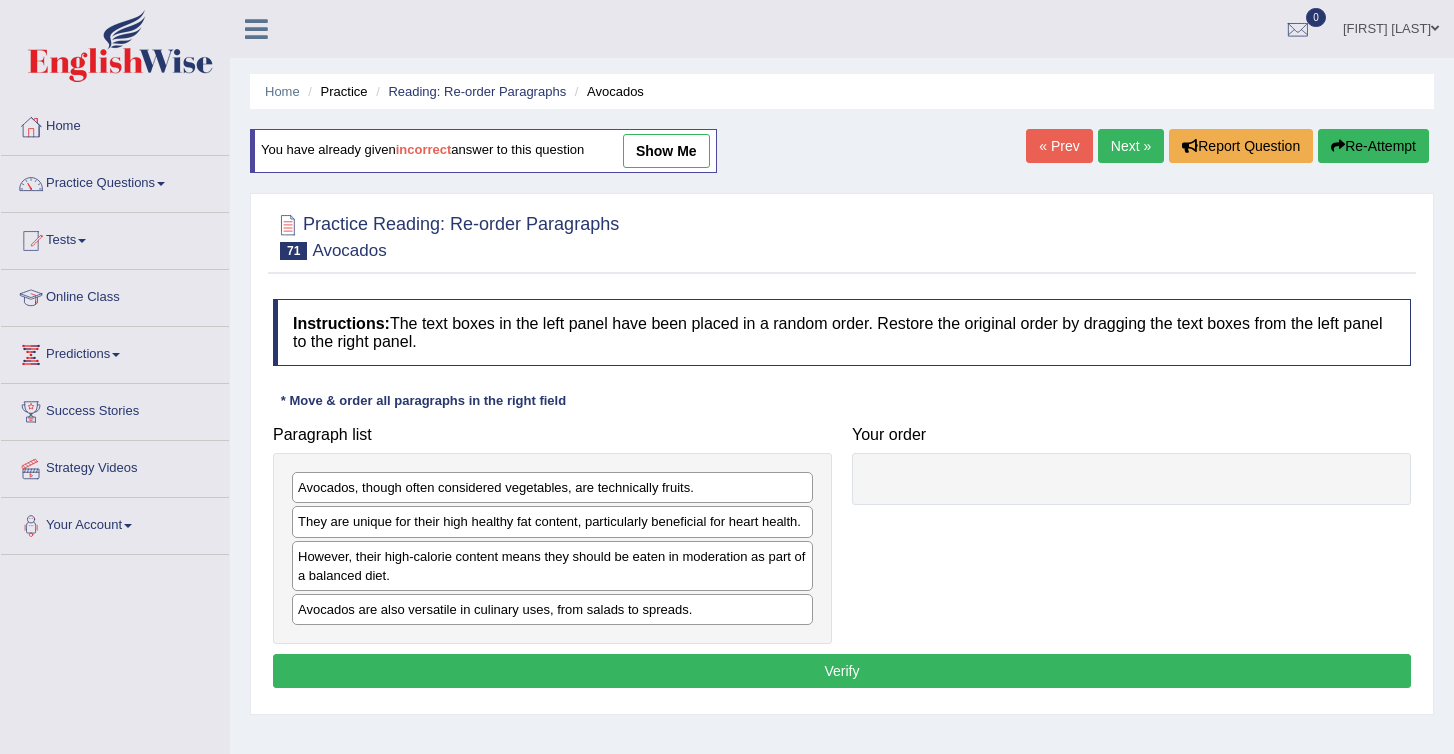 scroll, scrollTop: 0, scrollLeft: 0, axis: both 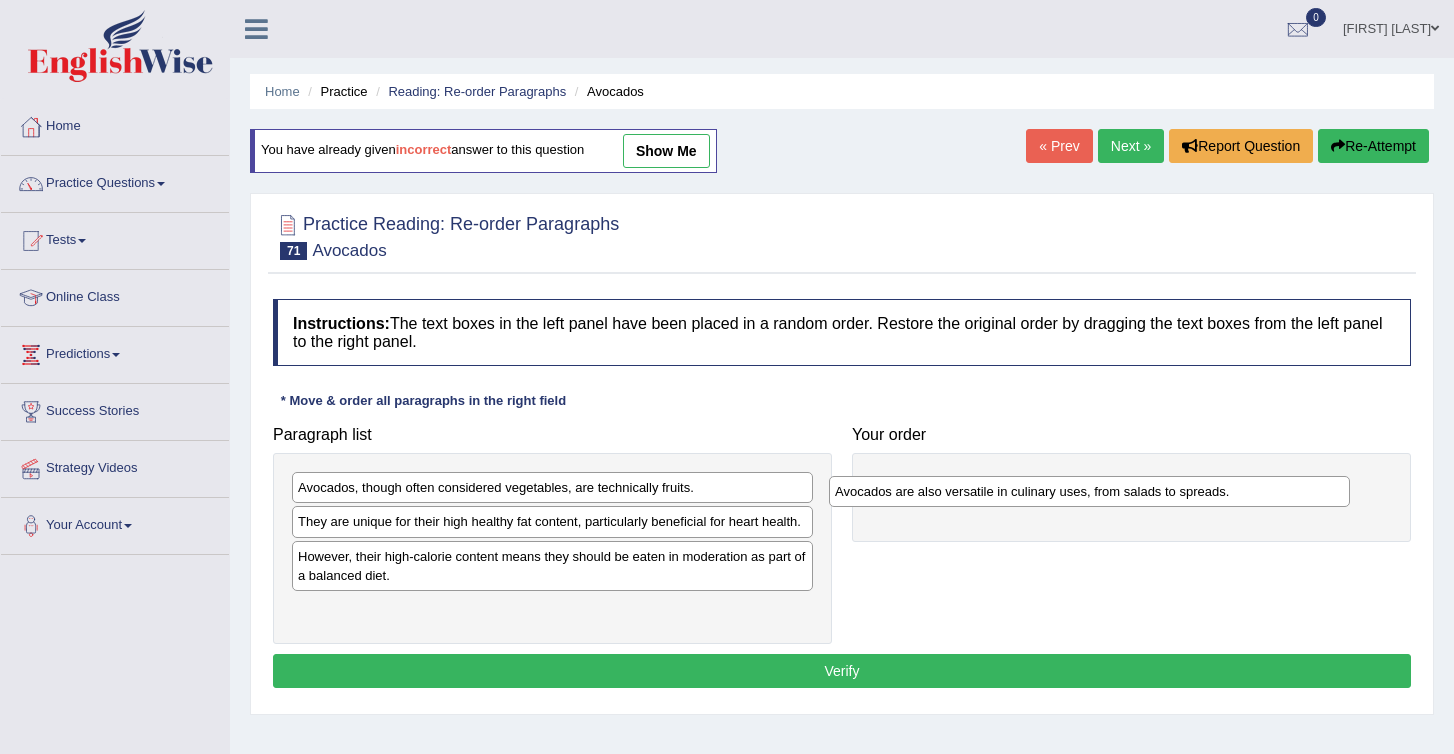 drag, startPoint x: 340, startPoint y: 616, endPoint x: 911, endPoint y: 482, distance: 586.5126 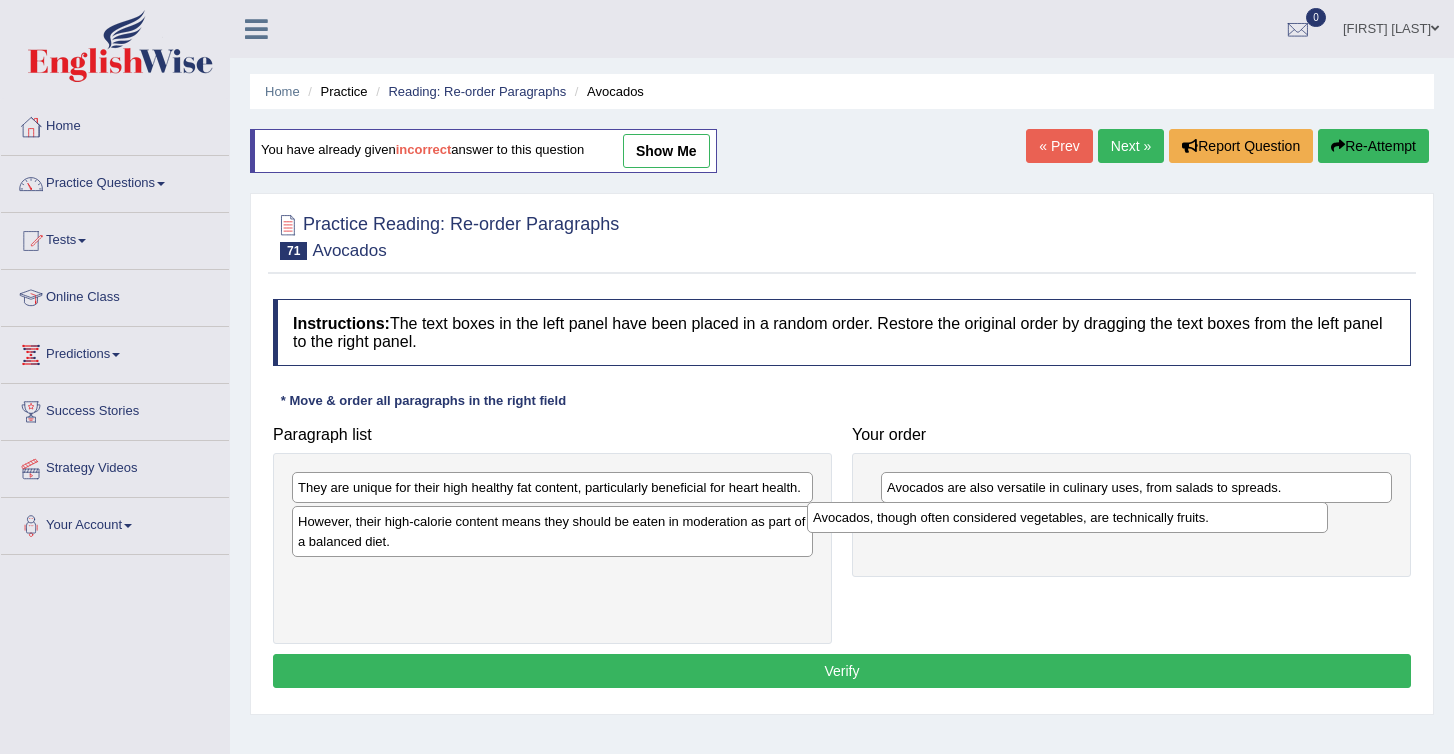 drag, startPoint x: 326, startPoint y: 492, endPoint x: 971, endPoint y: 541, distance: 646.8586 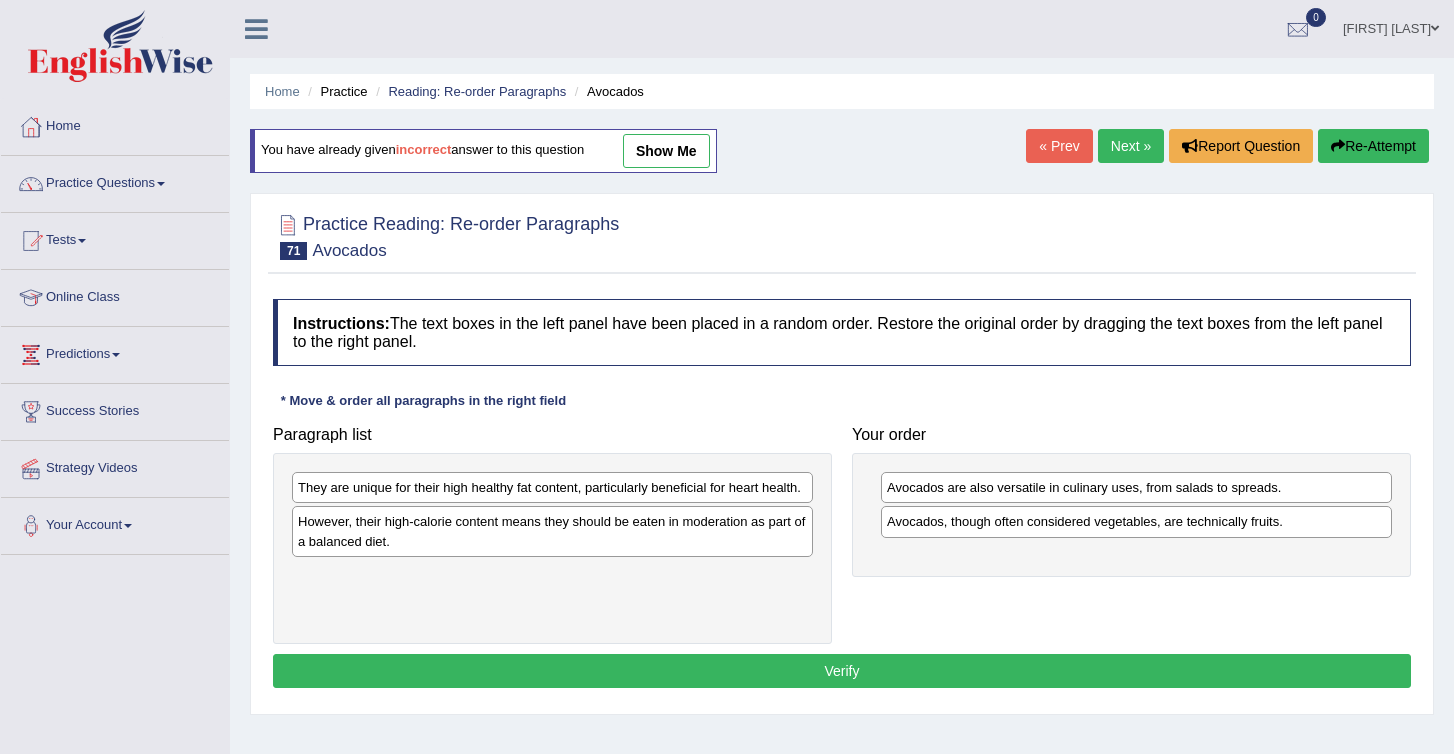 click on "They are unique for their high healthy fat content, particularly beneficial for heart health." at bounding box center [552, 487] 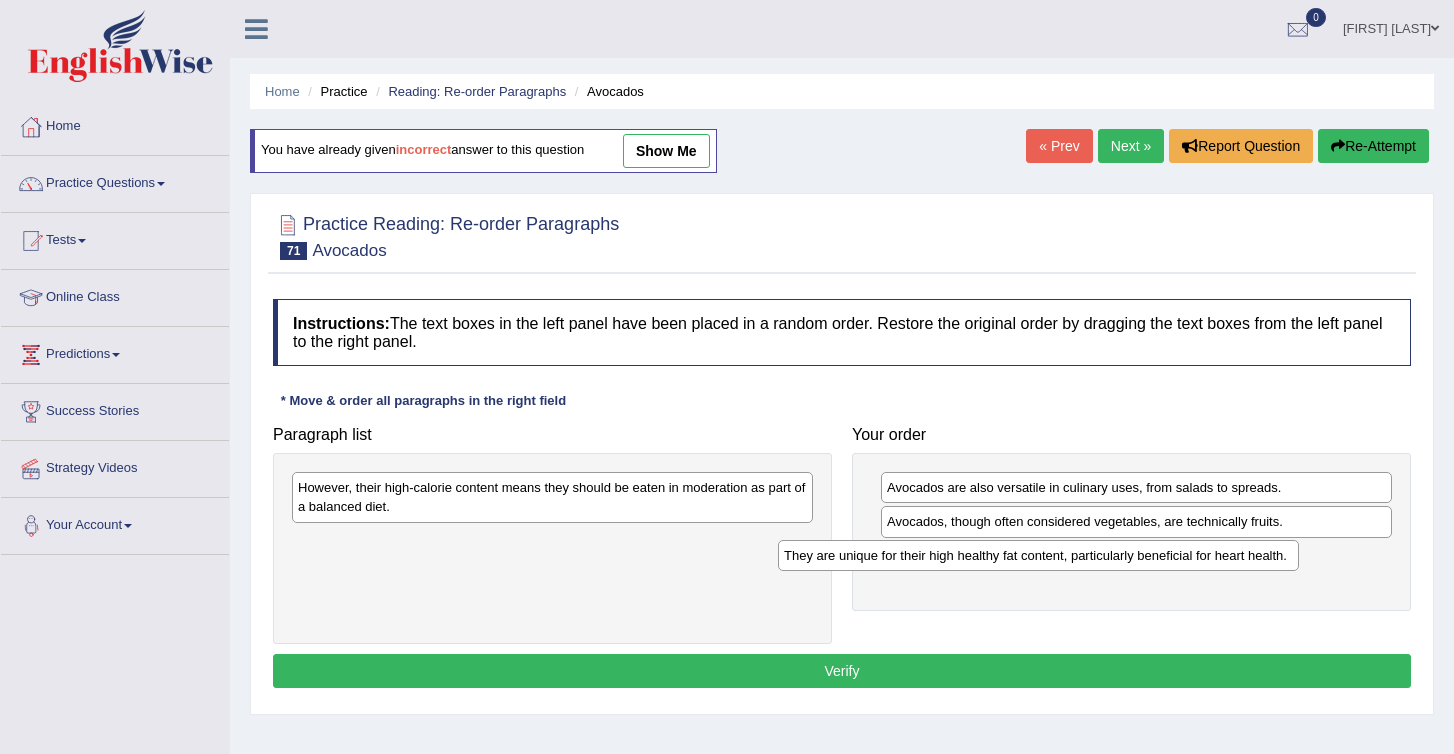 drag, startPoint x: 385, startPoint y: 495, endPoint x: 910, endPoint y: 566, distance: 529.7792 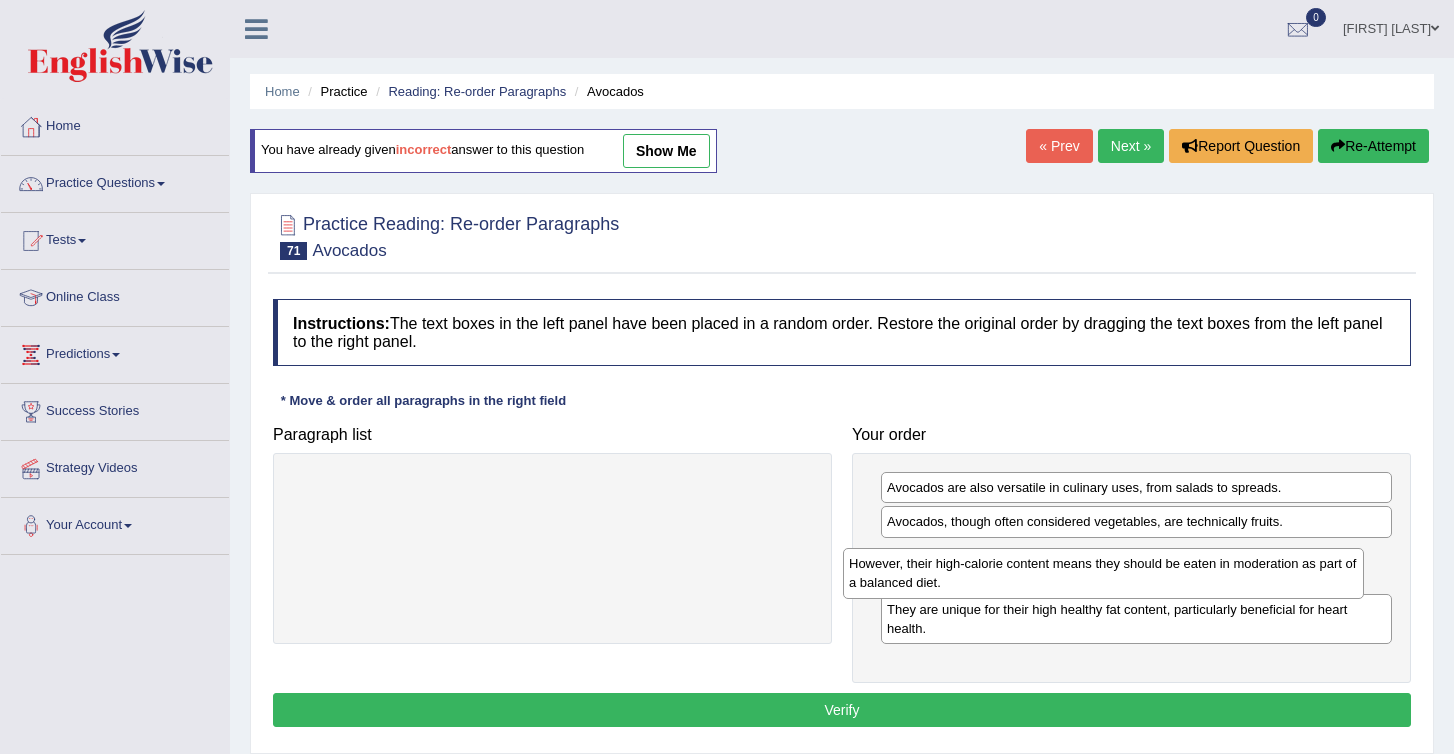 drag, startPoint x: 429, startPoint y: 500, endPoint x: 1047, endPoint y: 606, distance: 627.0247 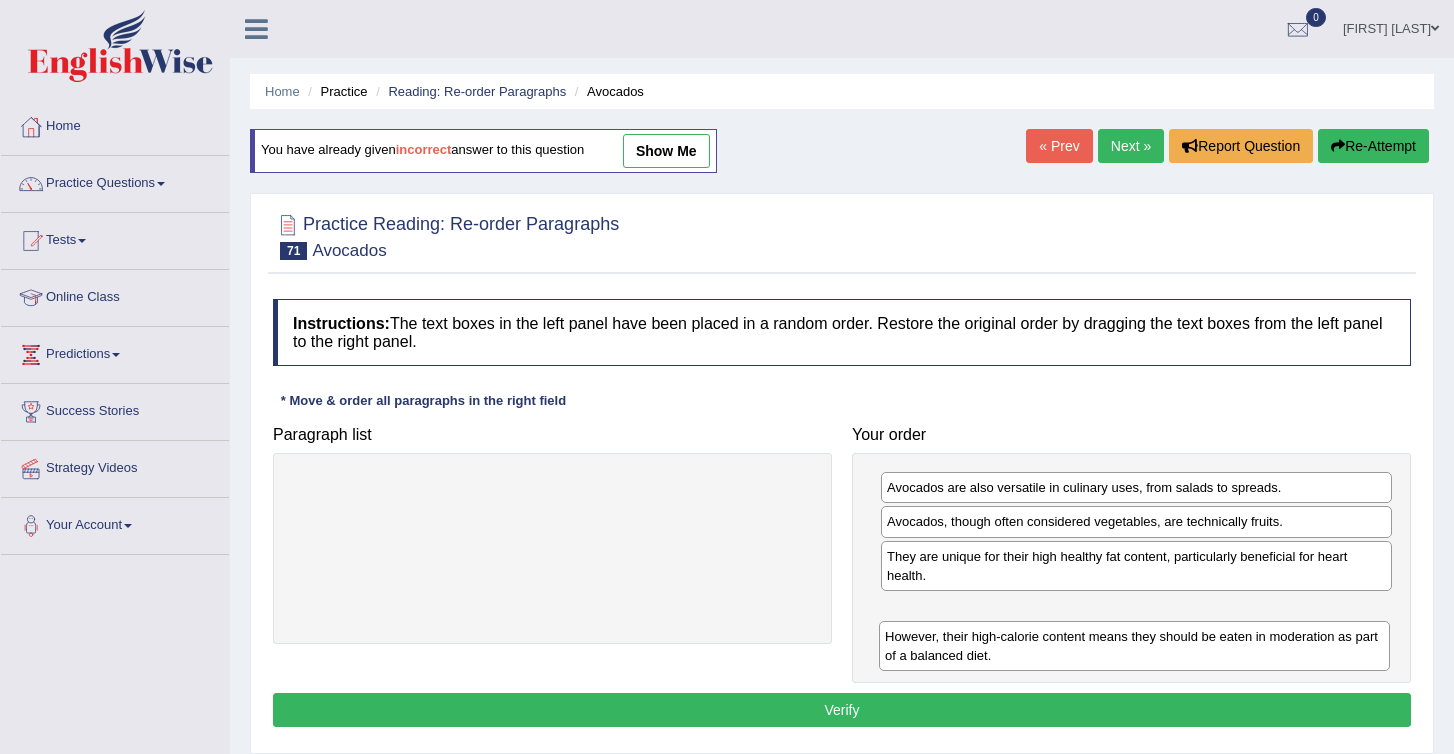 drag, startPoint x: 974, startPoint y: 564, endPoint x: 972, endPoint y: 645, distance: 81.02469 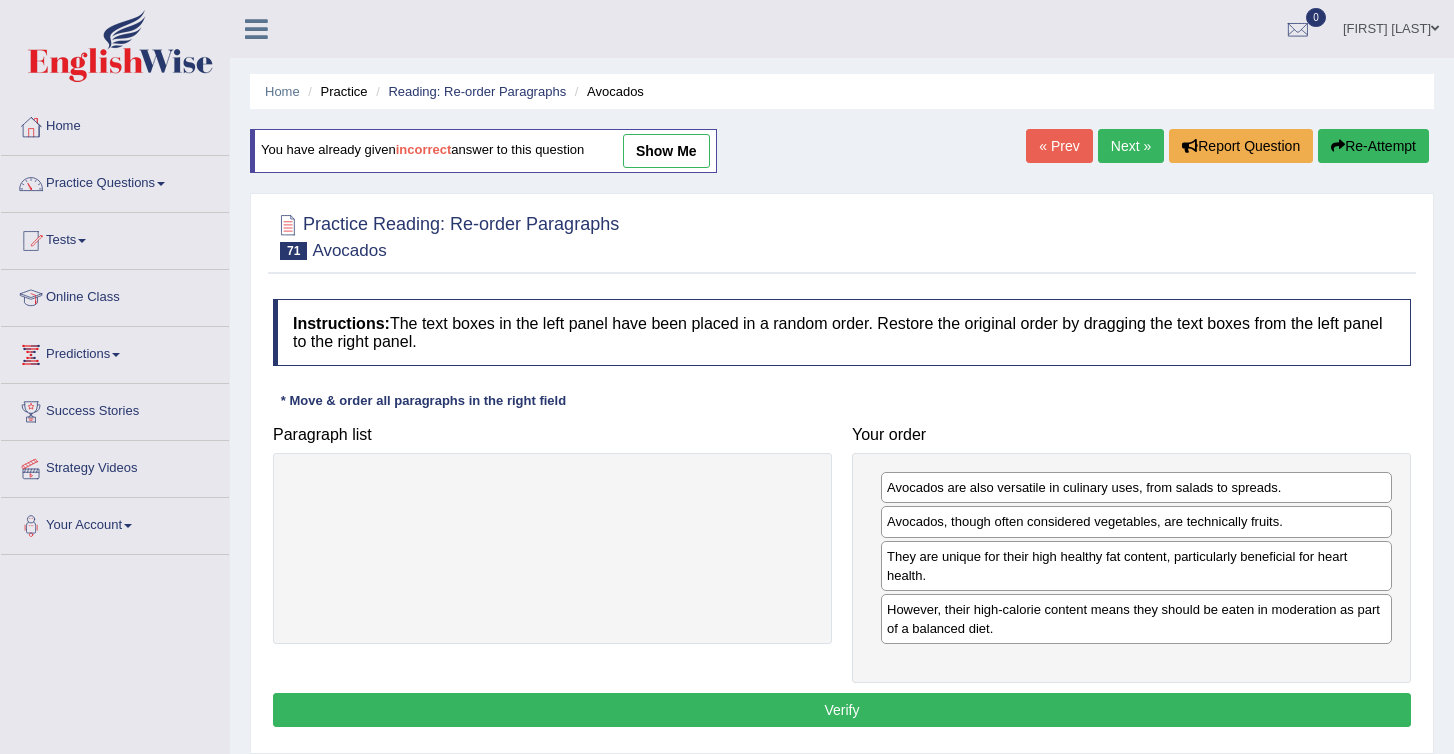 click on "Verify" at bounding box center (842, 710) 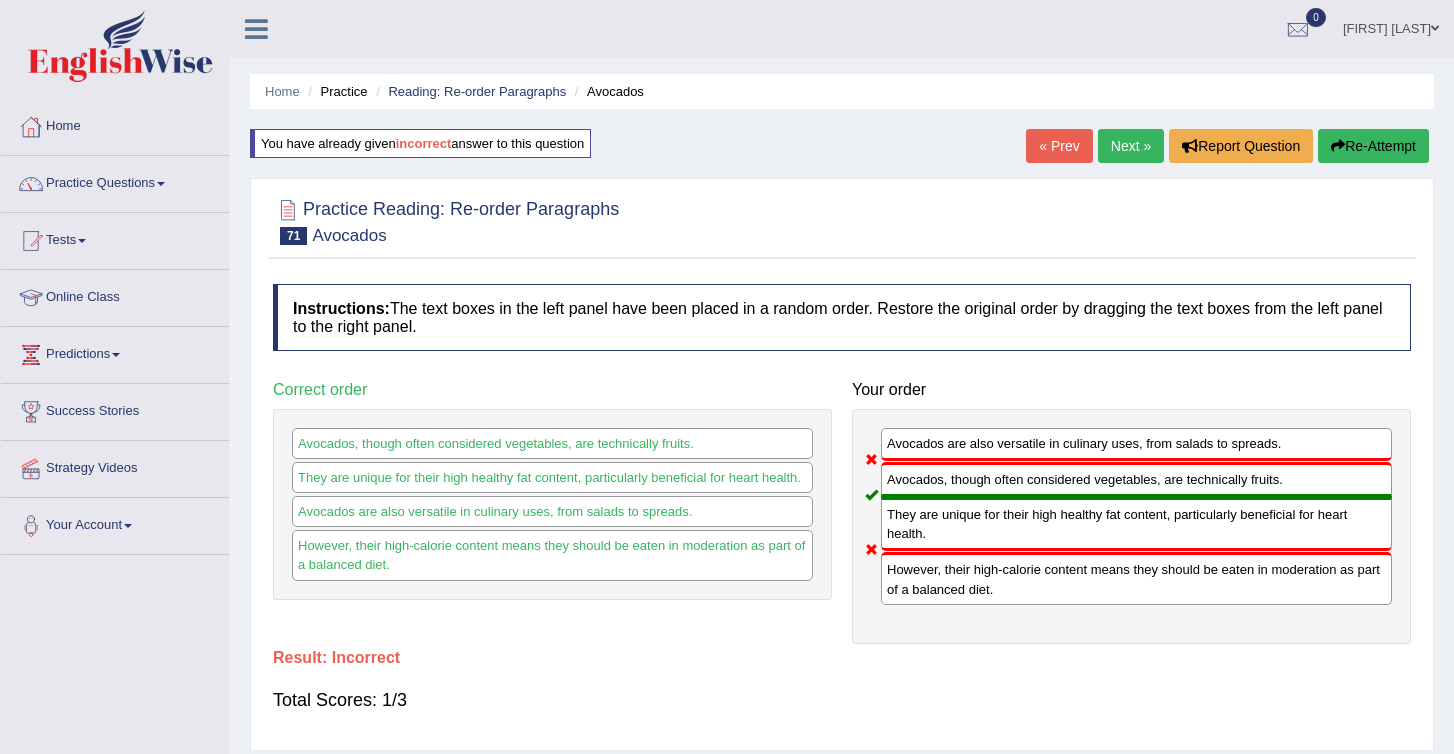 click on "Re-Attempt" at bounding box center [1373, 146] 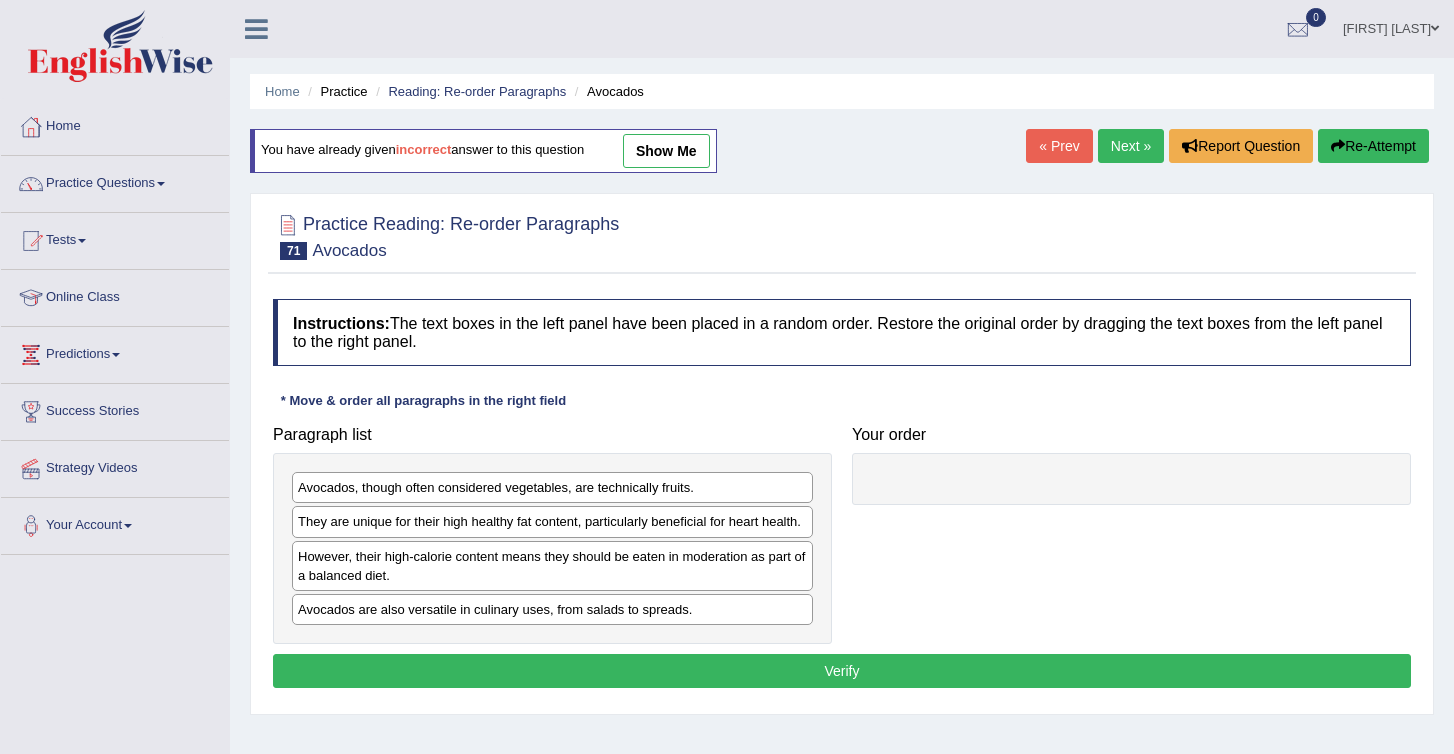scroll, scrollTop: 0, scrollLeft: 0, axis: both 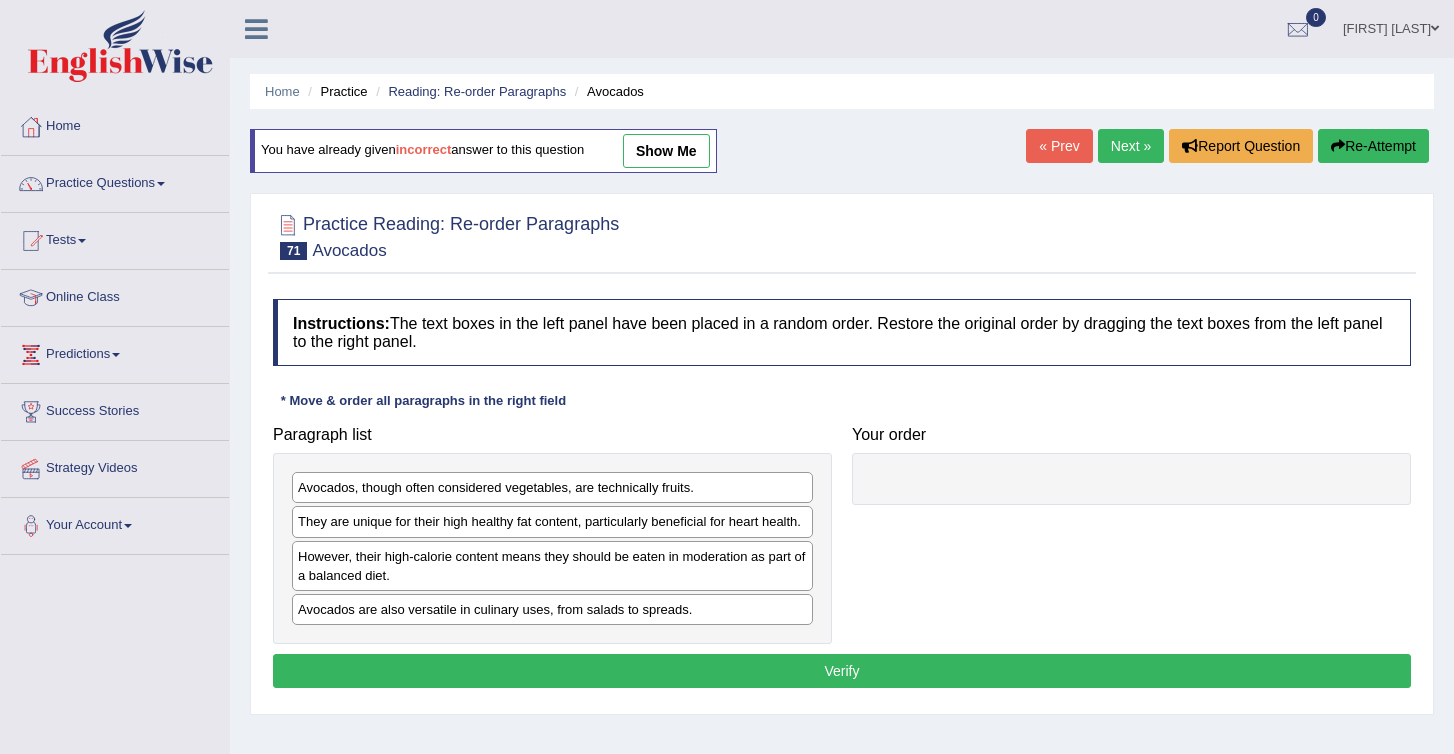 click on "« Prev" at bounding box center (1059, 146) 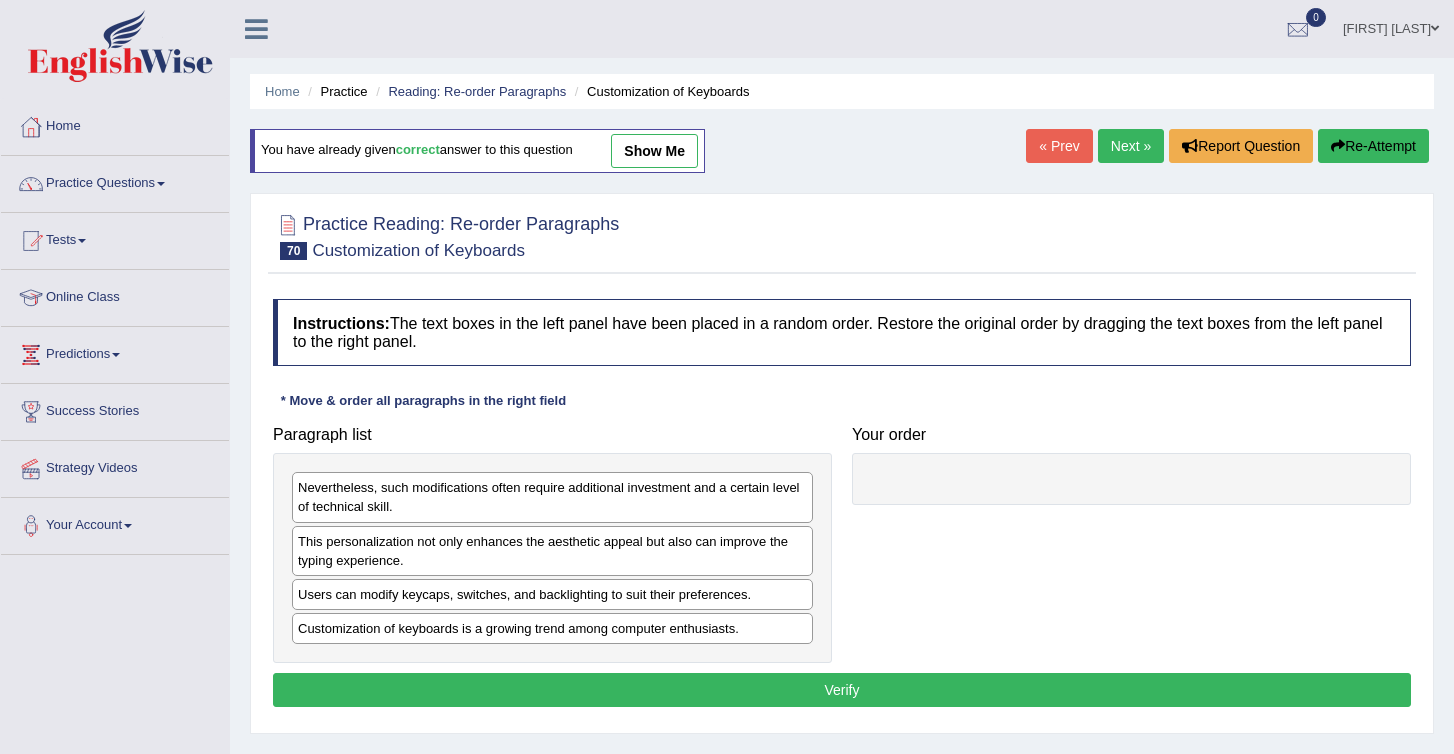 scroll, scrollTop: 0, scrollLeft: 0, axis: both 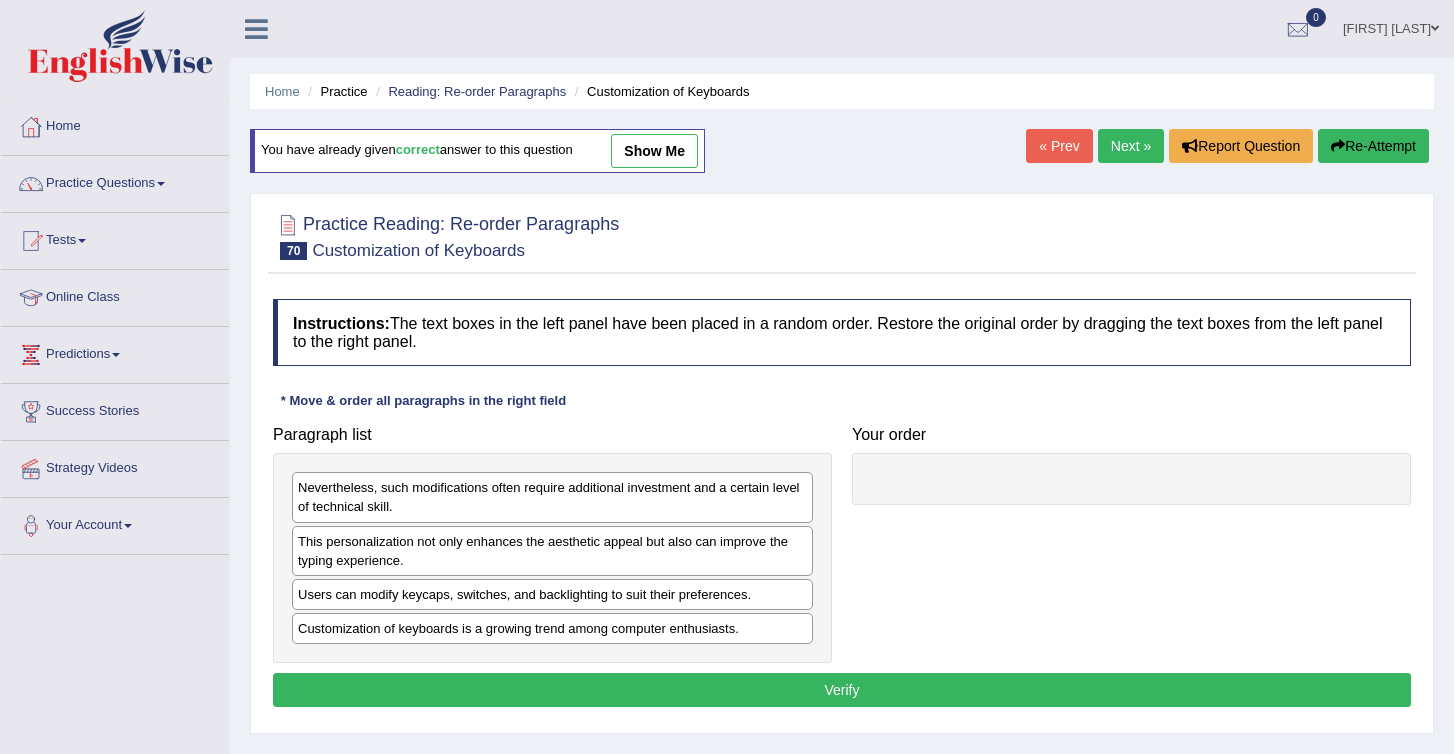 click on "Next »" at bounding box center [1131, 146] 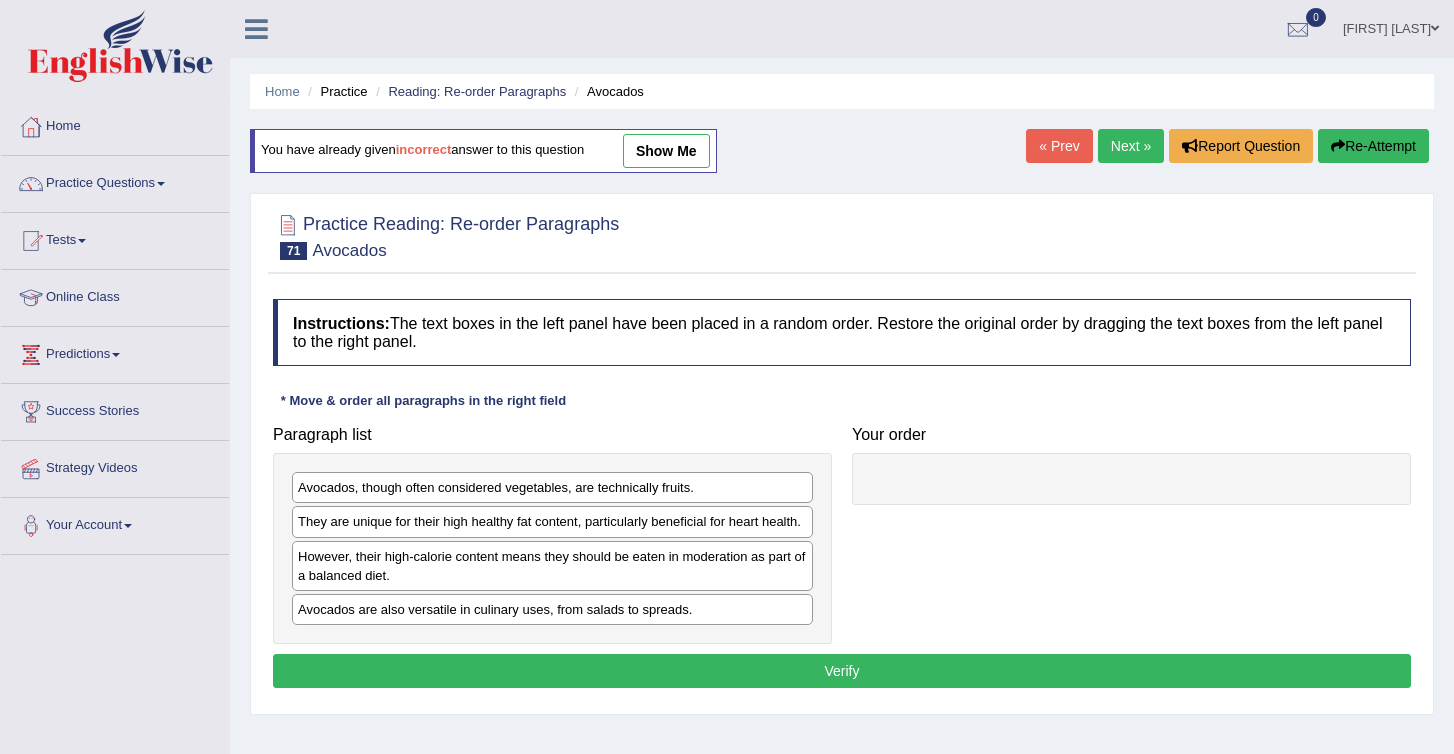 scroll, scrollTop: 0, scrollLeft: 0, axis: both 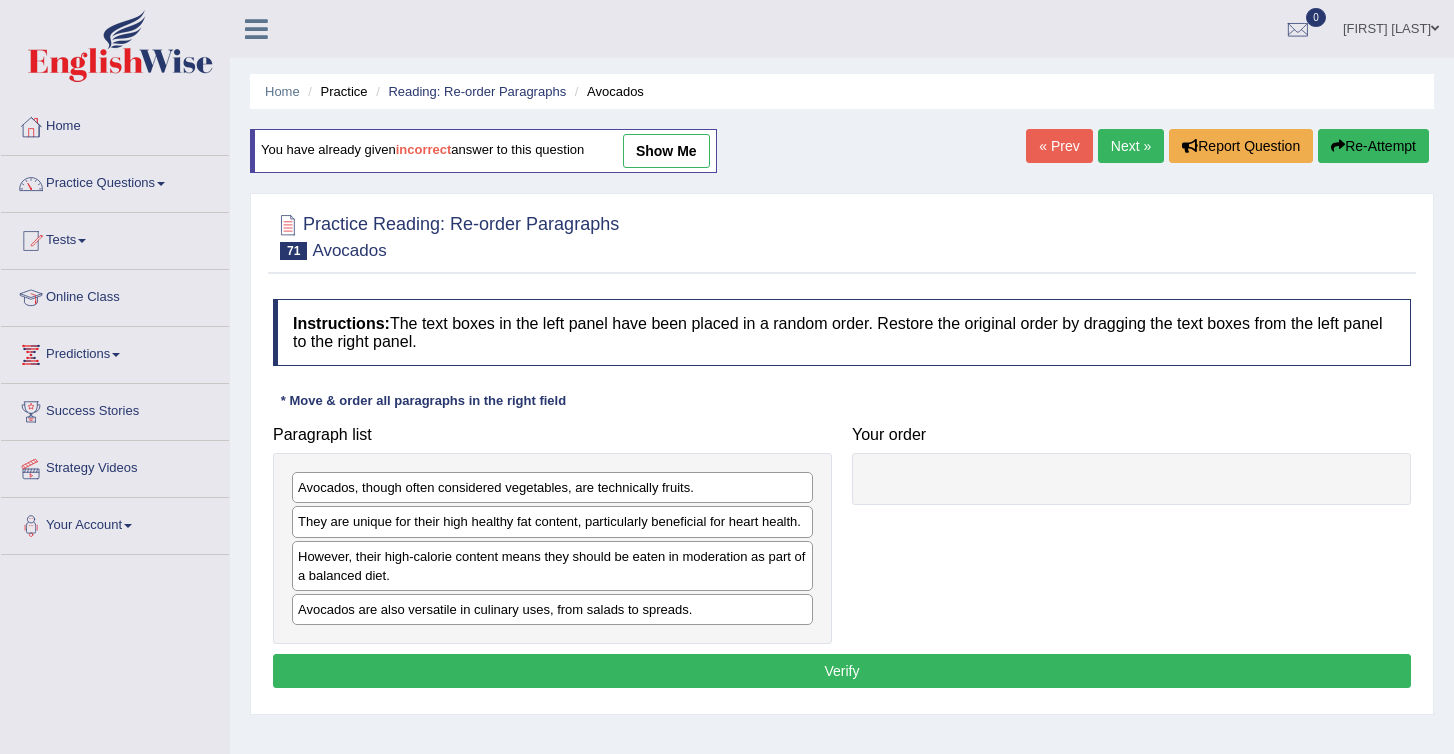 click on "Next »" at bounding box center [1131, 146] 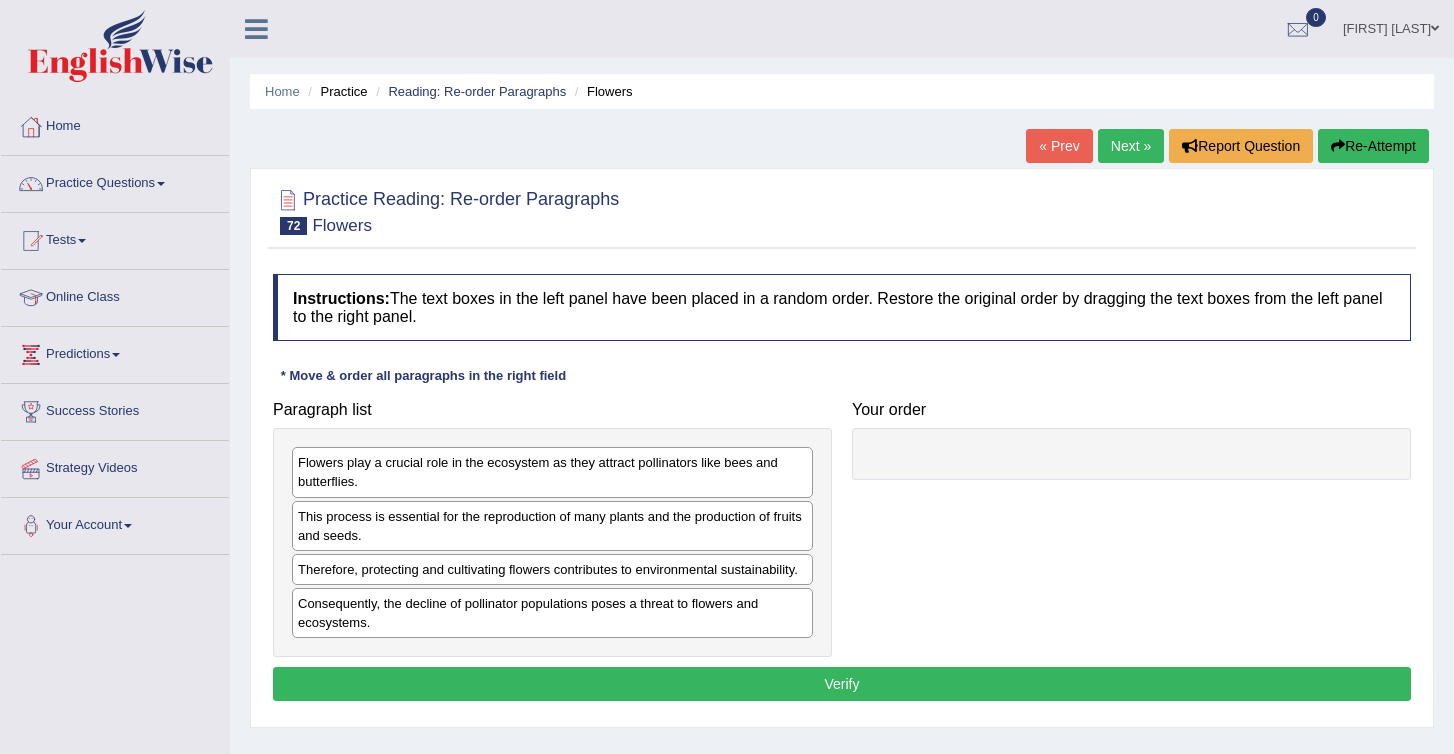 scroll, scrollTop: 0, scrollLeft: 0, axis: both 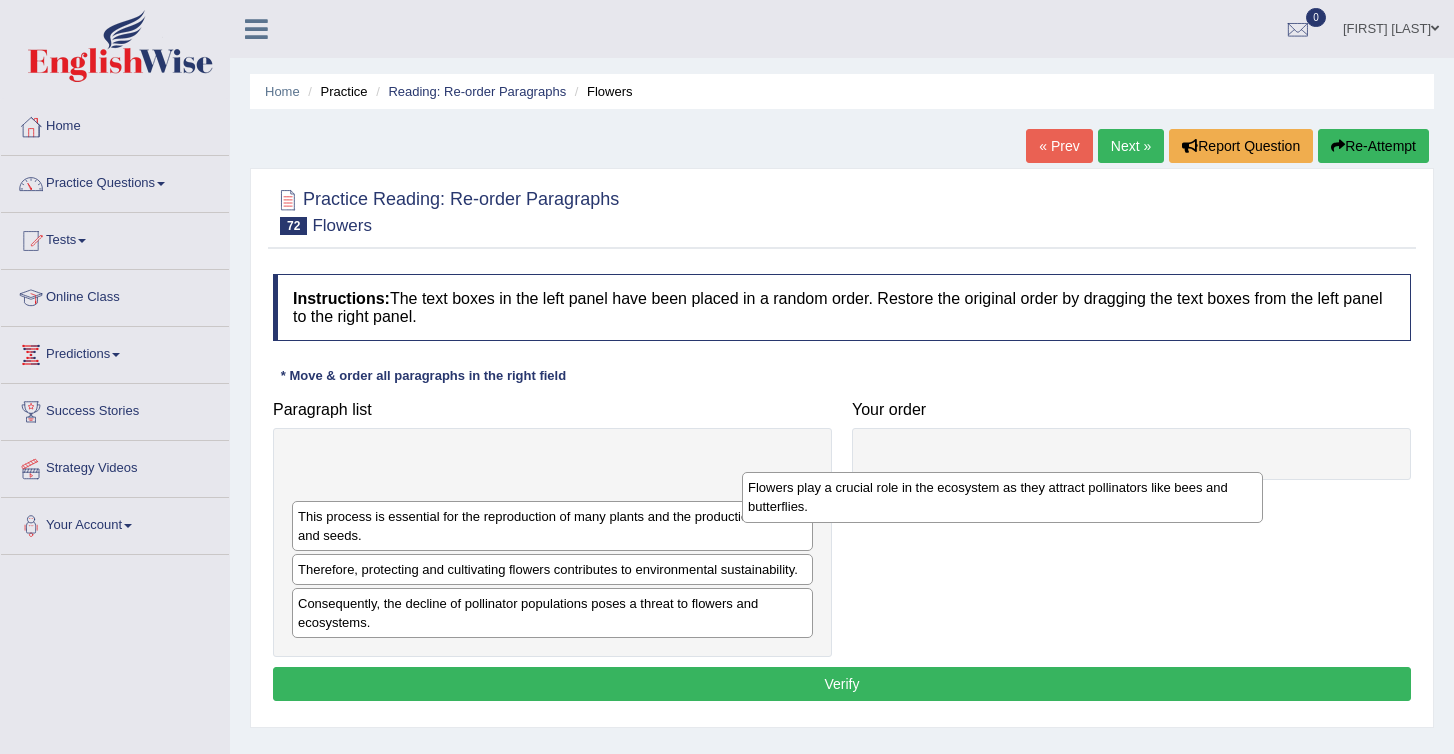 drag, startPoint x: 384, startPoint y: 472, endPoint x: 851, endPoint y: 490, distance: 467.34677 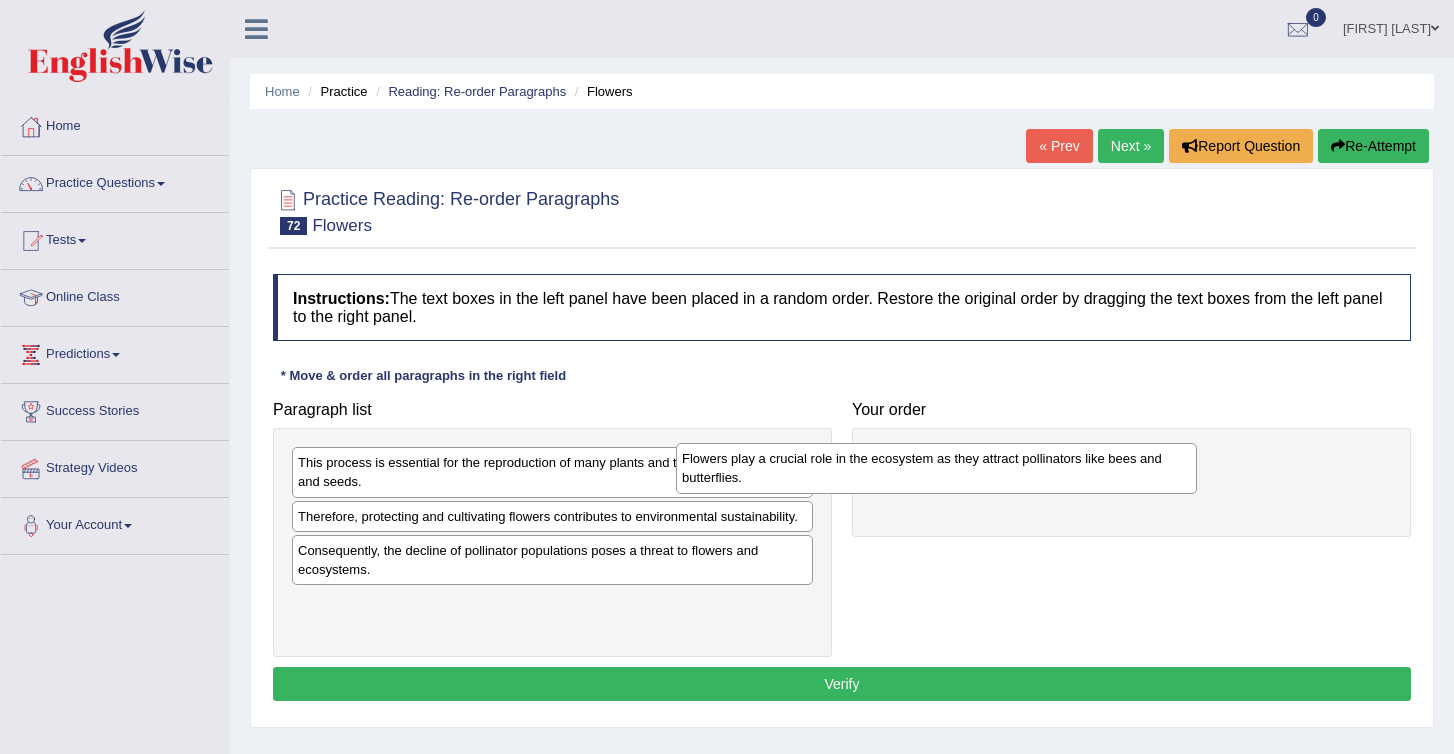 drag, startPoint x: 672, startPoint y: 480, endPoint x: 1162, endPoint y: 455, distance: 490.63733 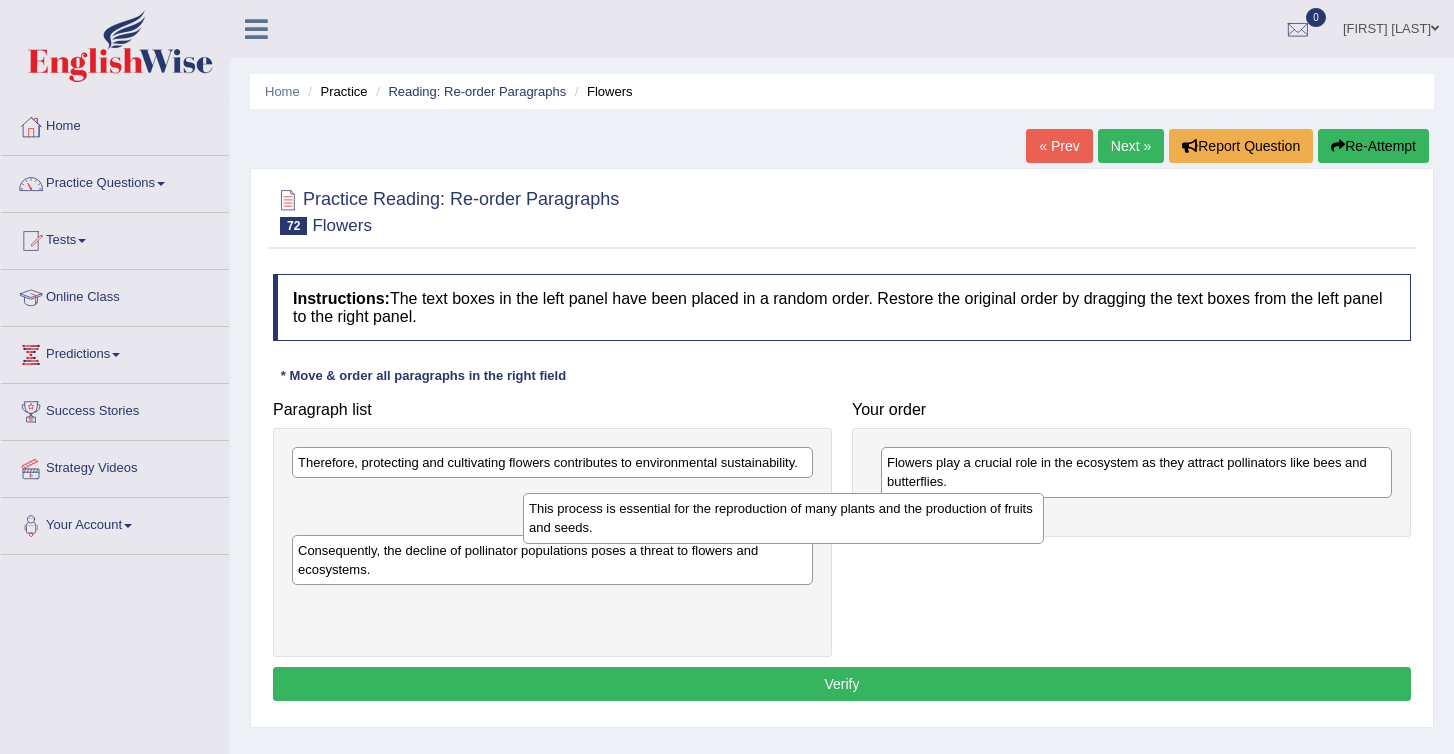 drag, startPoint x: 375, startPoint y: 484, endPoint x: 816, endPoint y: 571, distance: 449.49973 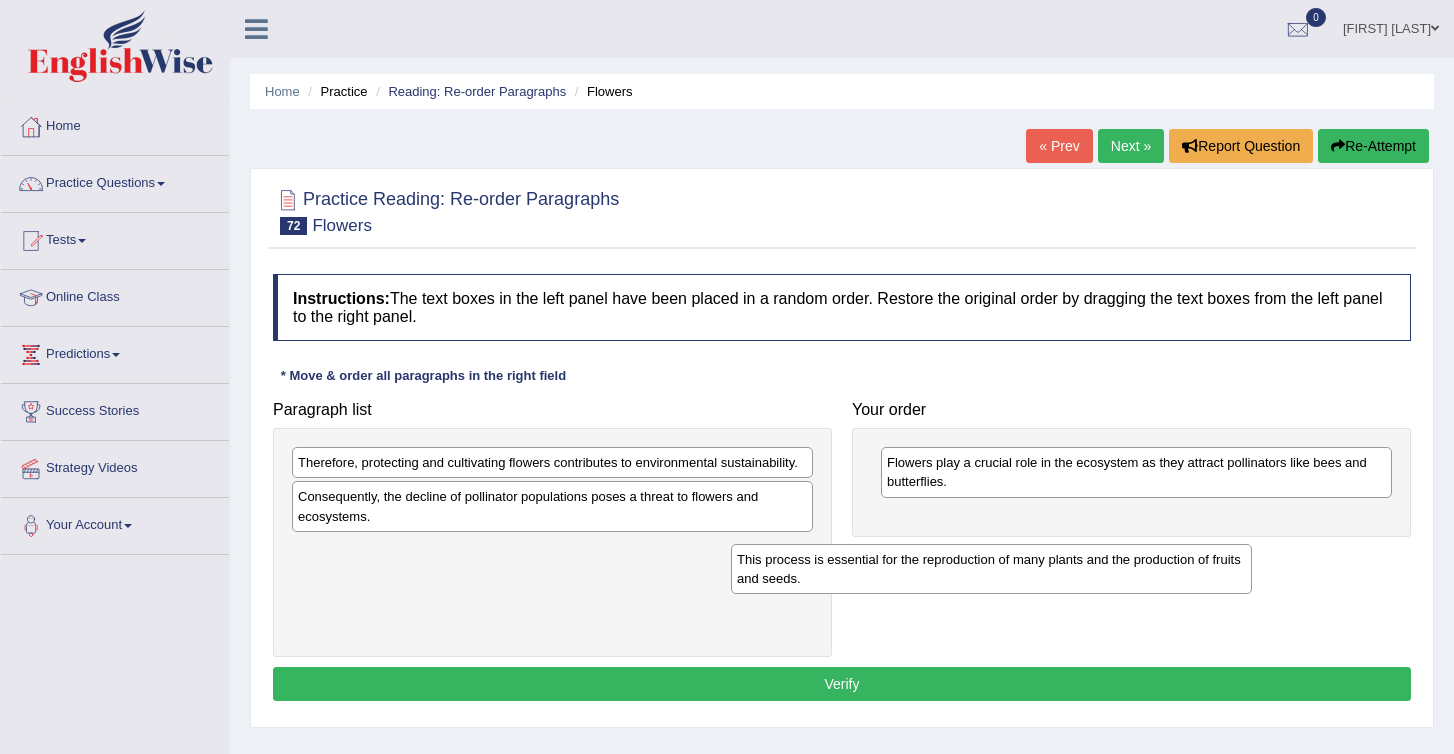 drag, startPoint x: 346, startPoint y: 563, endPoint x: 847, endPoint y: 569, distance: 501.03592 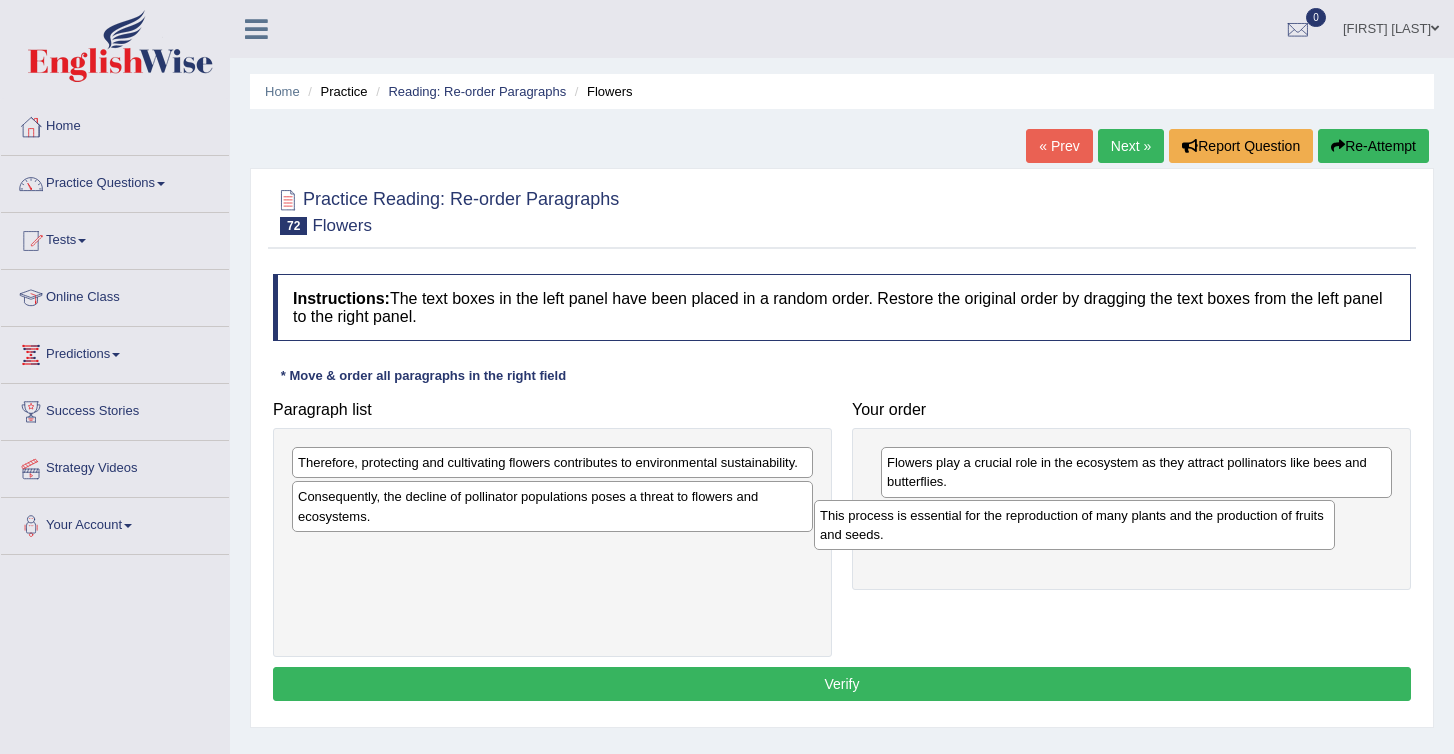 drag, startPoint x: 375, startPoint y: 567, endPoint x: 897, endPoint y: 531, distance: 523.2399 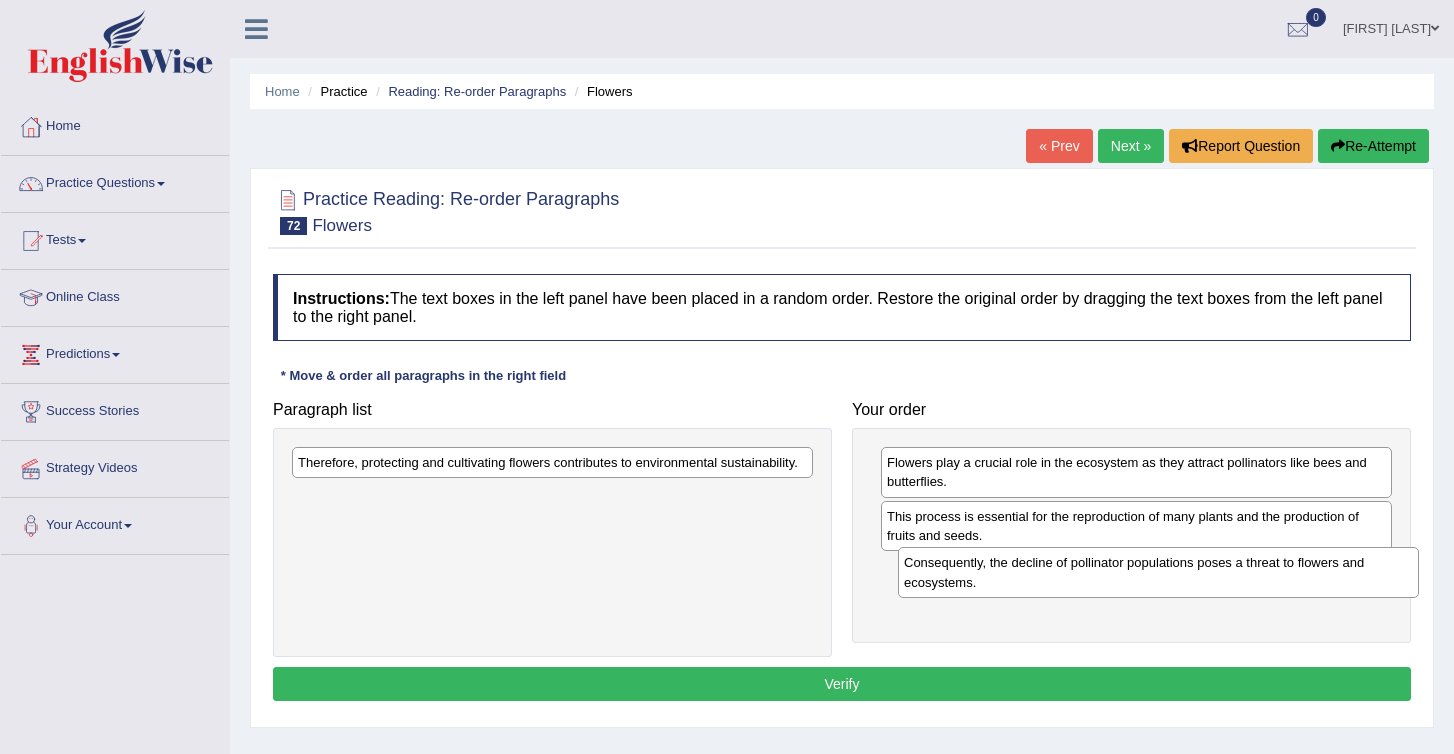 drag, startPoint x: 389, startPoint y: 499, endPoint x: 967, endPoint y: 550, distance: 580.24567 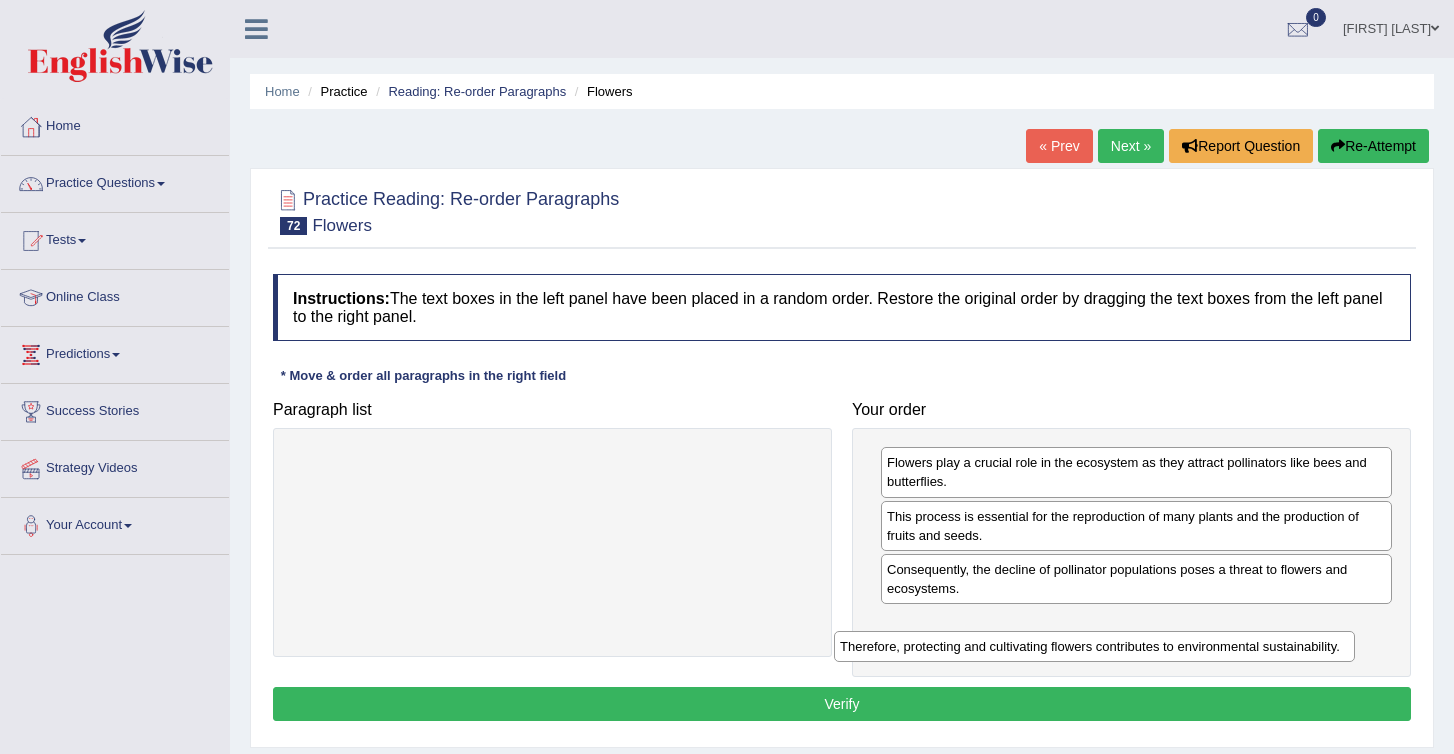 drag, startPoint x: 452, startPoint y: 462, endPoint x: 1025, endPoint y: 640, distance: 600.0108 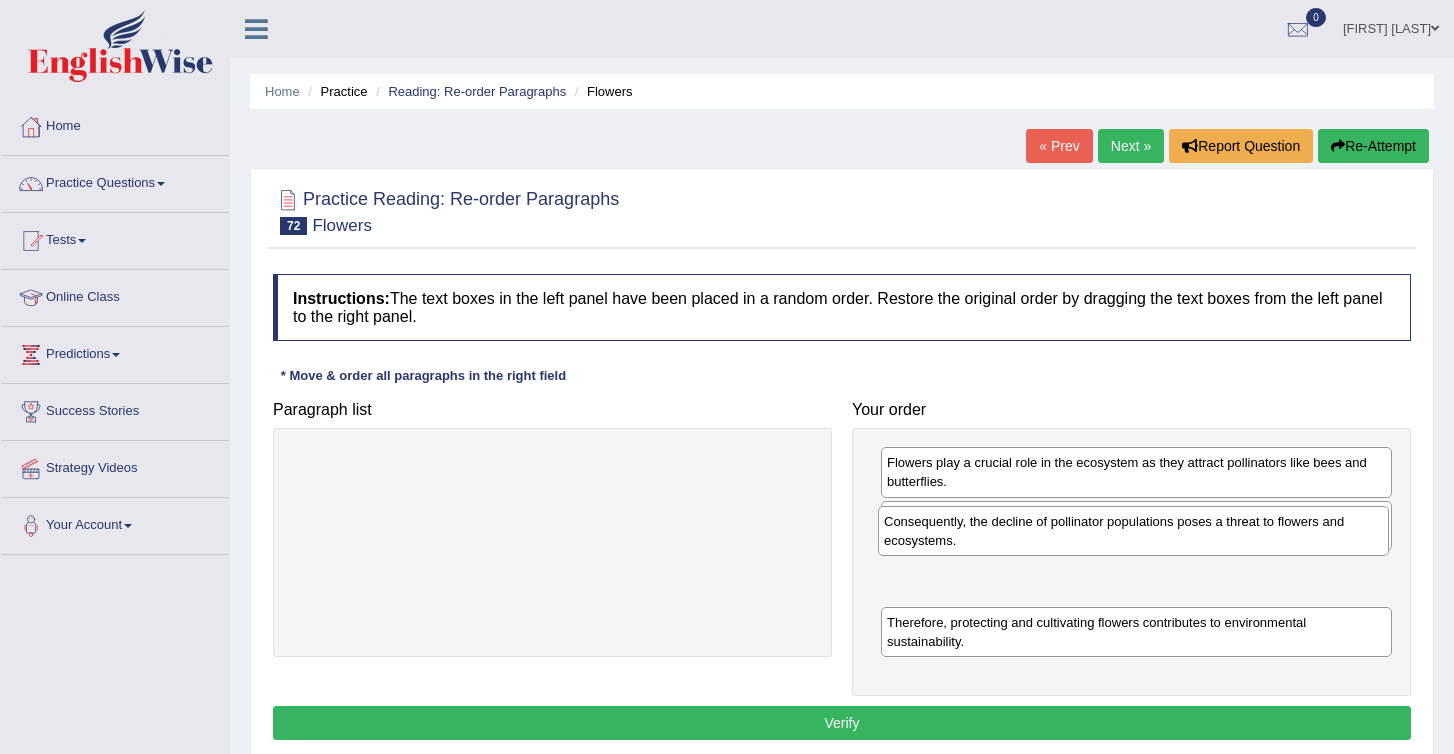 drag, startPoint x: 931, startPoint y: 581, endPoint x: 929, endPoint y: 513, distance: 68.0294 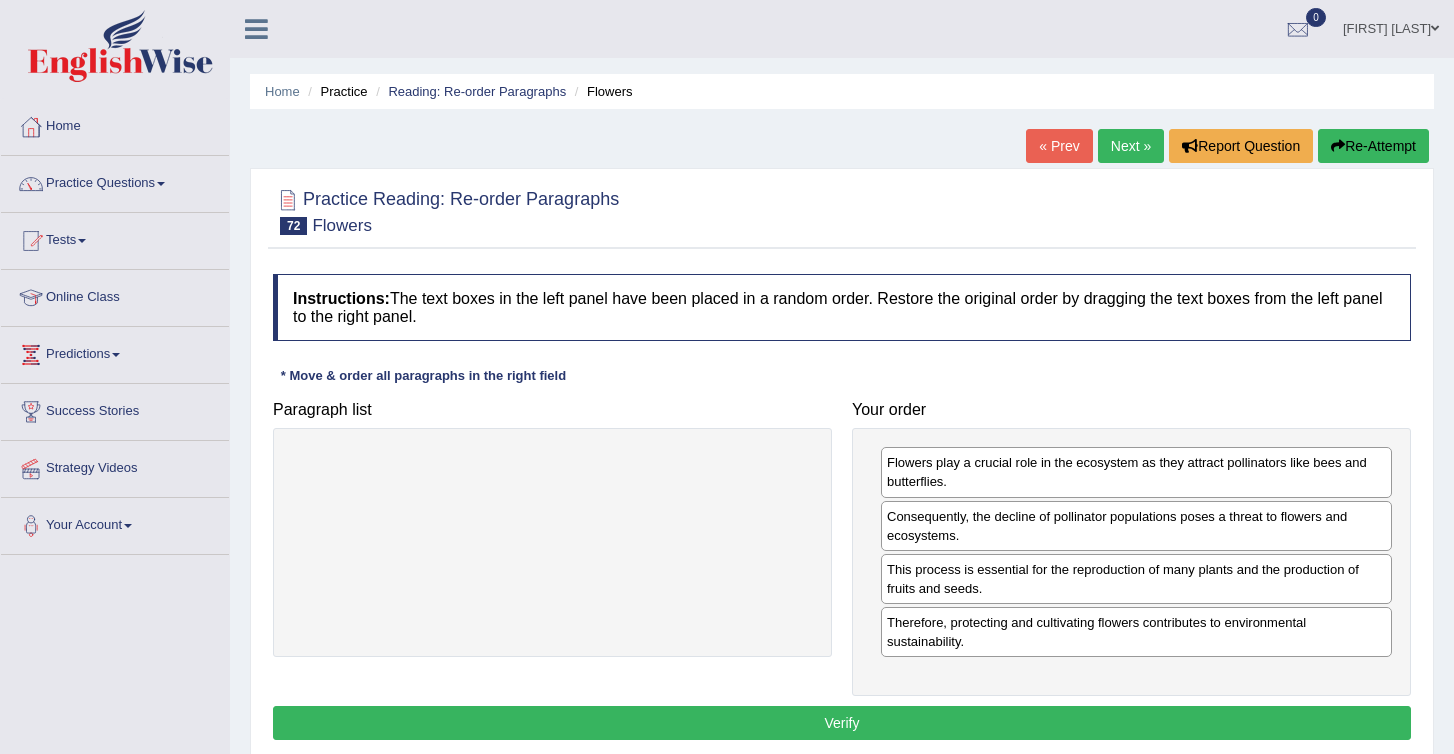 click on "Verify" at bounding box center [842, 723] 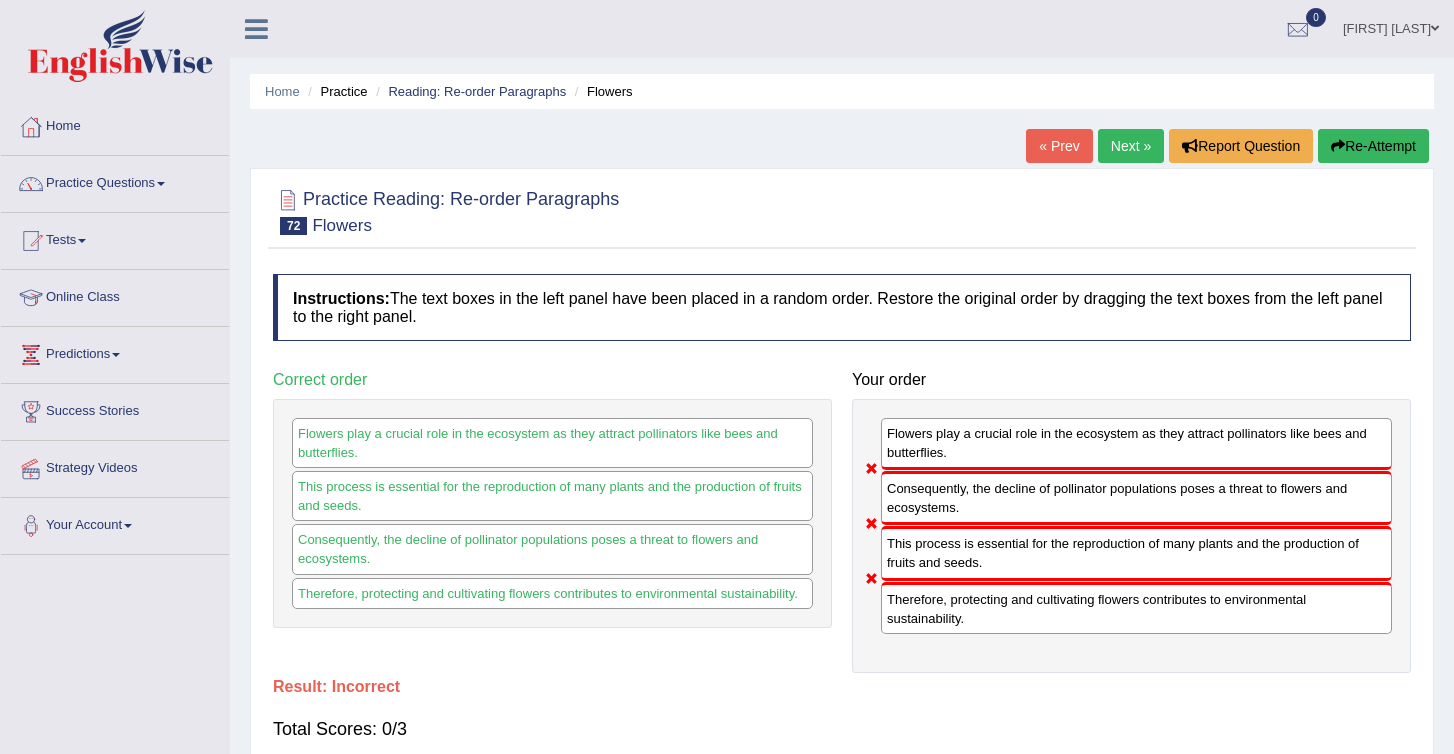 click on "Re-Attempt" at bounding box center [1373, 146] 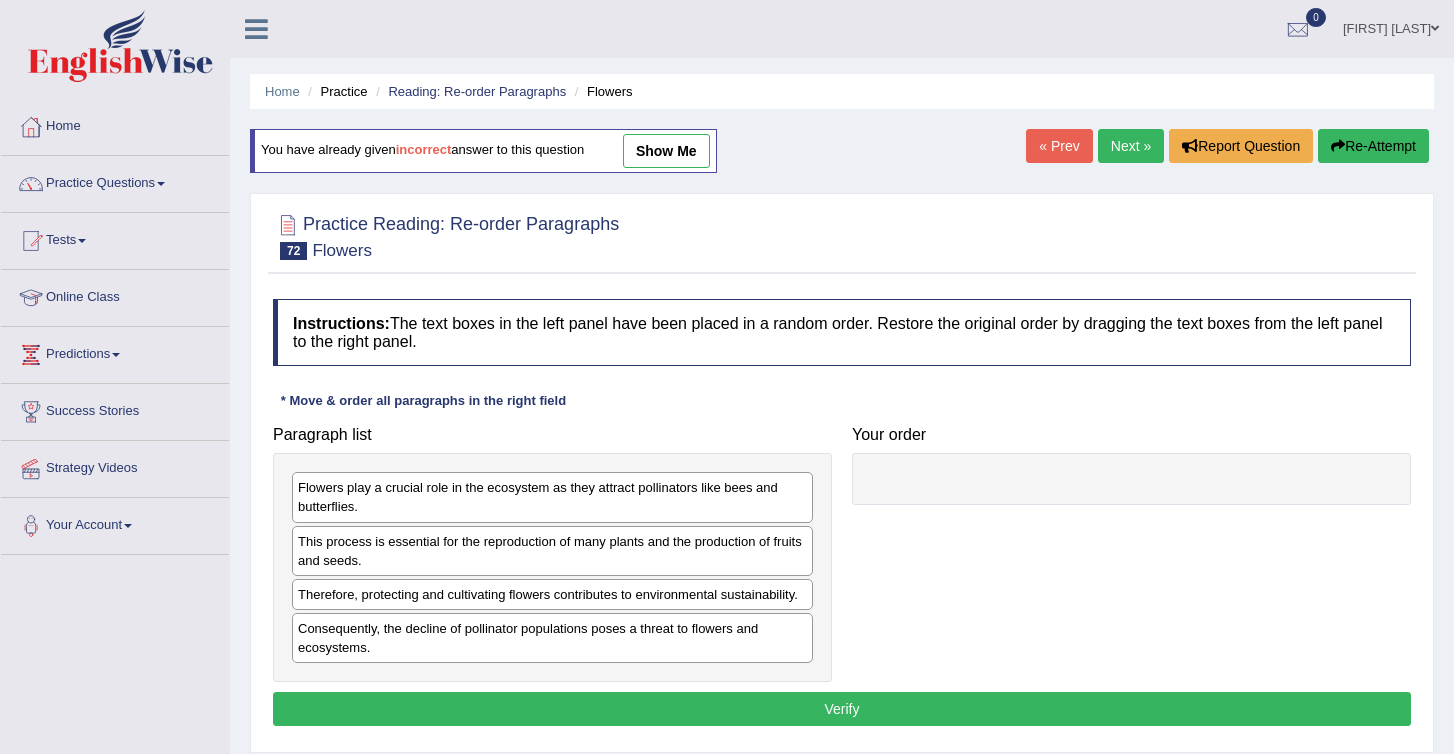 scroll, scrollTop: 0, scrollLeft: 0, axis: both 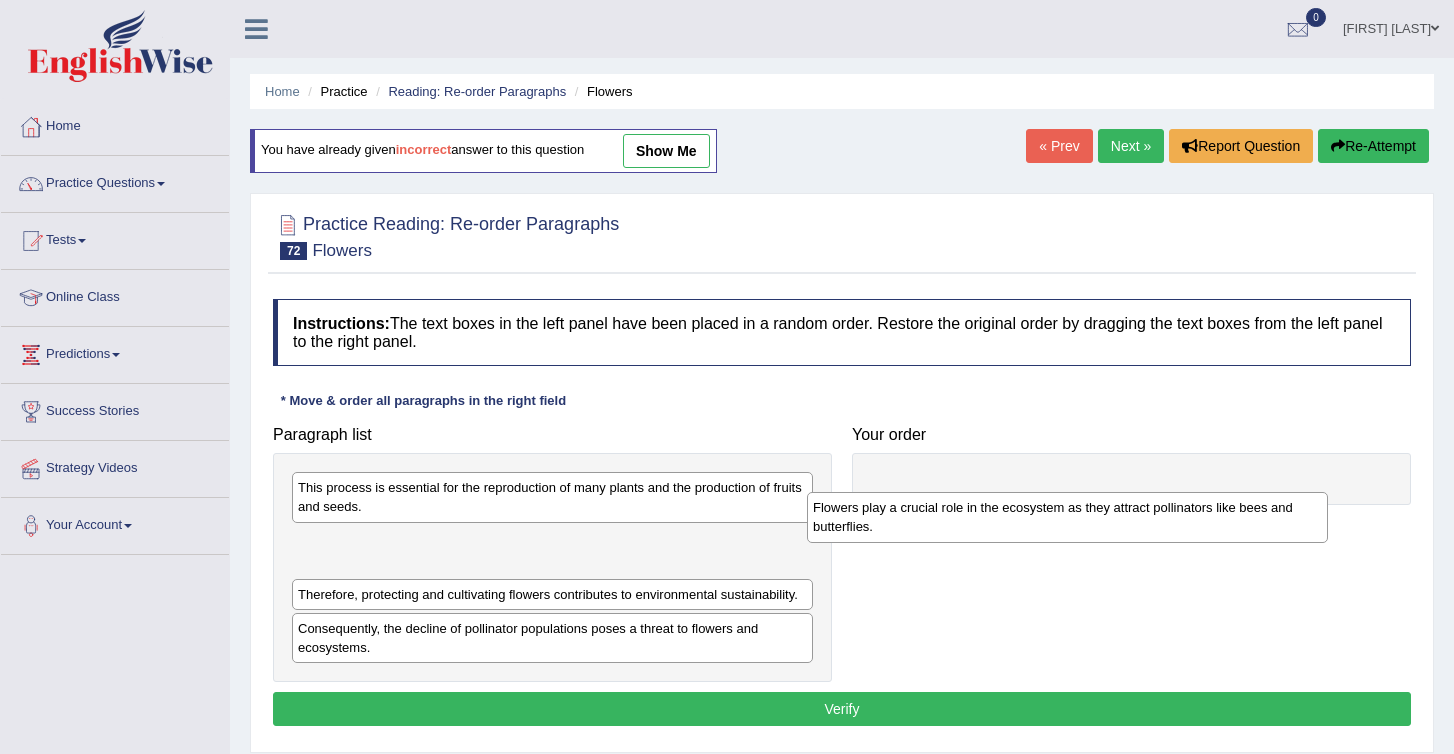 drag, startPoint x: 317, startPoint y: 504, endPoint x: 879, endPoint y: 500, distance: 562.0142 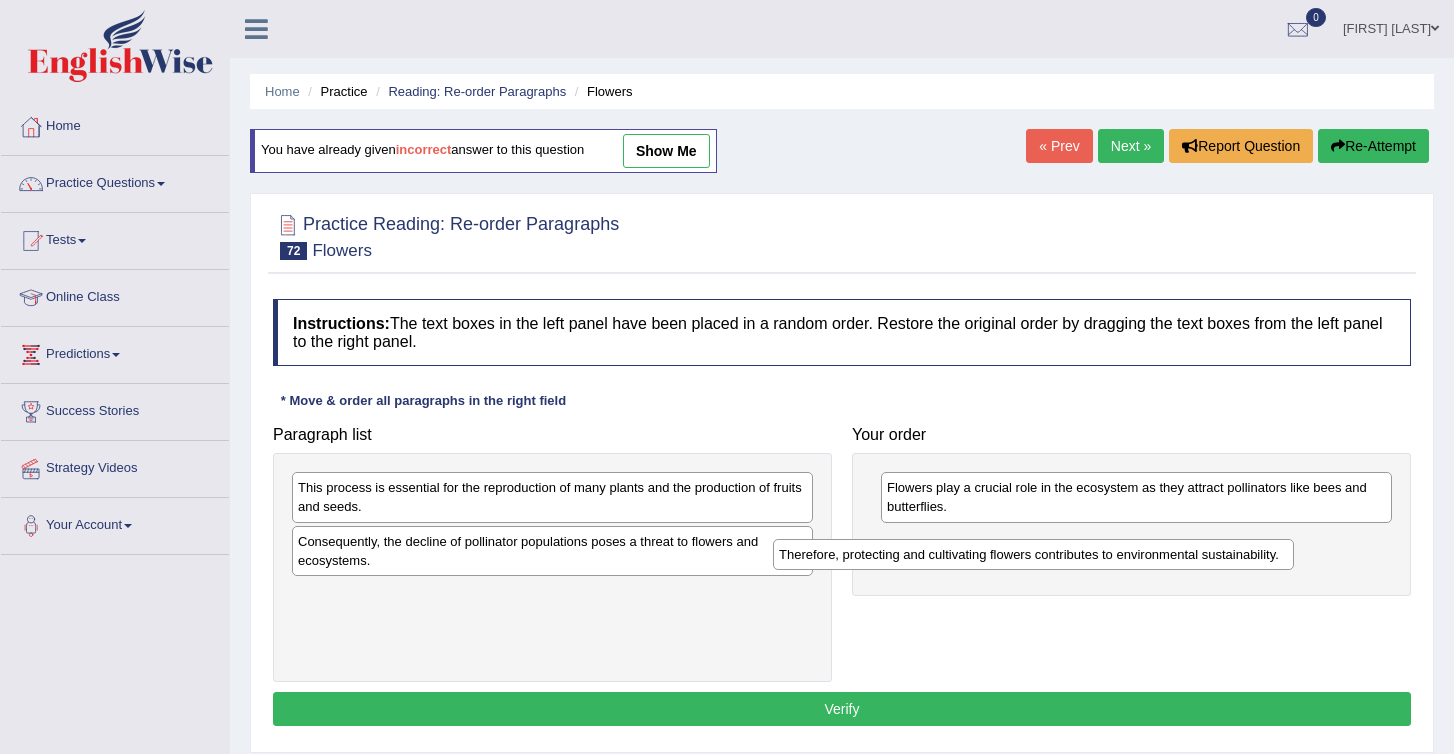 drag, startPoint x: 382, startPoint y: 549, endPoint x: 879, endPoint y: 564, distance: 497.22632 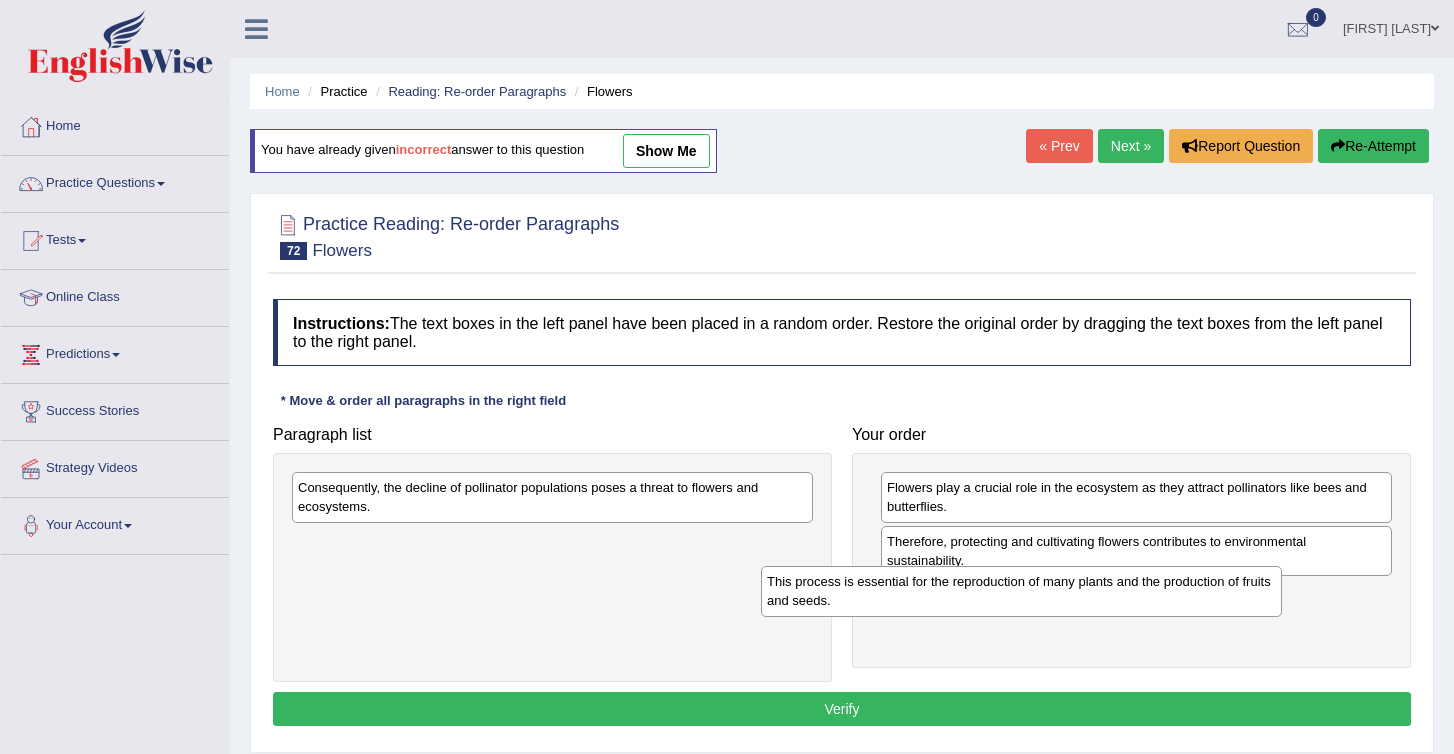 drag, startPoint x: 543, startPoint y: 501, endPoint x: 1168, endPoint y: 613, distance: 634.95593 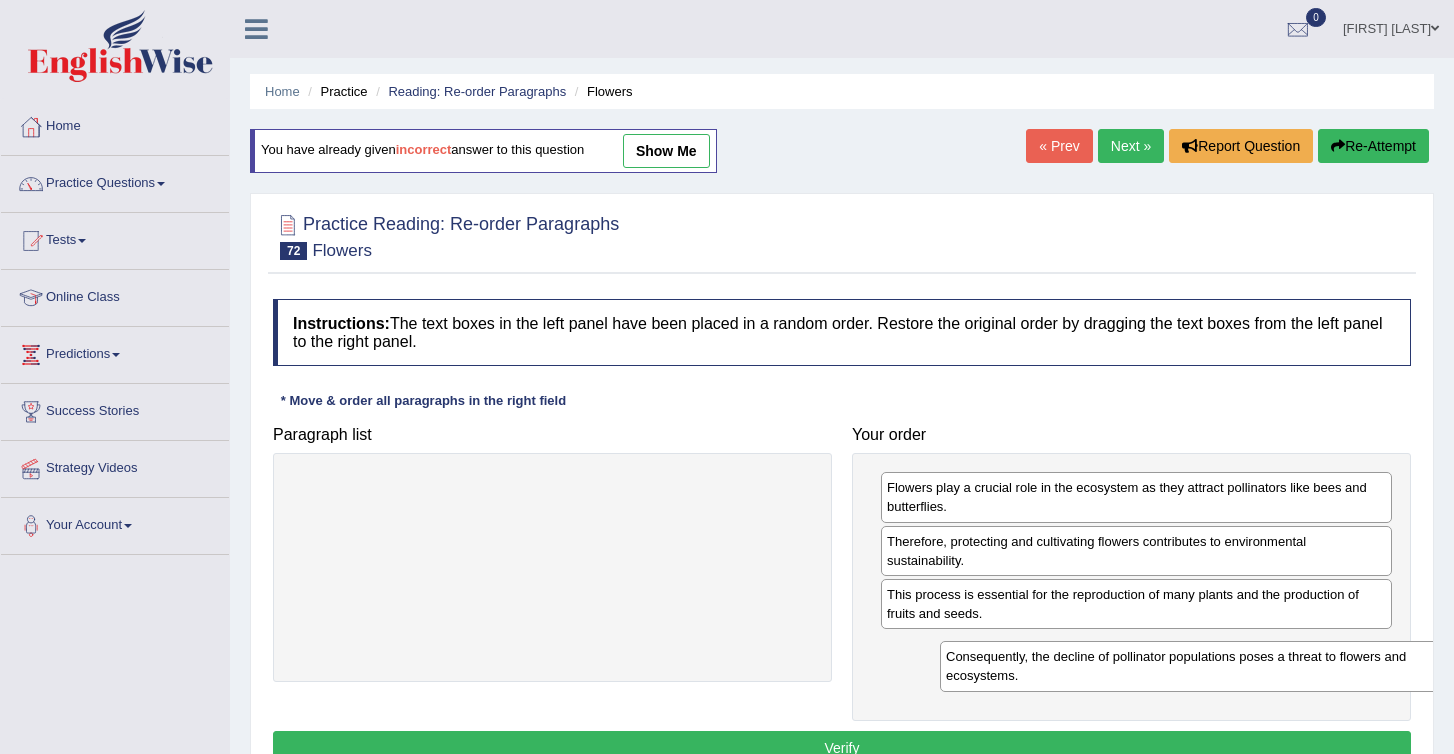 drag, startPoint x: 524, startPoint y: 516, endPoint x: 1093, endPoint y: 683, distance: 593.00085 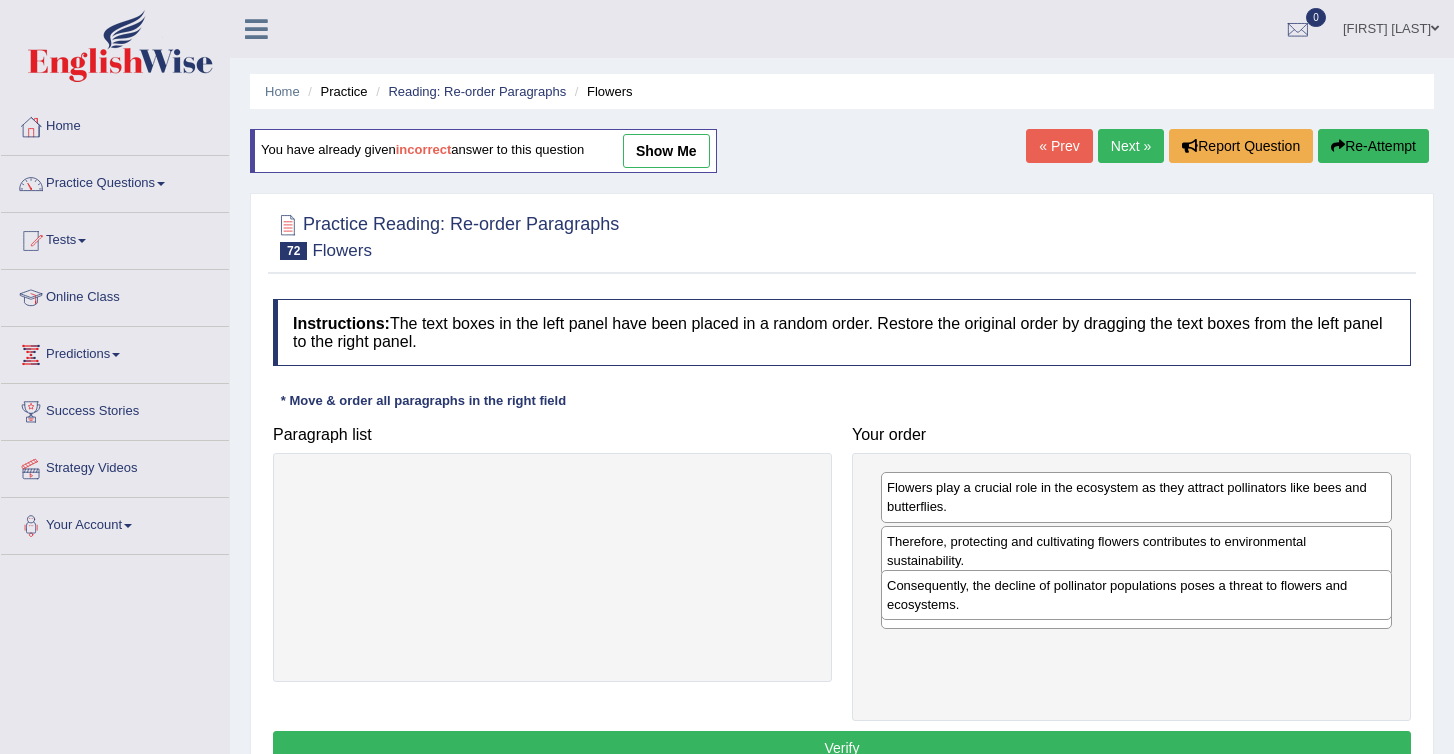 drag, startPoint x: 945, startPoint y: 674, endPoint x: 945, endPoint y: 606, distance: 68 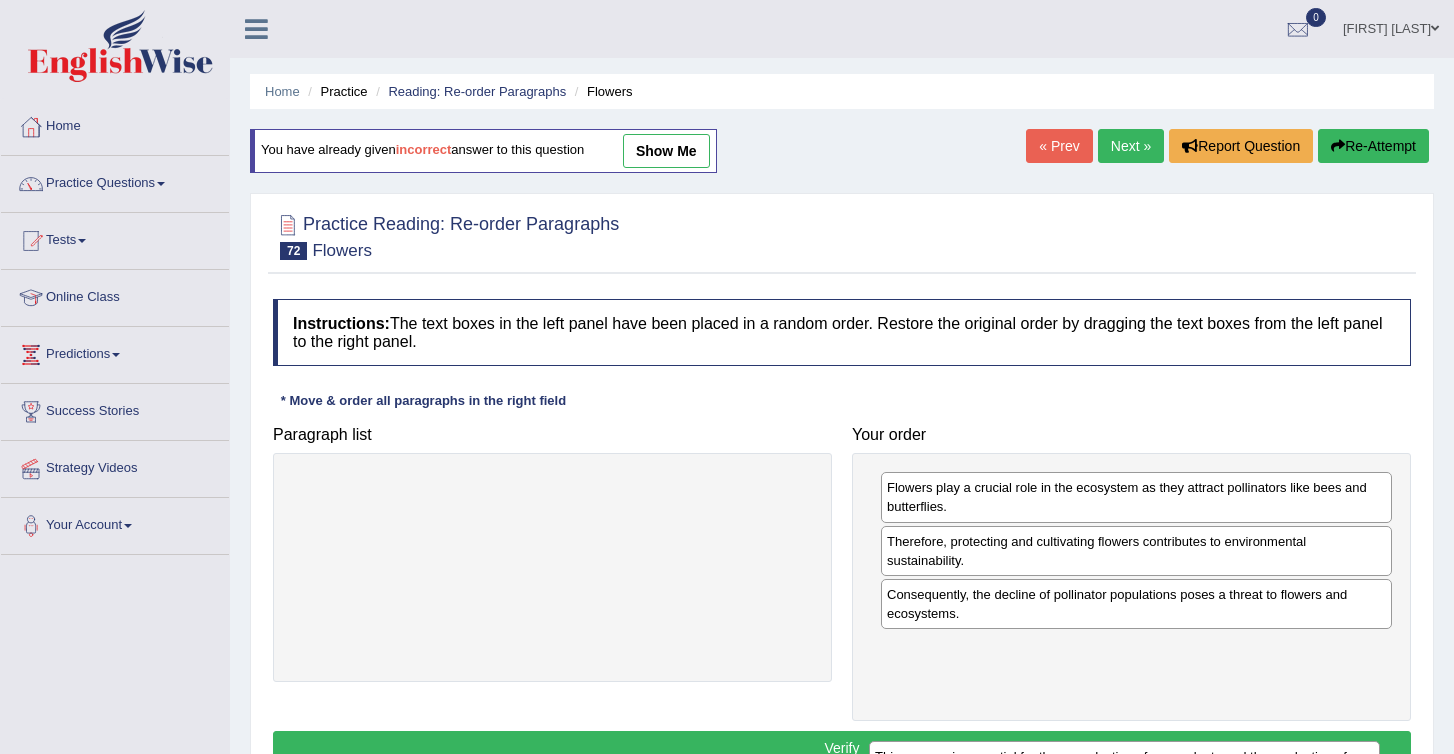 drag, startPoint x: 946, startPoint y: 604, endPoint x: 933, endPoint y: 776, distance: 172.49059 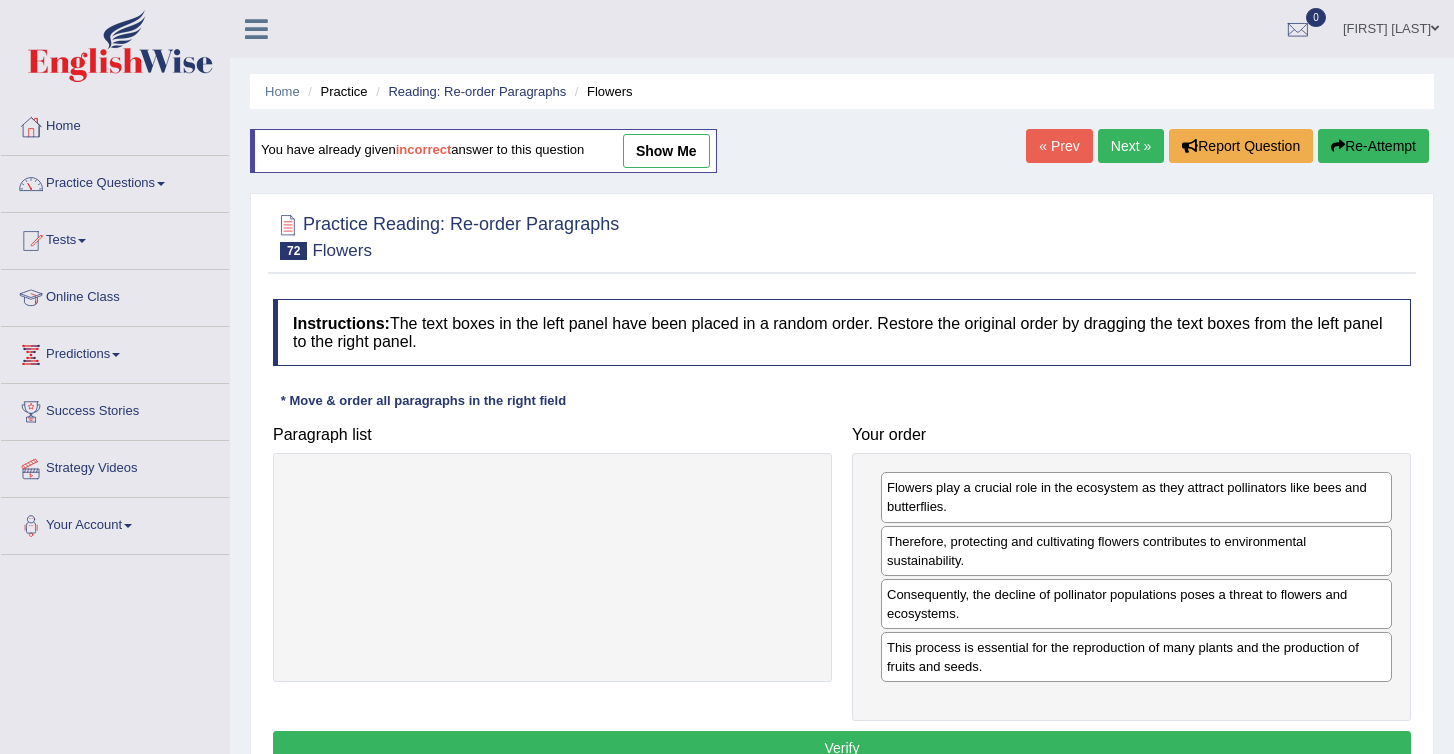 click on "Verify" at bounding box center (842, 748) 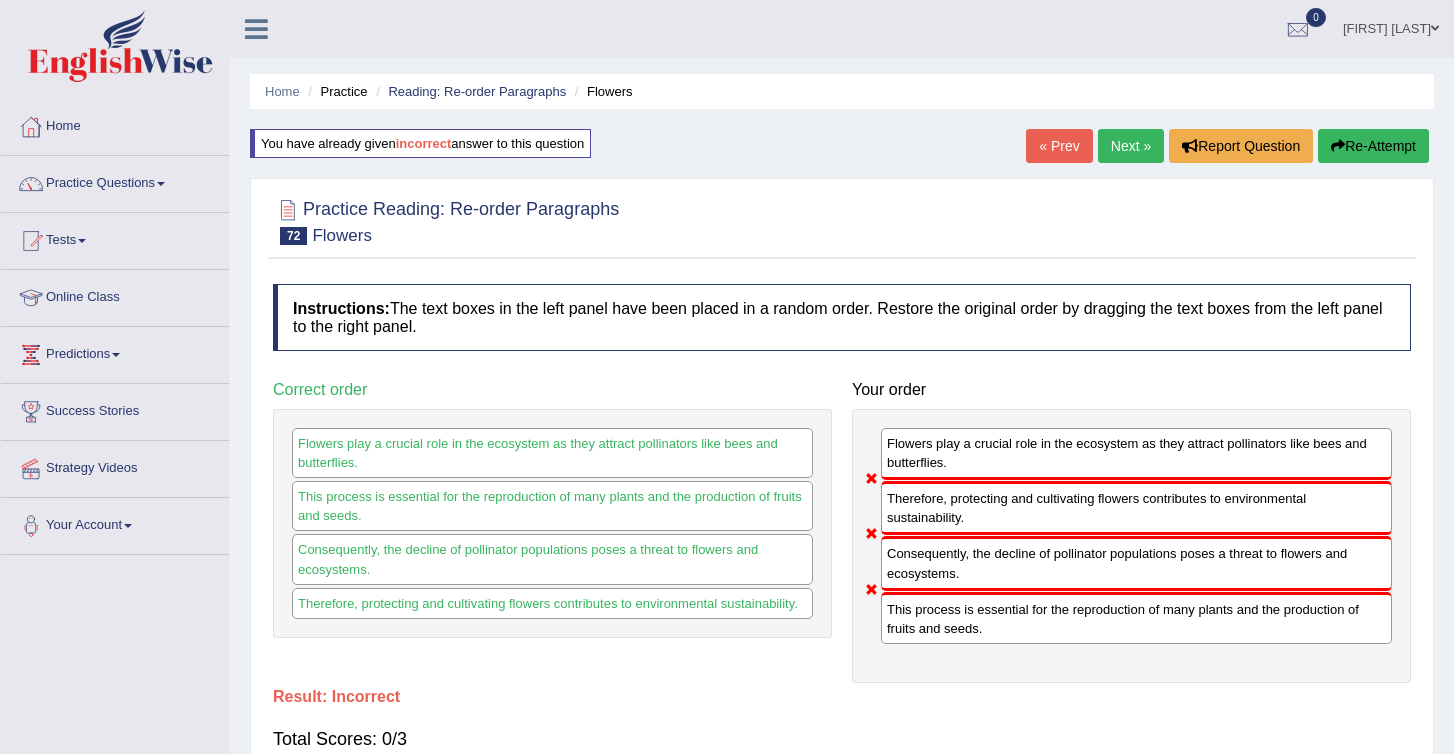click on "Re-Attempt" at bounding box center [1373, 146] 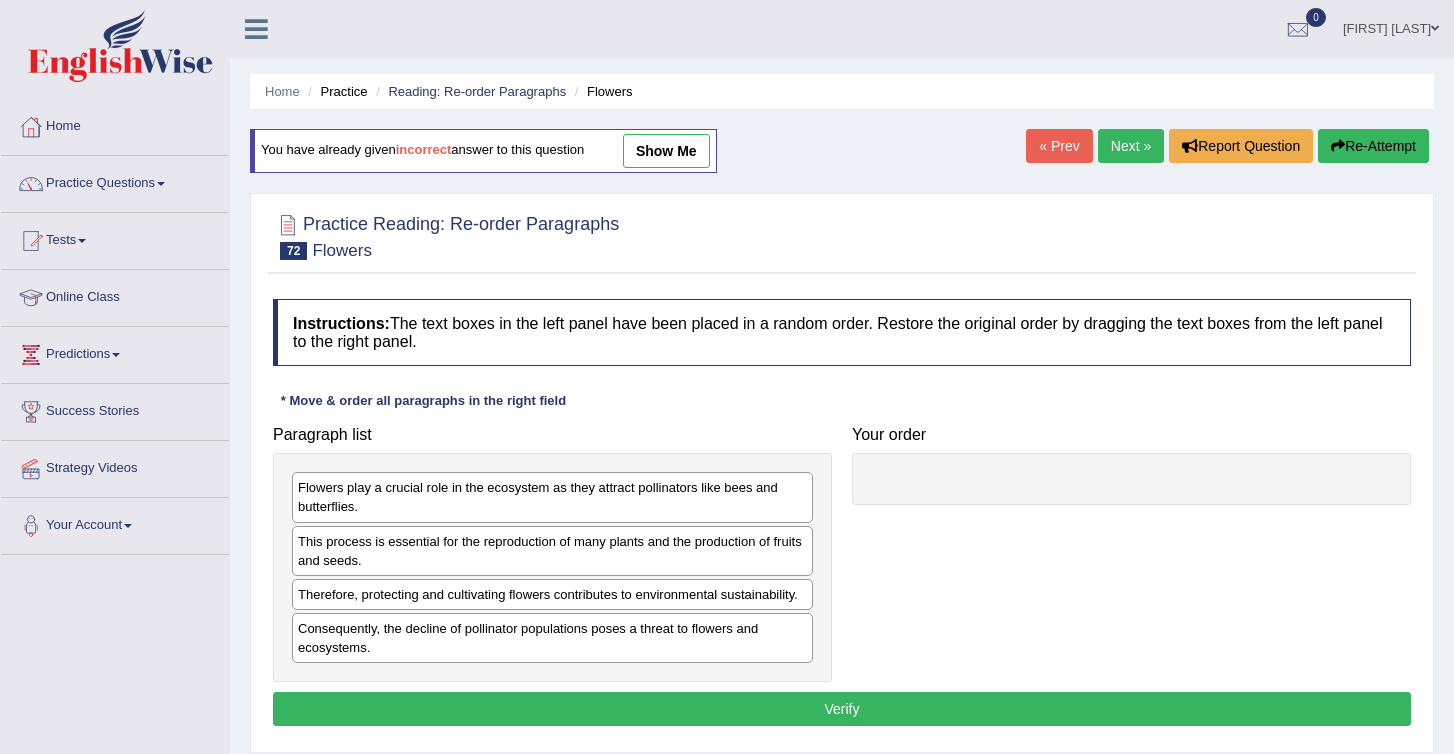 scroll, scrollTop: 0, scrollLeft: 0, axis: both 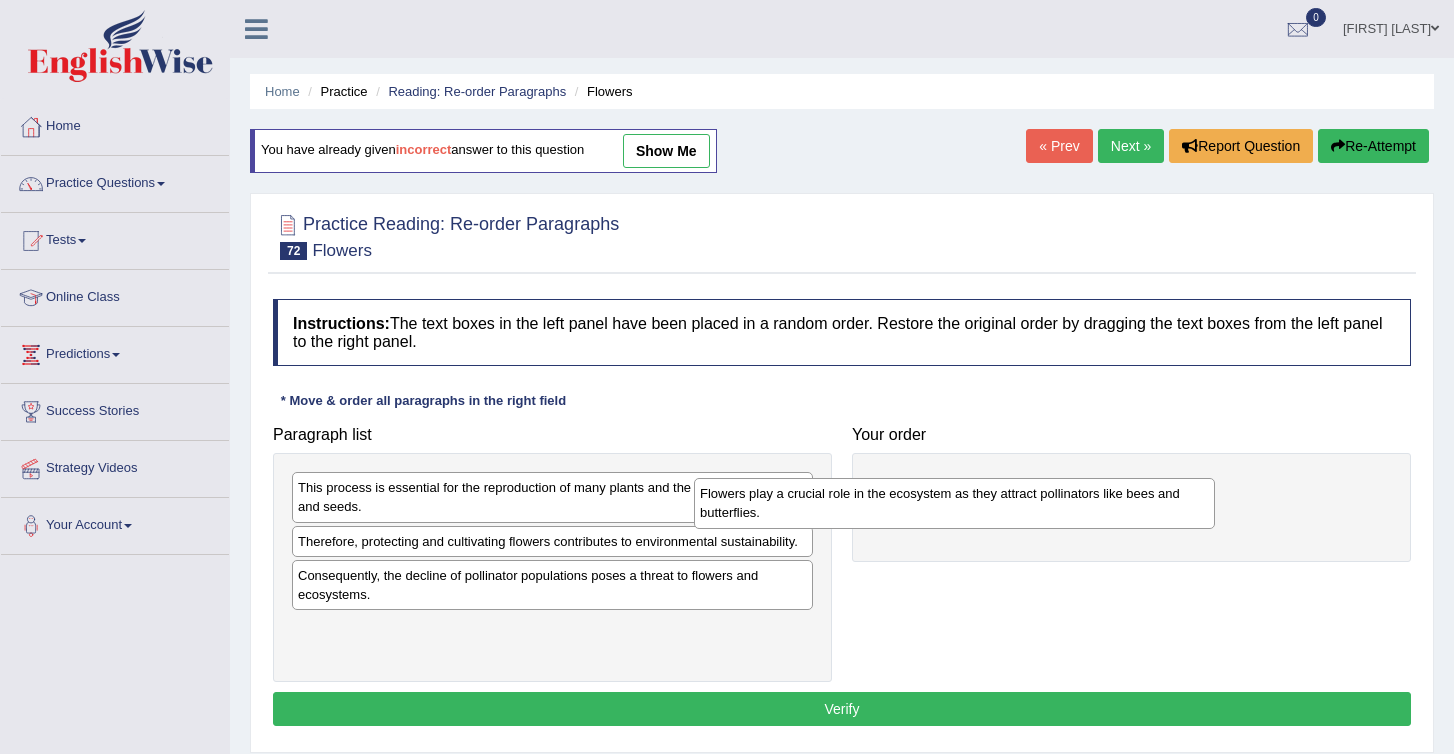 drag, startPoint x: 393, startPoint y: 505, endPoint x: 858, endPoint y: 500, distance: 465.0269 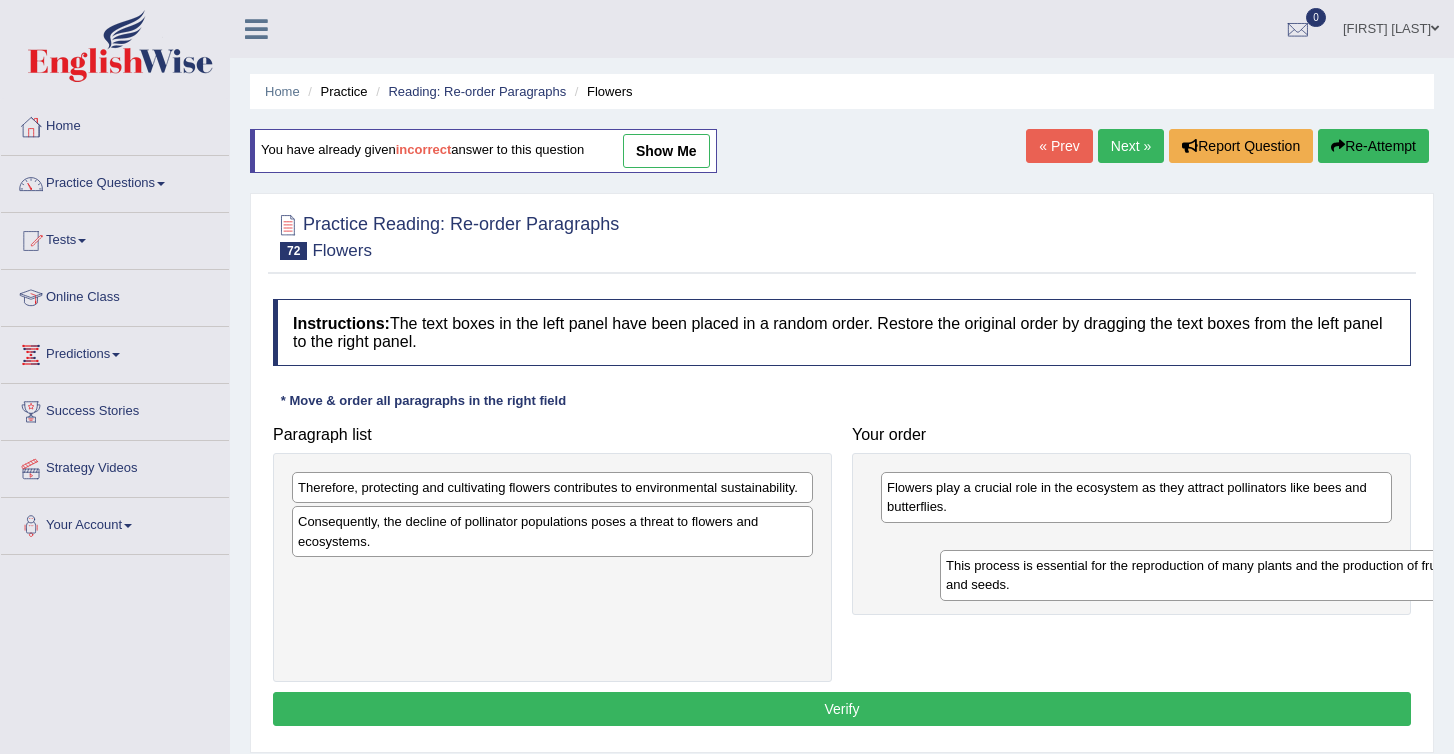 drag, startPoint x: 326, startPoint y: 498, endPoint x: 977, endPoint y: 571, distance: 655.08014 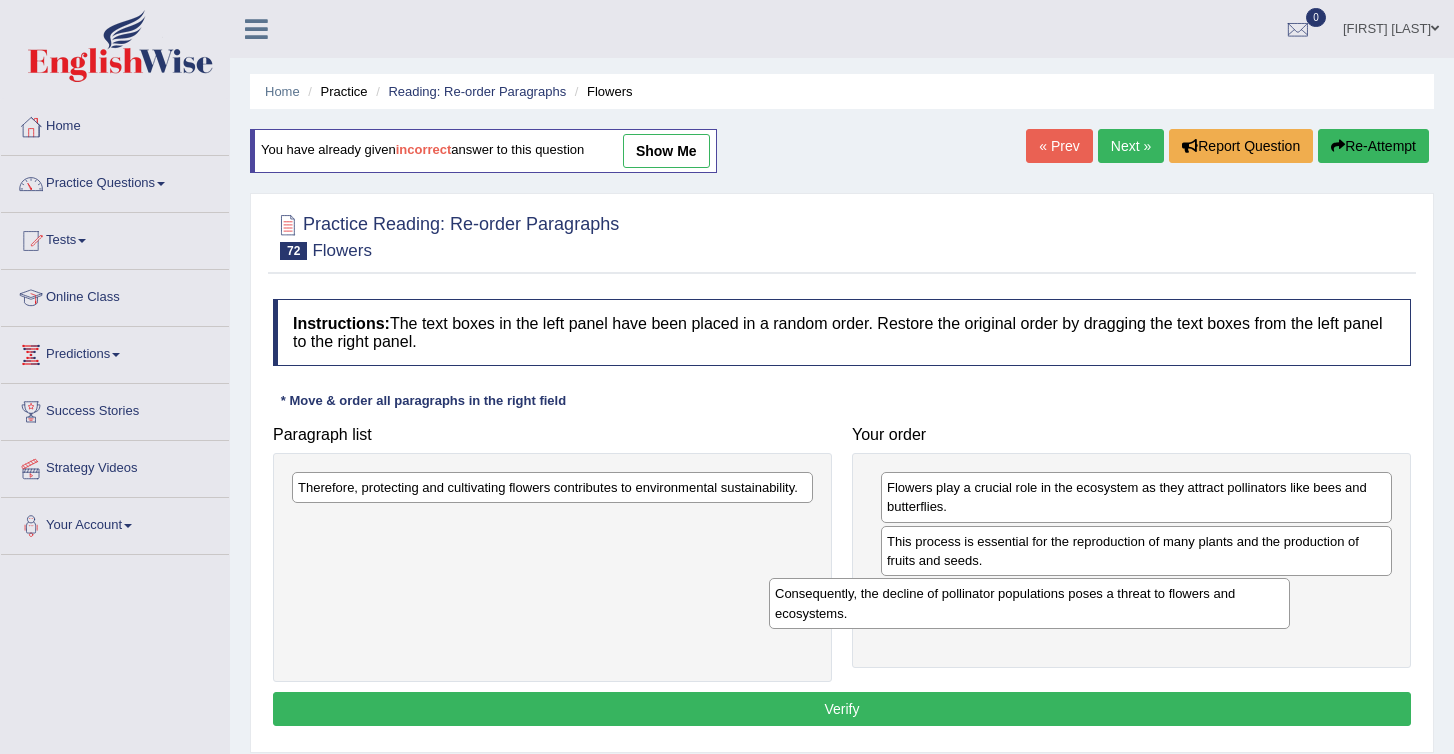 drag, startPoint x: 422, startPoint y: 532, endPoint x: 979, endPoint y: 598, distance: 560.8966 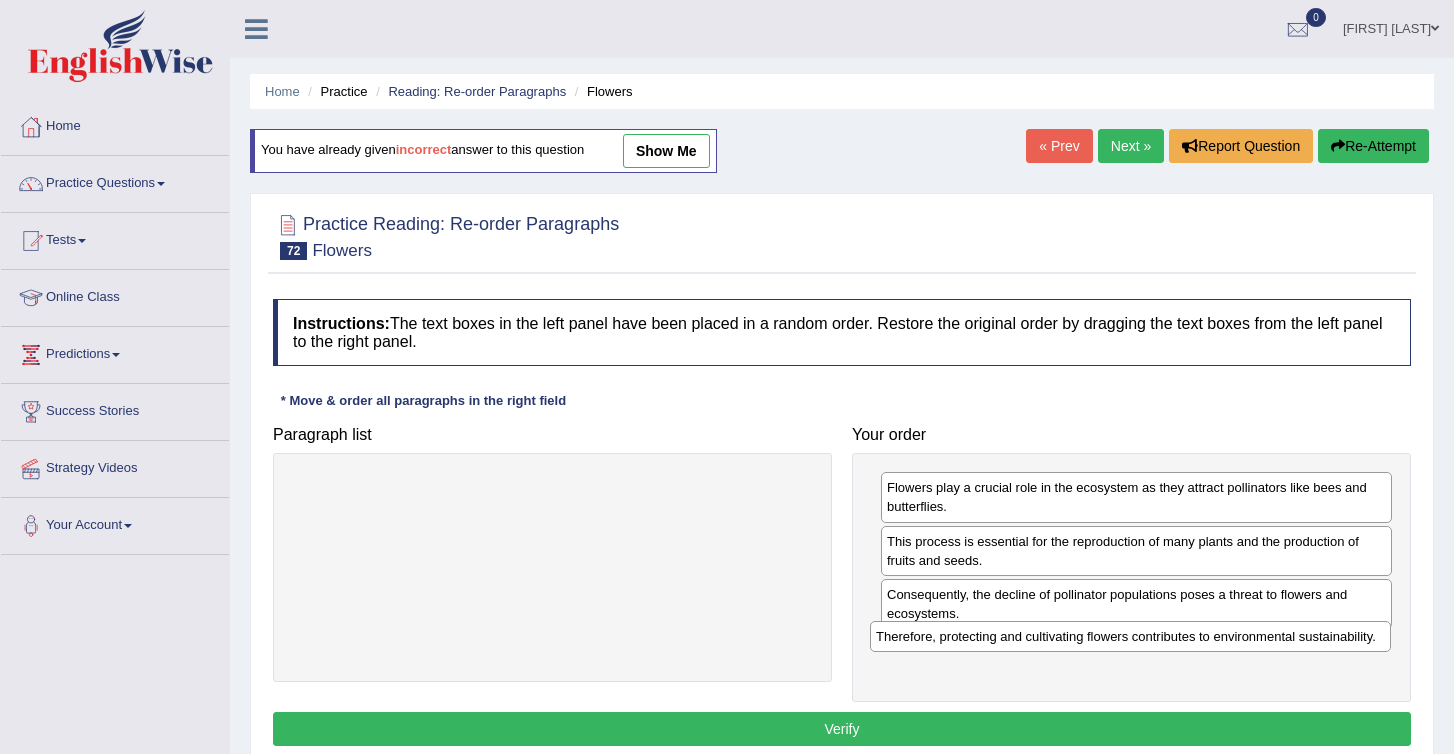 drag, startPoint x: 432, startPoint y: 480, endPoint x: 1009, endPoint y: 629, distance: 595.92786 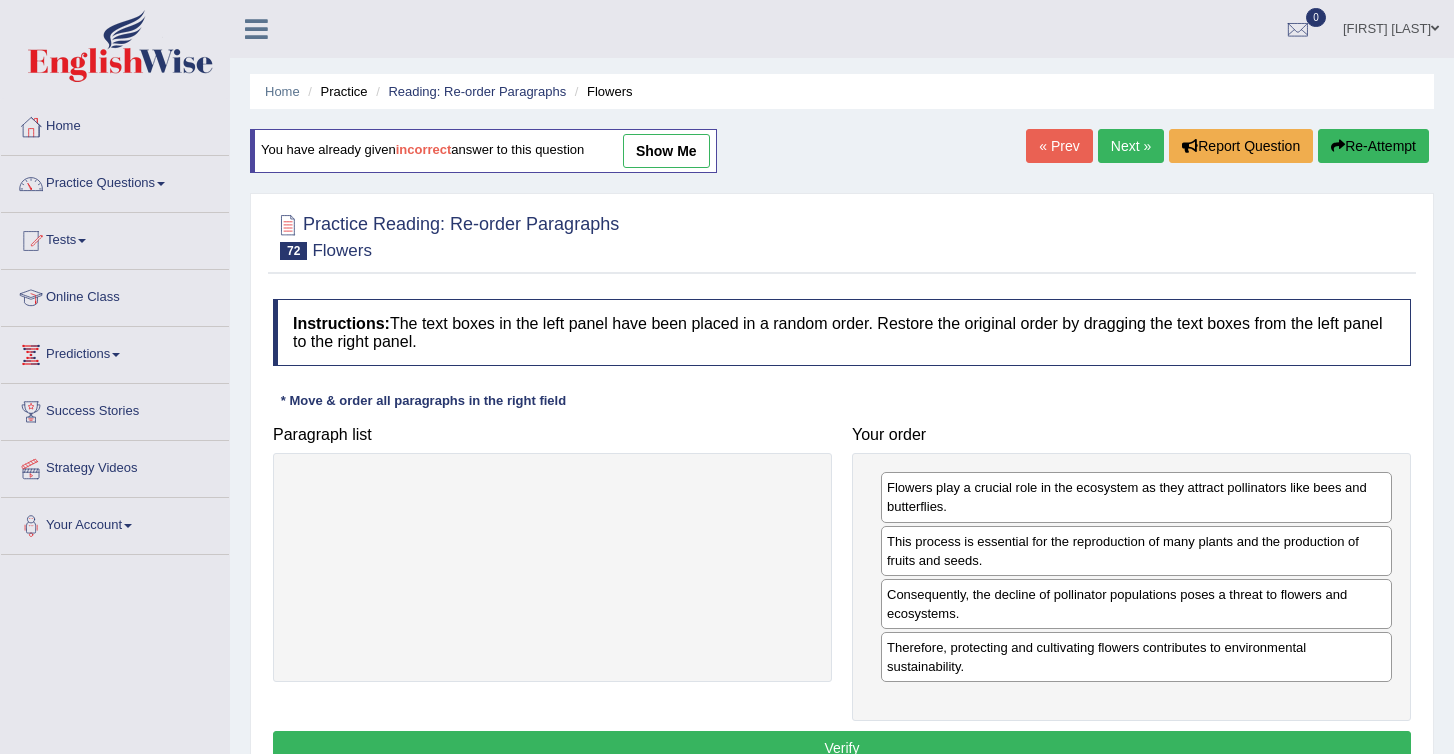 click on "Verify" at bounding box center [842, 748] 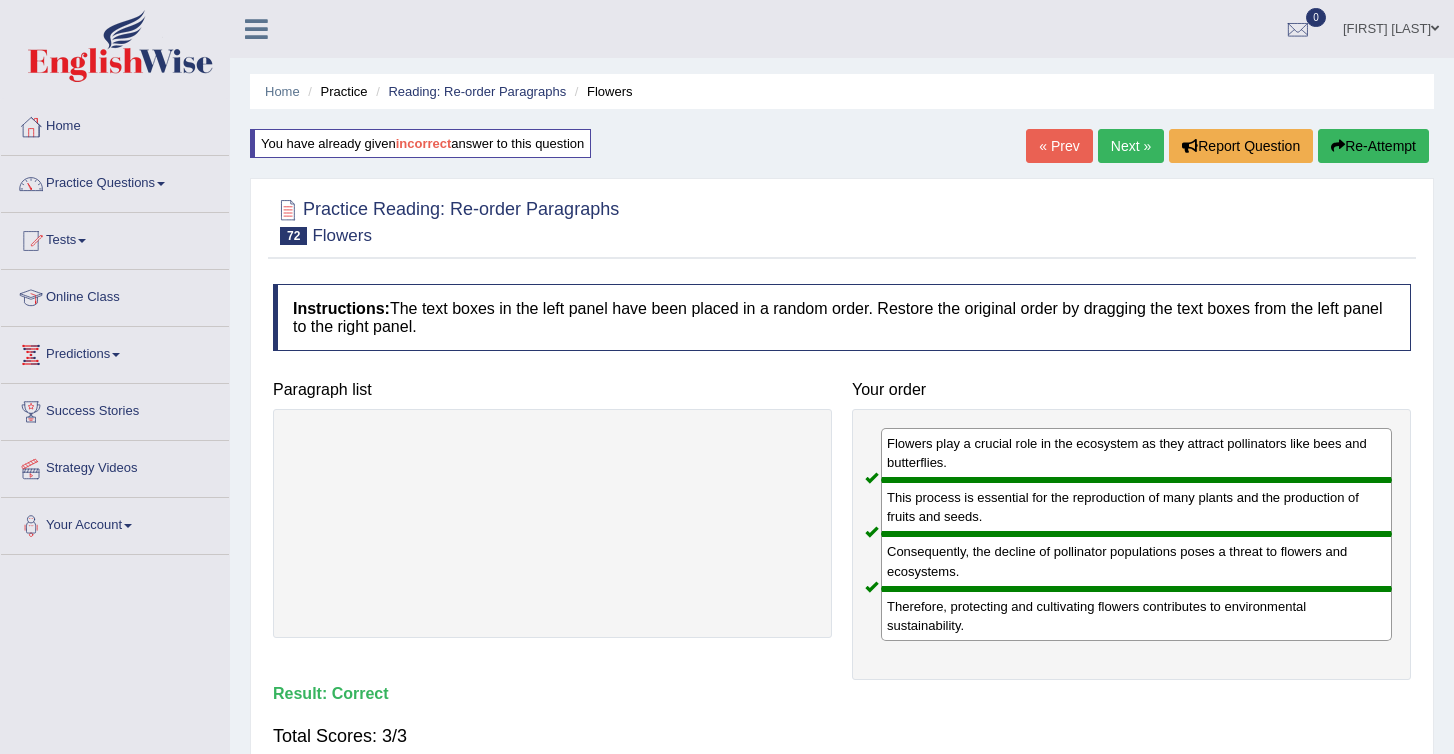 drag, startPoint x: 1091, startPoint y: 541, endPoint x: 1157, endPoint y: 539, distance: 66.0303 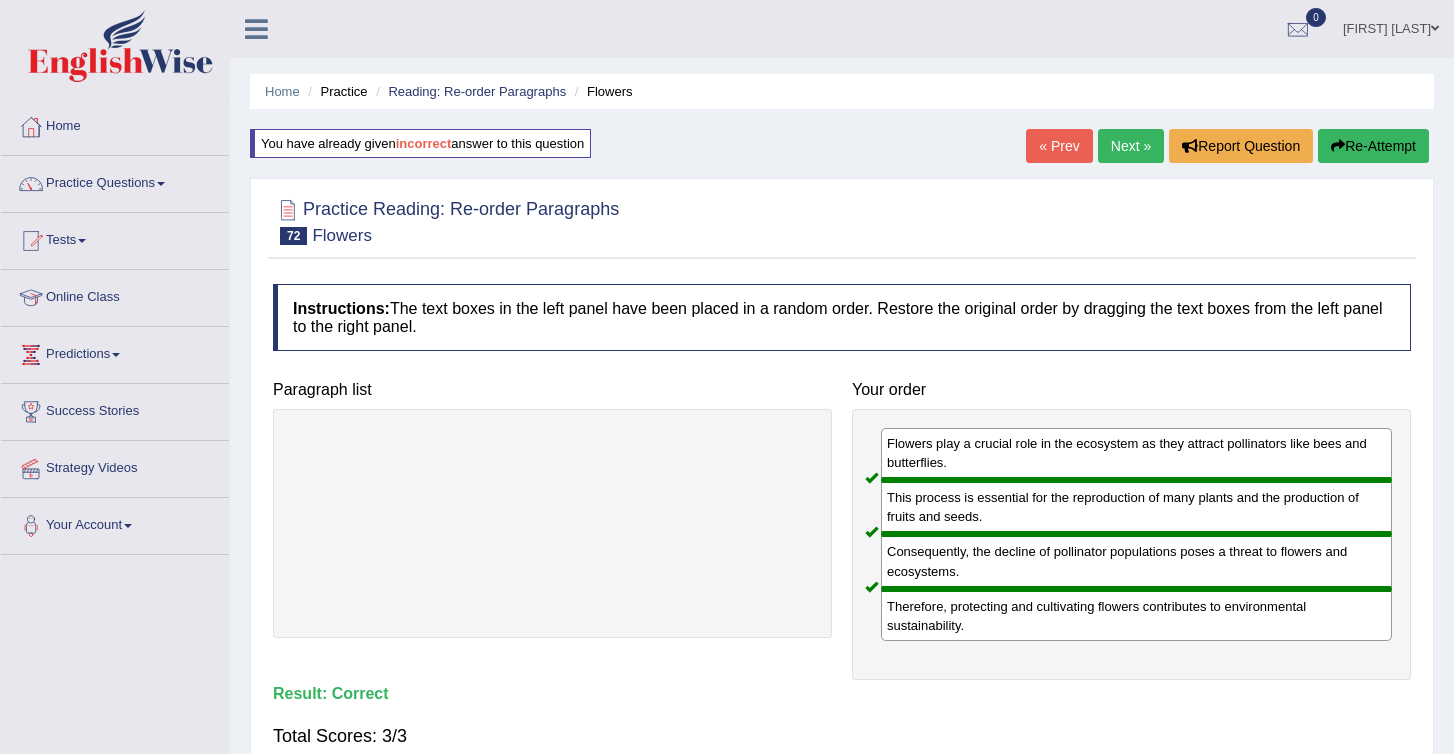 click on "Next »" at bounding box center [1131, 146] 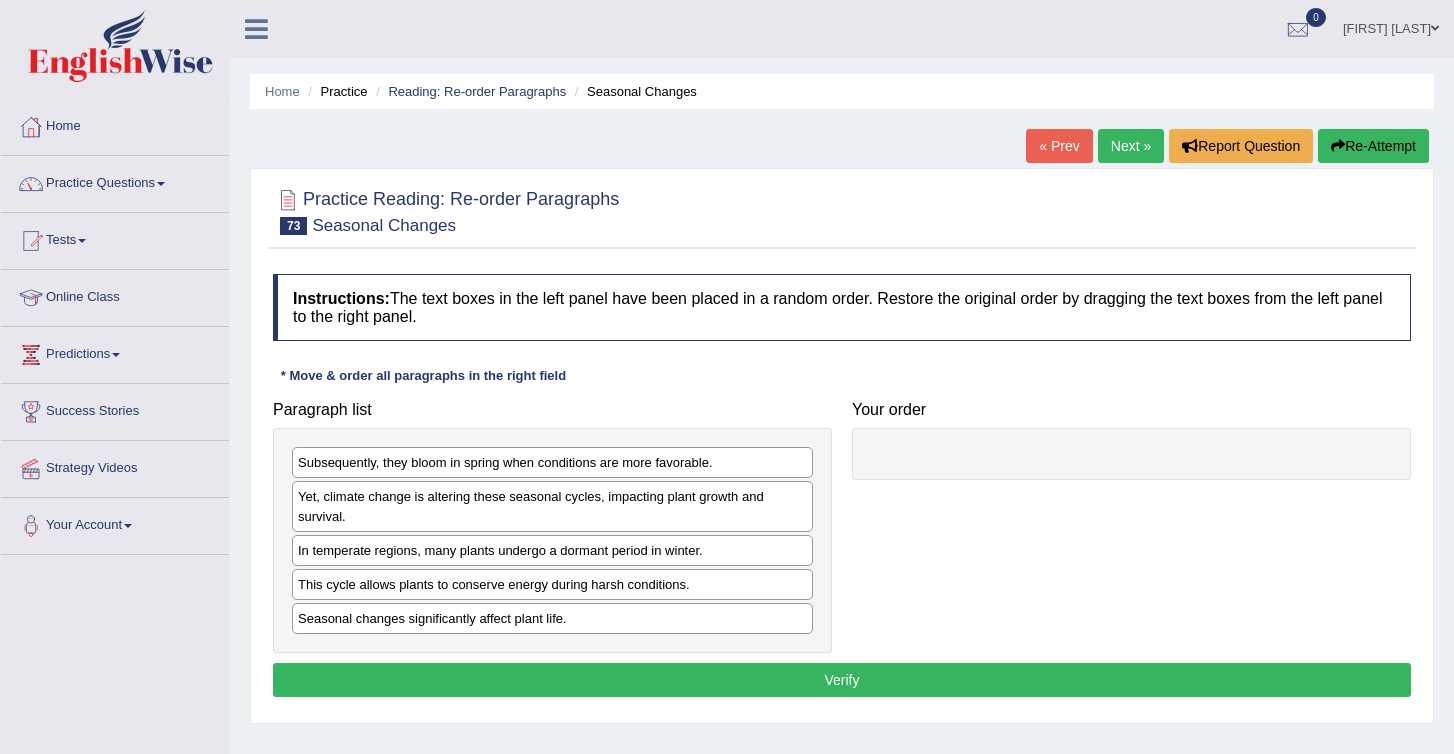 scroll, scrollTop: 0, scrollLeft: 0, axis: both 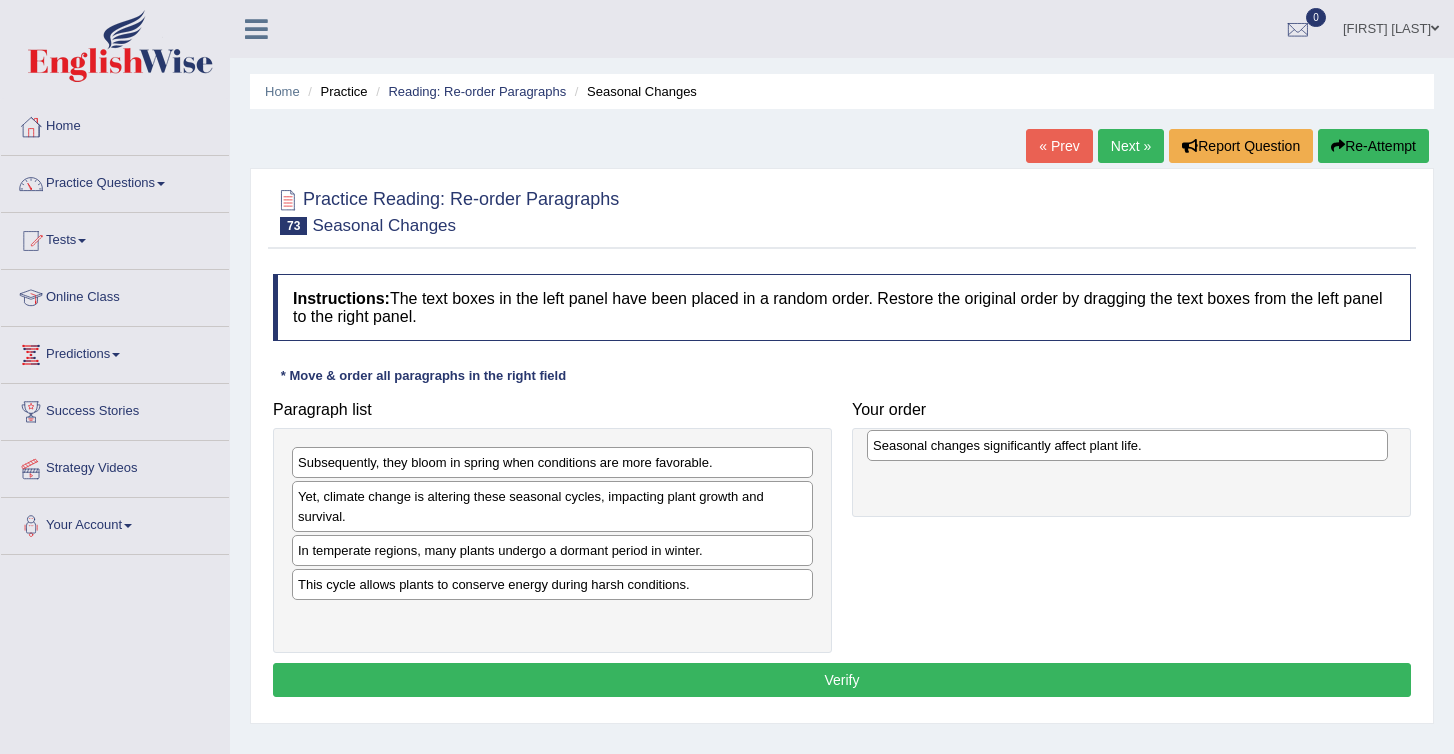 drag, startPoint x: 393, startPoint y: 628, endPoint x: 974, endPoint y: 463, distance: 603.97516 